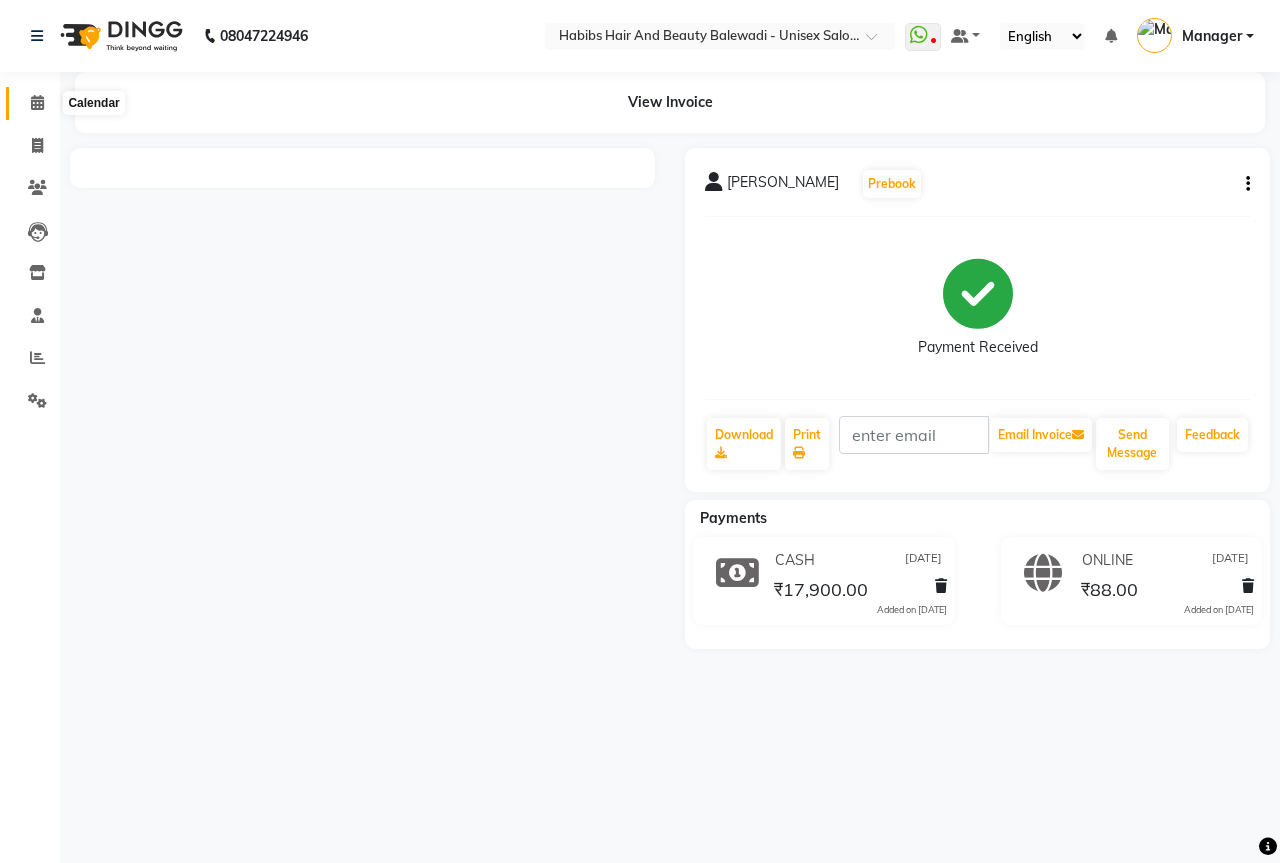 scroll, scrollTop: 0, scrollLeft: 0, axis: both 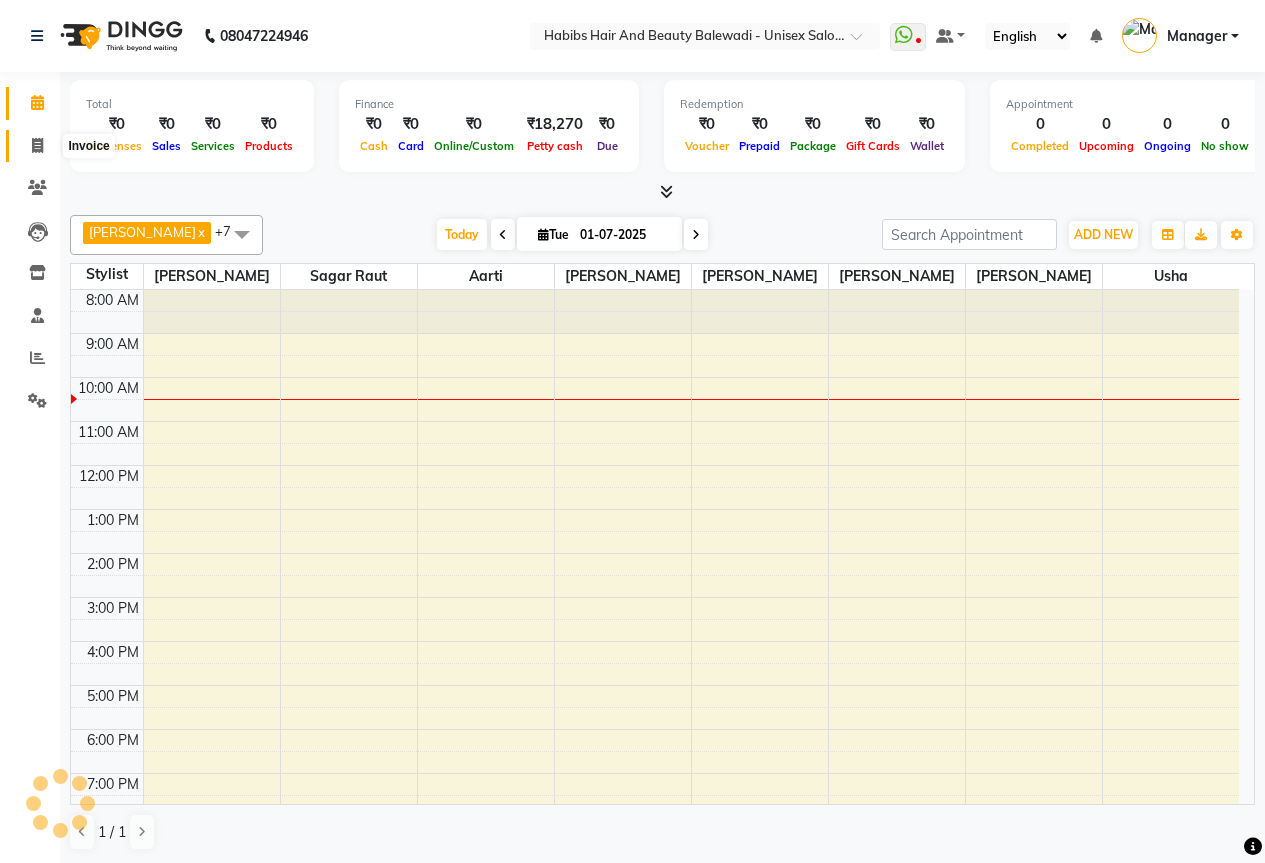 click 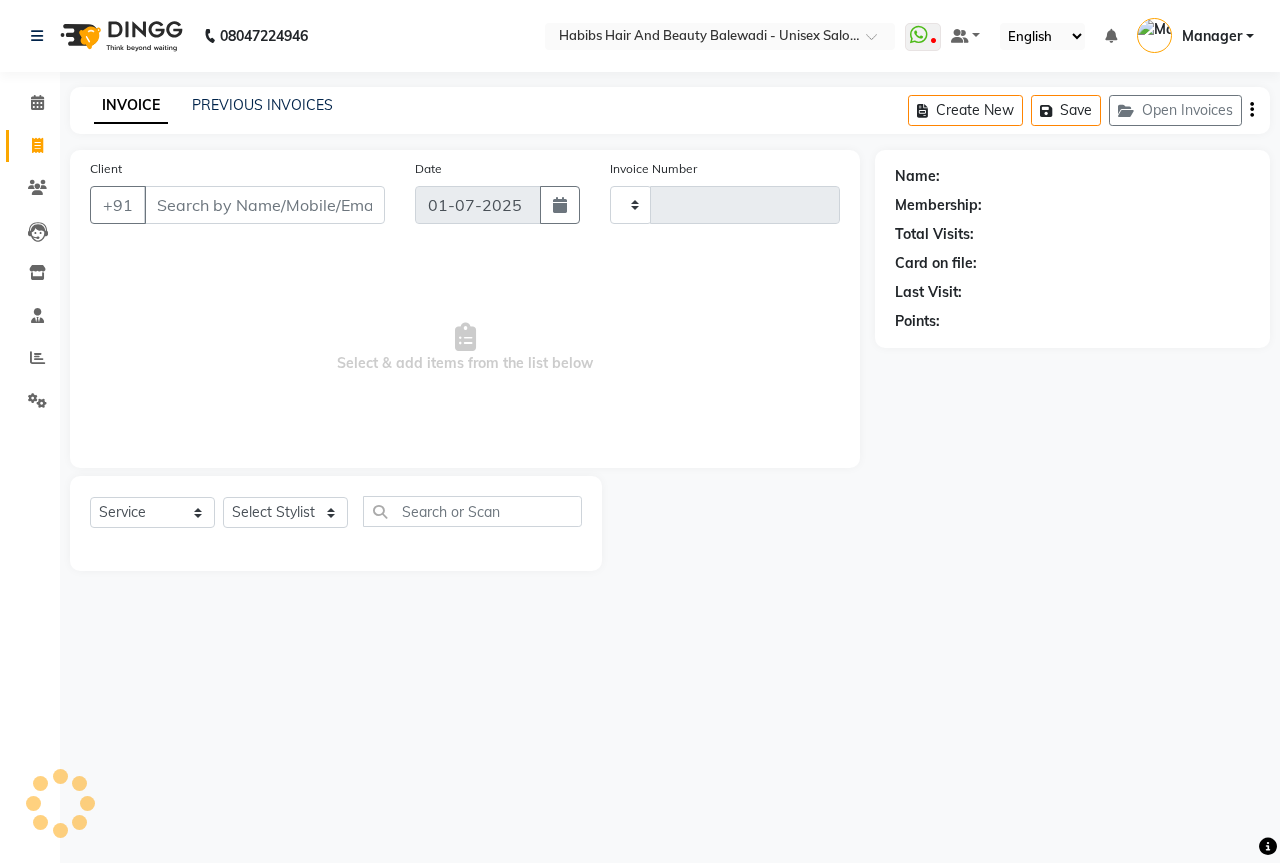 type on "3674" 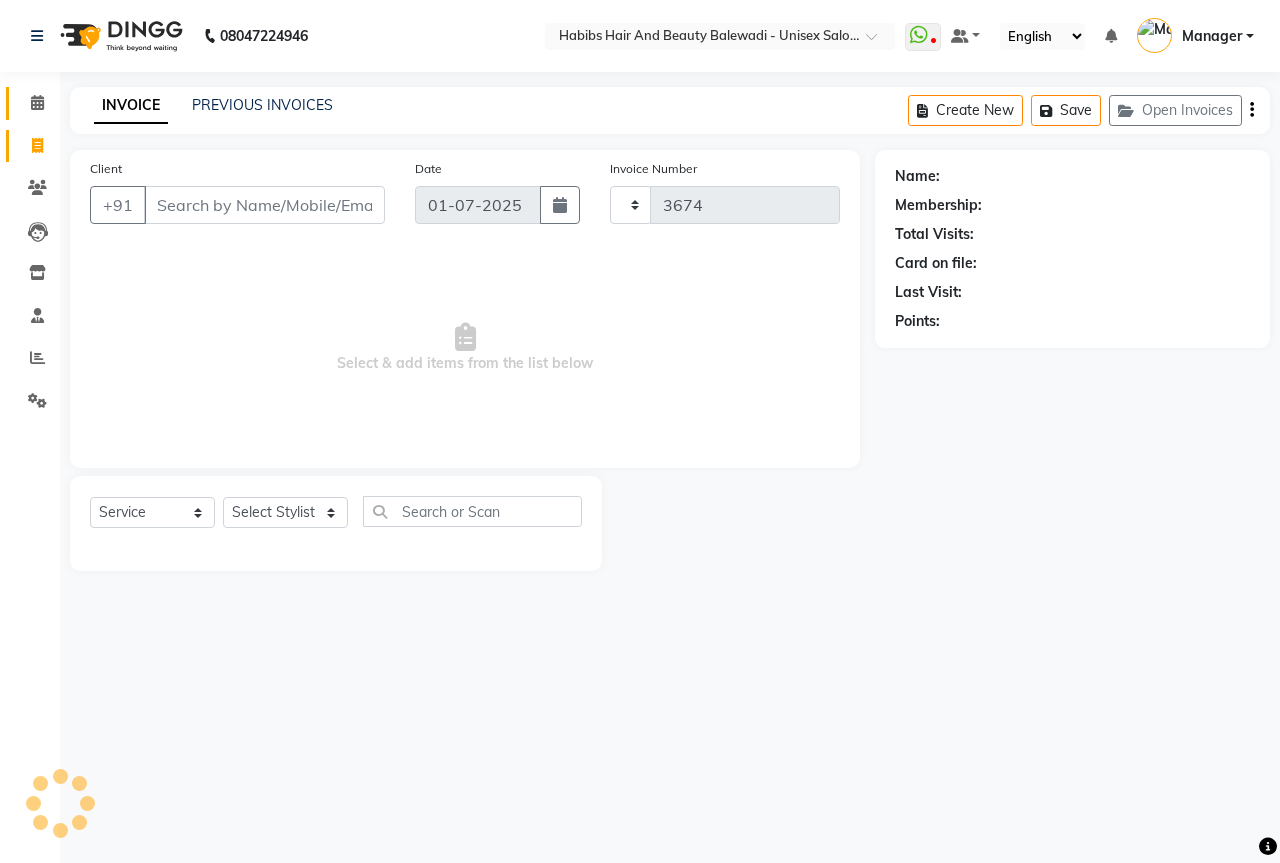 select on "5902" 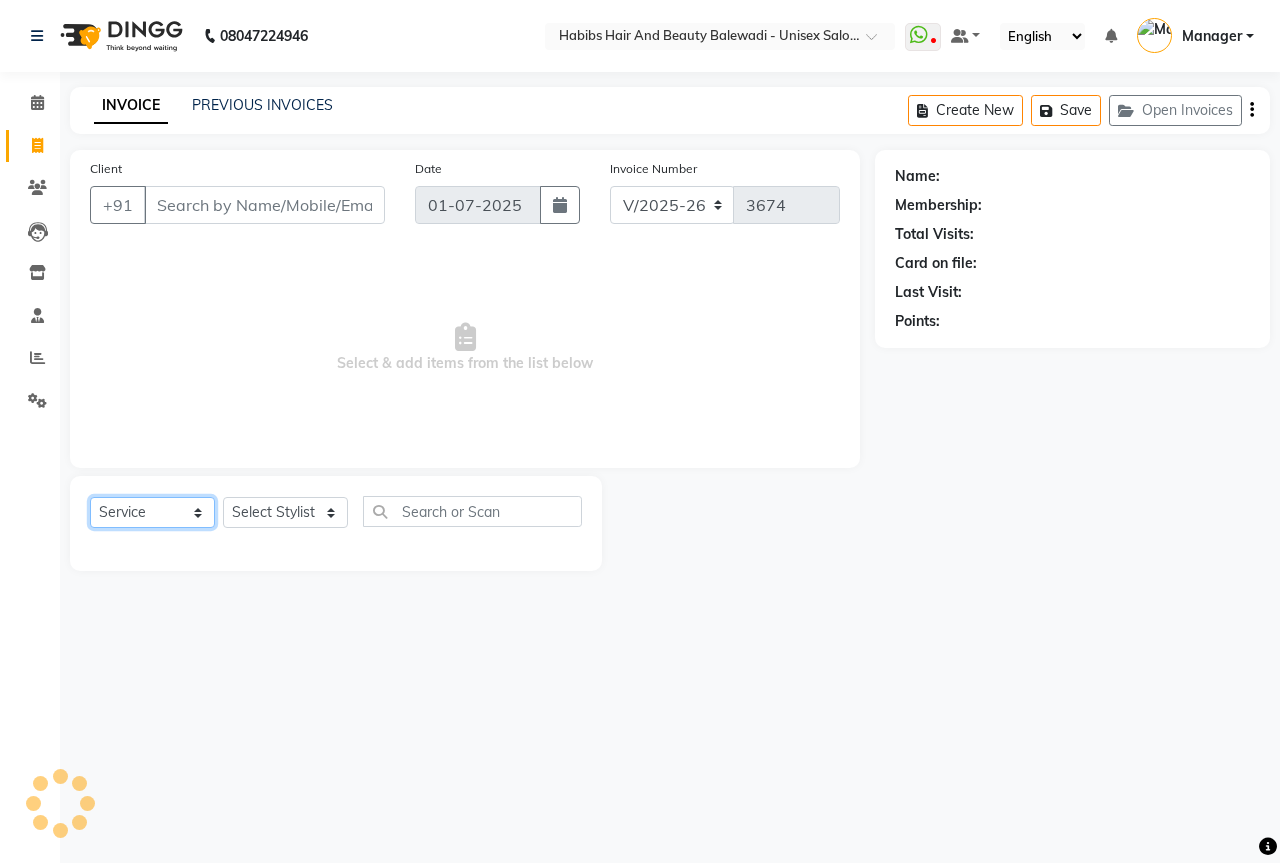 click on "Select  Service  Product  Membership  Package Voucher Prepaid Gift Card" 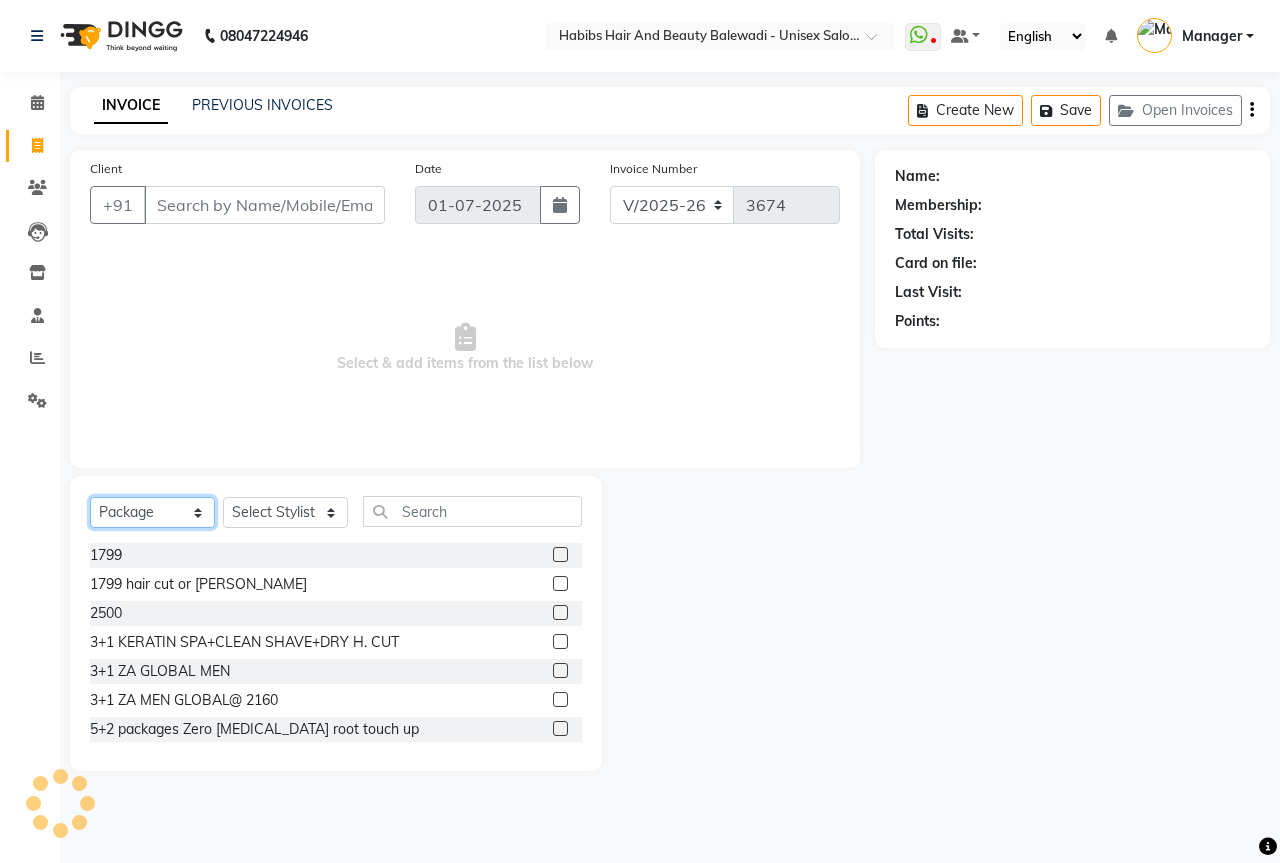 select on "service" 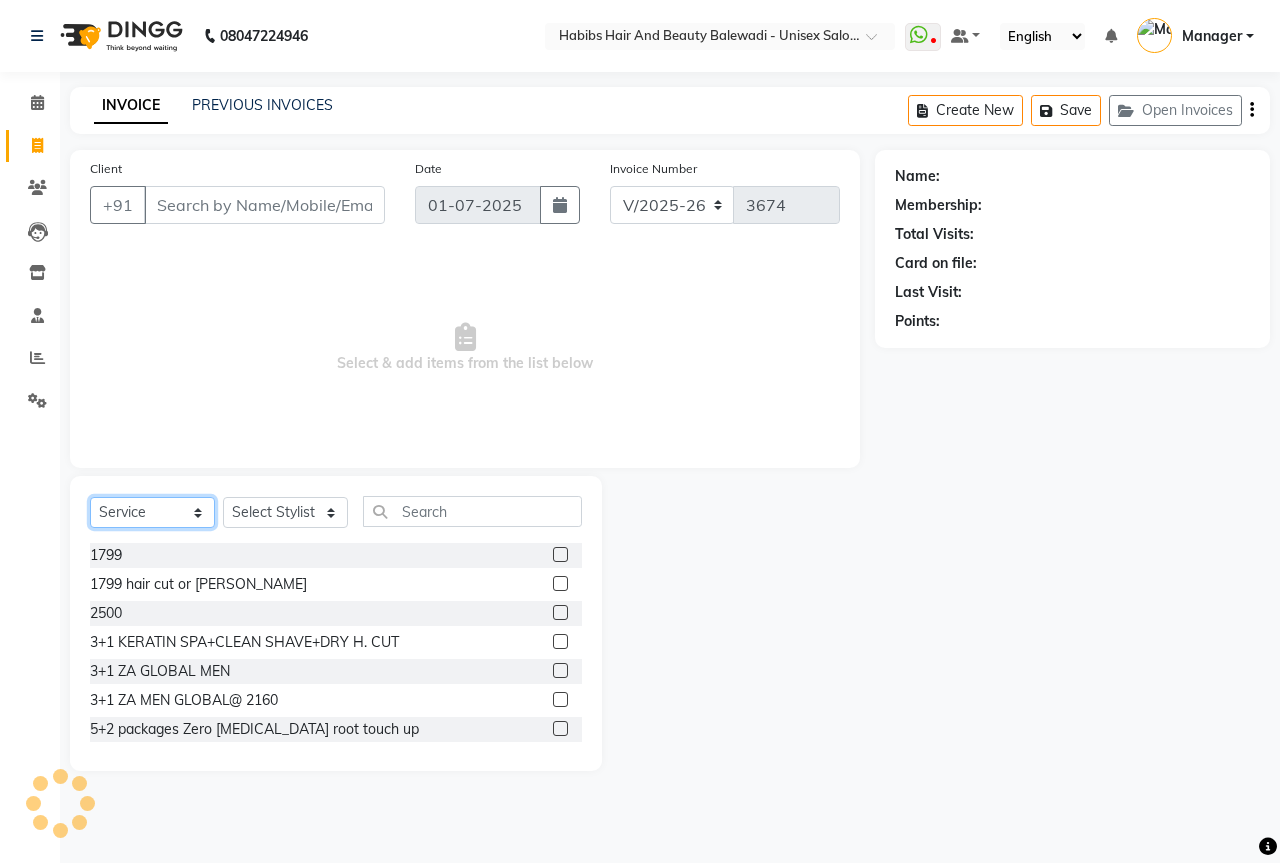 click on "Select  Service  Product  Membership  Package Voucher Prepaid Gift Card" 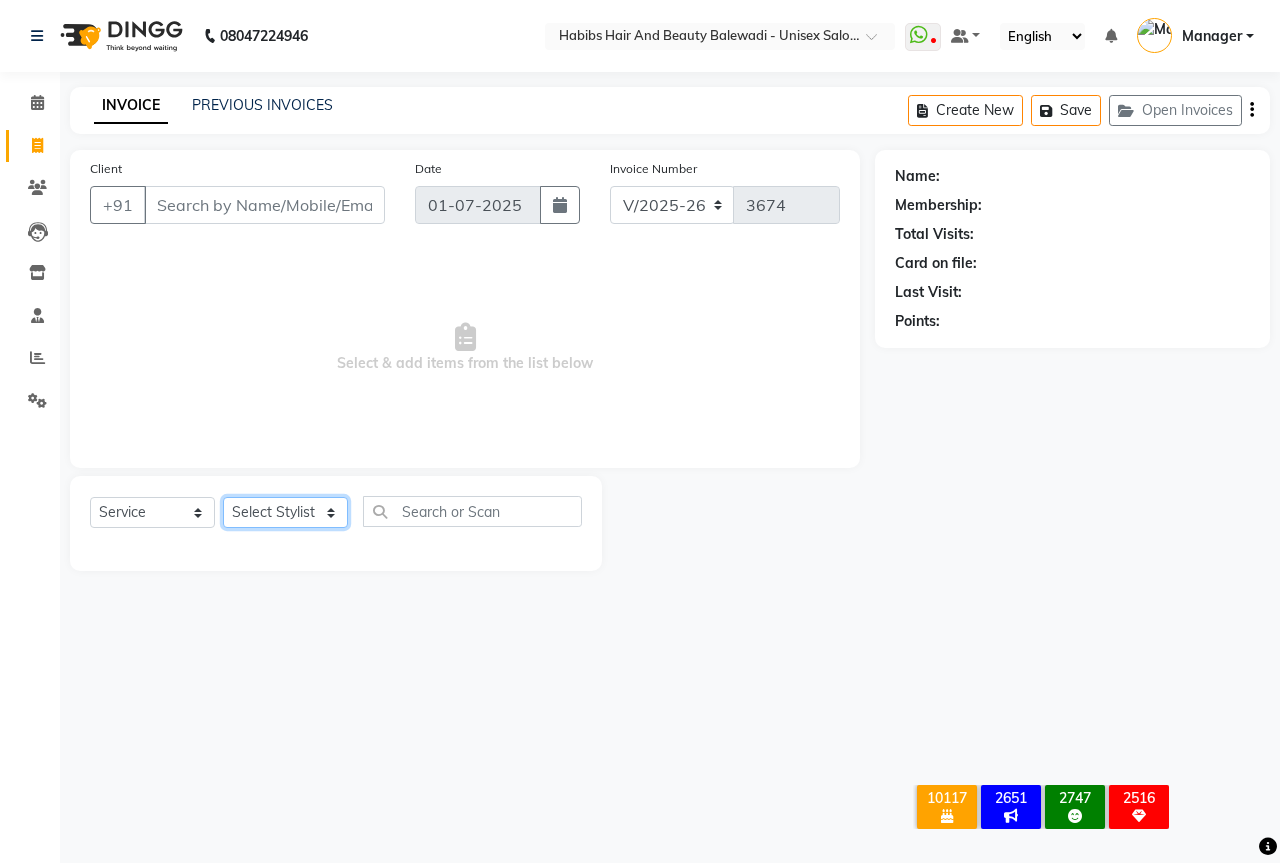 click on "Select Stylist Aarti Akshay Gaikwad Ankita Balmiki Bhagvat Dnyaneshwar Borde Govind Wadel HK Manager Rahul Khatale Sagar Raut Sipra Singh Usha" 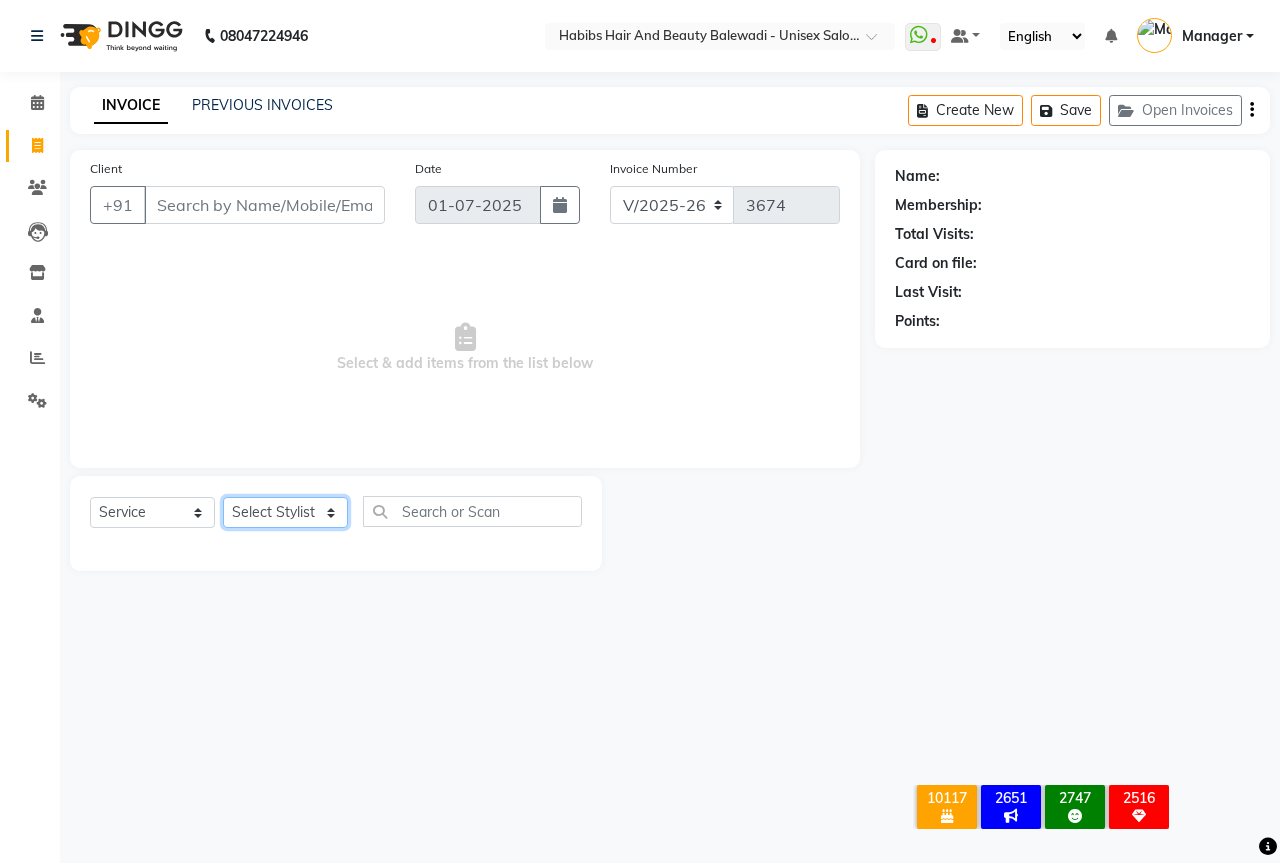 select on "59550" 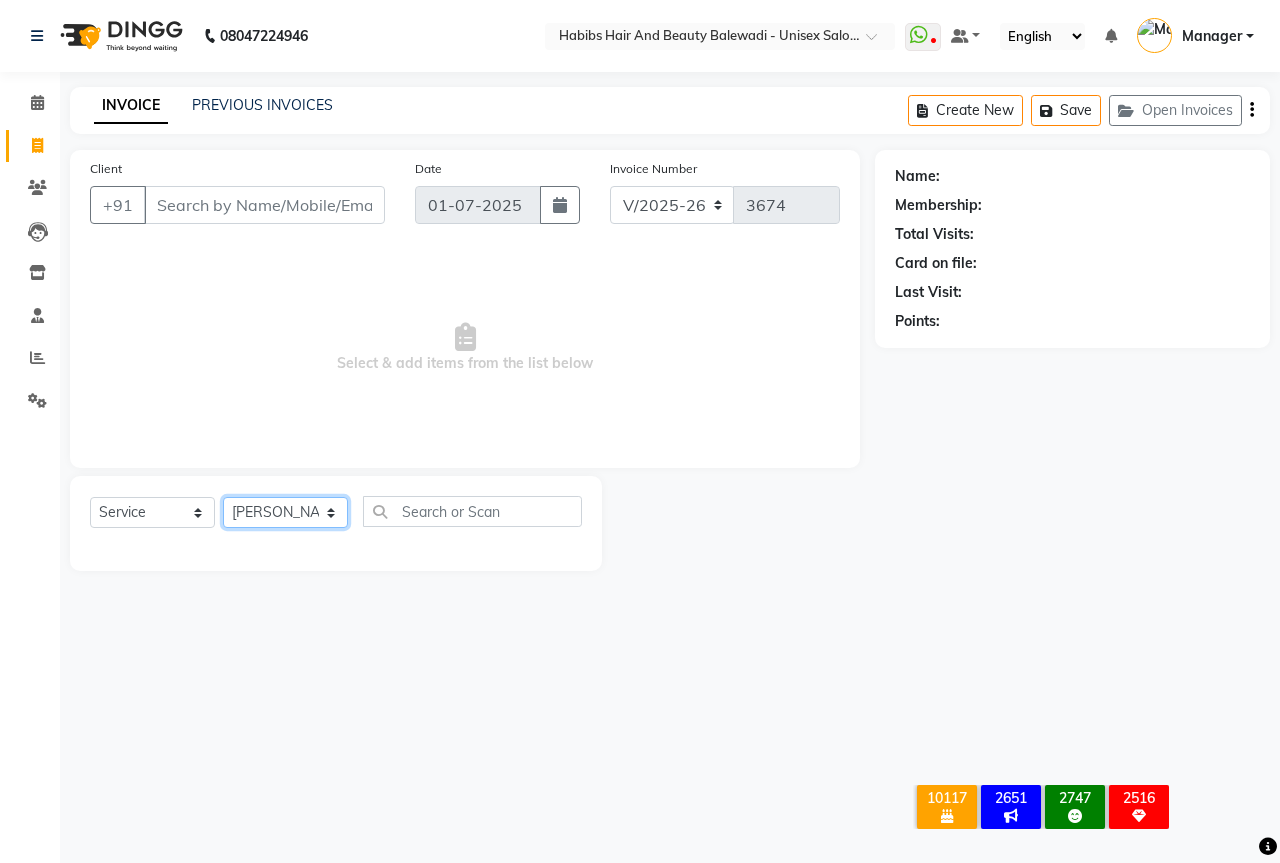 click on "Select Stylist Aarti Akshay Gaikwad Ankita Balmiki Bhagvat Dnyaneshwar Borde Govind Wadel HK Manager Rahul Khatale Sagar Raut Sipra Singh Usha" 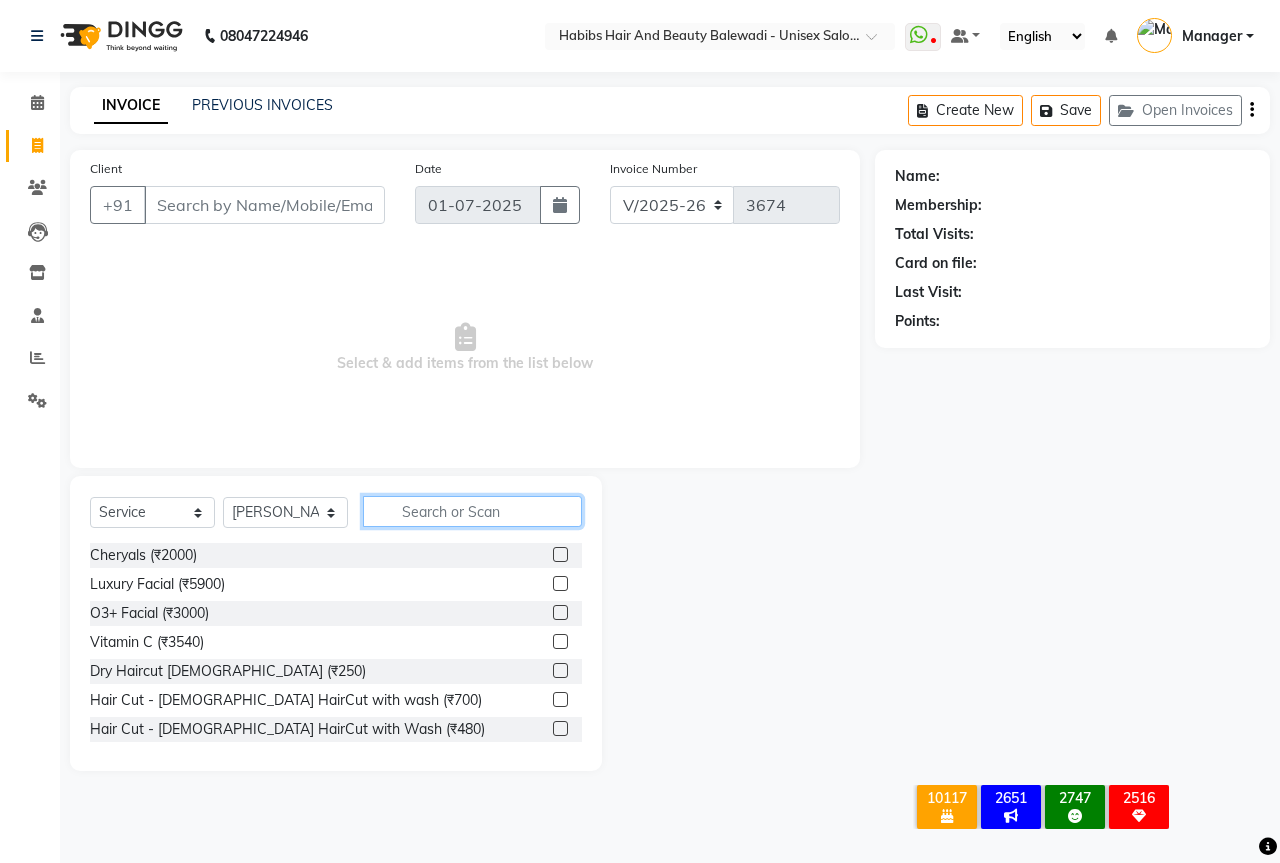 click 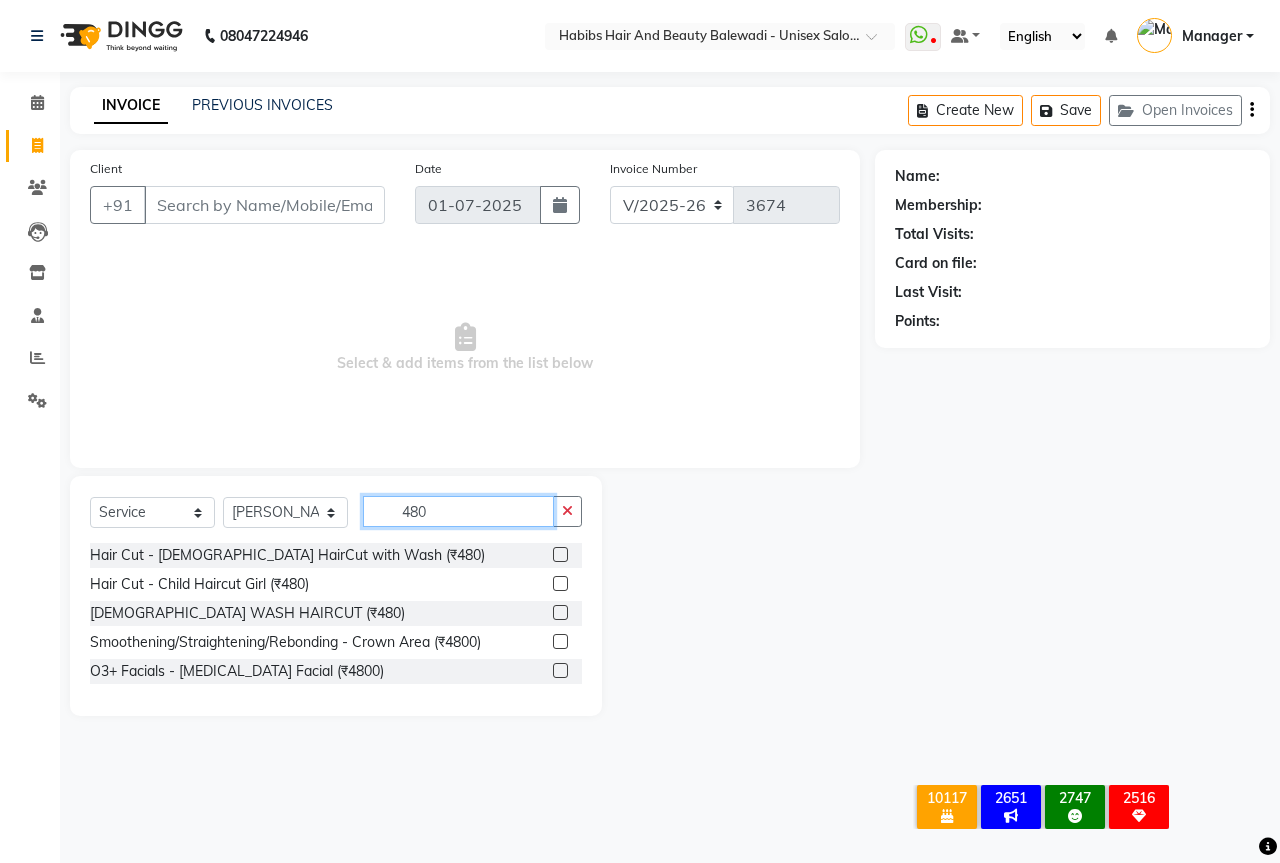 type on "480" 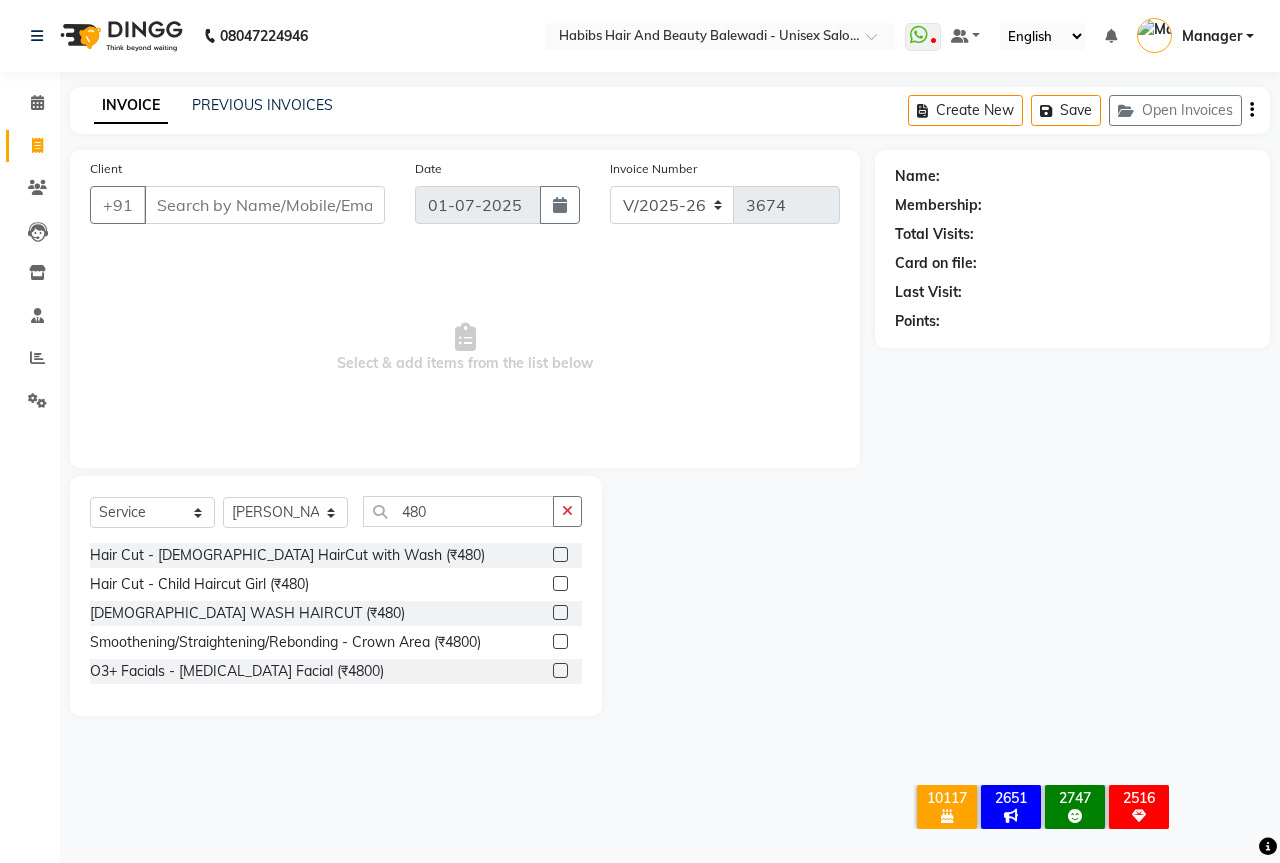 click 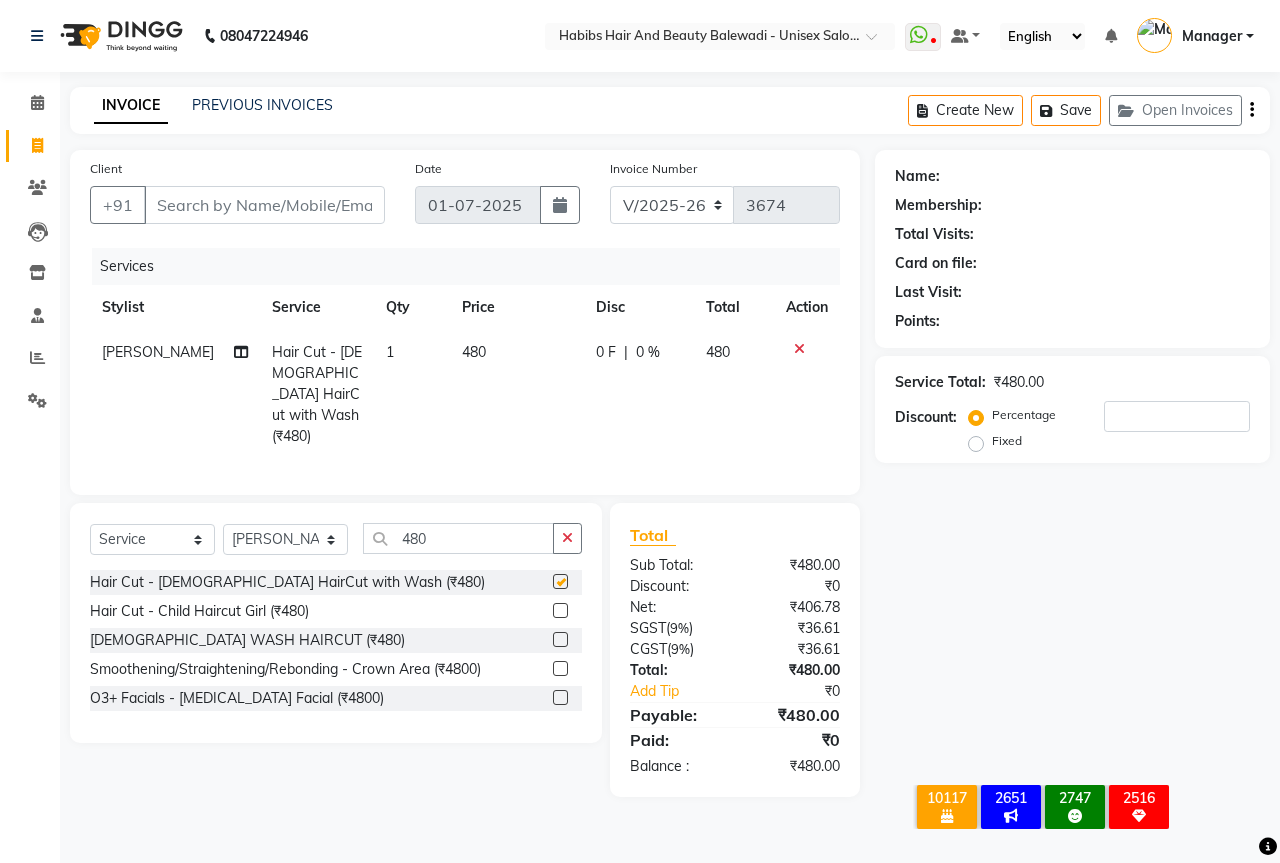 checkbox on "false" 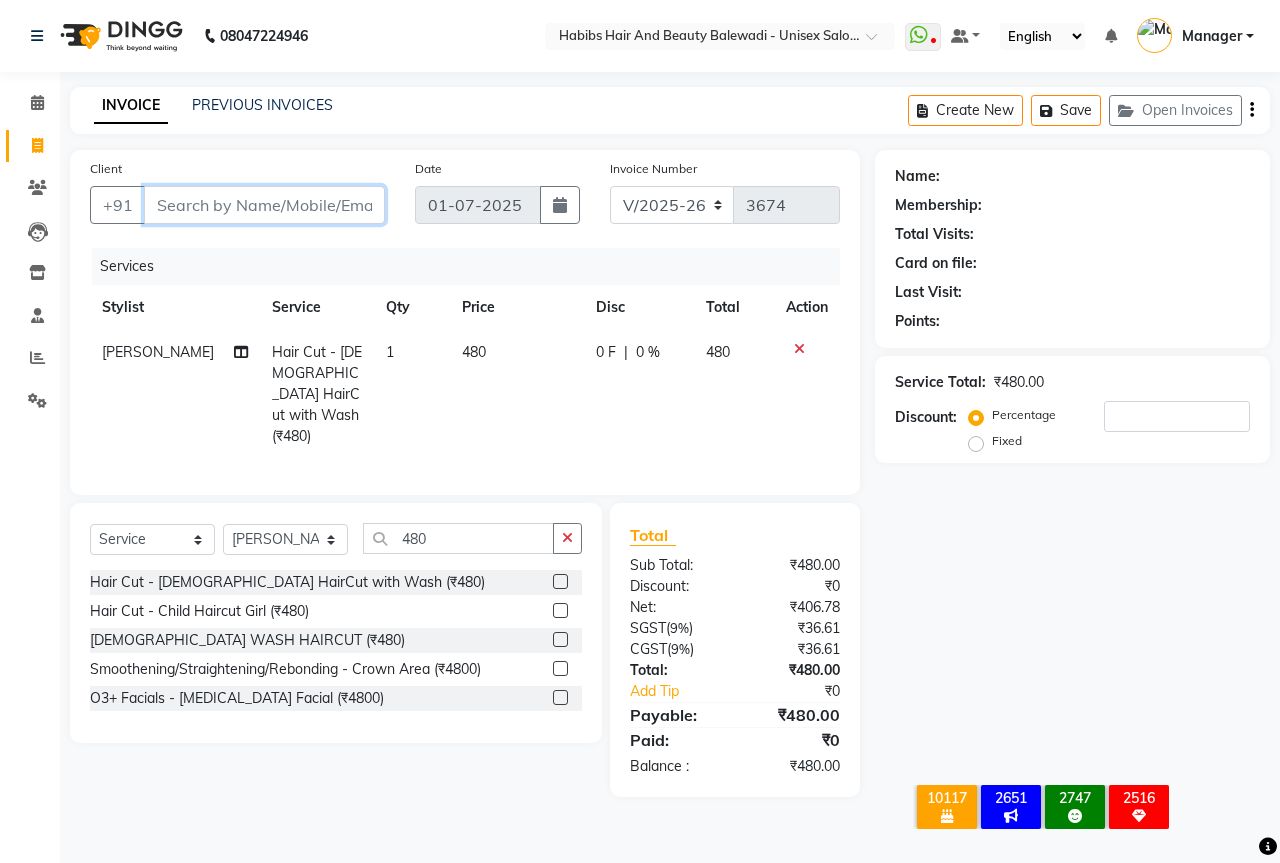 click on "Client" at bounding box center (264, 205) 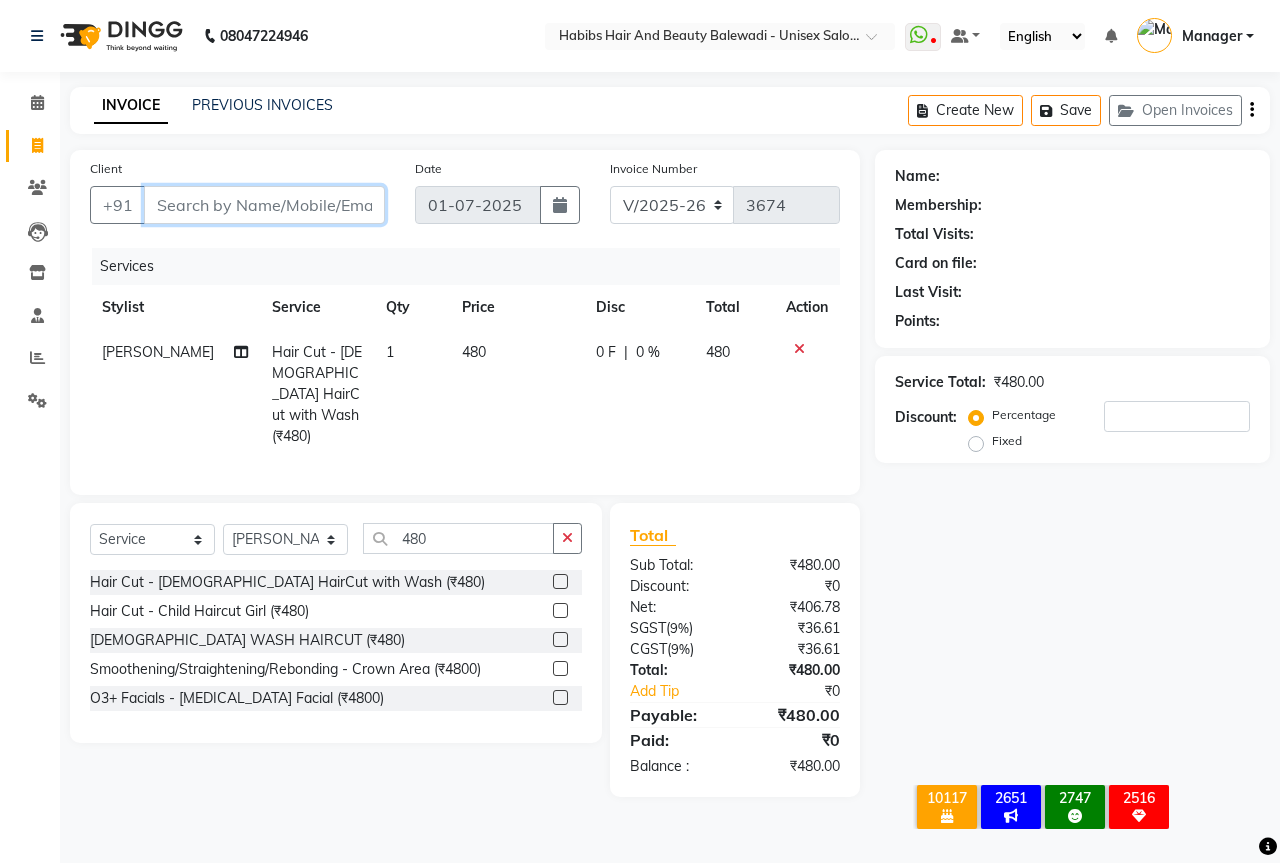 type on "7" 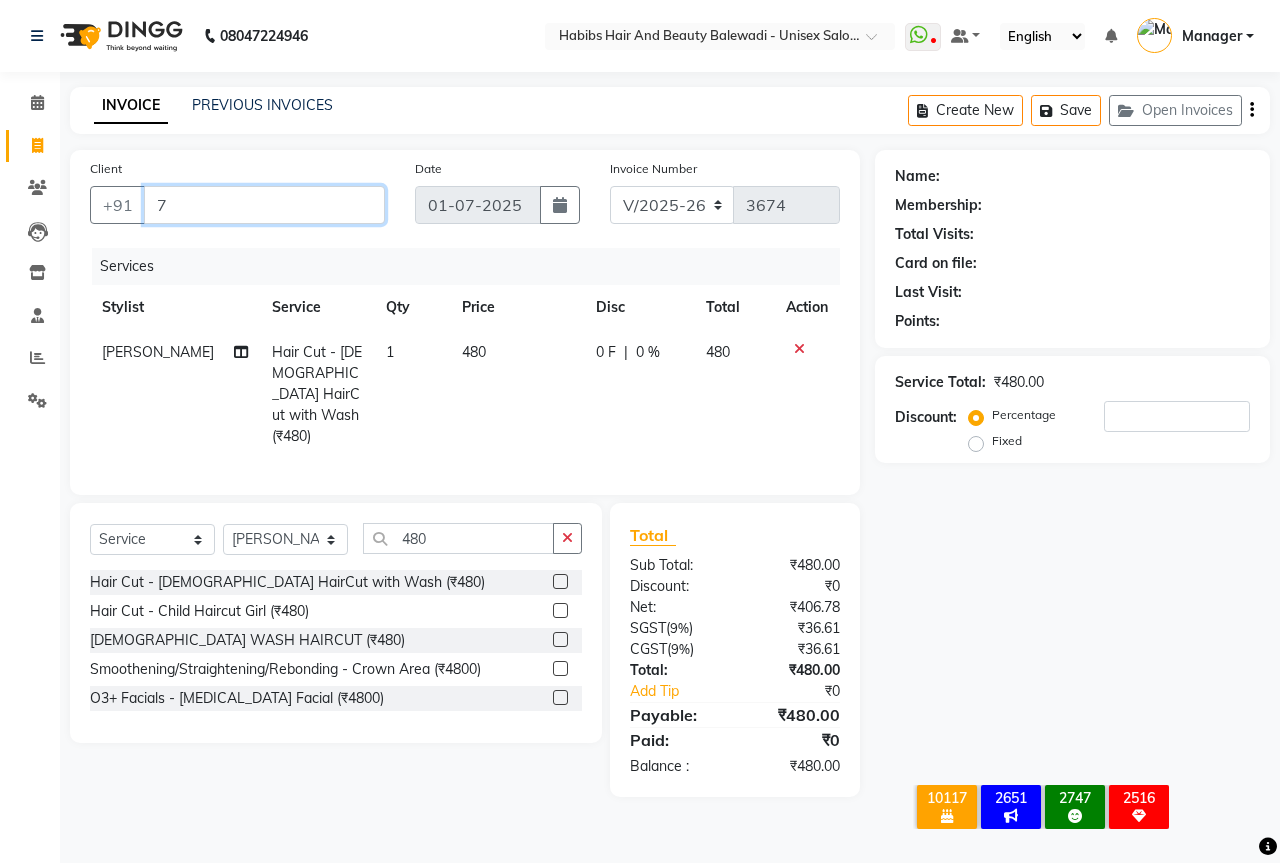 type on "0" 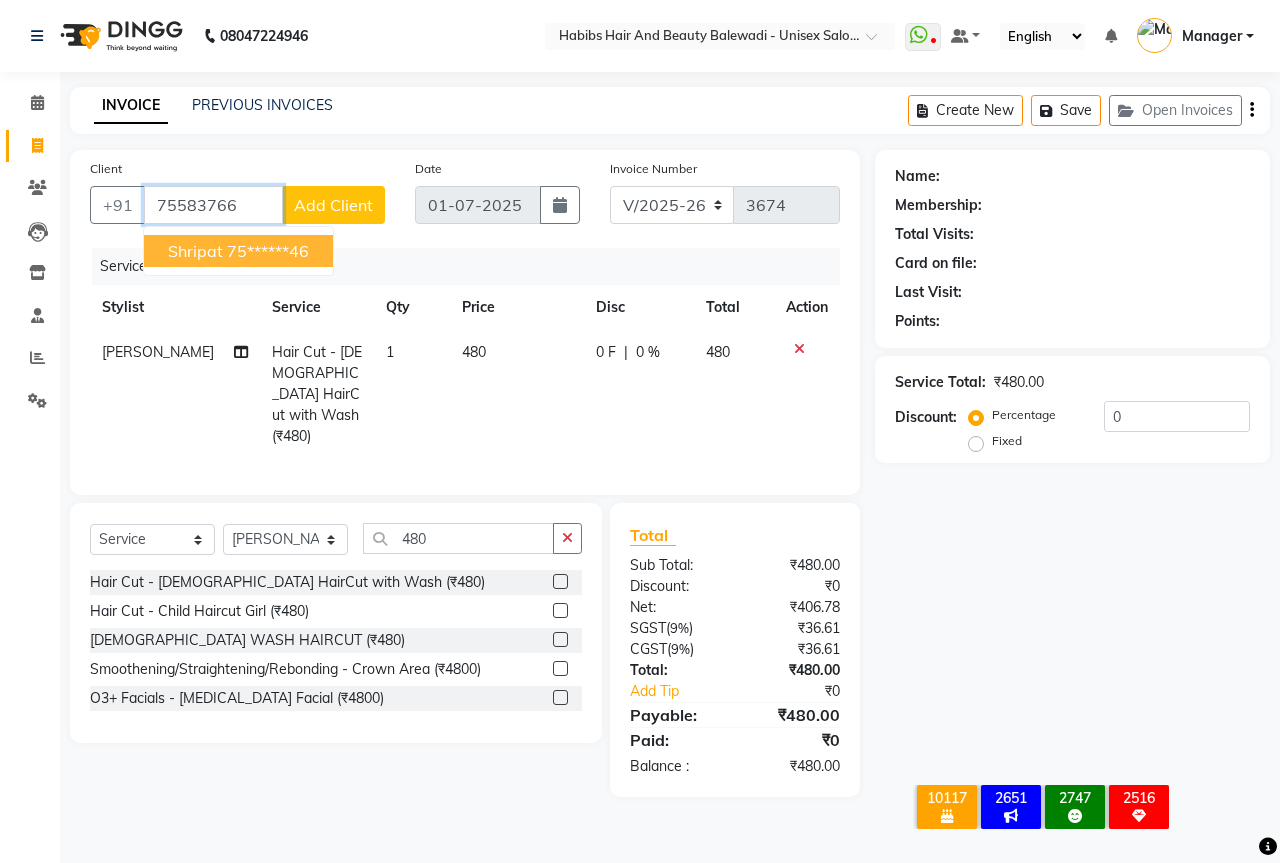 click on "shripat  75******46" at bounding box center (238, 251) 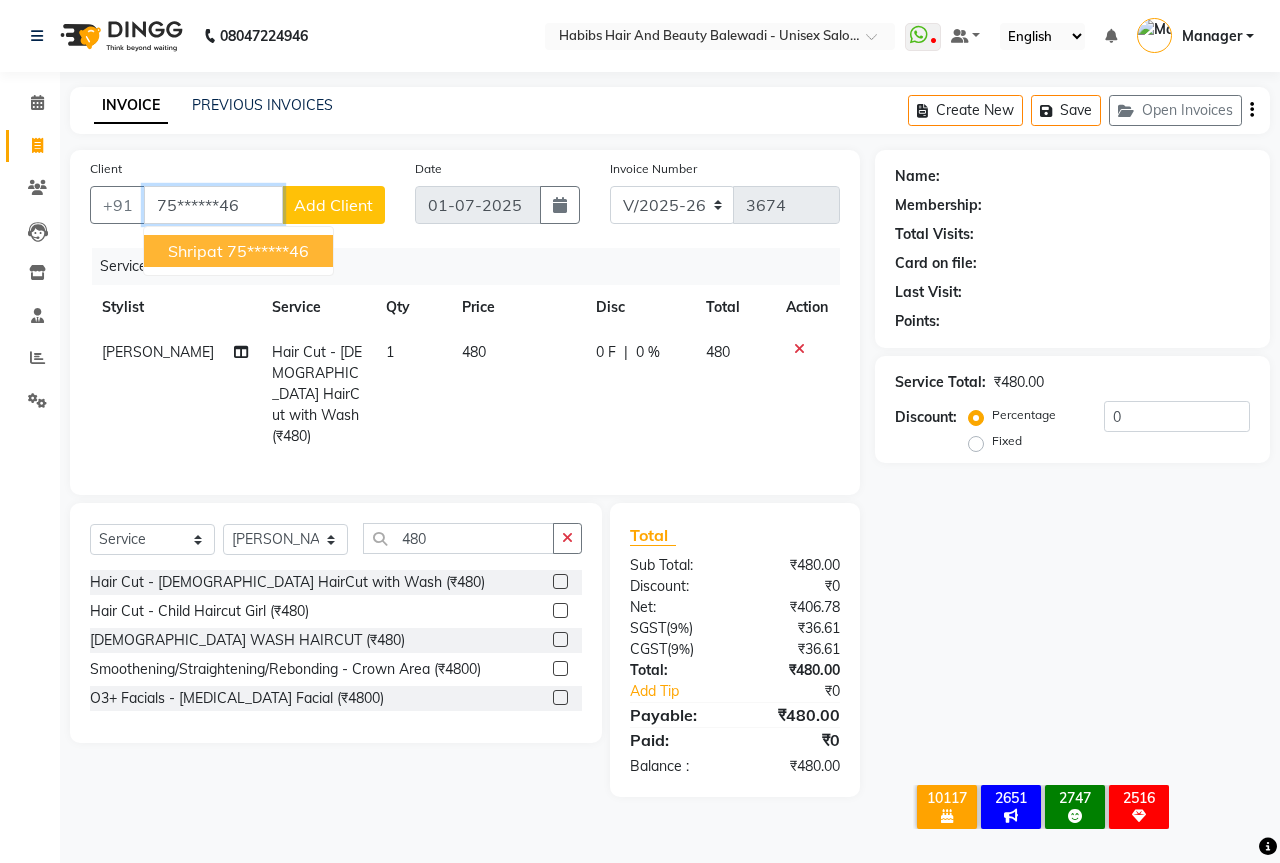 type on "75******46" 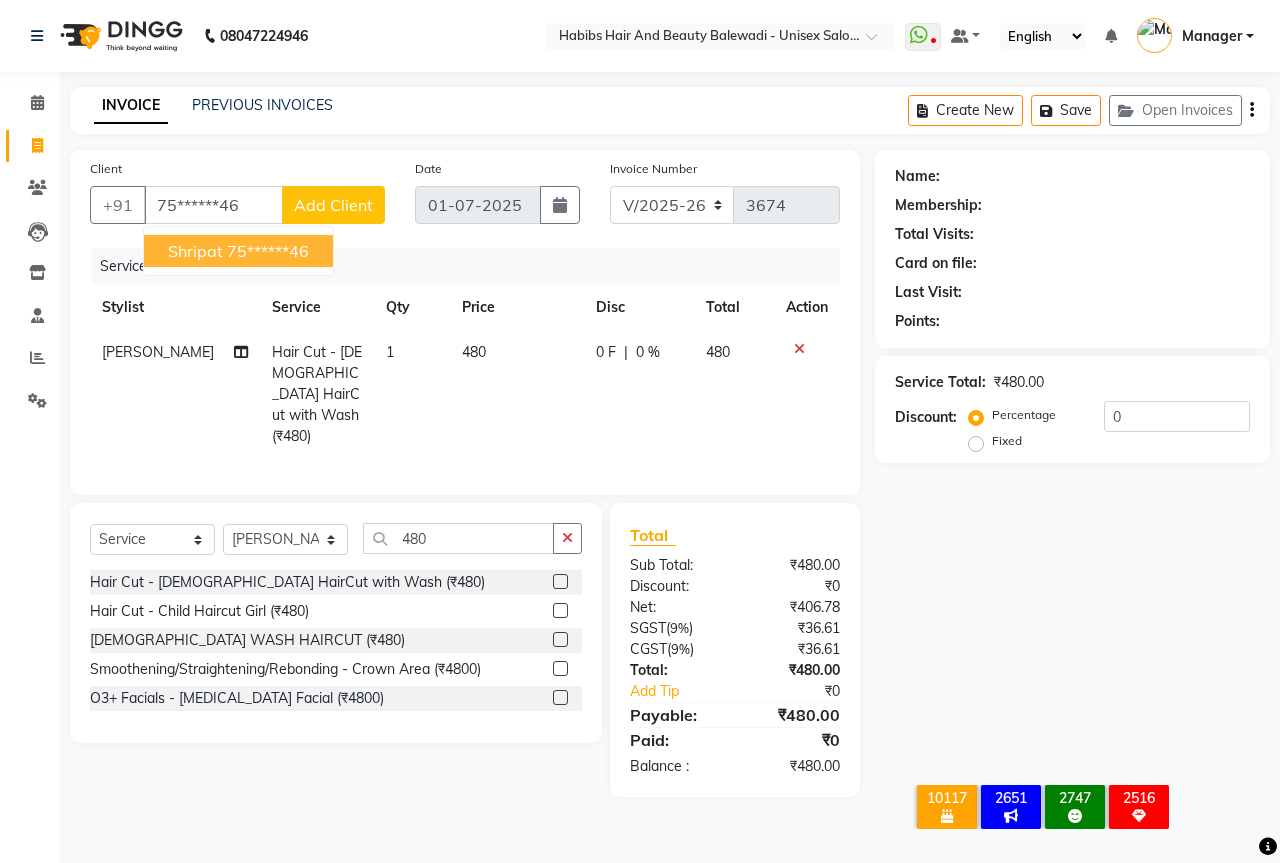 select on "2: Object" 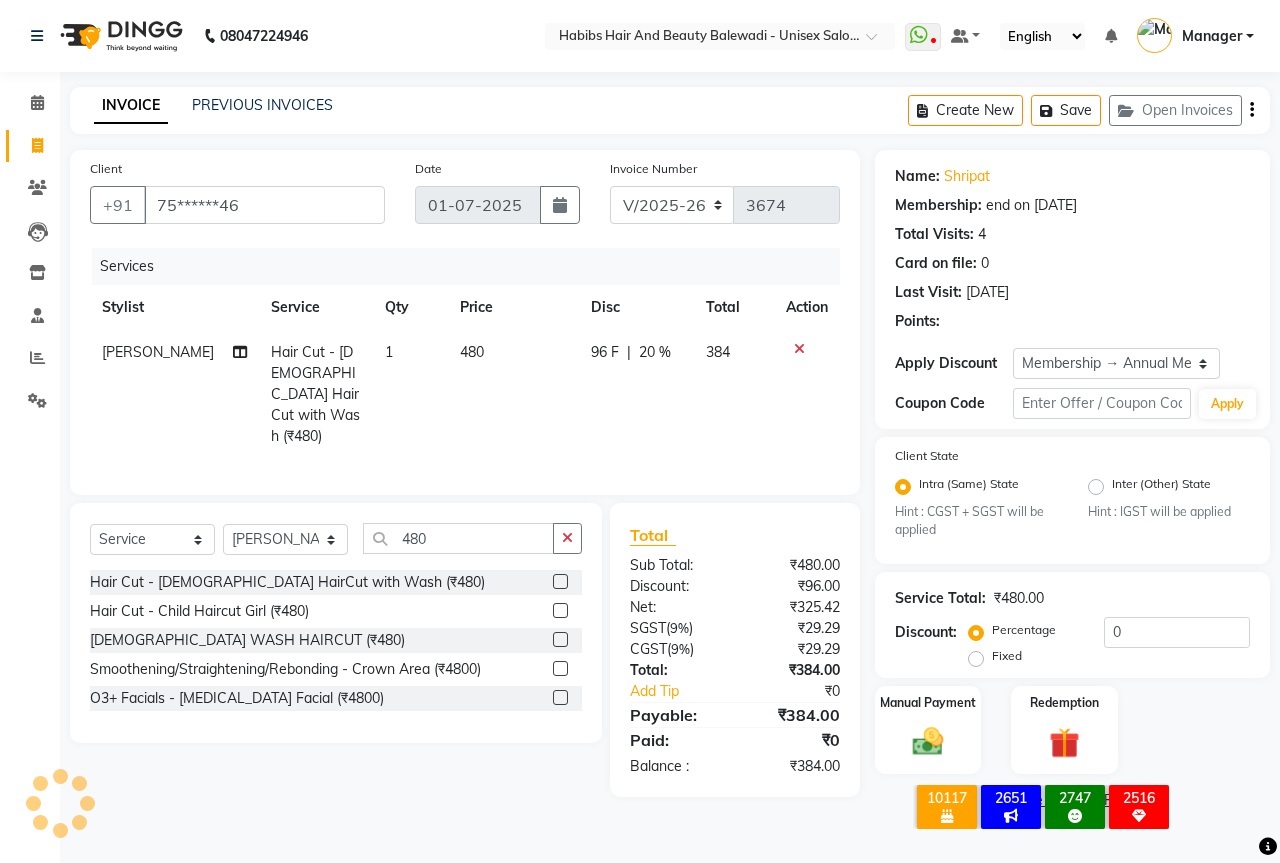 type on "20" 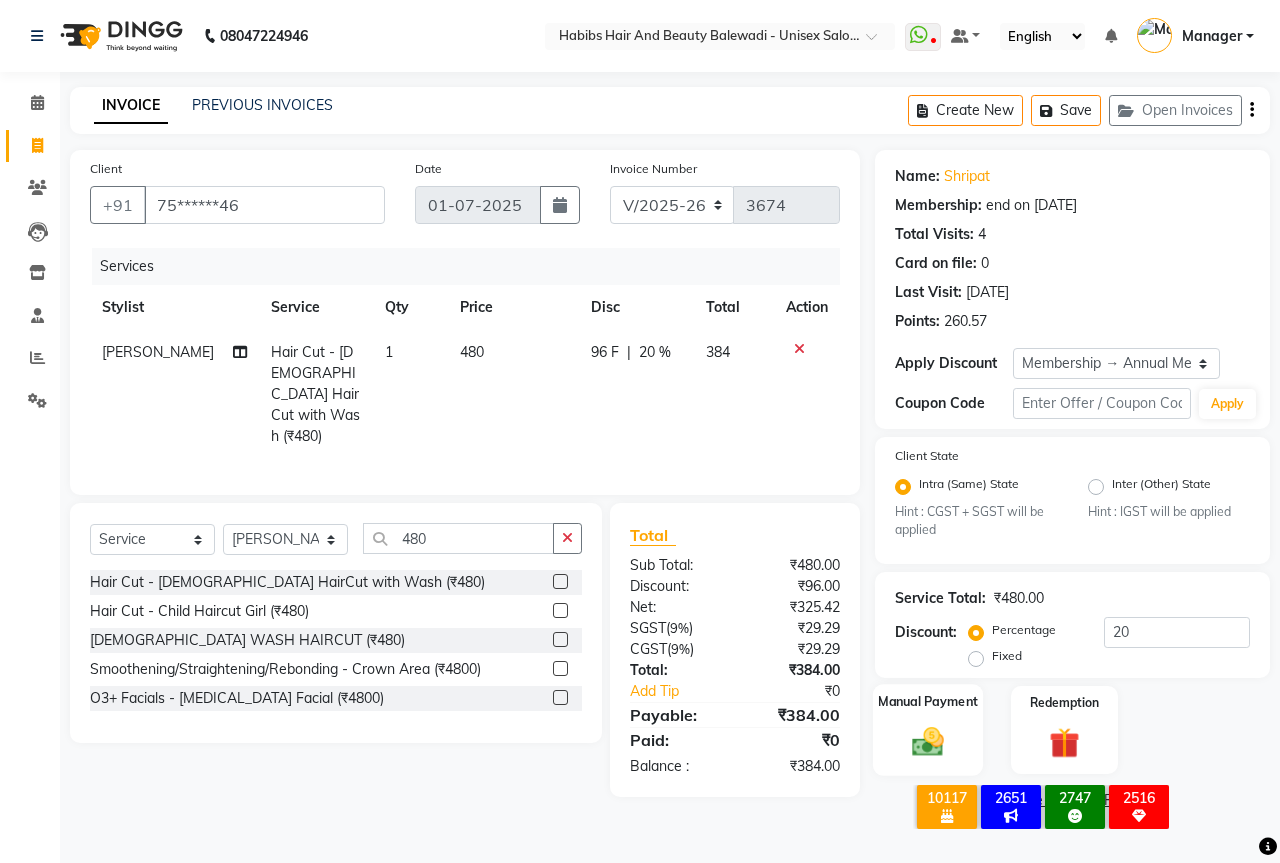 click 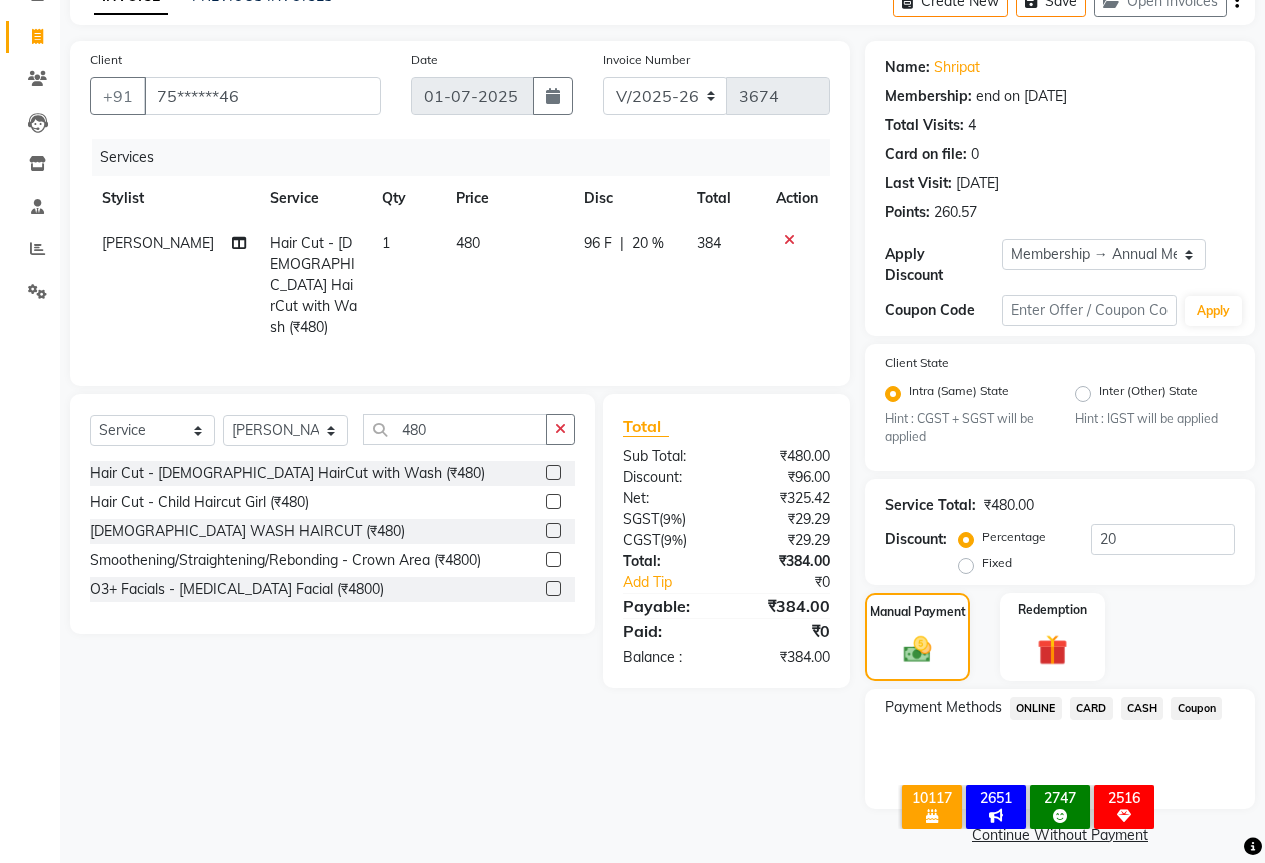 scroll, scrollTop: 110, scrollLeft: 0, axis: vertical 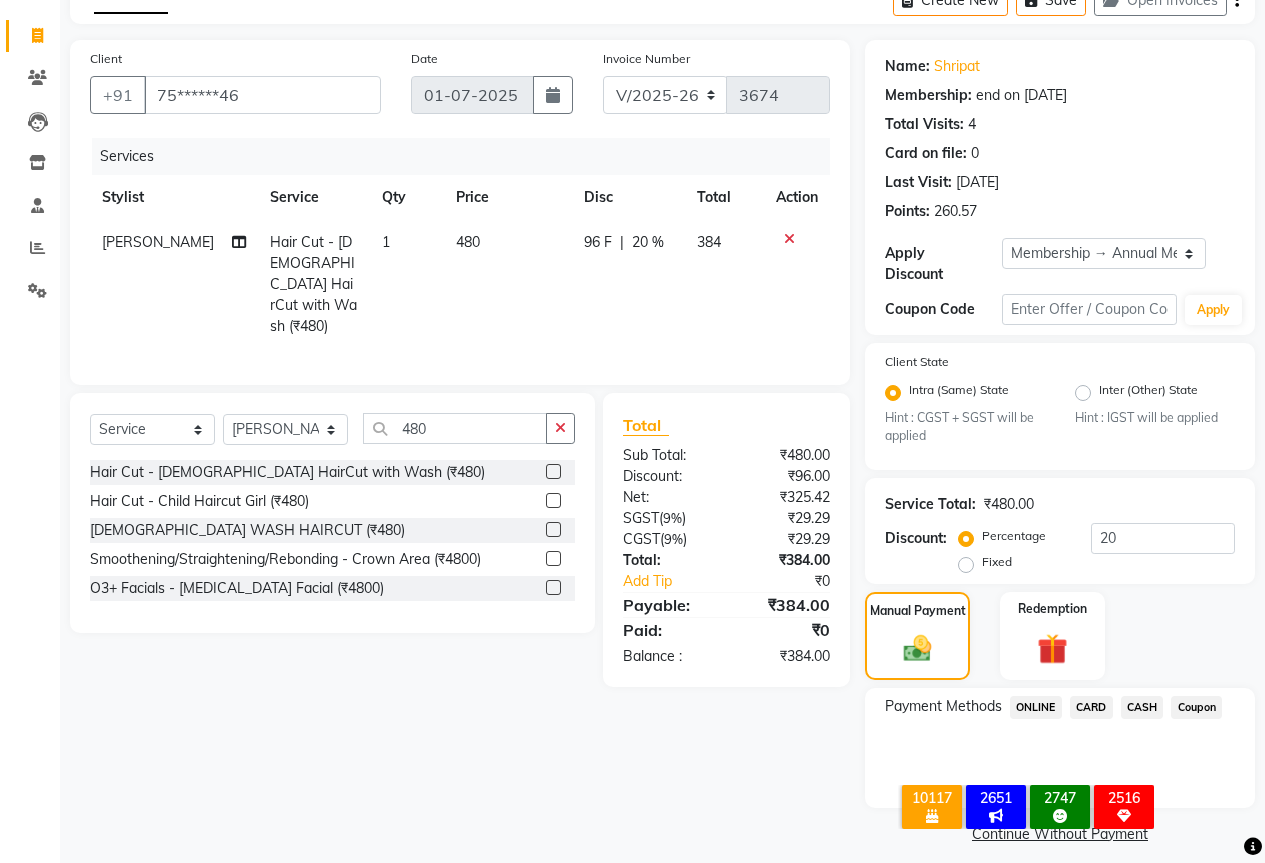 click on "ONLINE" 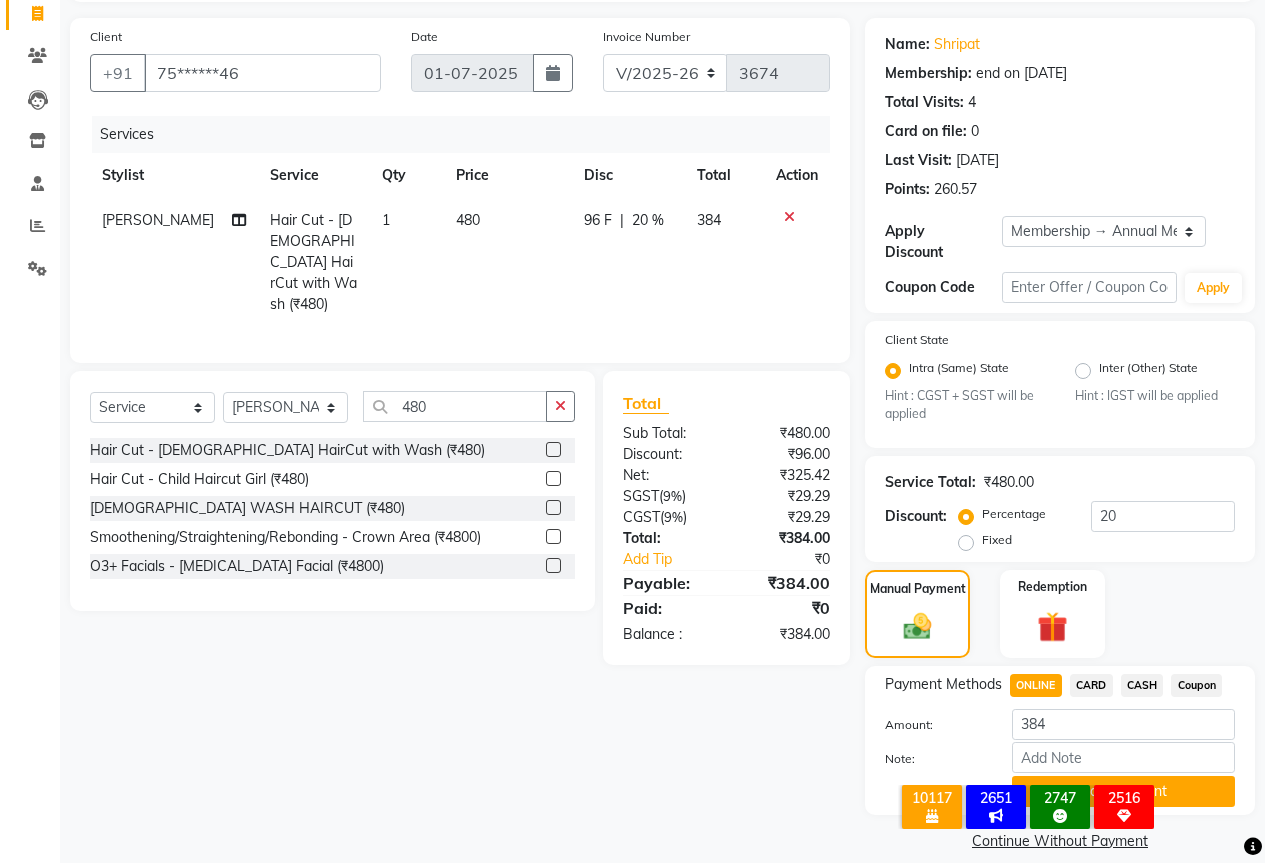 scroll, scrollTop: 139, scrollLeft: 0, axis: vertical 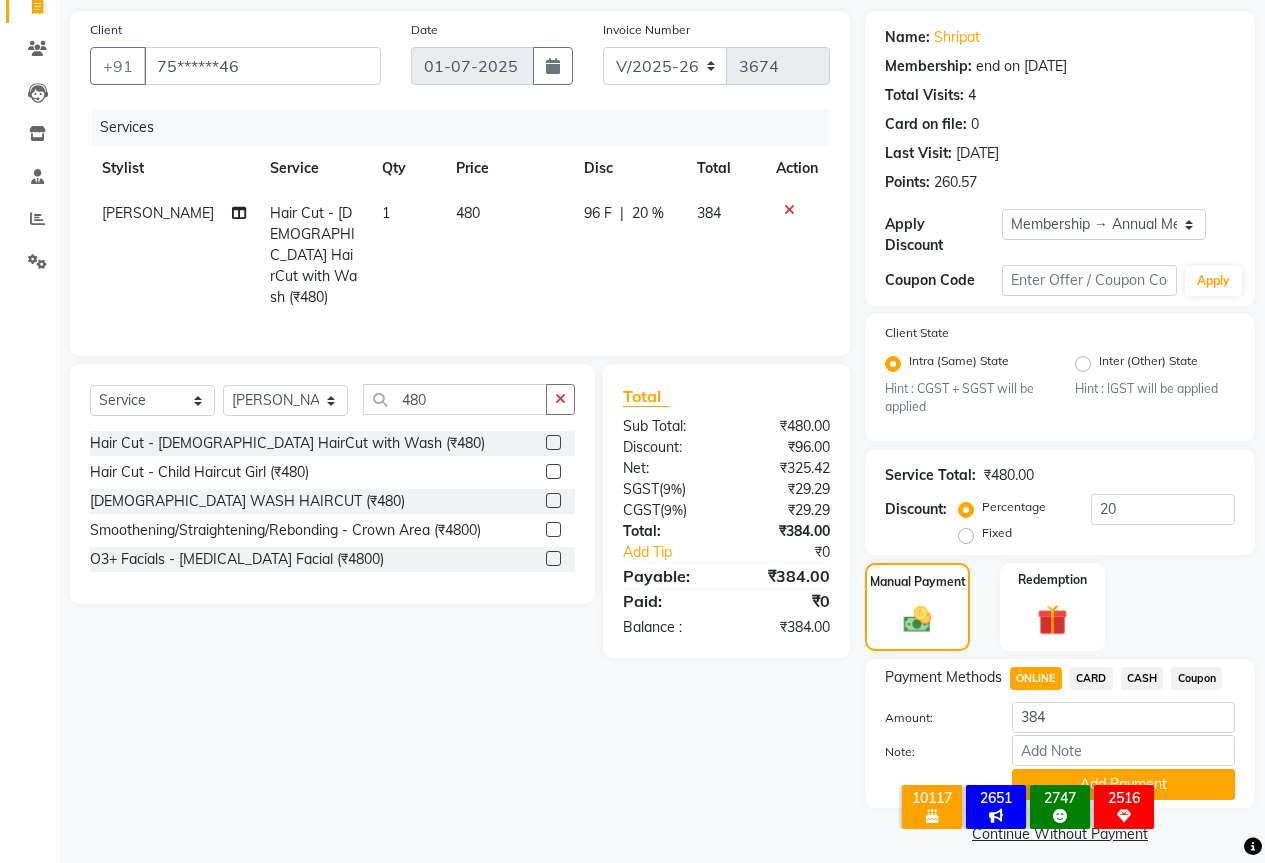 click on "×
10117
All Customers
2651
All Male Customer
2747
All Female Customer
2516
High Ticket Customers
OK No Cancel" at bounding box center (1027, 810) 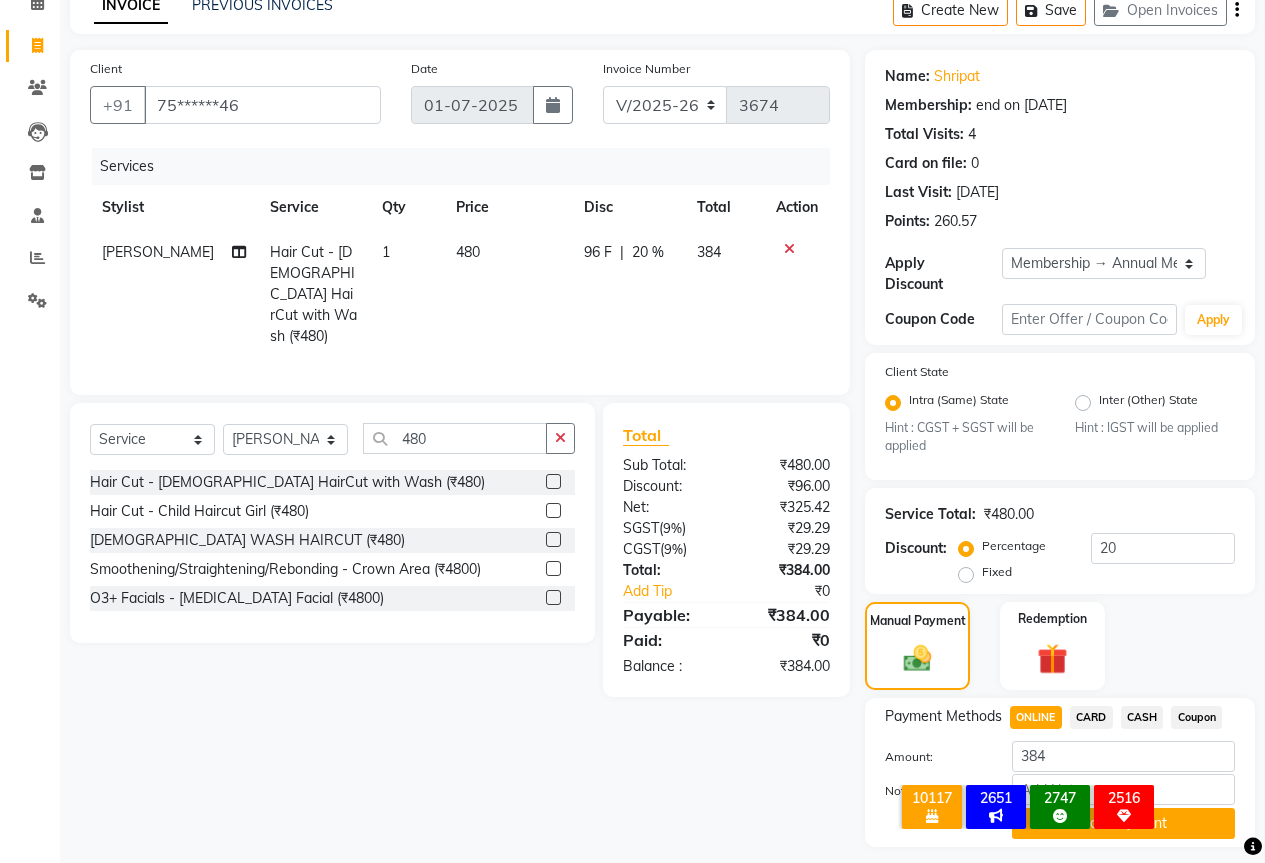 scroll, scrollTop: 0, scrollLeft: 0, axis: both 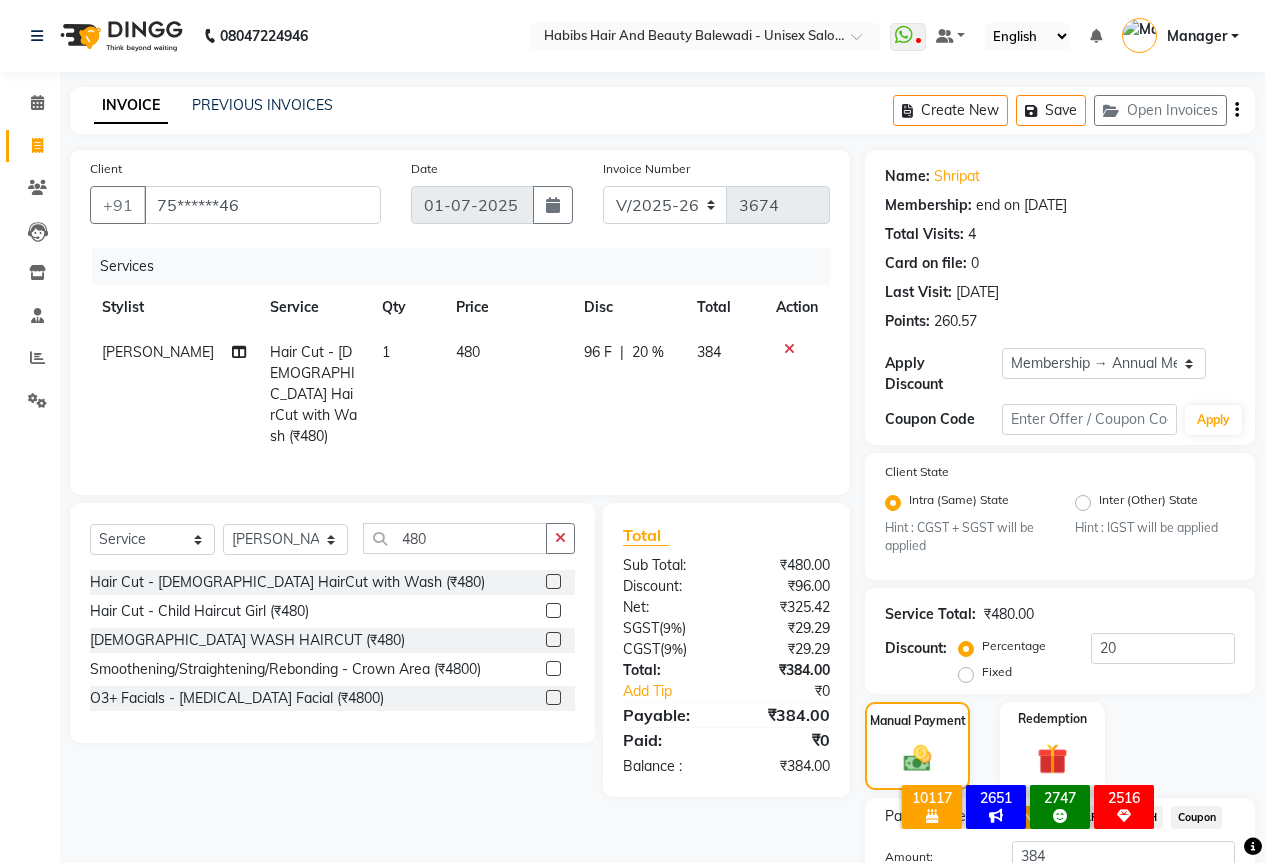 click on "×
10117
All Customers
2651
All Male Customer
2747
All Female Customer
2516
High Ticket Customers
OK No Cancel" at bounding box center [1027, 810] 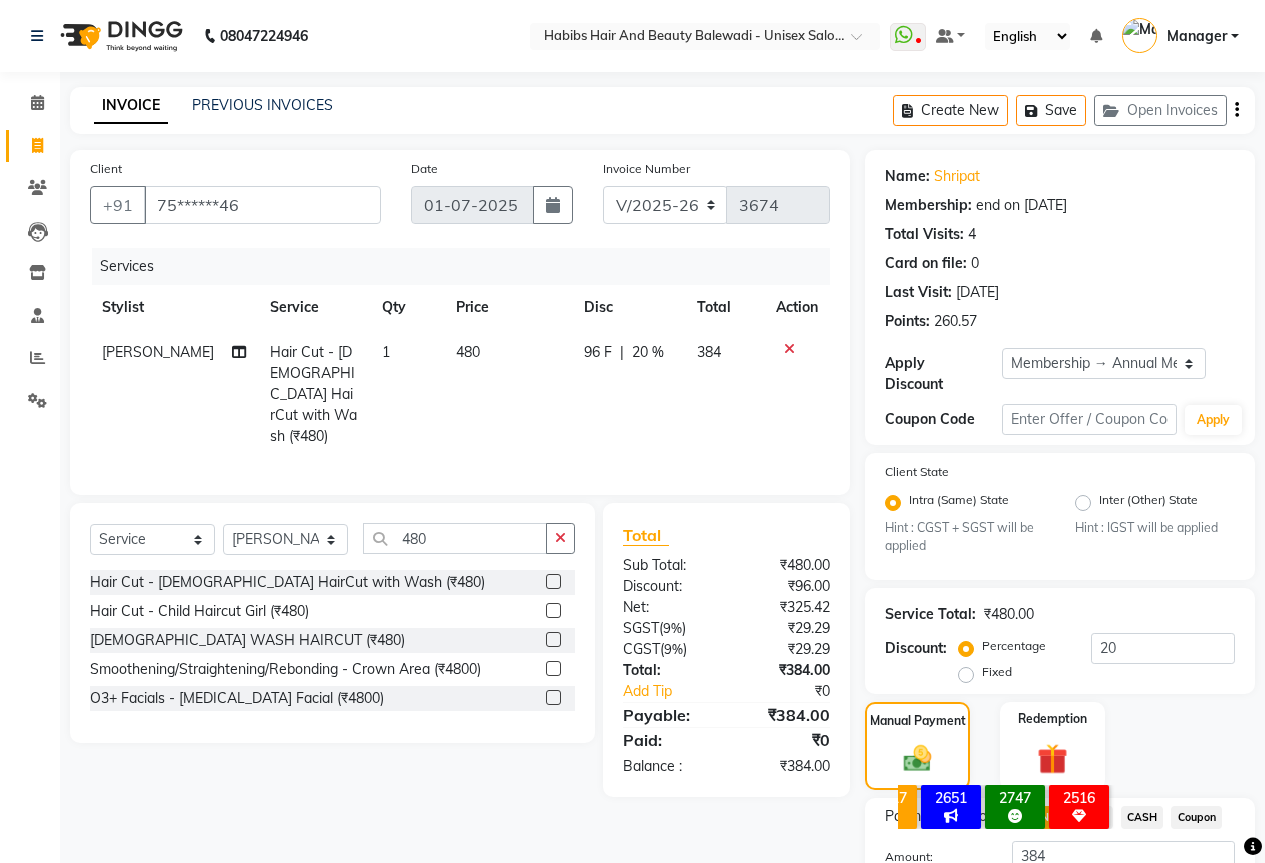 scroll, scrollTop: 139, scrollLeft: 0, axis: vertical 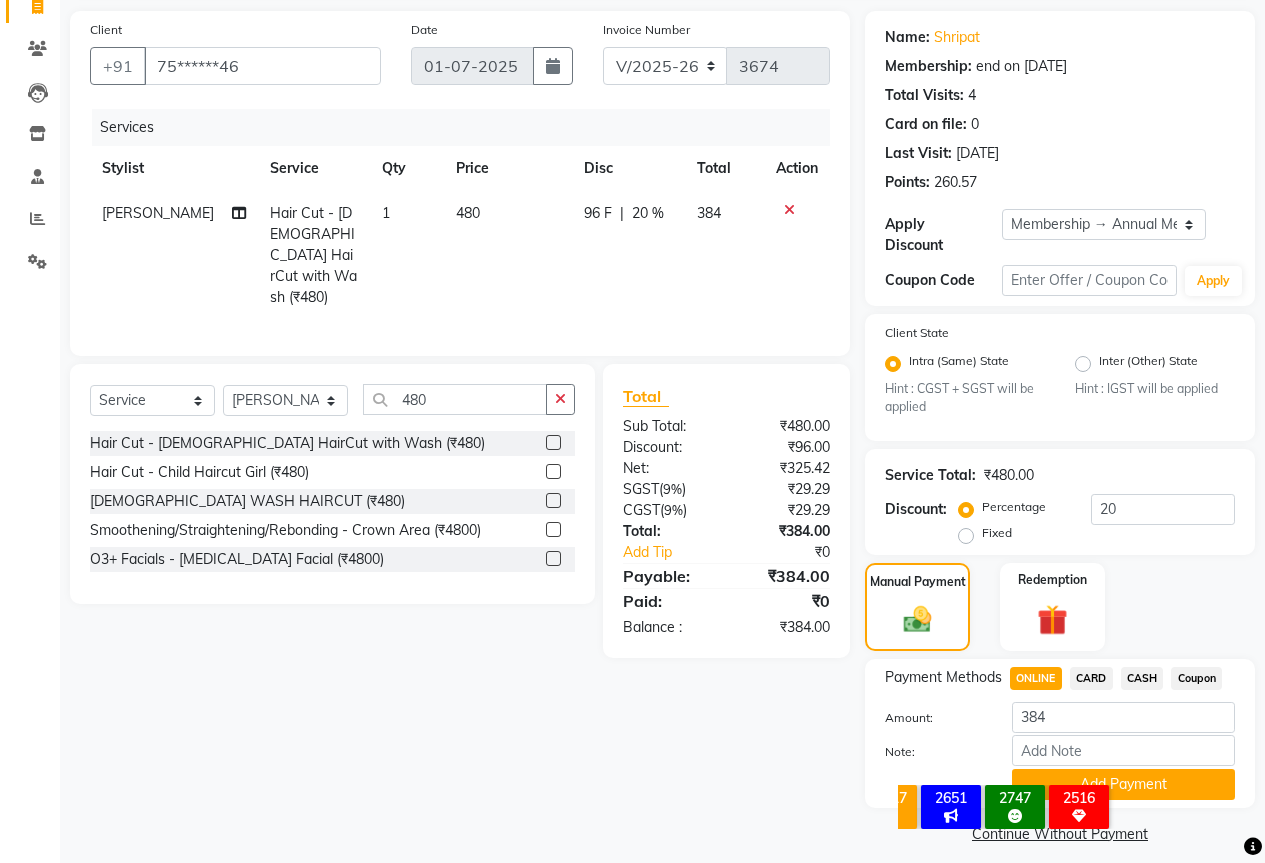 click on "×
10117
All Customers
2651
All Male Customer
2747
All Female Customer
2516
High Ticket Customers
OK No Cancel" at bounding box center [1027, 810] 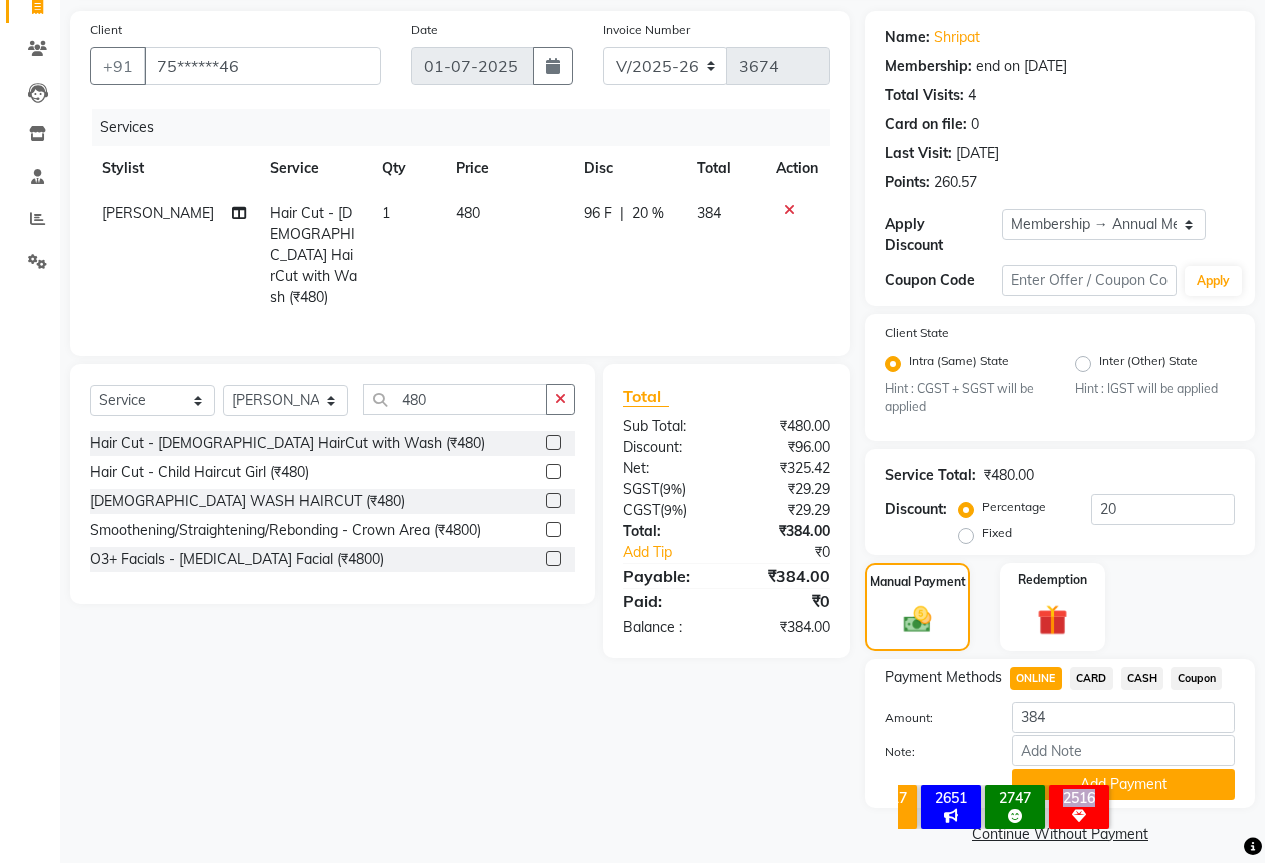 click on "×
10117
All Customers
2651
All Male Customer
2747
All Female Customer
2516
High Ticket Customers
OK No Cancel" at bounding box center [1027, 810] 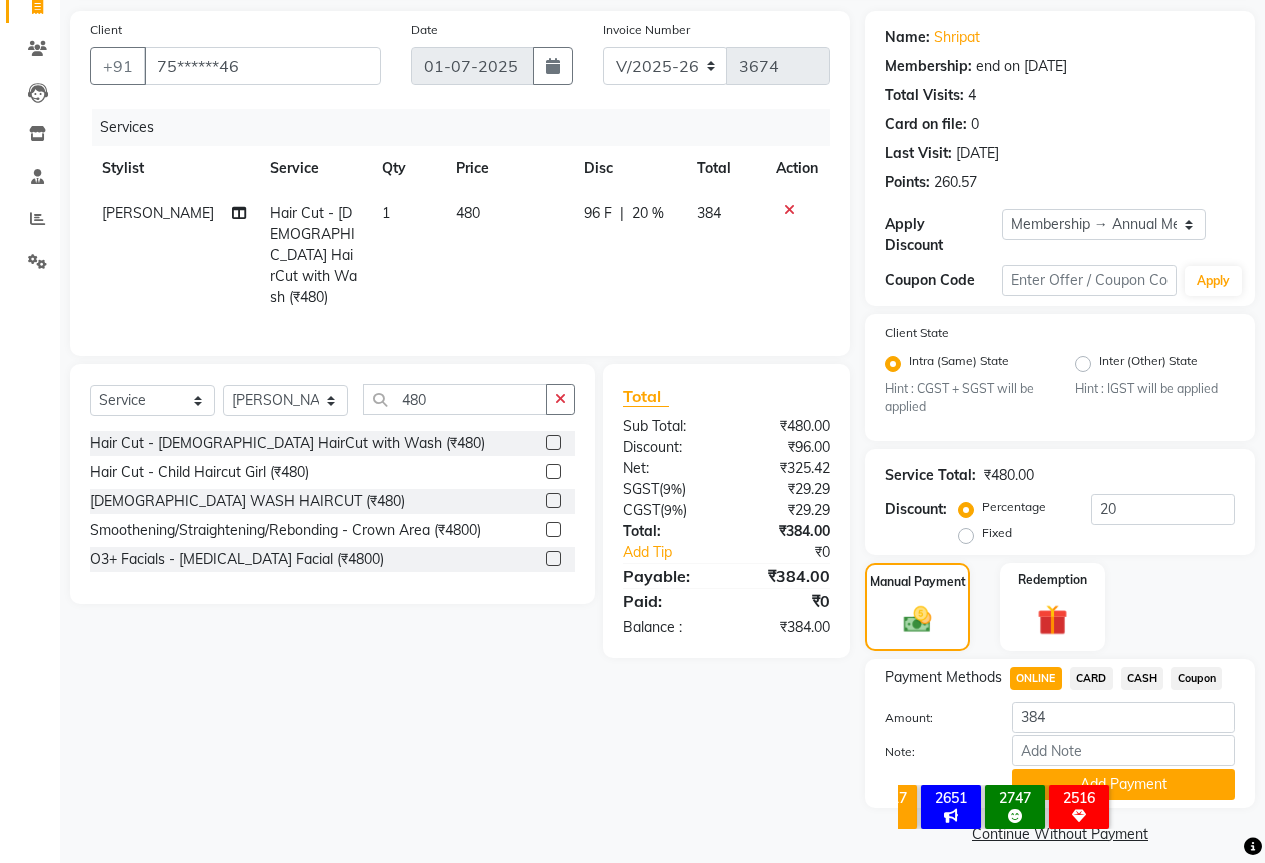 click on "×
10117
All Customers
2651
All Male Customer
2747
All Female Customer
2516
High Ticket Customers
OK No Cancel" at bounding box center (1027, 810) 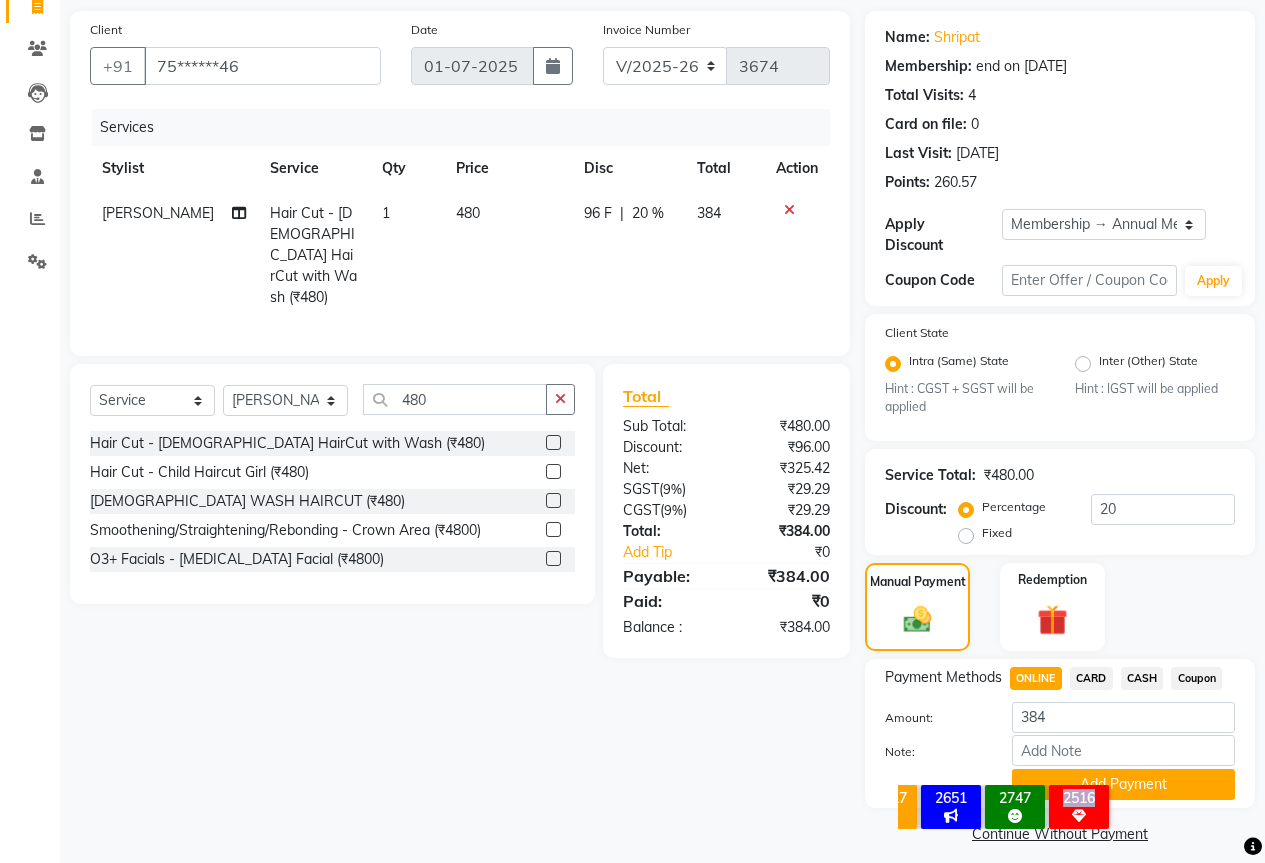 click on "×
10117
All Customers
2651
All Male Customer
2747
All Female Customer
2516
High Ticket Customers
OK No Cancel" at bounding box center [1027, 810] 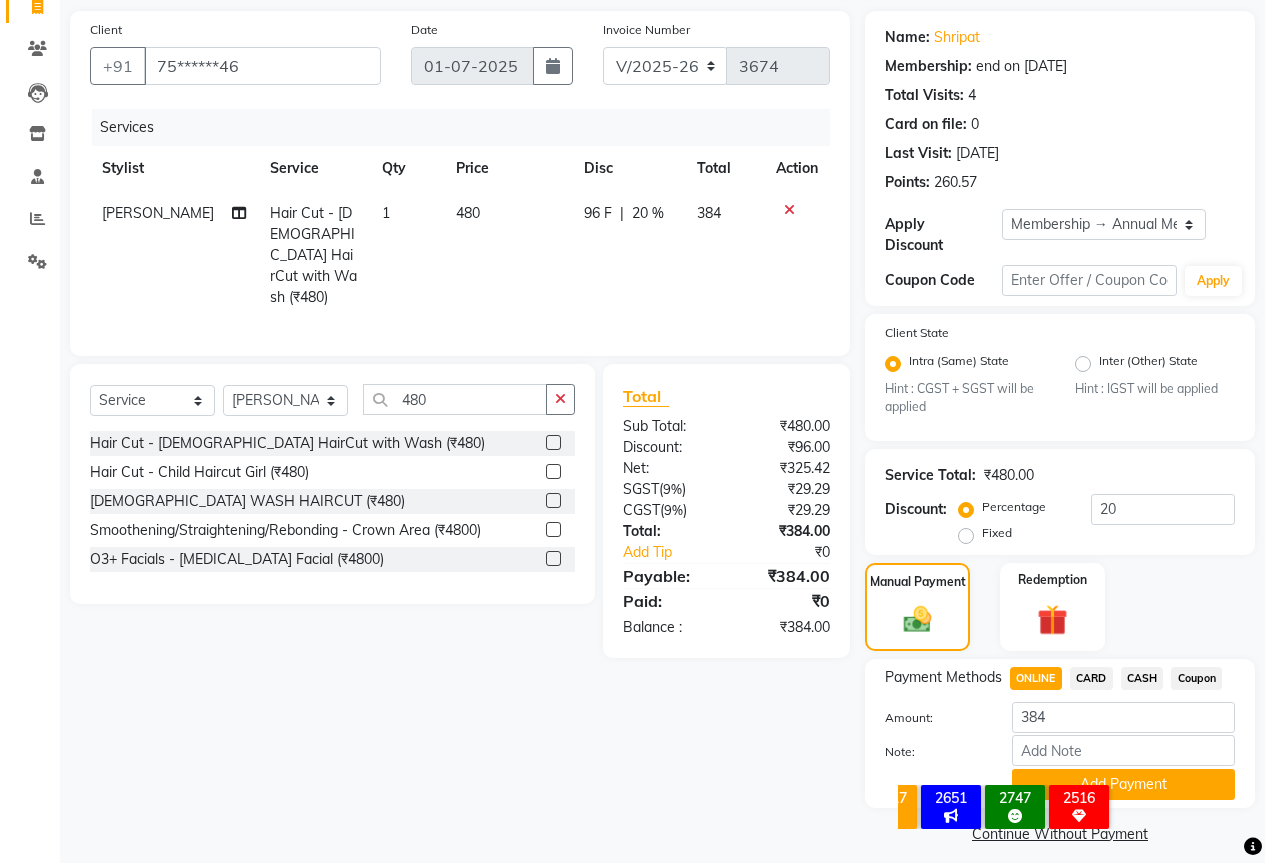 click on "×
10117
All Customers
2651
All Male Customer
2747
All Female Customer
2516
High Ticket Customers
OK No Cancel" at bounding box center [1027, 810] 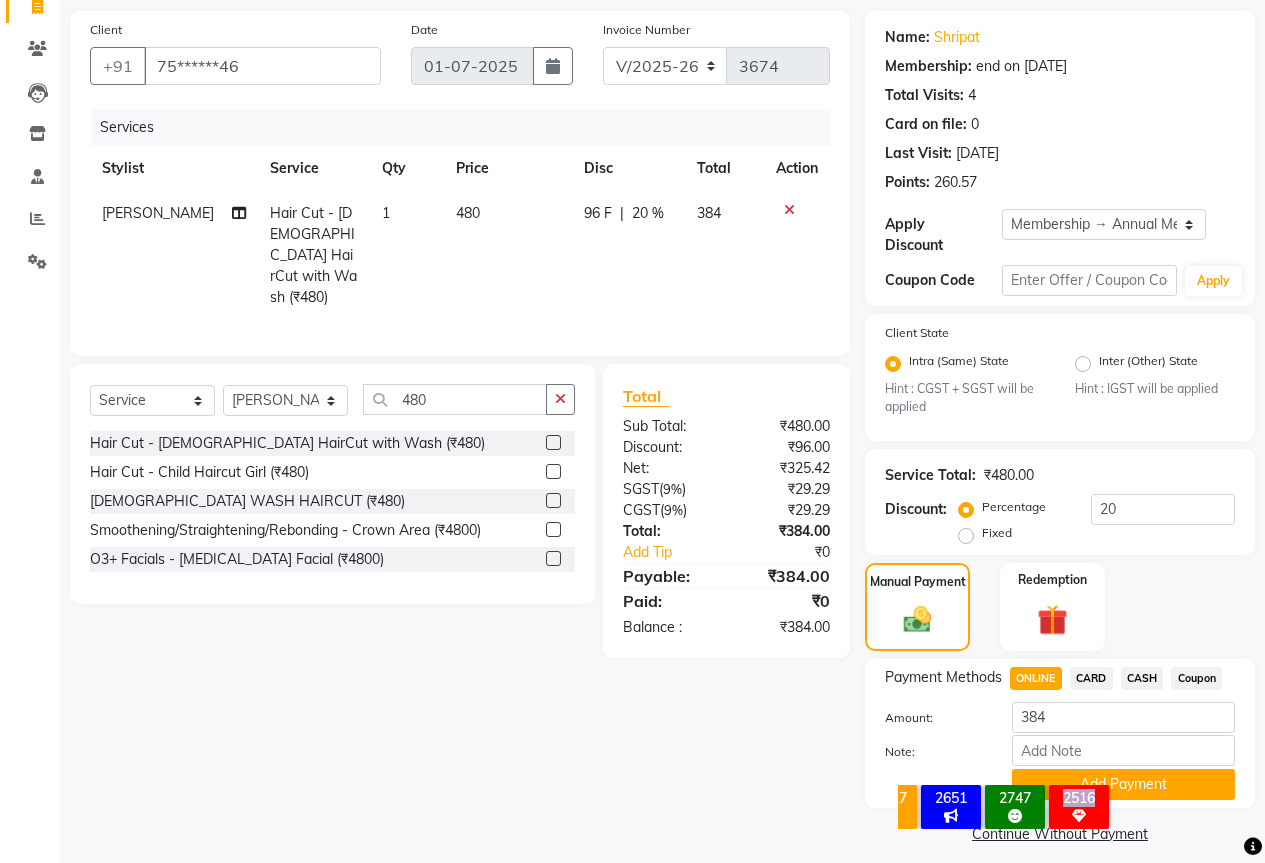click on "×
10117
All Customers
2651
All Male Customer
2747
All Female Customer
2516
High Ticket Customers
OK No Cancel" at bounding box center (1027, 810) 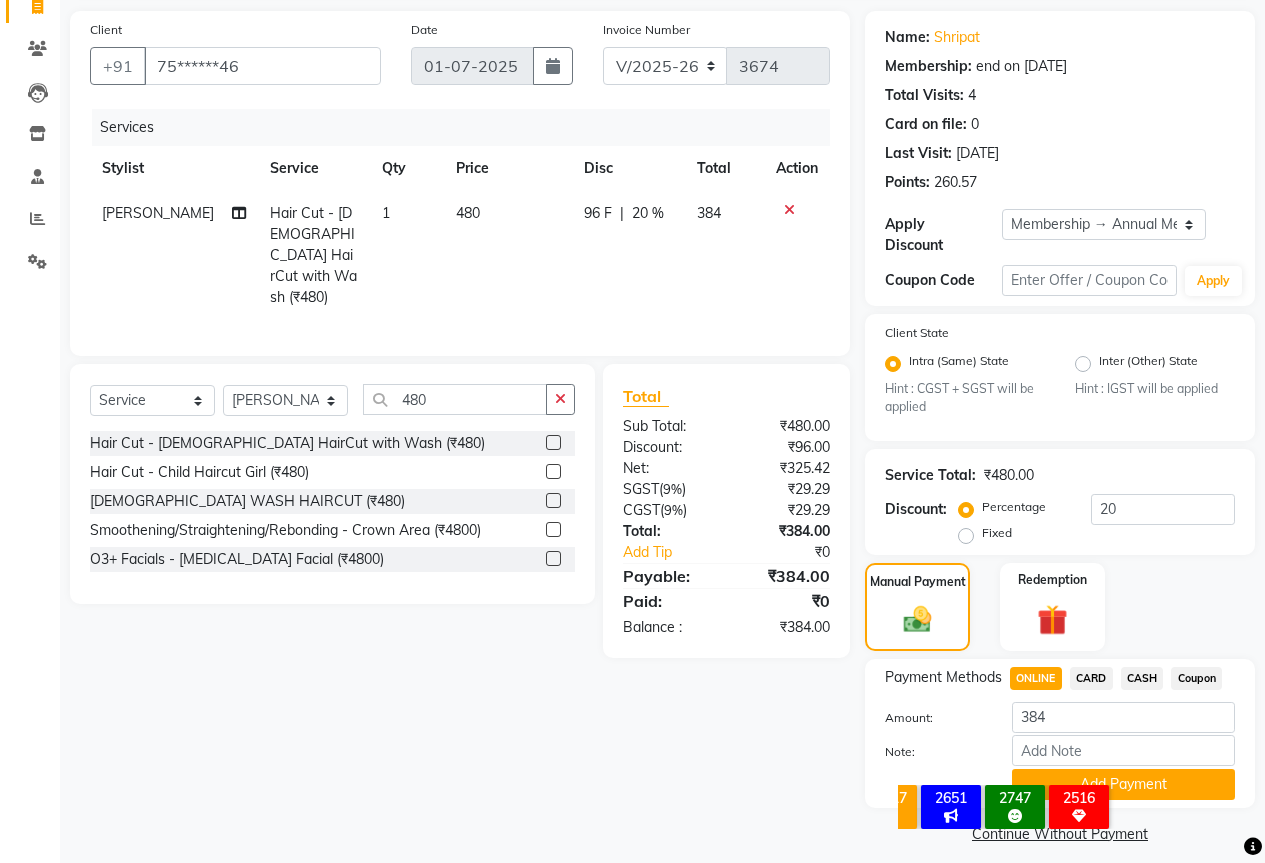 click on "×
10117
All Customers
2651
All Male Customer
2747
All Female Customer
2516
High Ticket Customers
OK No Cancel" at bounding box center [1027, 810] 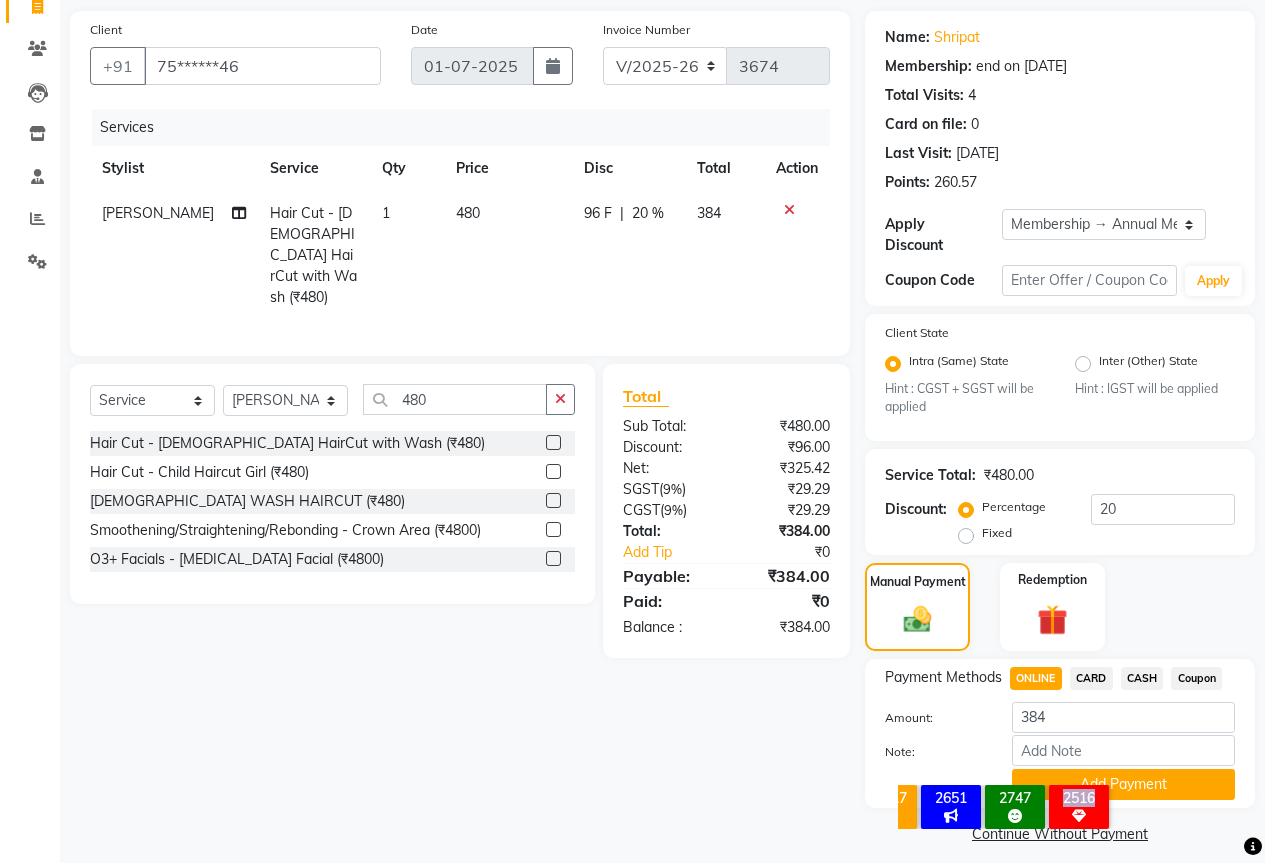 click on "×
10117
All Customers
2651
All Male Customer
2747
All Female Customer
2516
High Ticket Customers
OK No Cancel" at bounding box center (1027, 810) 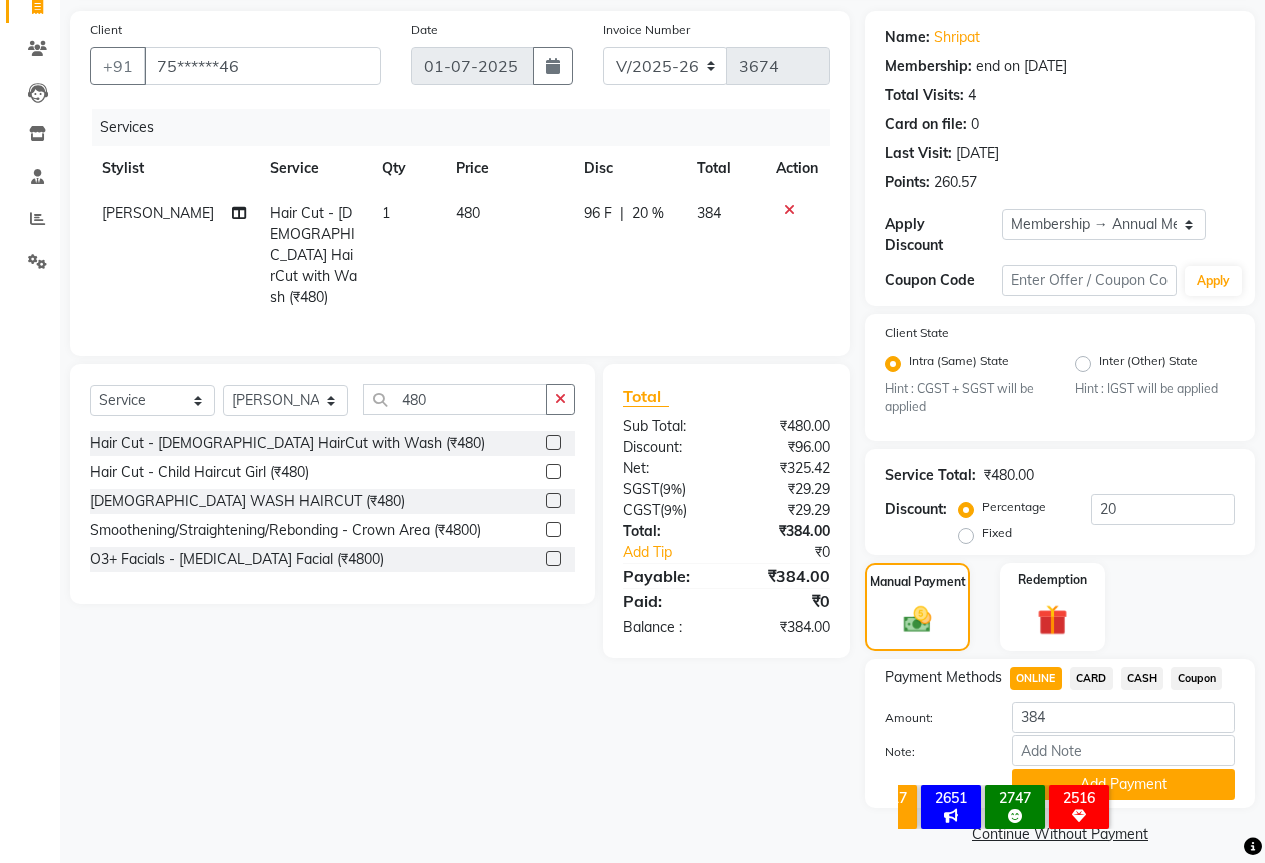 click on "×
10117
All Customers
2651
All Male Customer
2747
All Female Customer
2516
High Ticket Customers
OK No Cancel" at bounding box center [1027, 810] 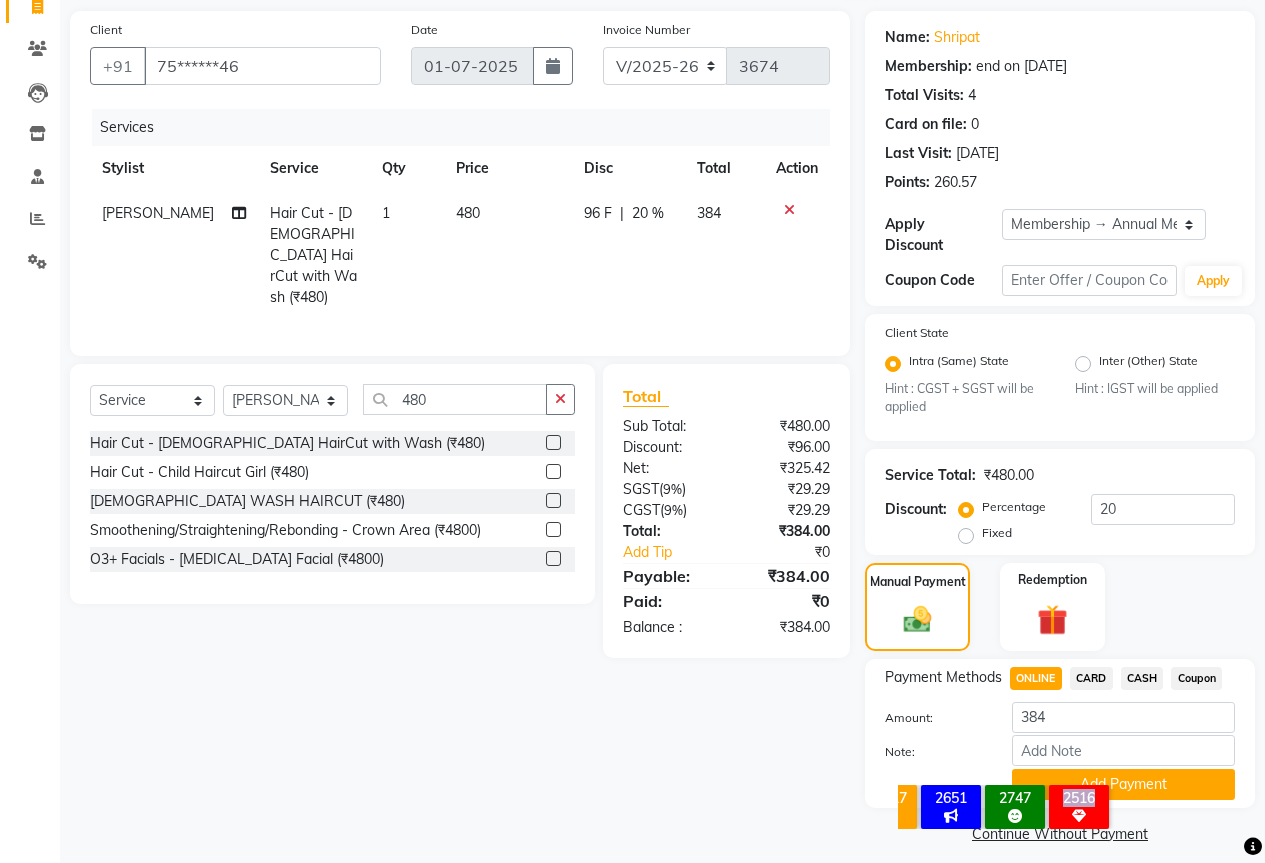 click on "×
10117
All Customers
2651
All Male Customer
2747
All Female Customer
2516
High Ticket Customers
OK No Cancel" at bounding box center [1027, 810] 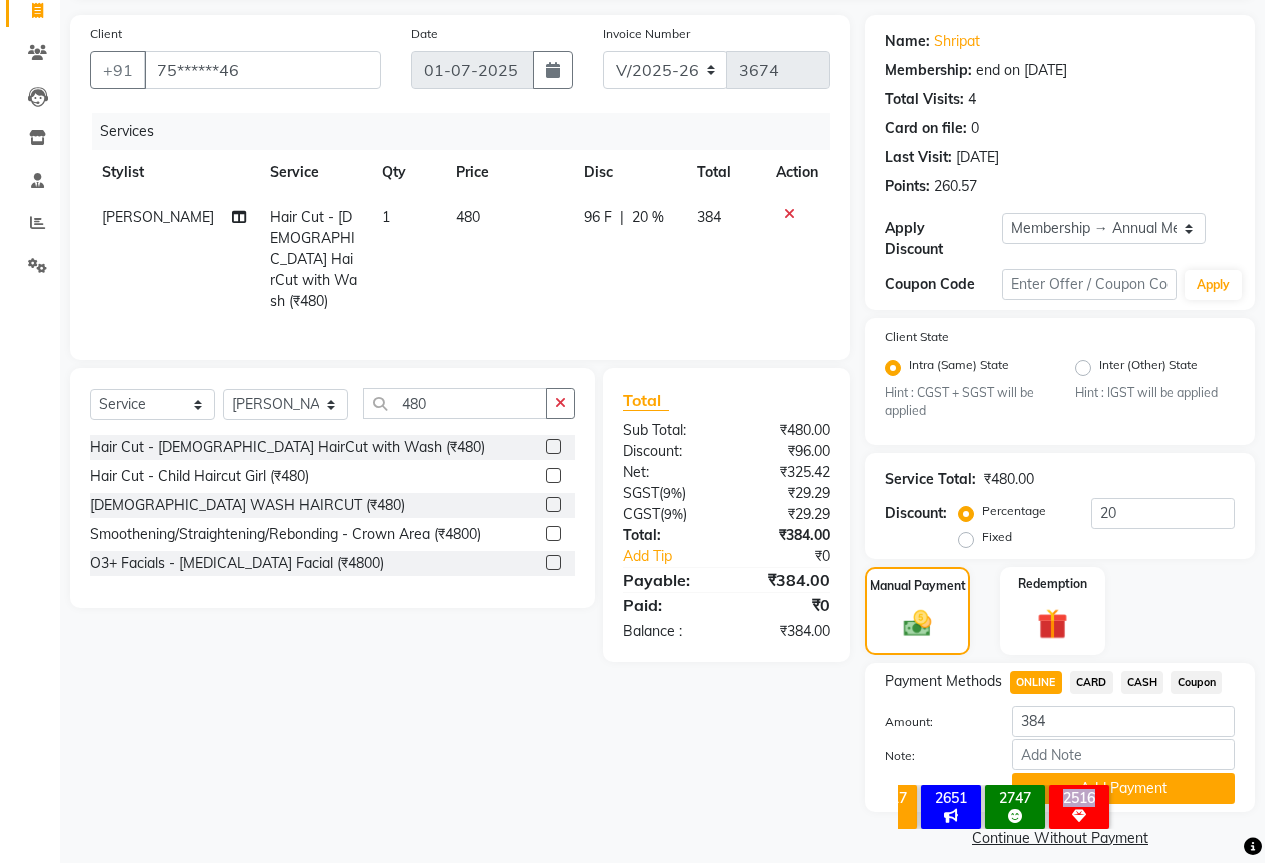 scroll, scrollTop: 139, scrollLeft: 0, axis: vertical 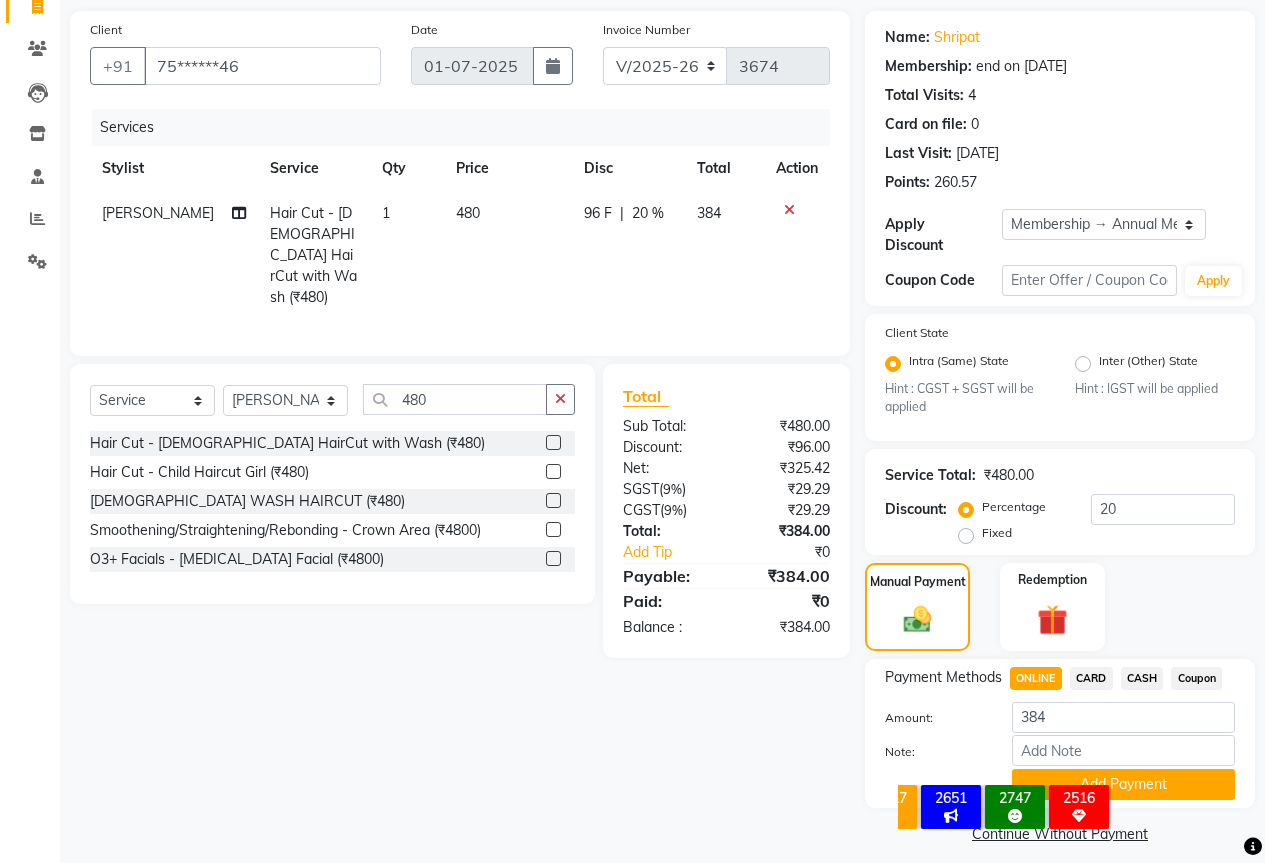 click on "CARD" 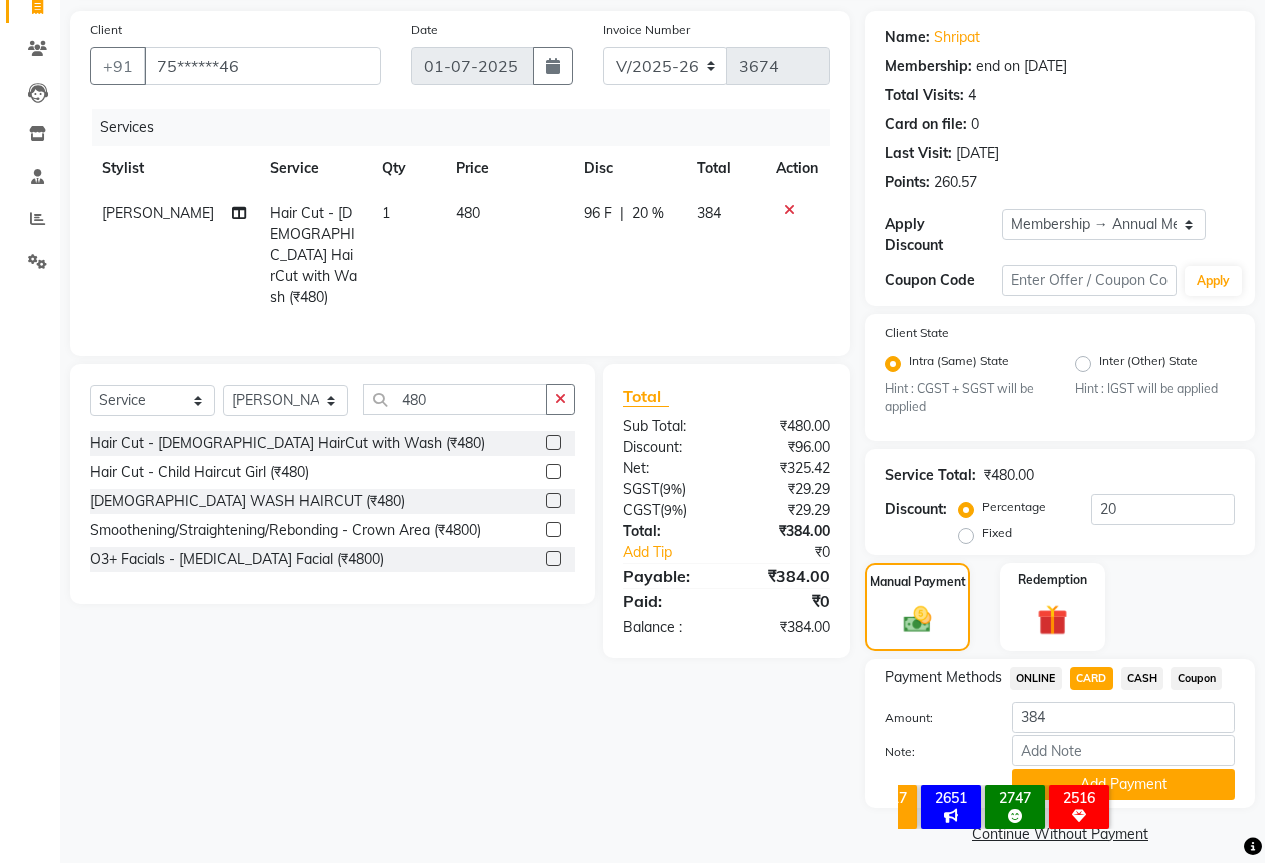 click on "ONLINE" 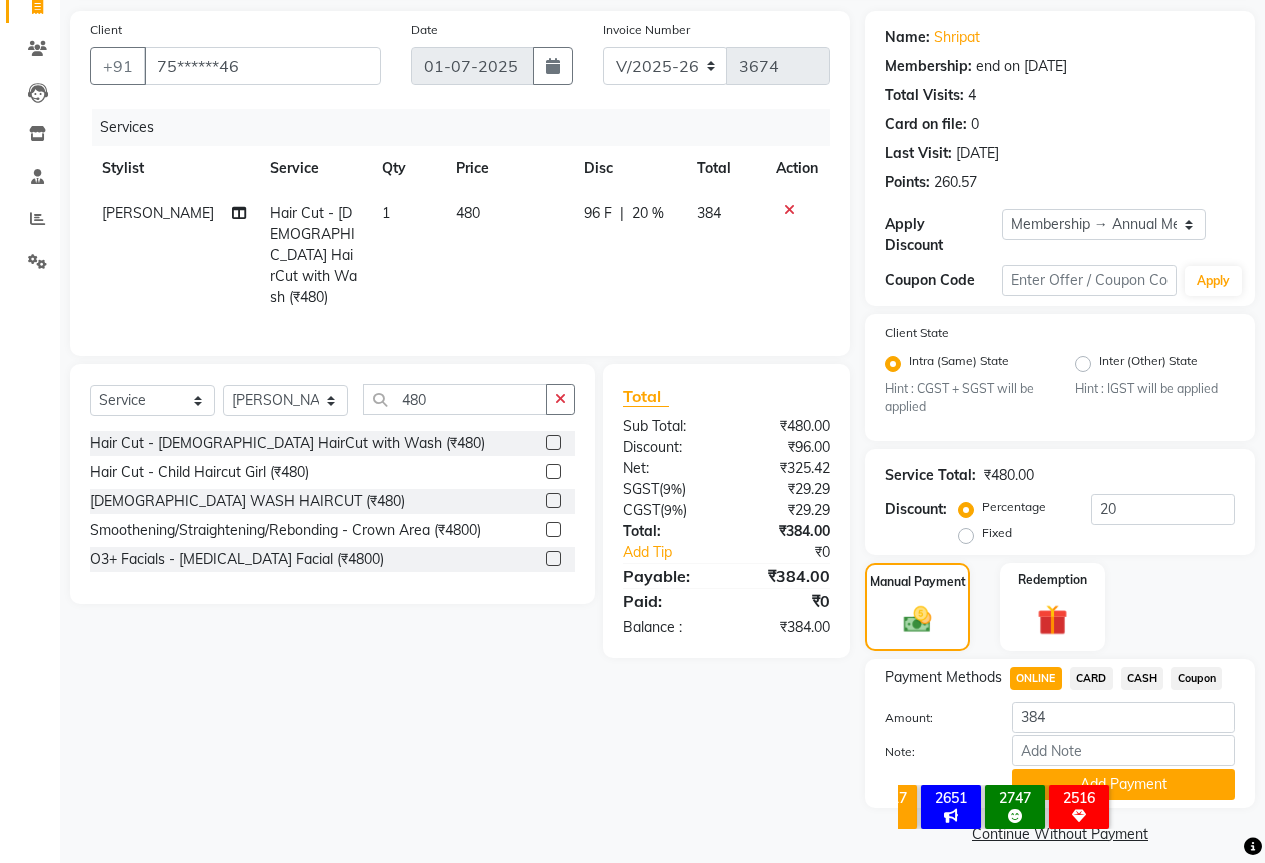 scroll, scrollTop: 0, scrollLeft: 0, axis: both 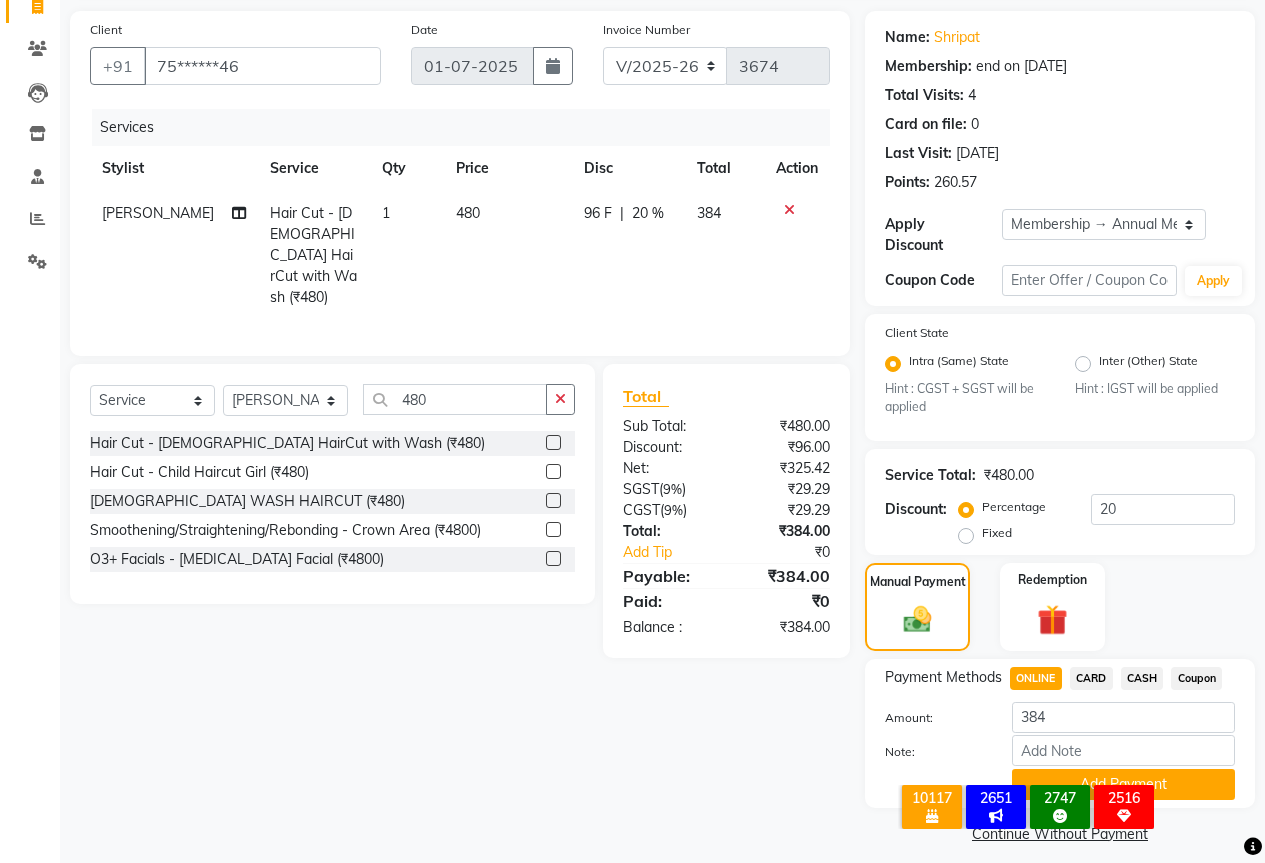 click on "CARD" 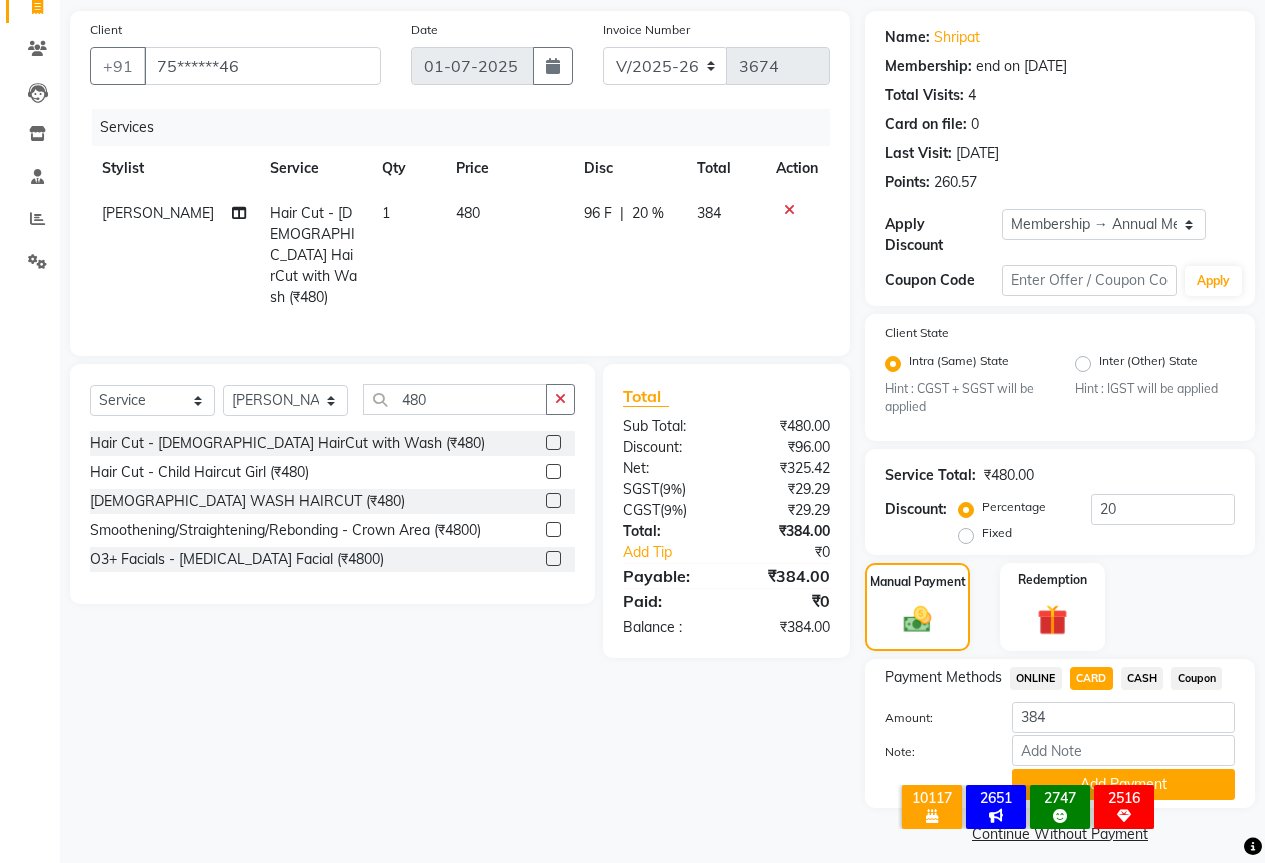 click on "ONLINE" 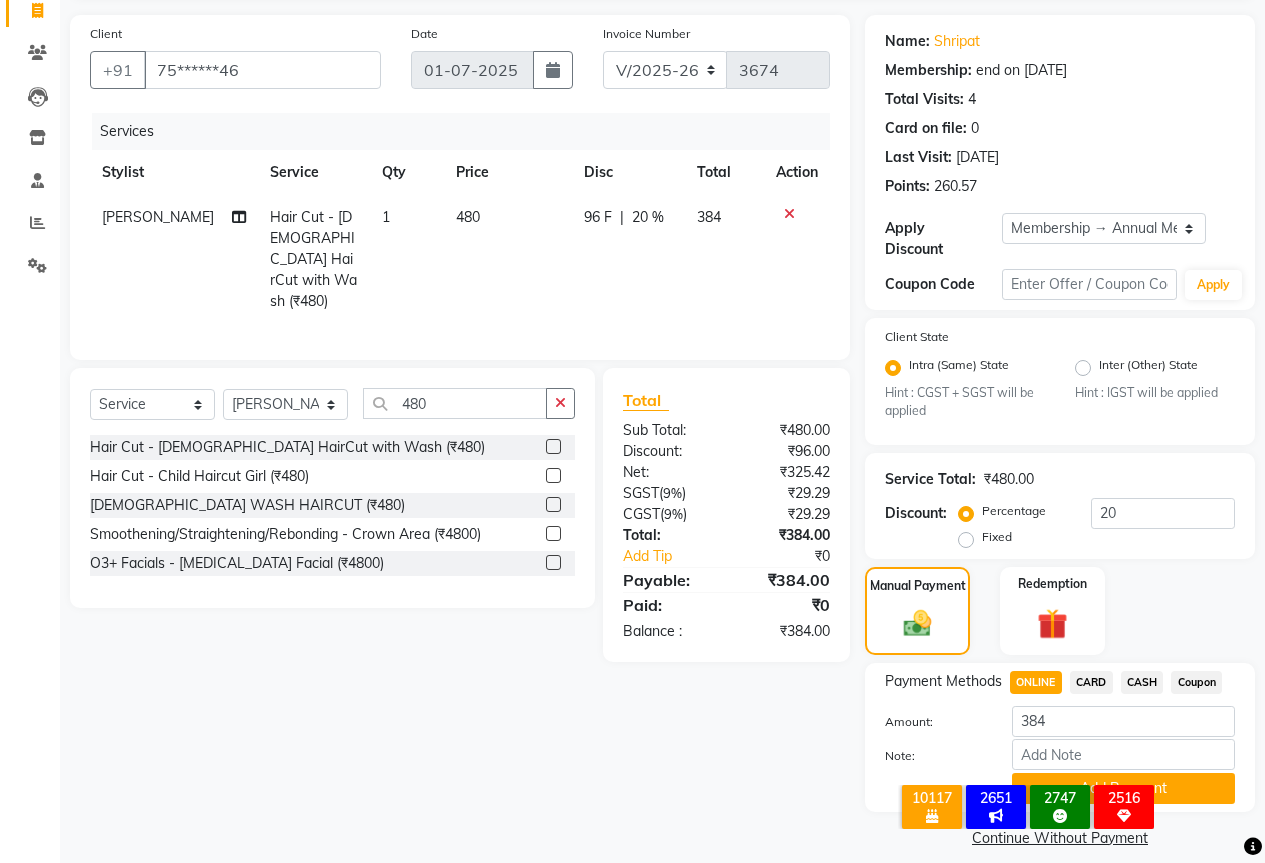 scroll, scrollTop: 139, scrollLeft: 0, axis: vertical 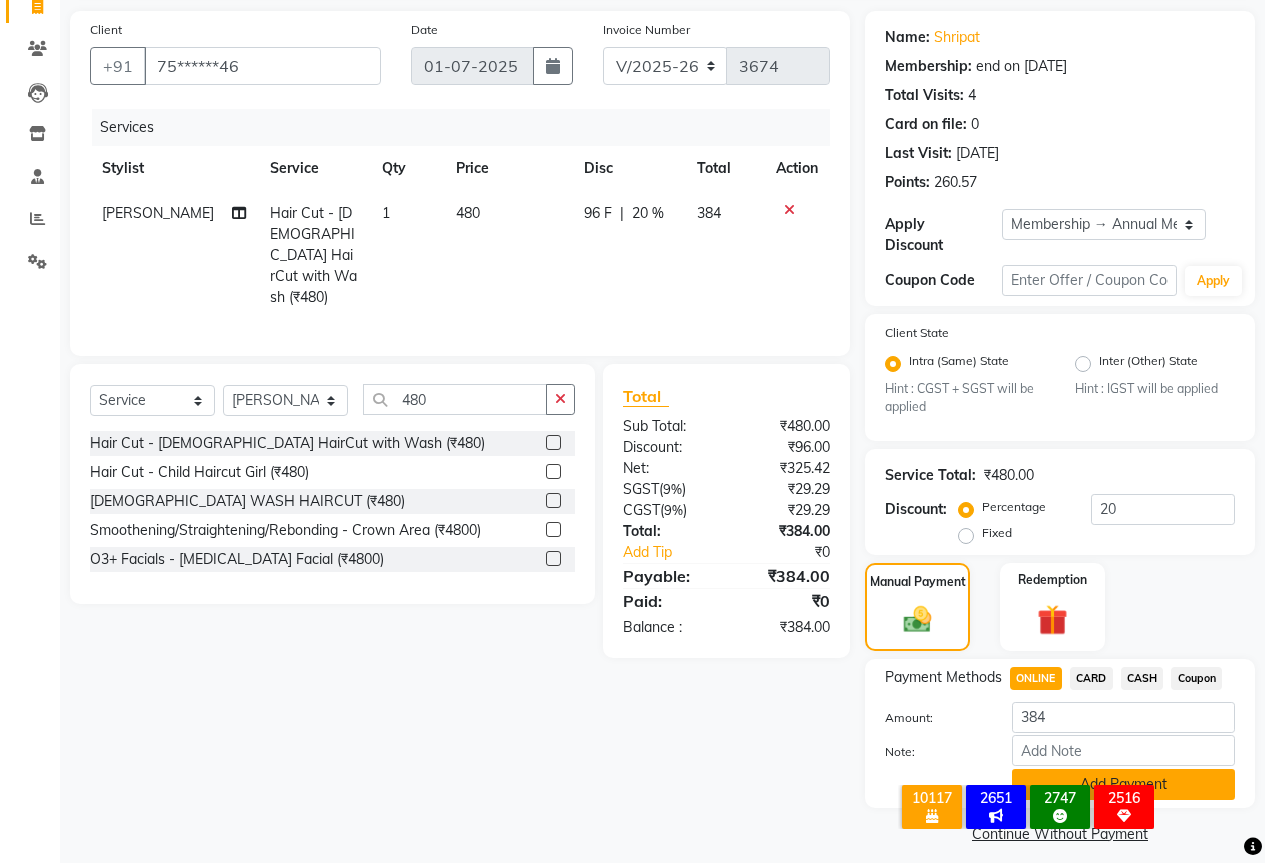 click on "Add Payment" 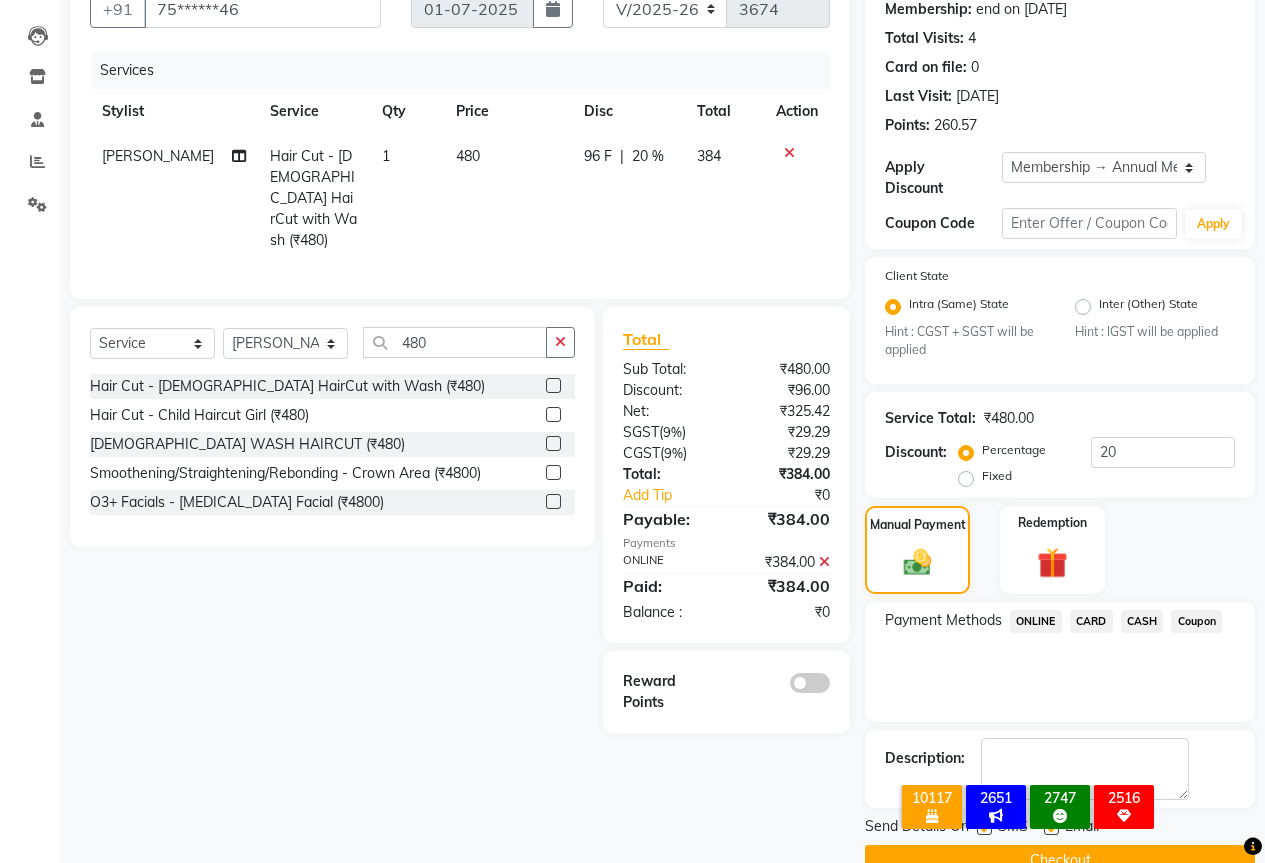 scroll, scrollTop: 223, scrollLeft: 0, axis: vertical 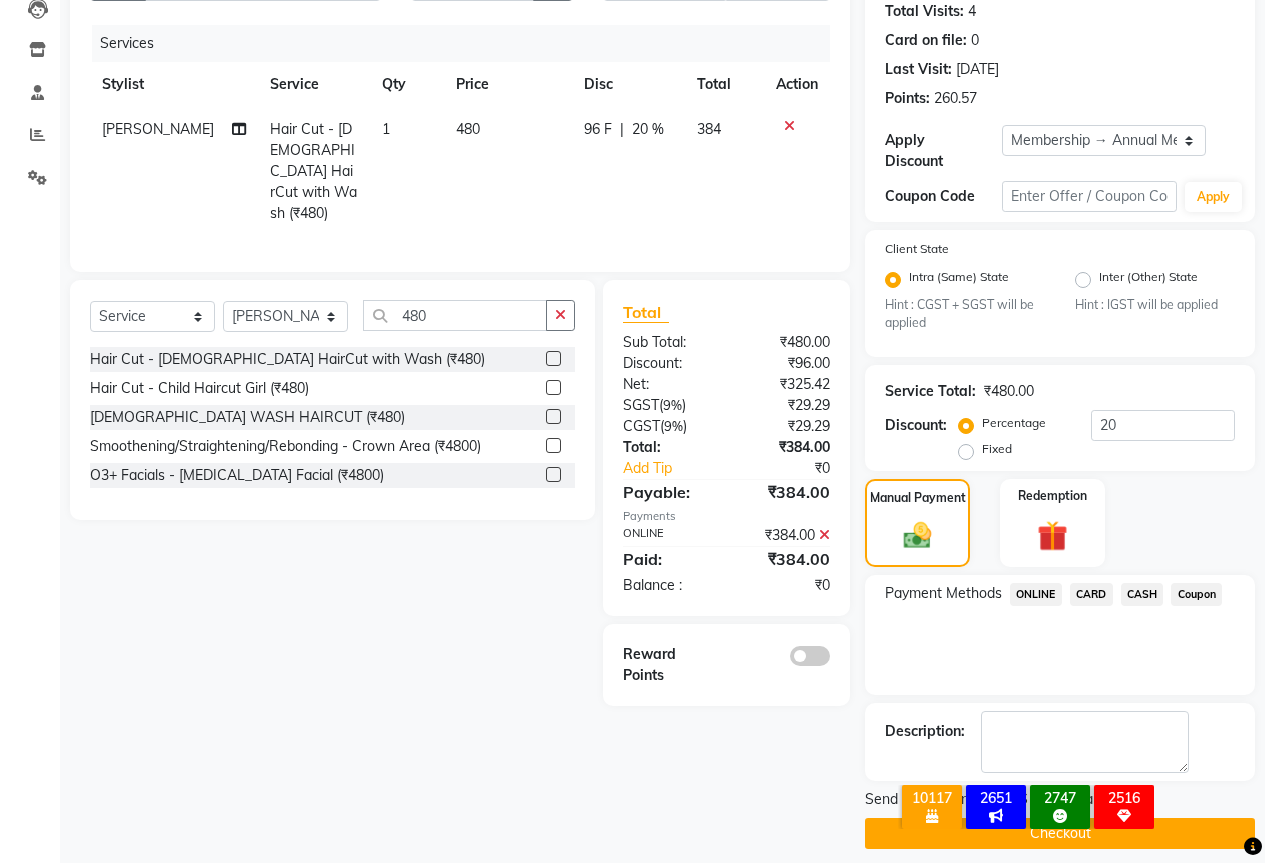click on "Checkout" 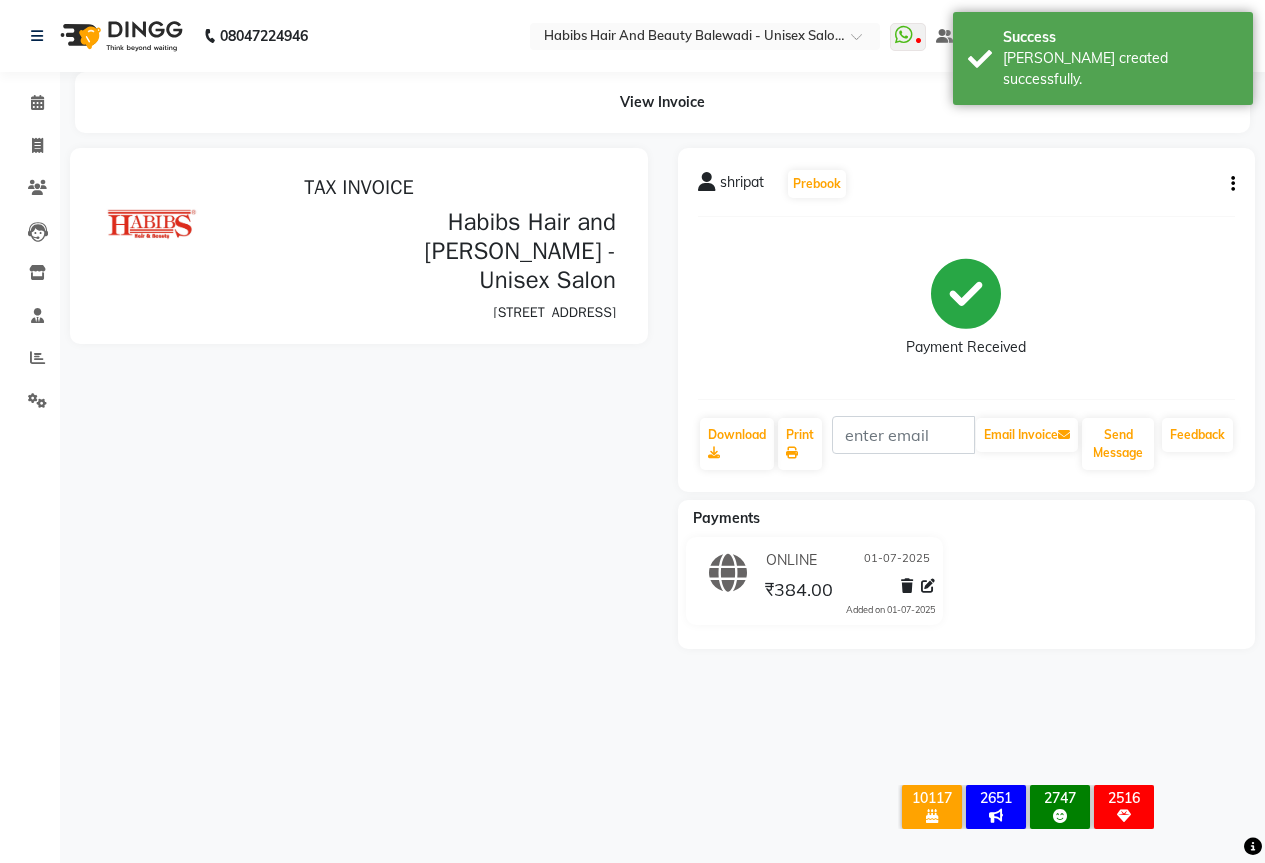 scroll, scrollTop: 0, scrollLeft: 0, axis: both 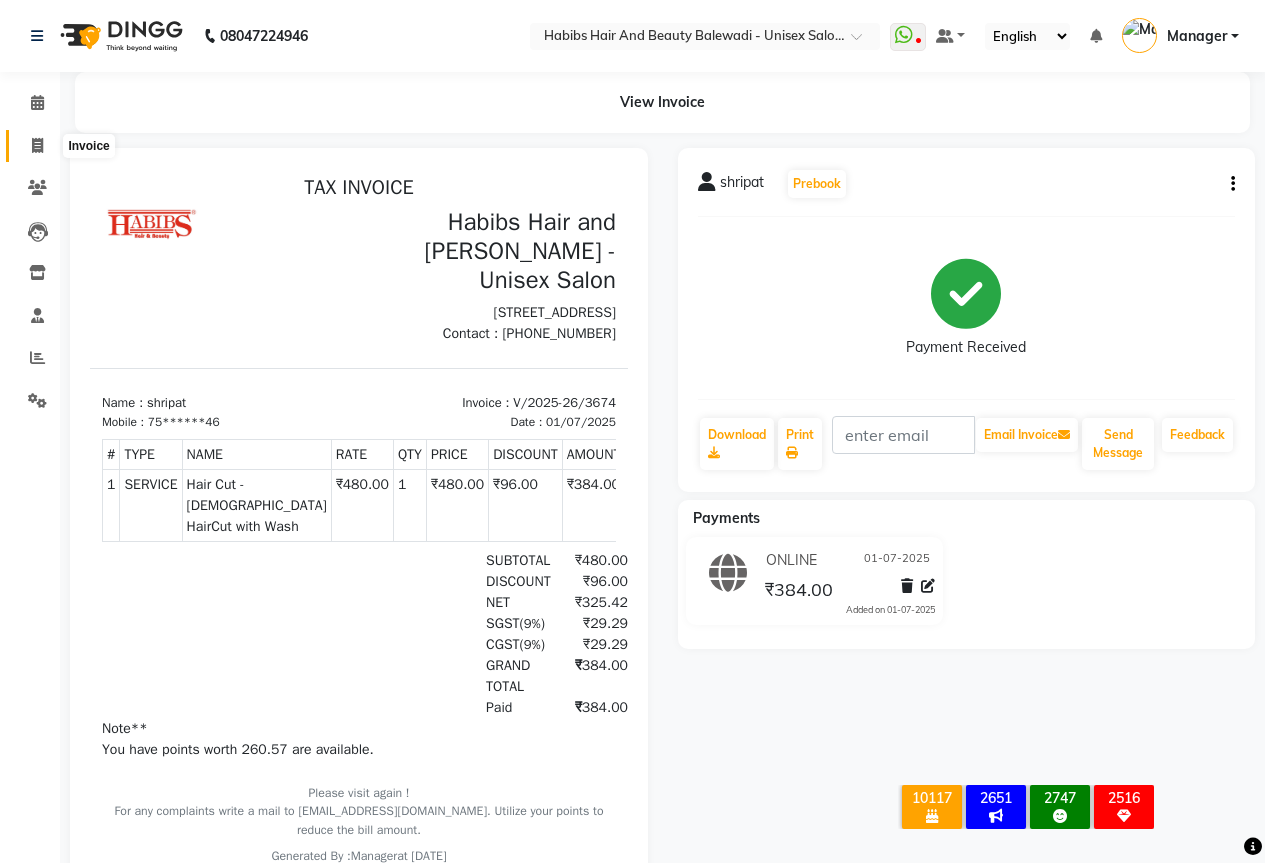 click 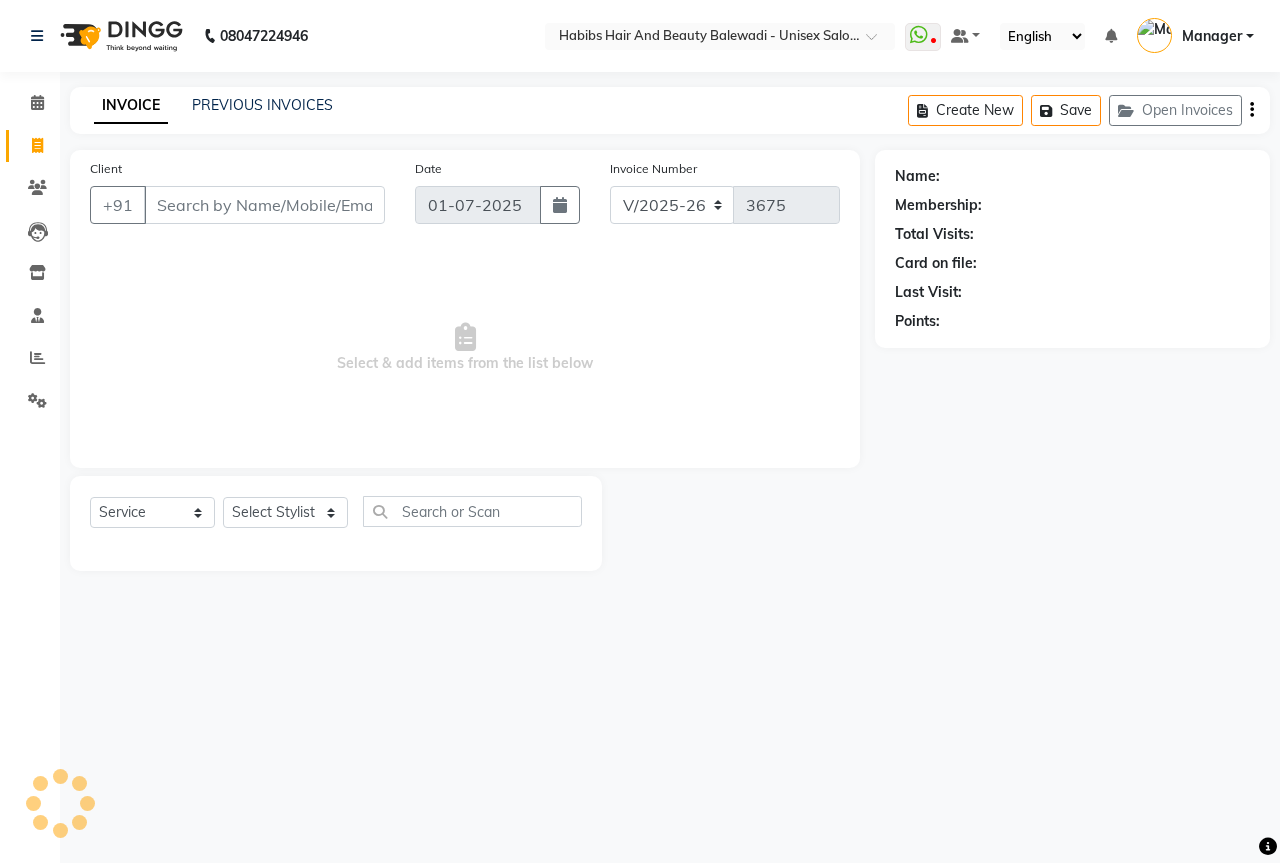 select on "package" 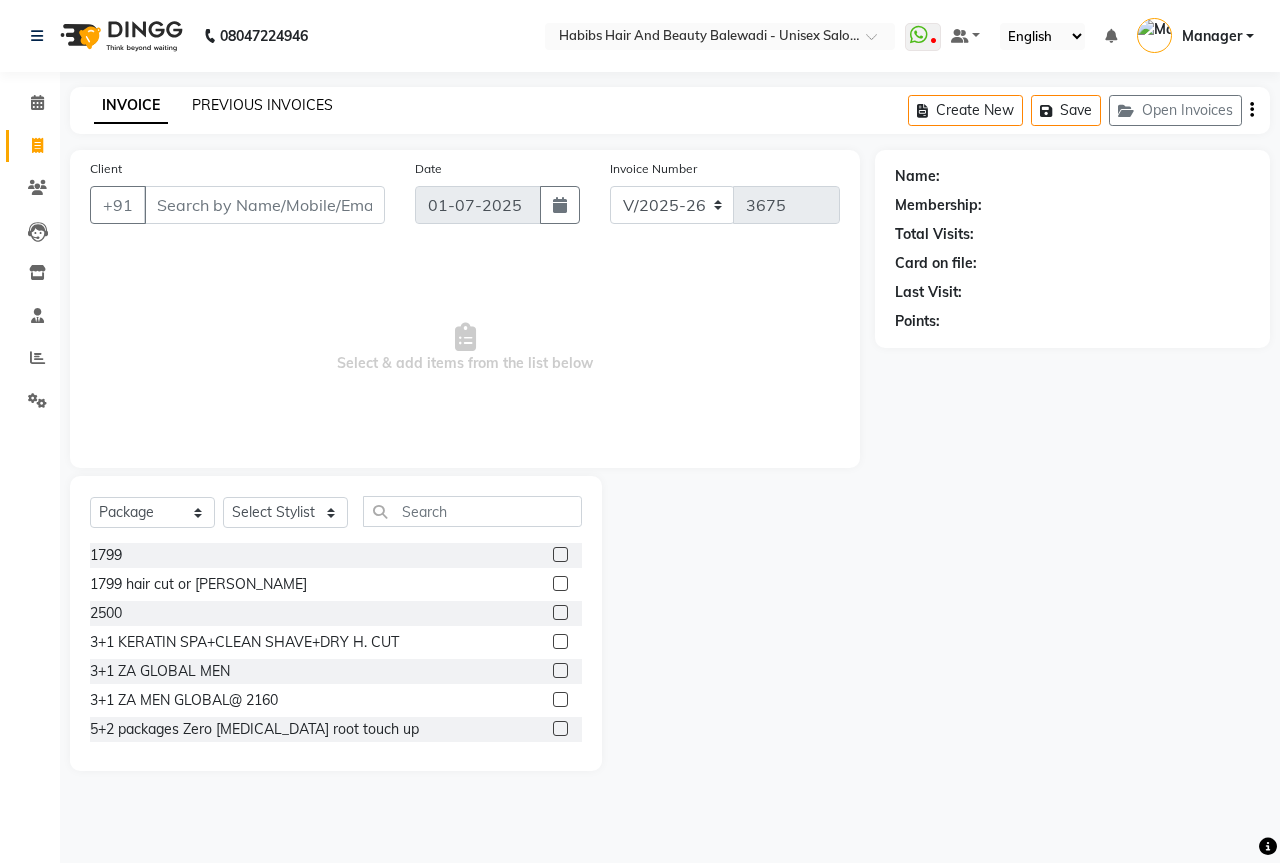 click on "PREVIOUS INVOICES" 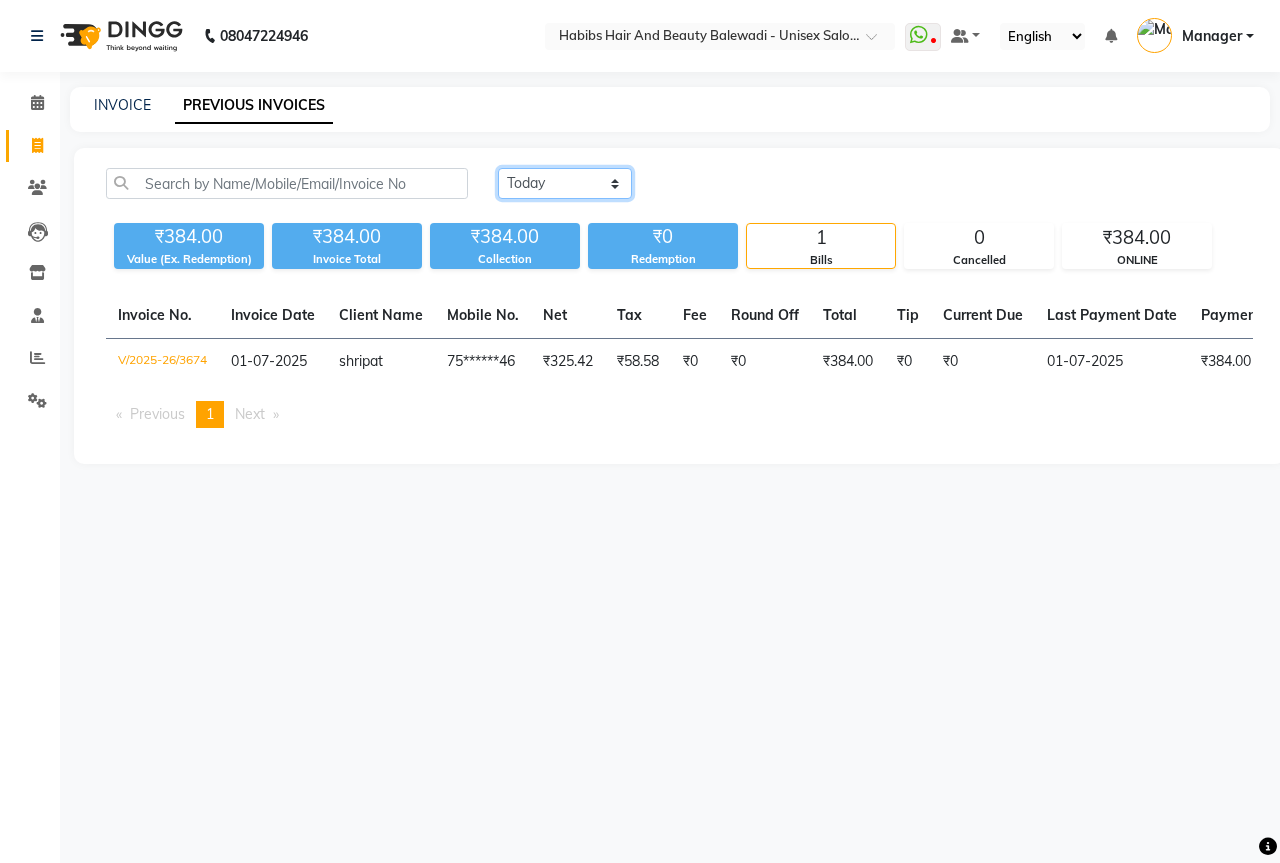 click on "Today Yesterday Custom Range" 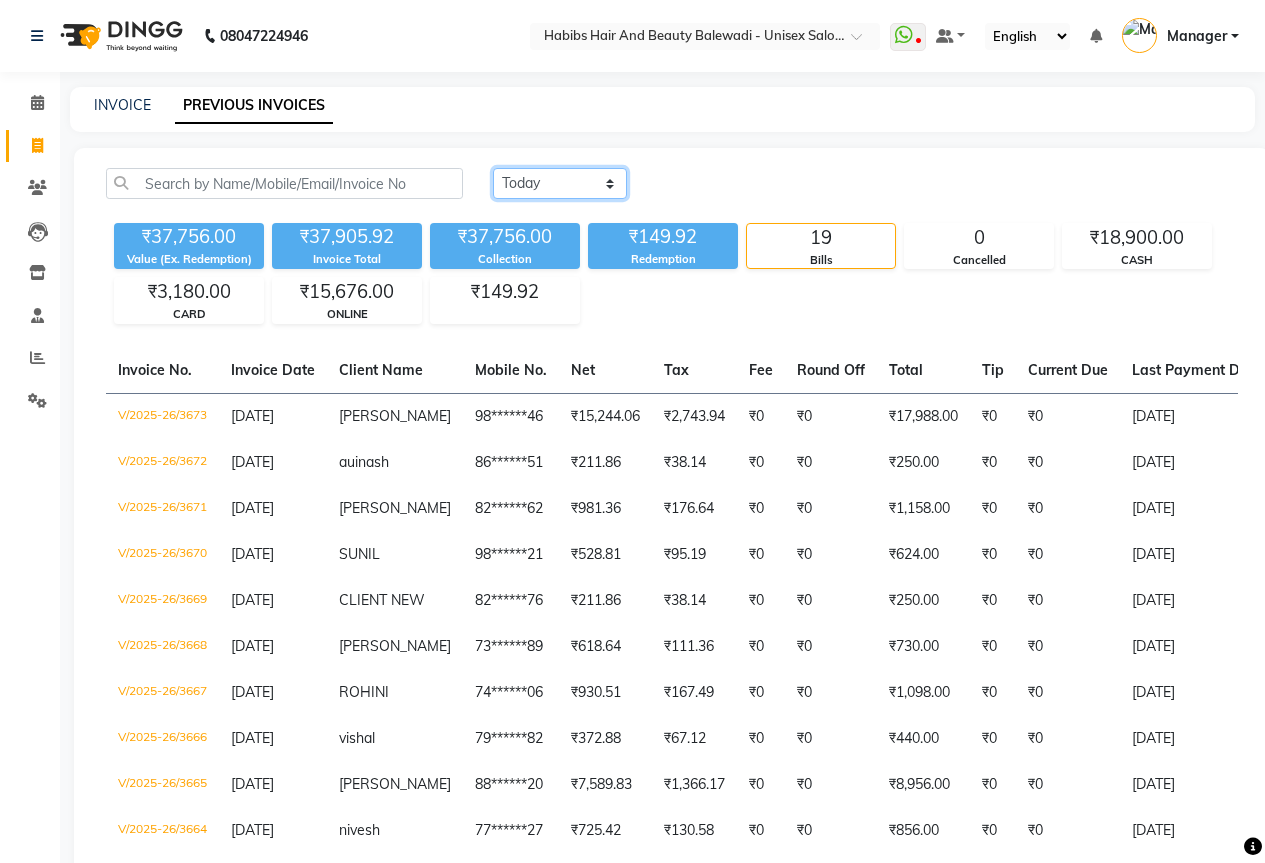 drag, startPoint x: 540, startPoint y: 179, endPoint x: 546, endPoint y: 188, distance: 10.816654 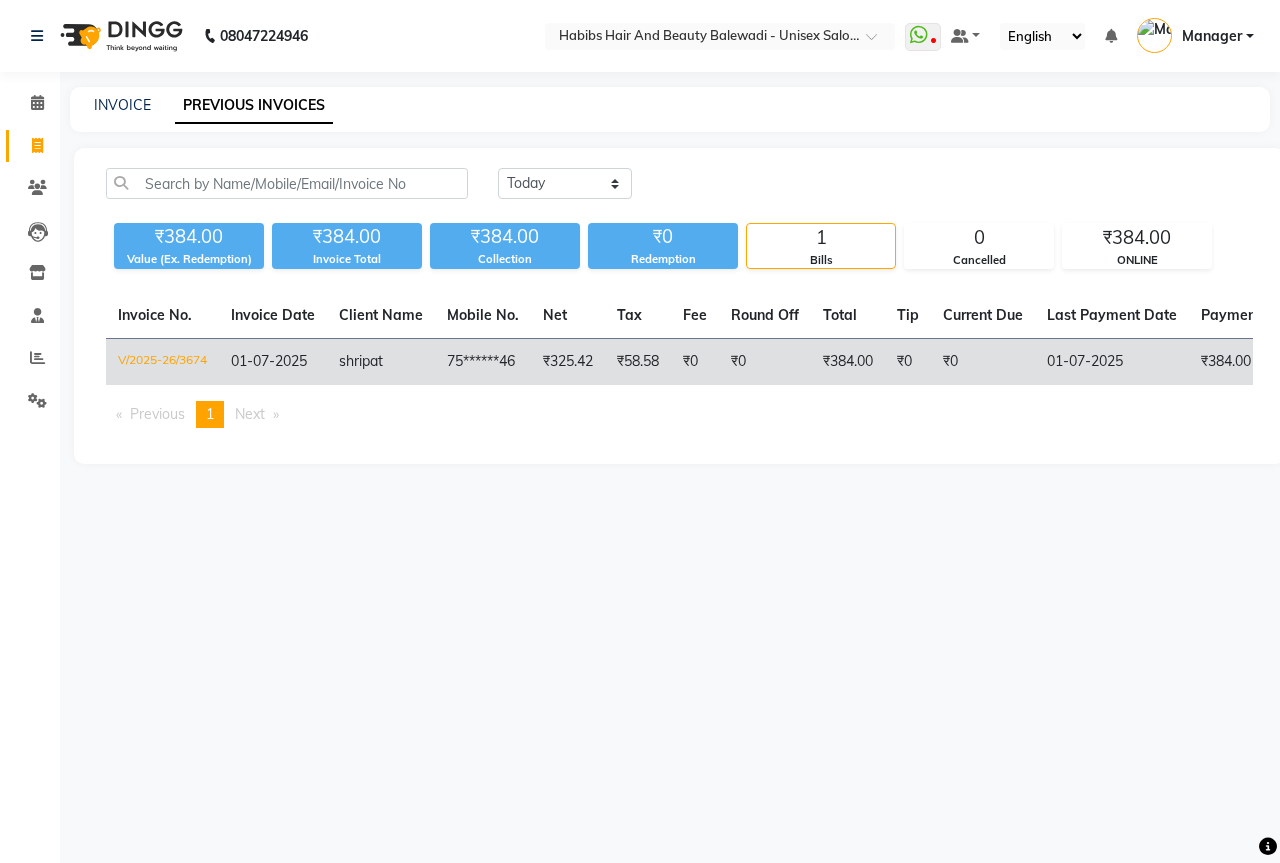 click on "shripat" 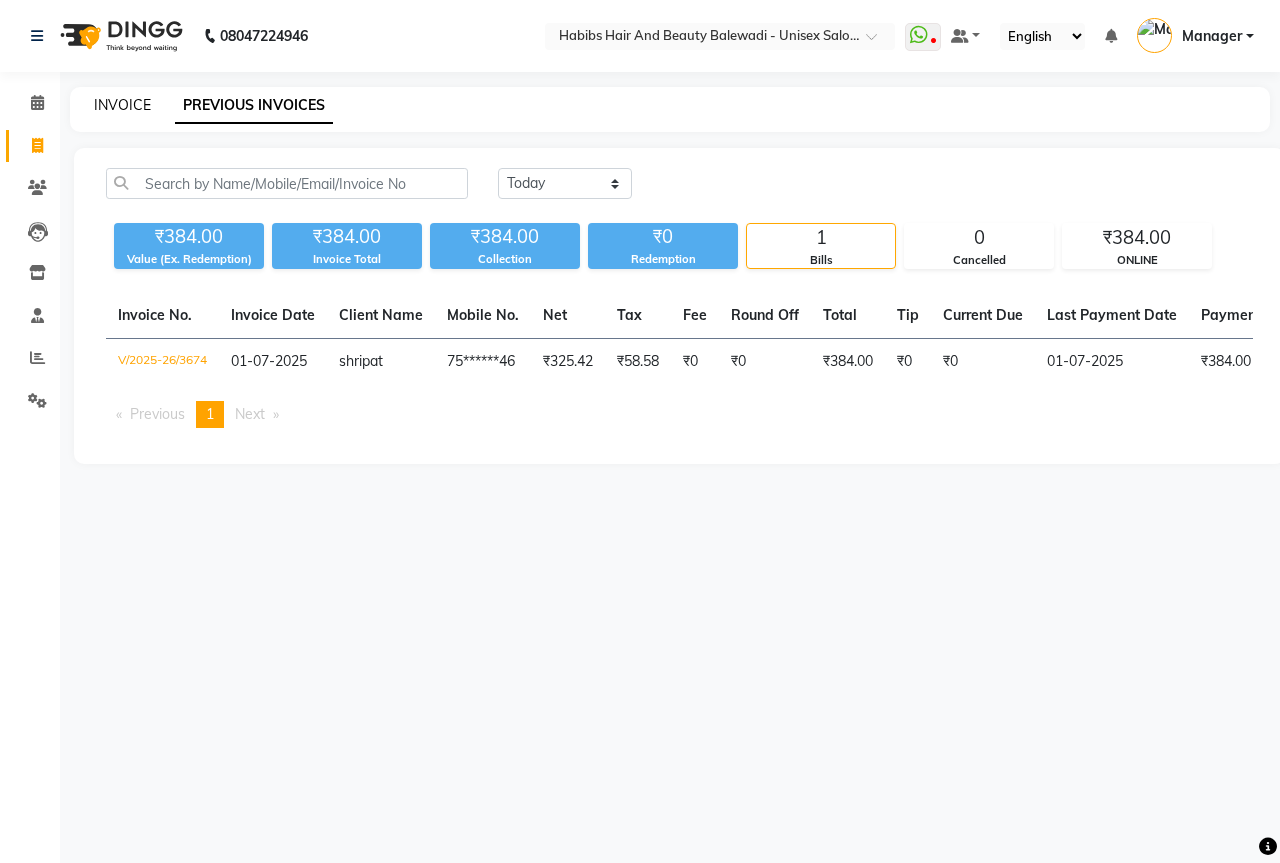 click on "INVOICE" 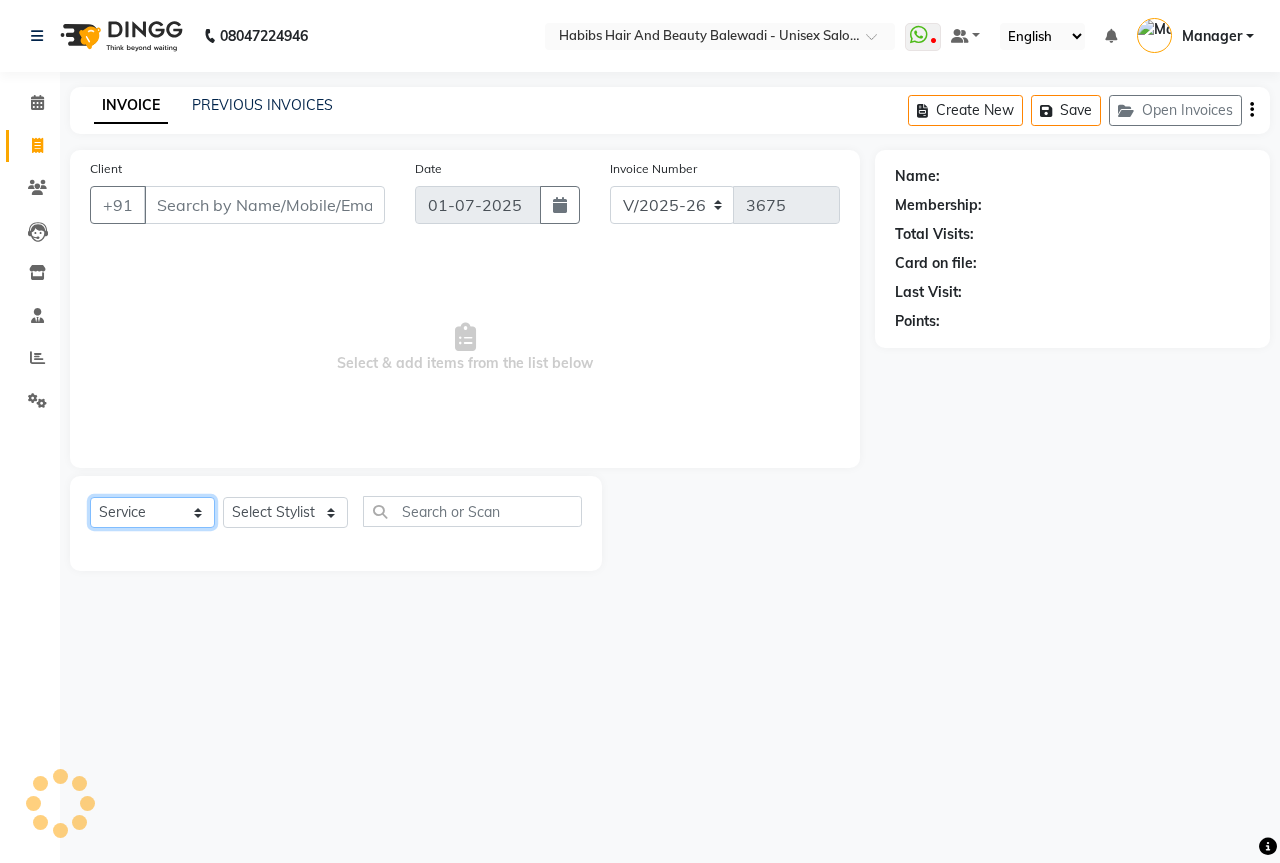 click on "Select  Service  Product  Membership  Package Voucher Prepaid Gift Card" 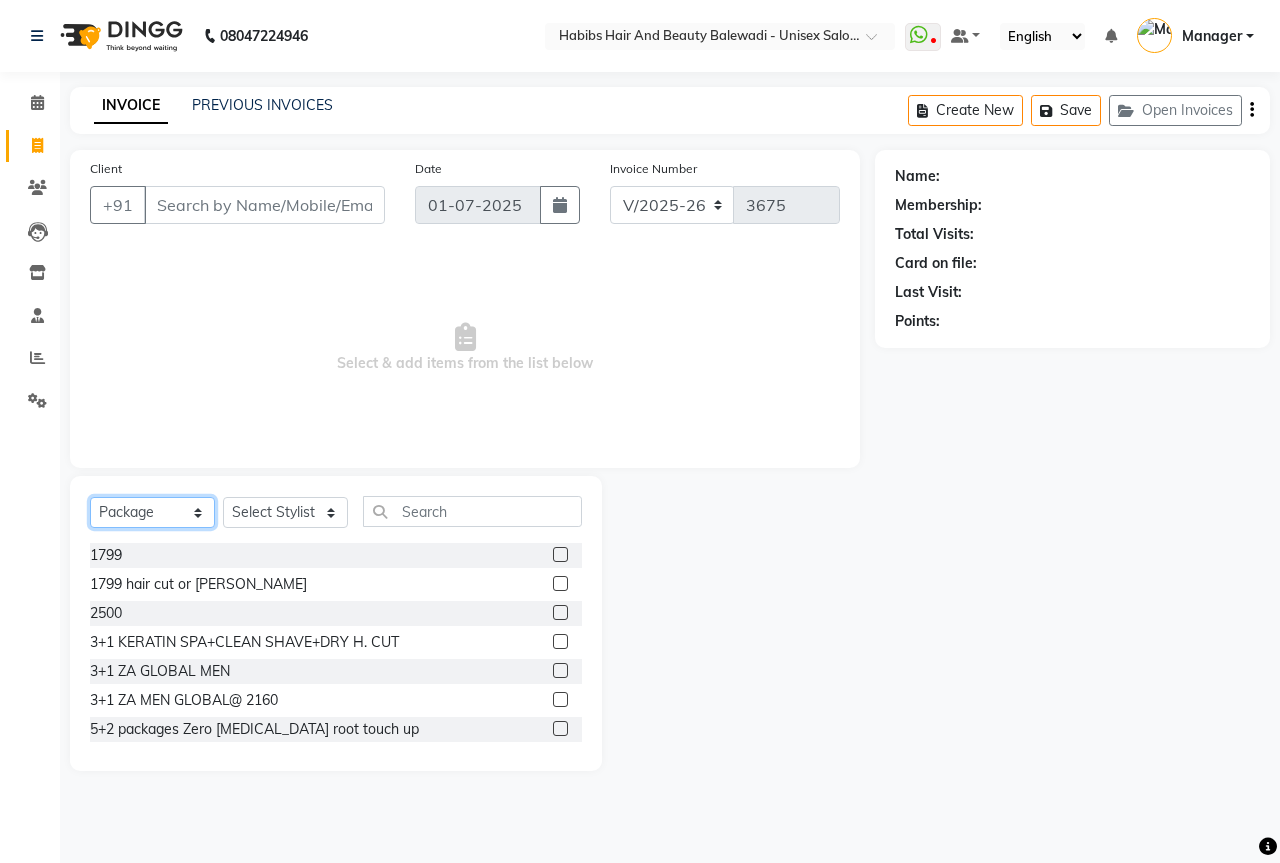 select on "service" 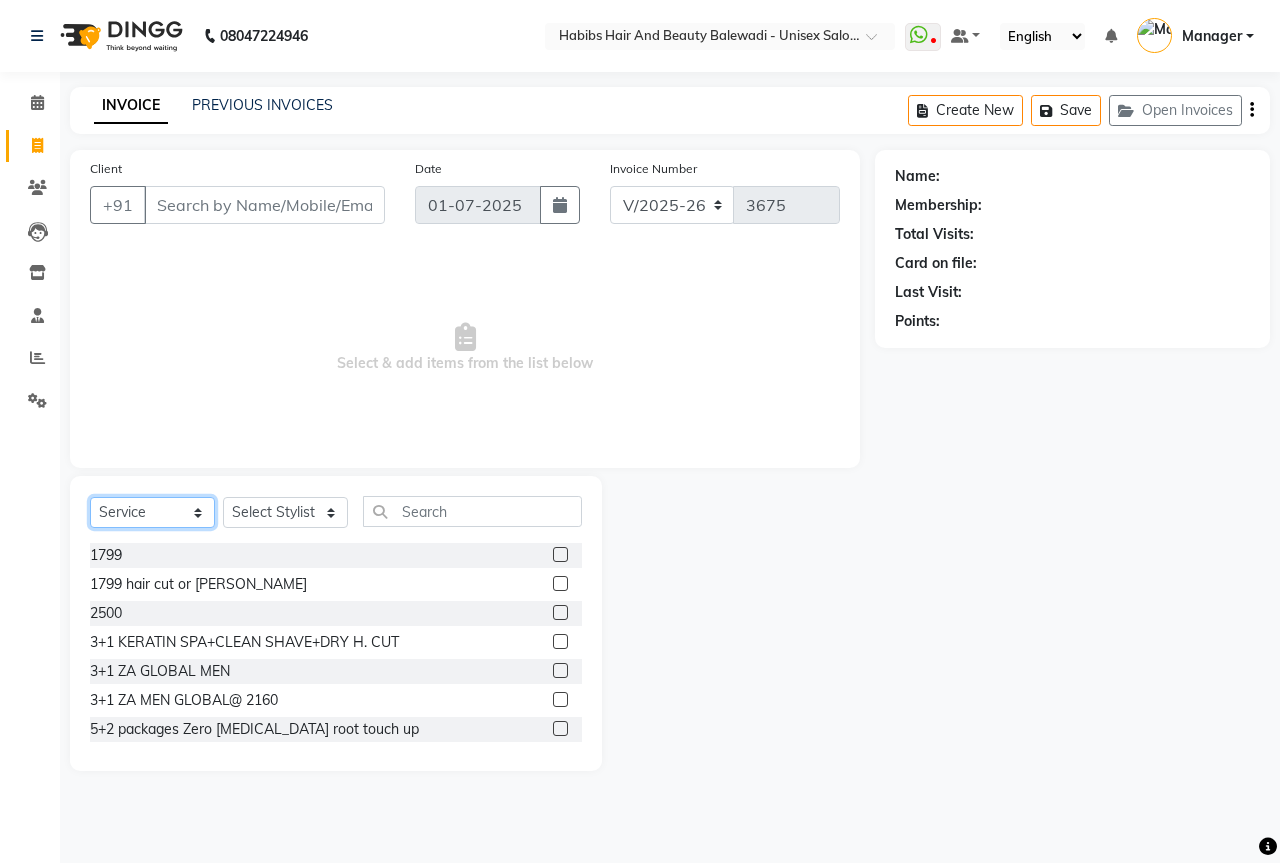 click on "Select  Service  Product  Membership  Package Voucher Prepaid Gift Card" 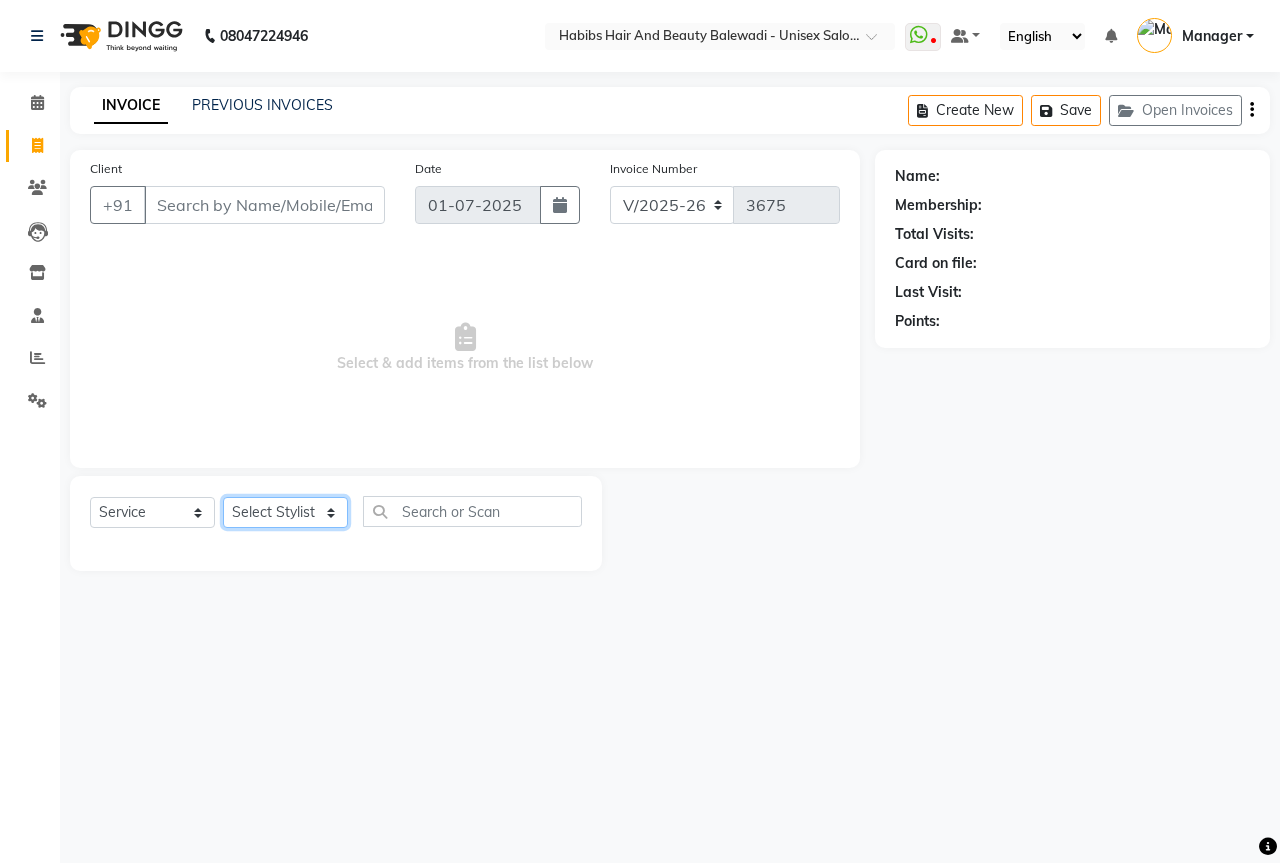 click on "Select Stylist Aarti Akshay [PERSON_NAME] [PERSON_NAME] [PERSON_NAME] [PERSON_NAME] HK Manager [PERSON_NAME] Sagar [PERSON_NAME] [PERSON_NAME]" 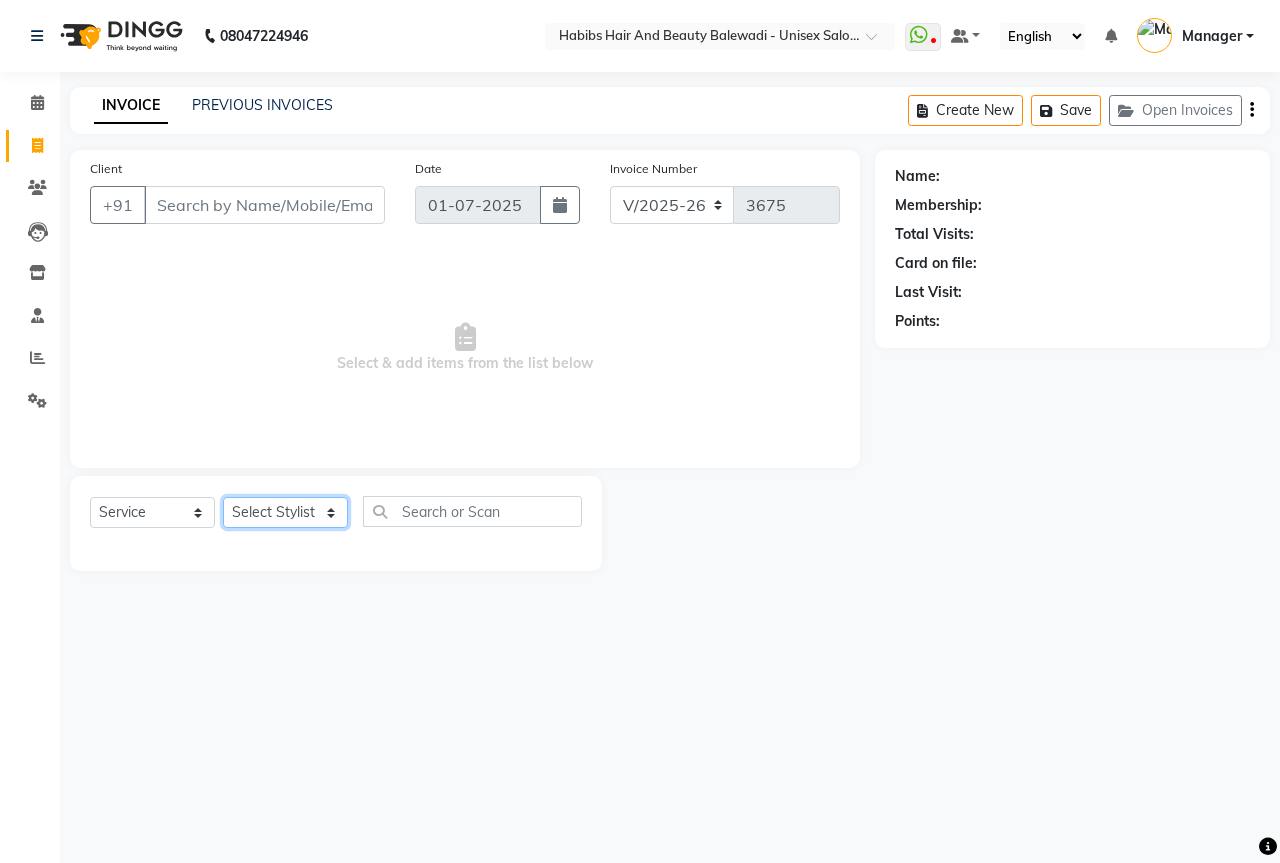 select on "59550" 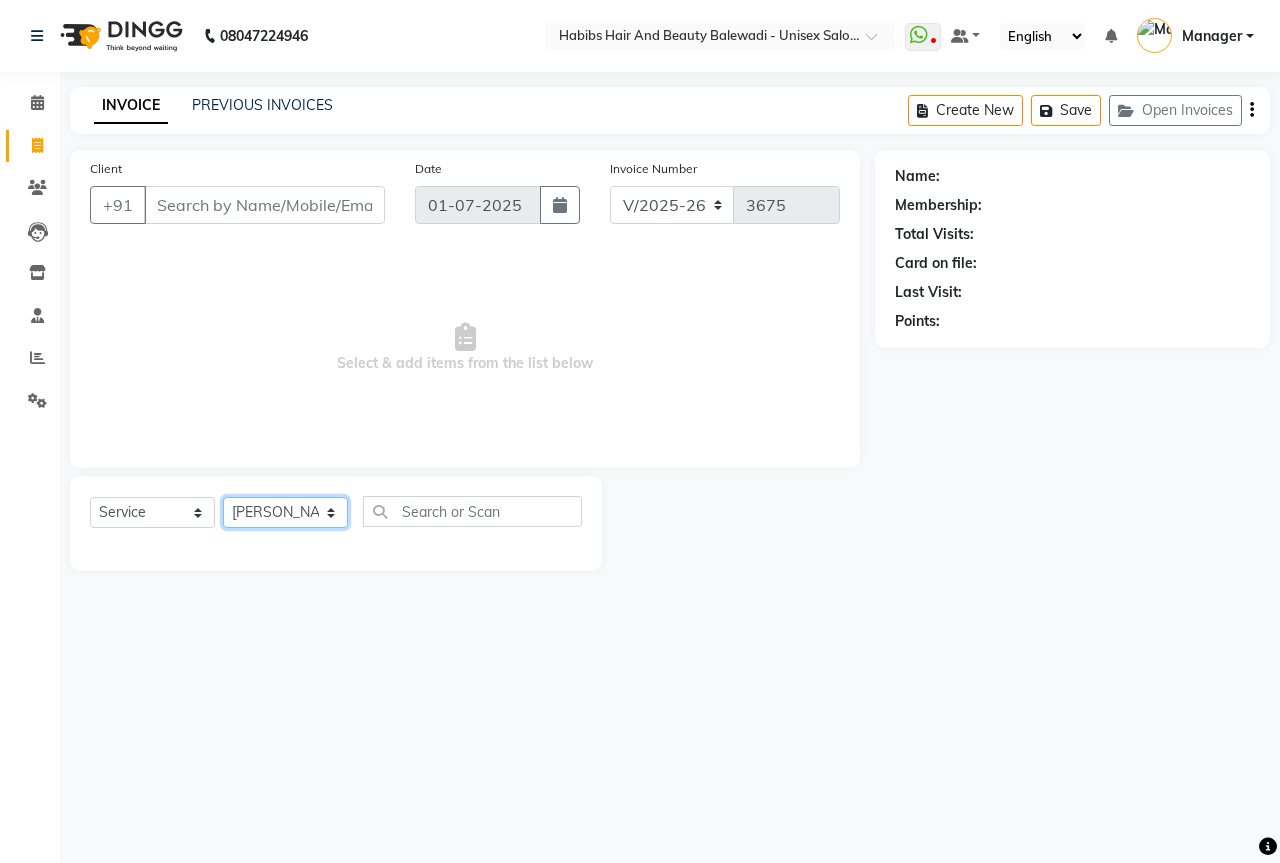 click on "Select Stylist Aarti Akshay [PERSON_NAME] [PERSON_NAME] [PERSON_NAME] [PERSON_NAME] HK Manager [PERSON_NAME] Sagar [PERSON_NAME] [PERSON_NAME]" 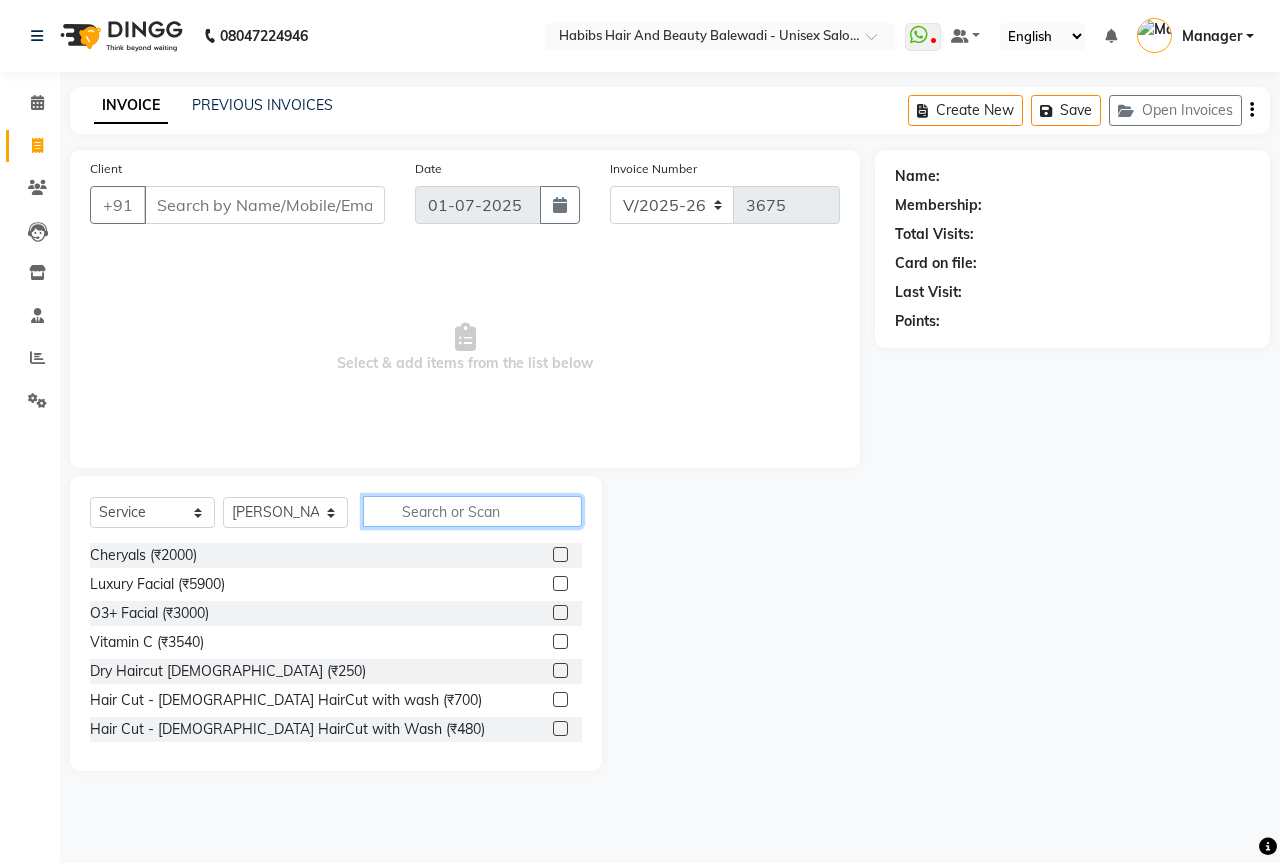 click 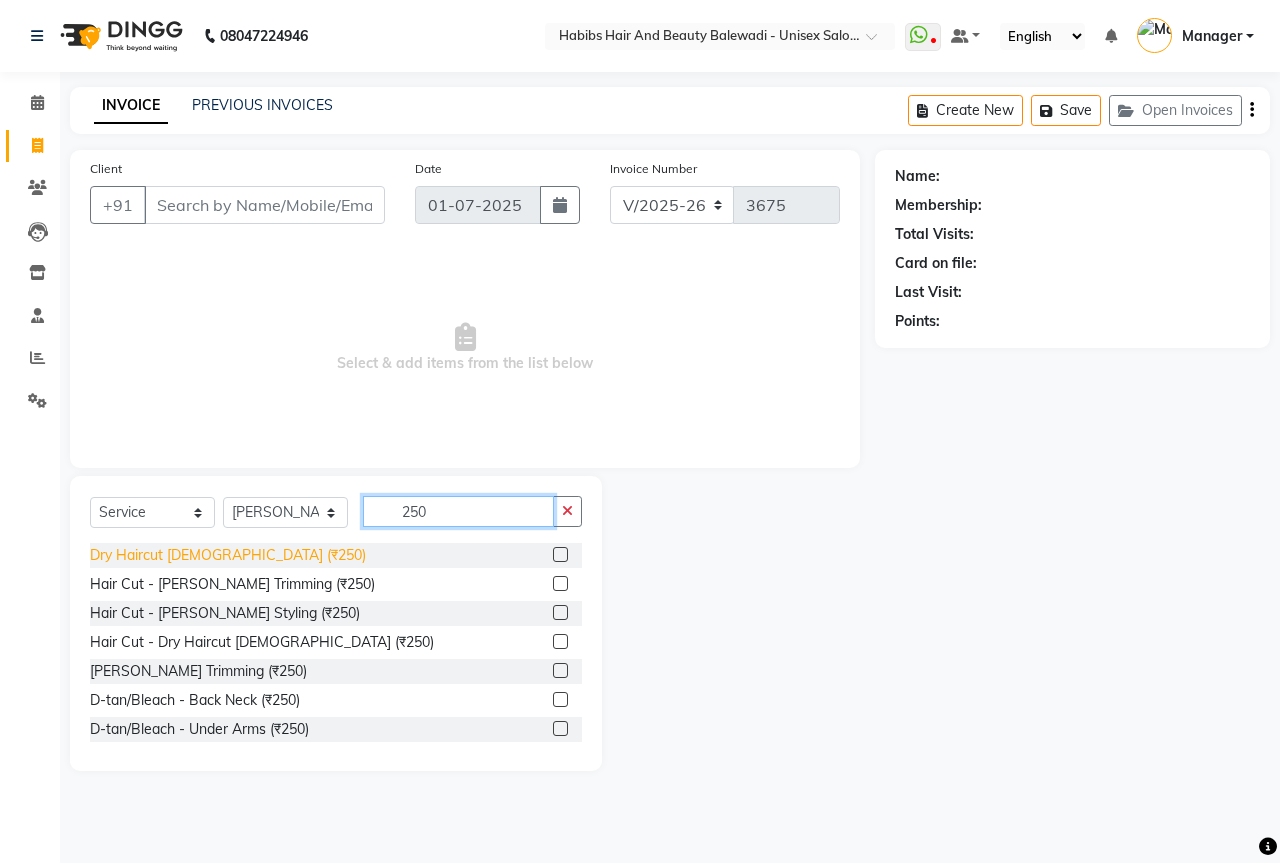 type on "250" 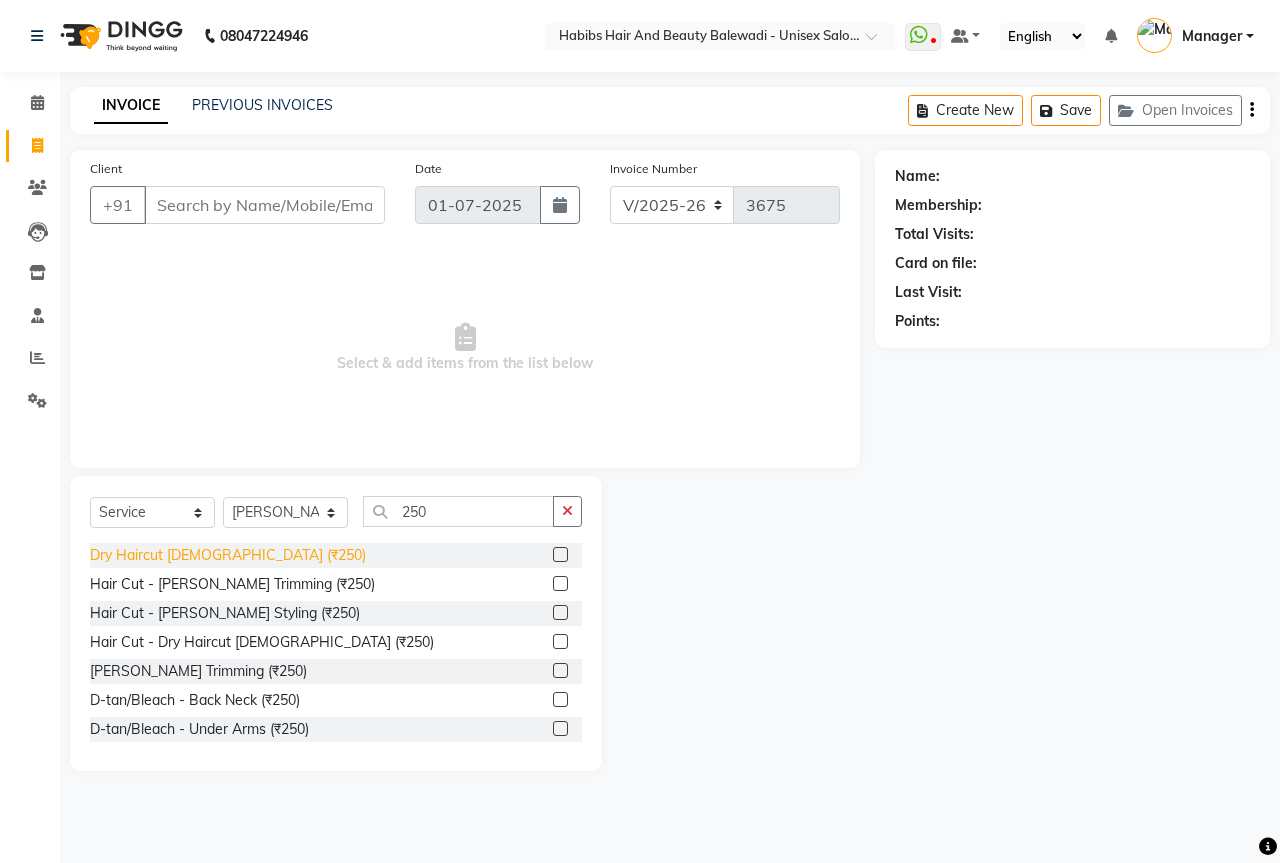 click on "Dry Haircut [DEMOGRAPHIC_DATA] (₹250)" 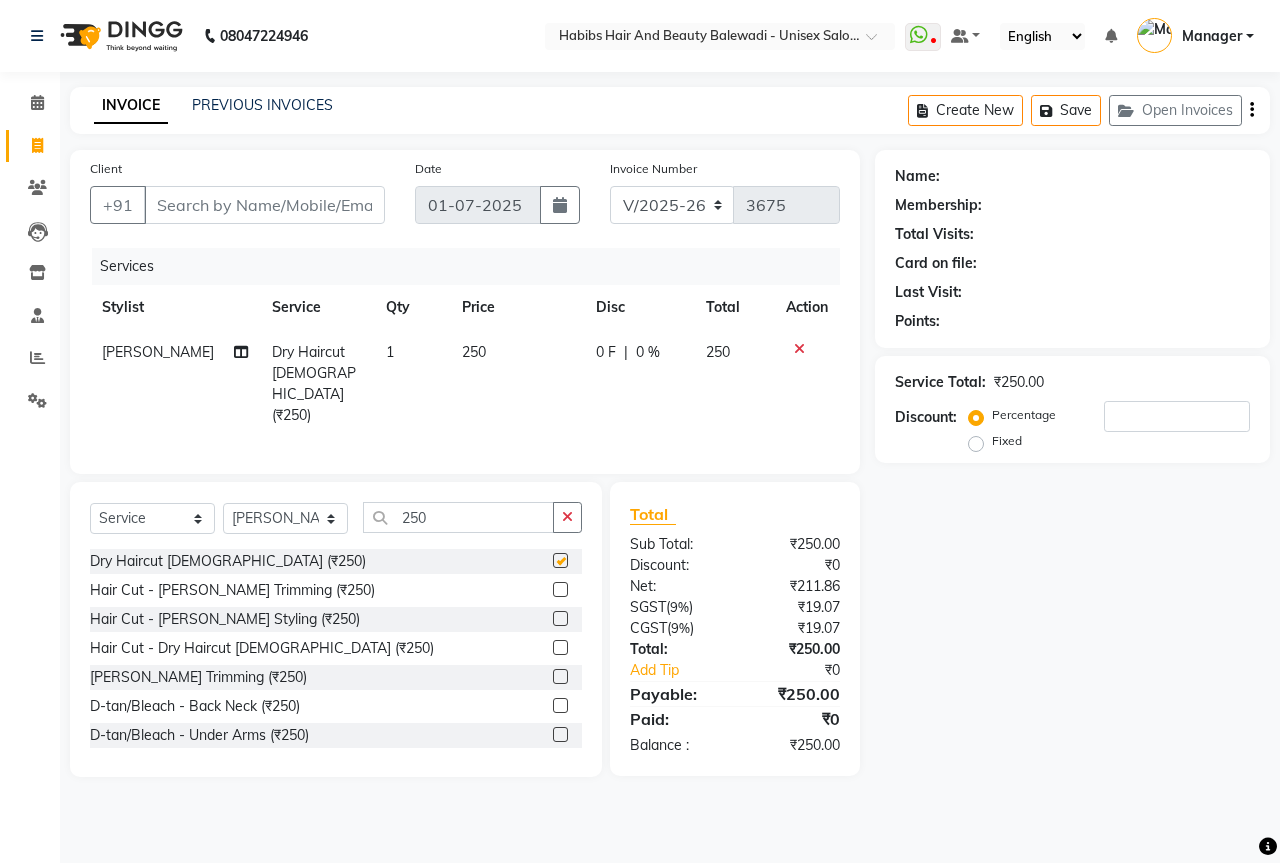 checkbox on "false" 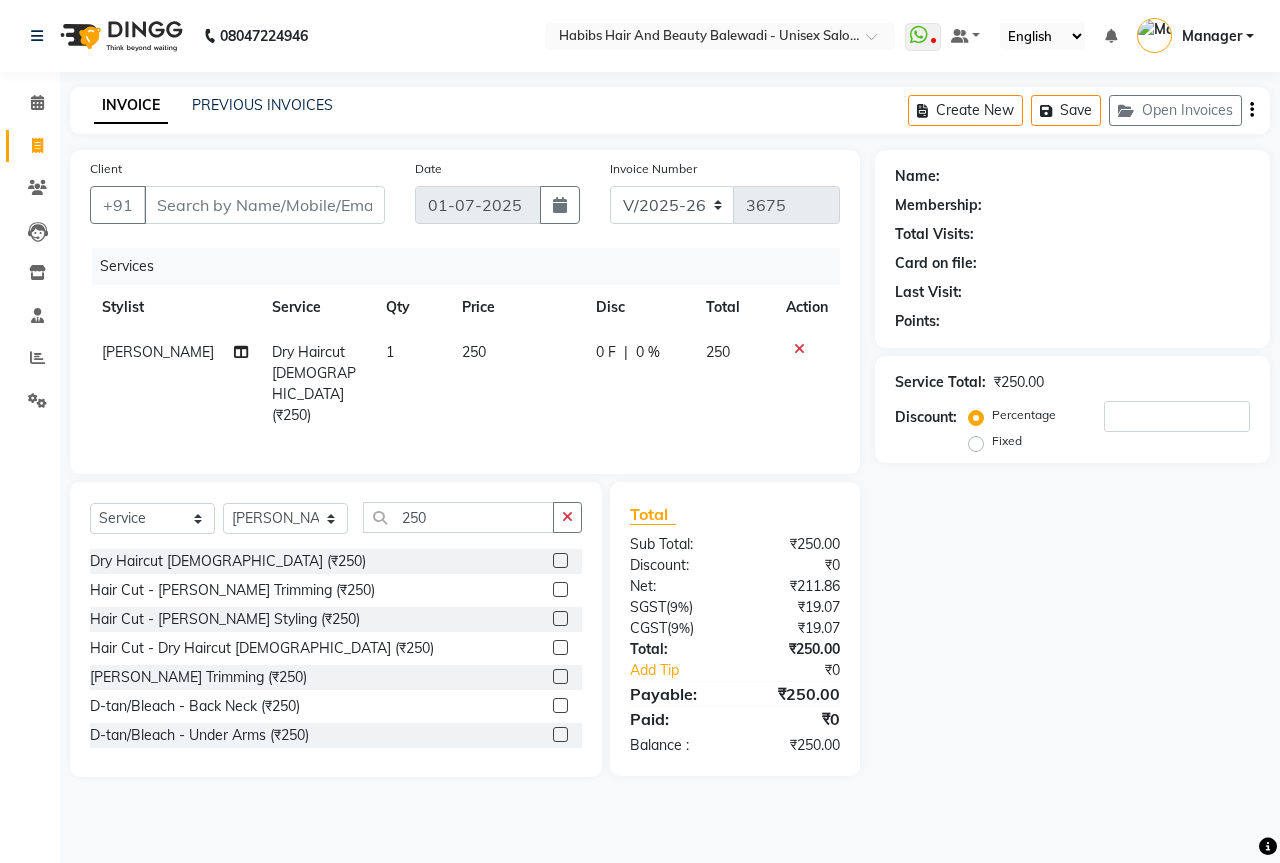 click on "Client +91" 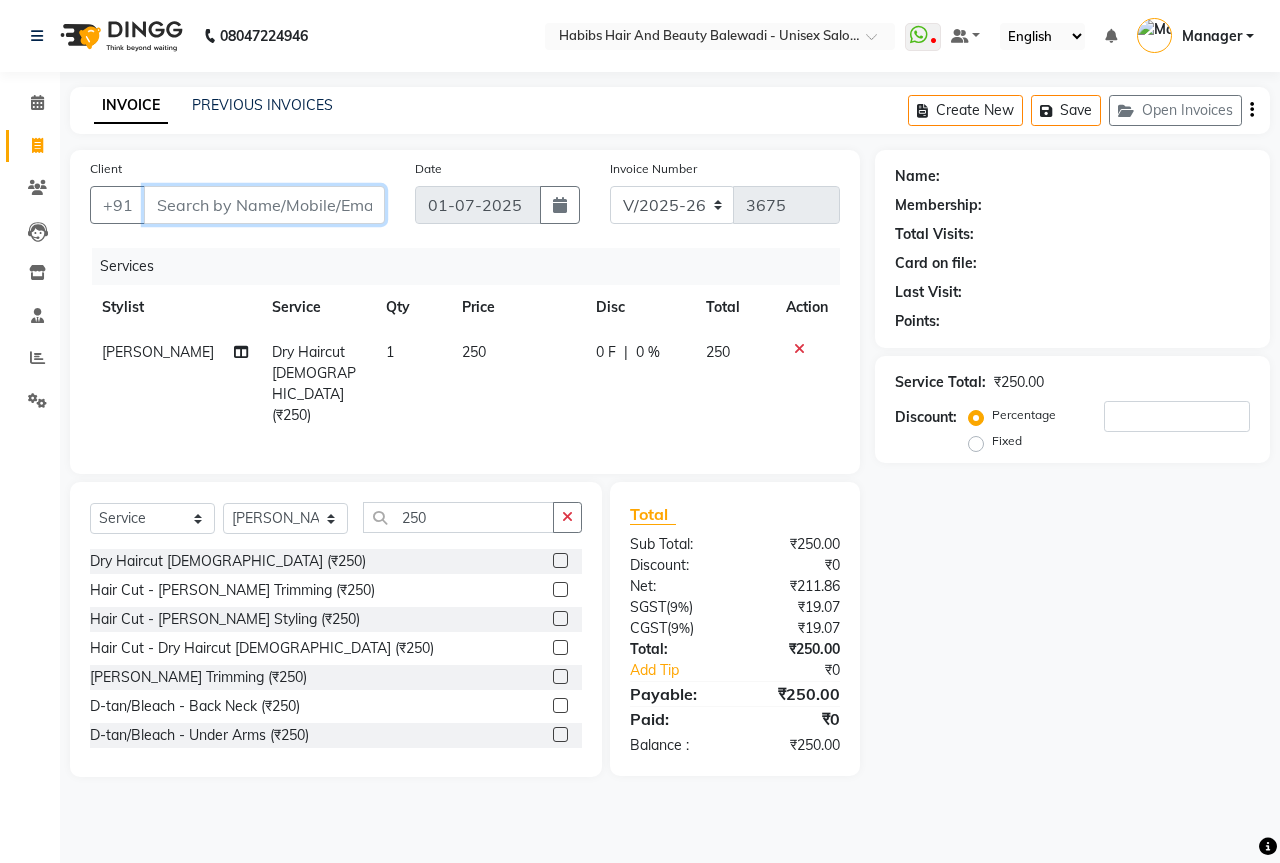 click on "Client" at bounding box center (264, 205) 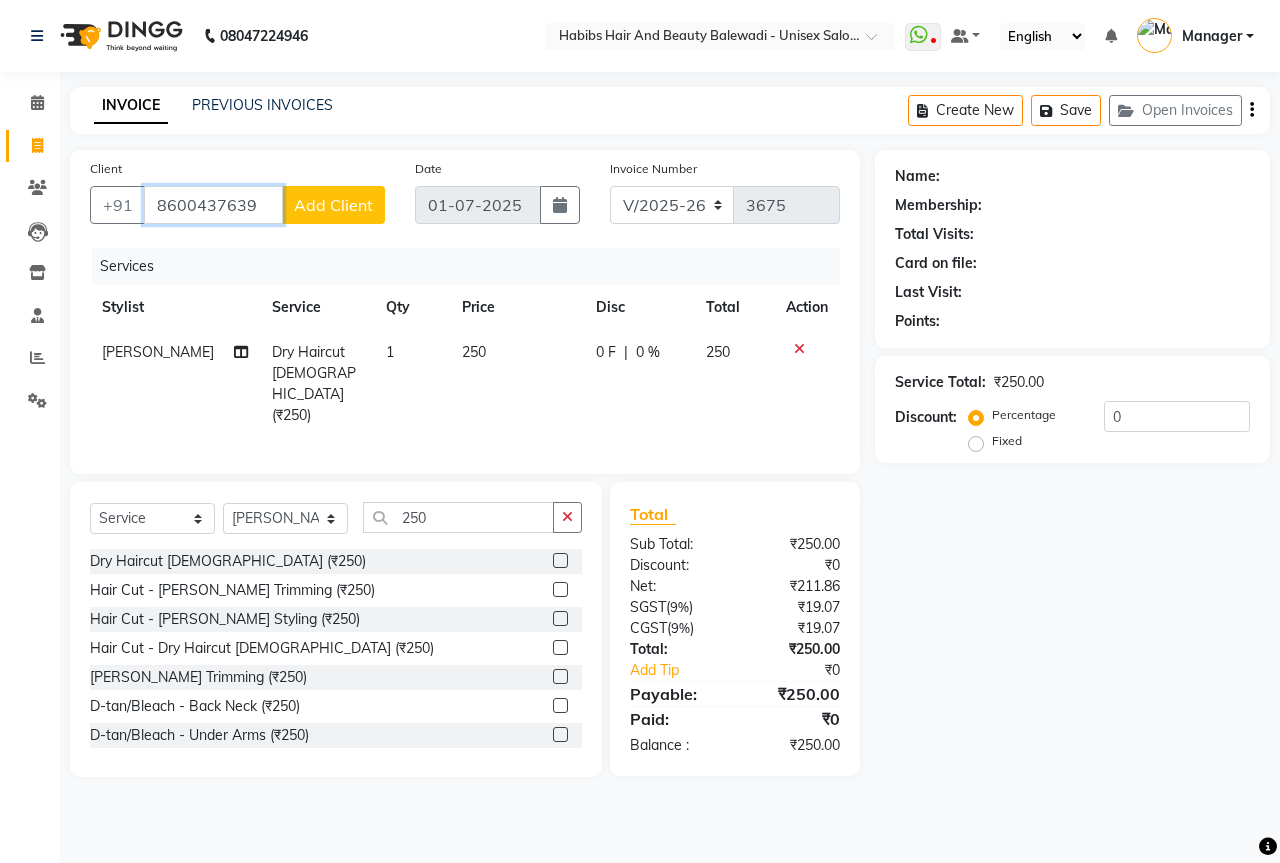 type on "8600437639" 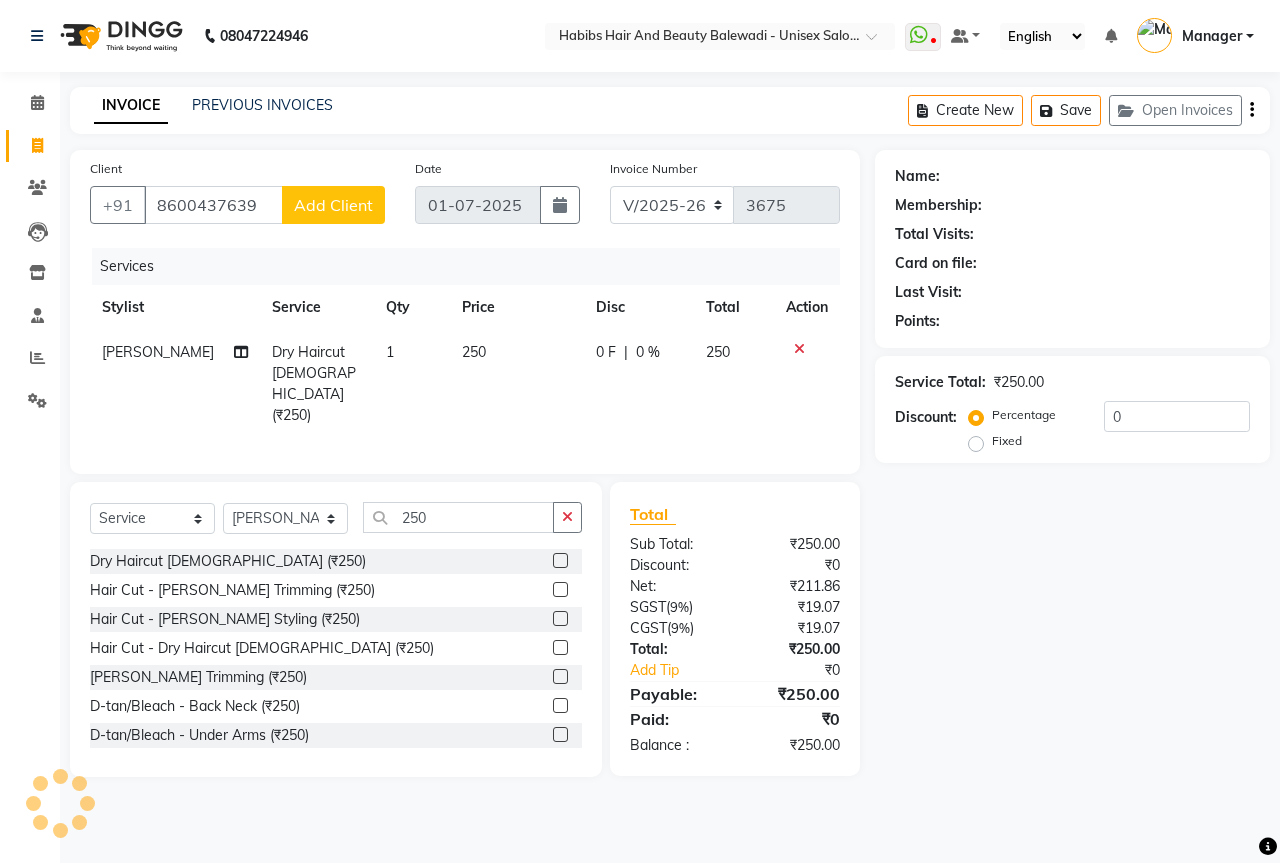 click on "Add Client" 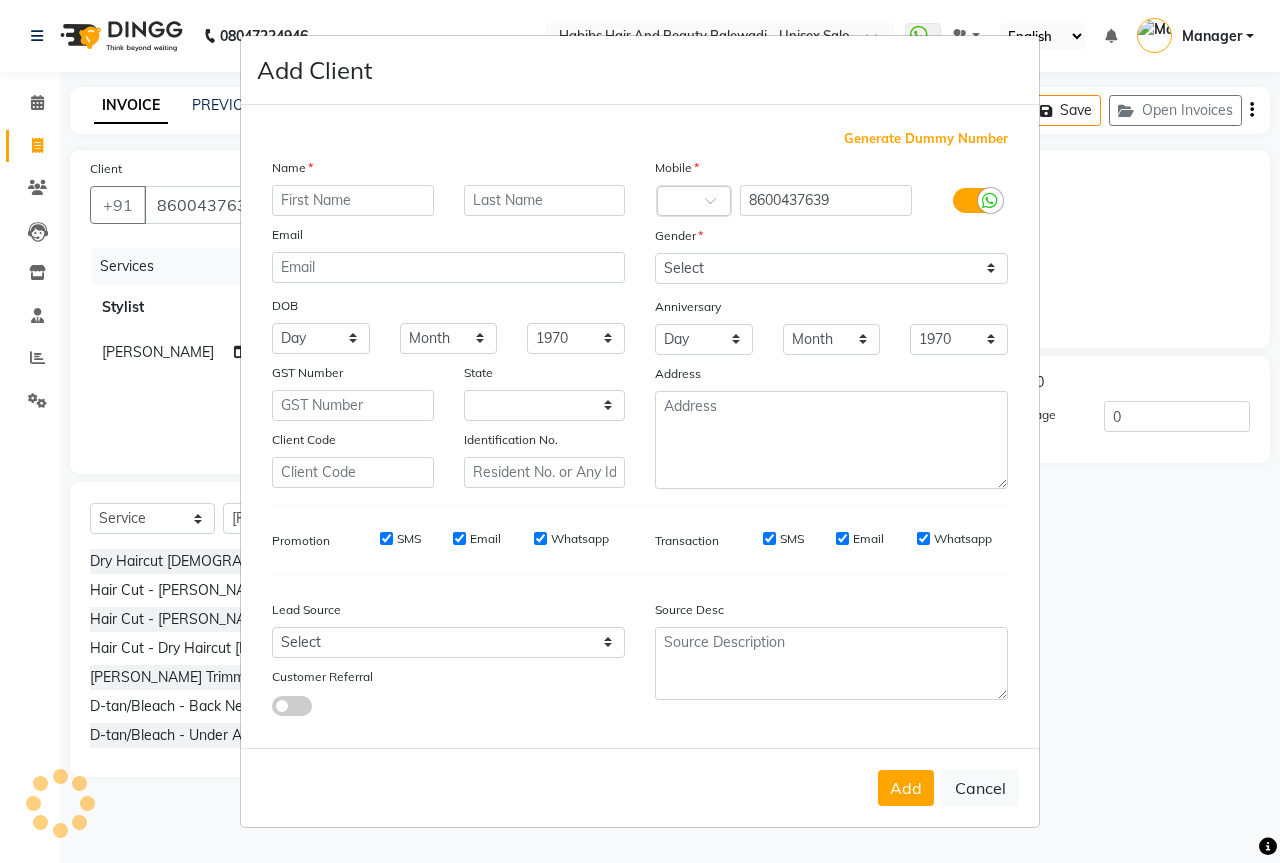 select on "22" 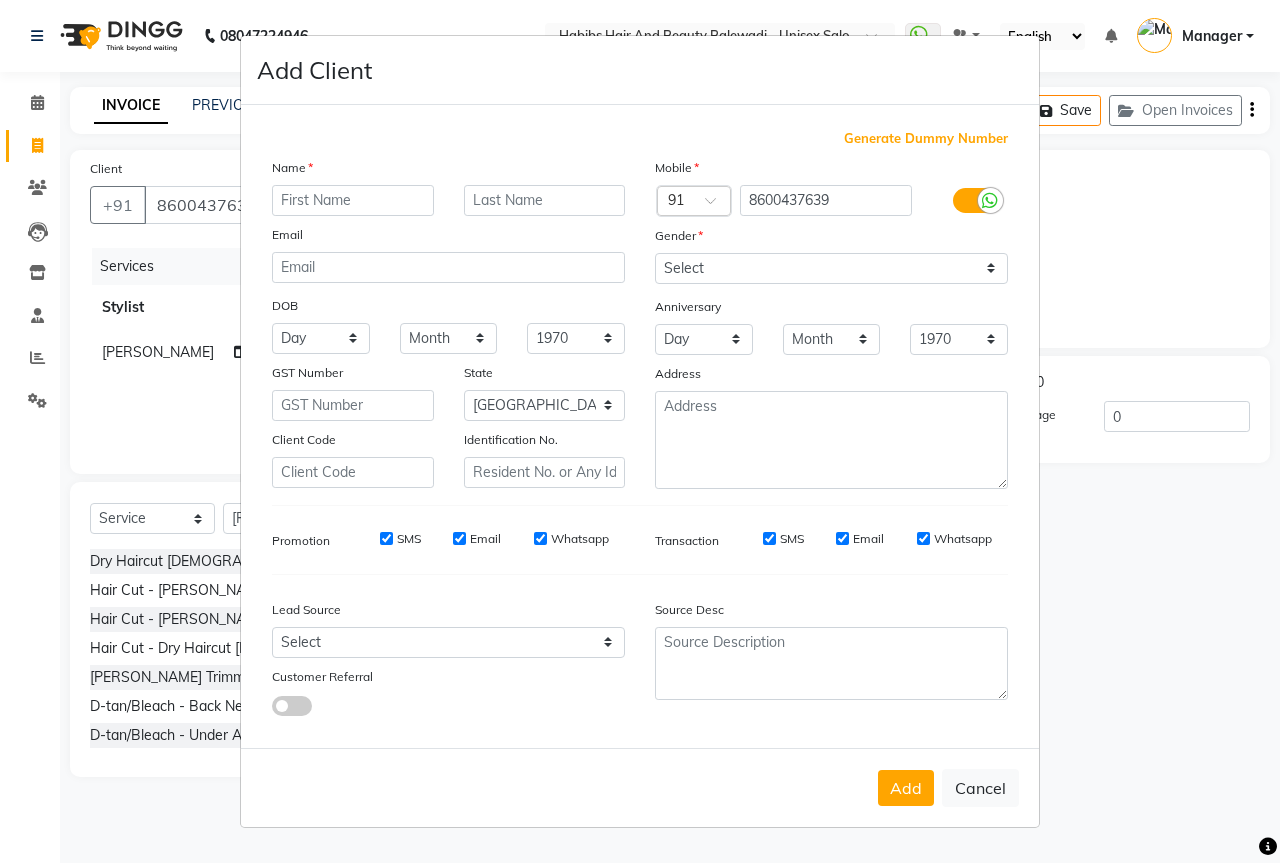click at bounding box center [353, 200] 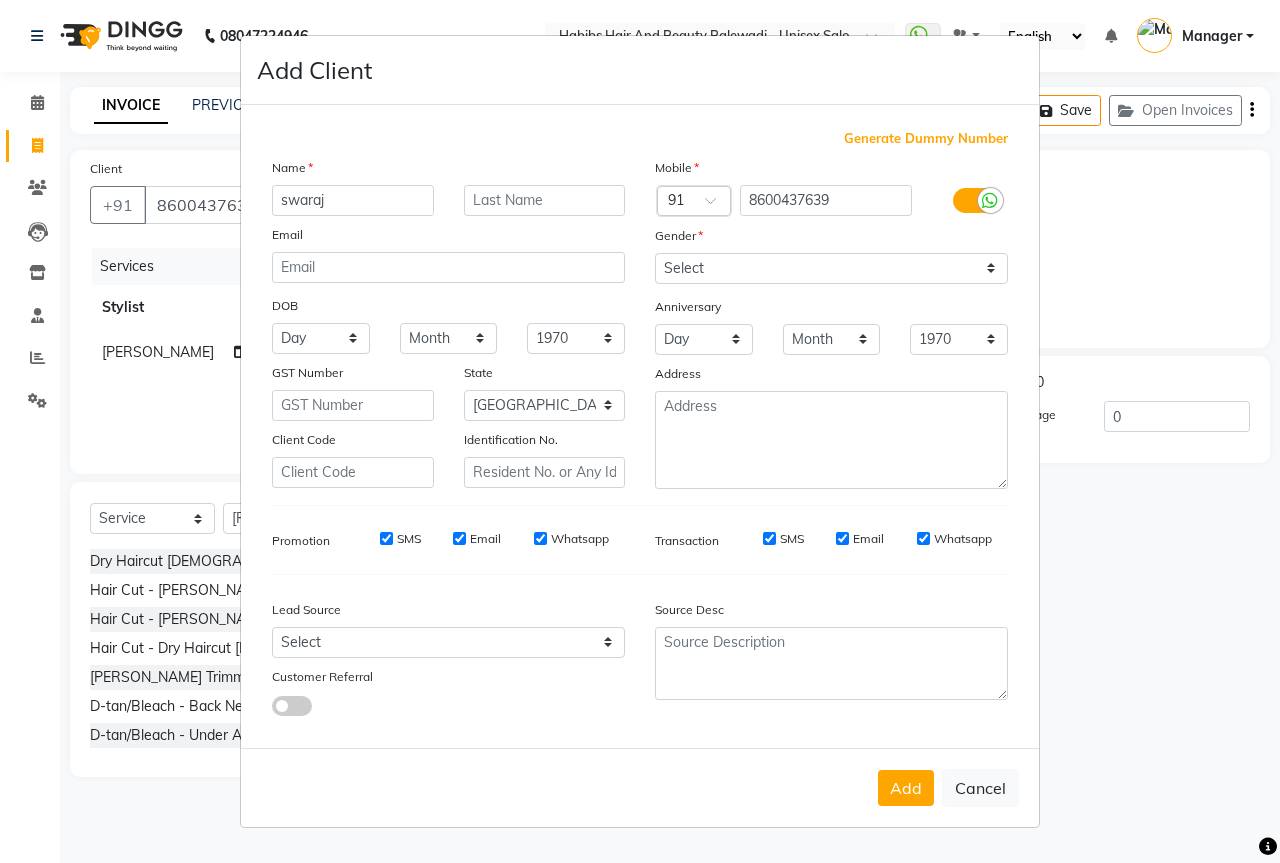 type on "swaraj" 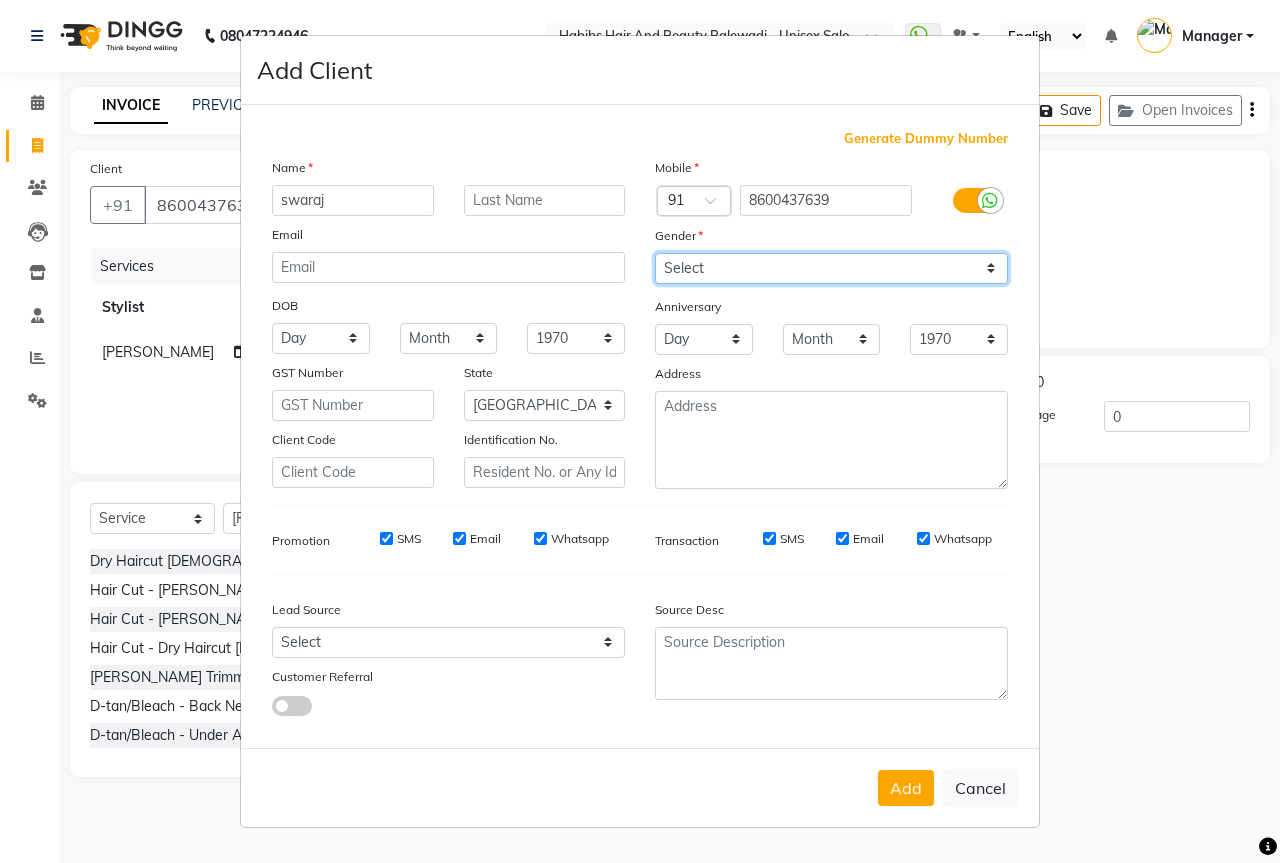 click on "Select Male Female Other Prefer Not To Say" at bounding box center (831, 268) 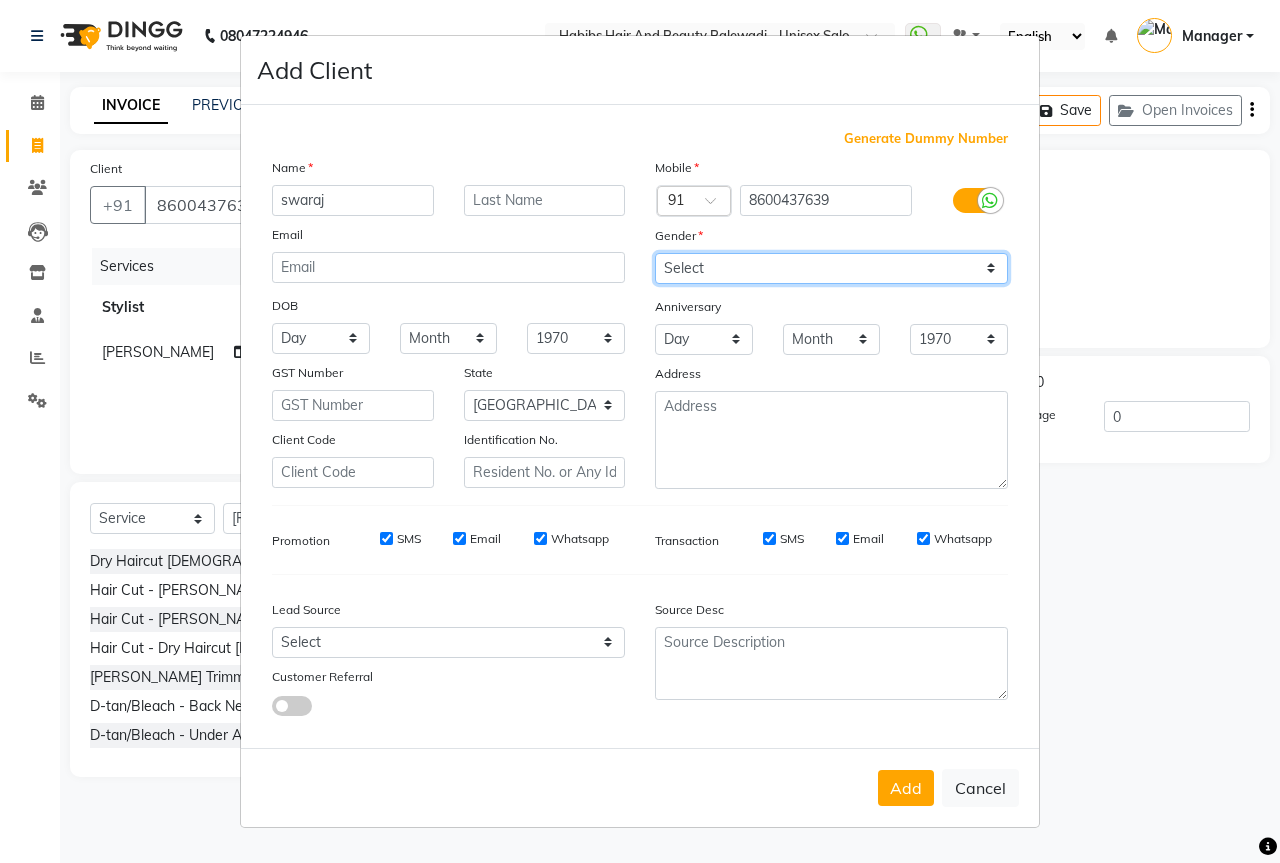 select on "male" 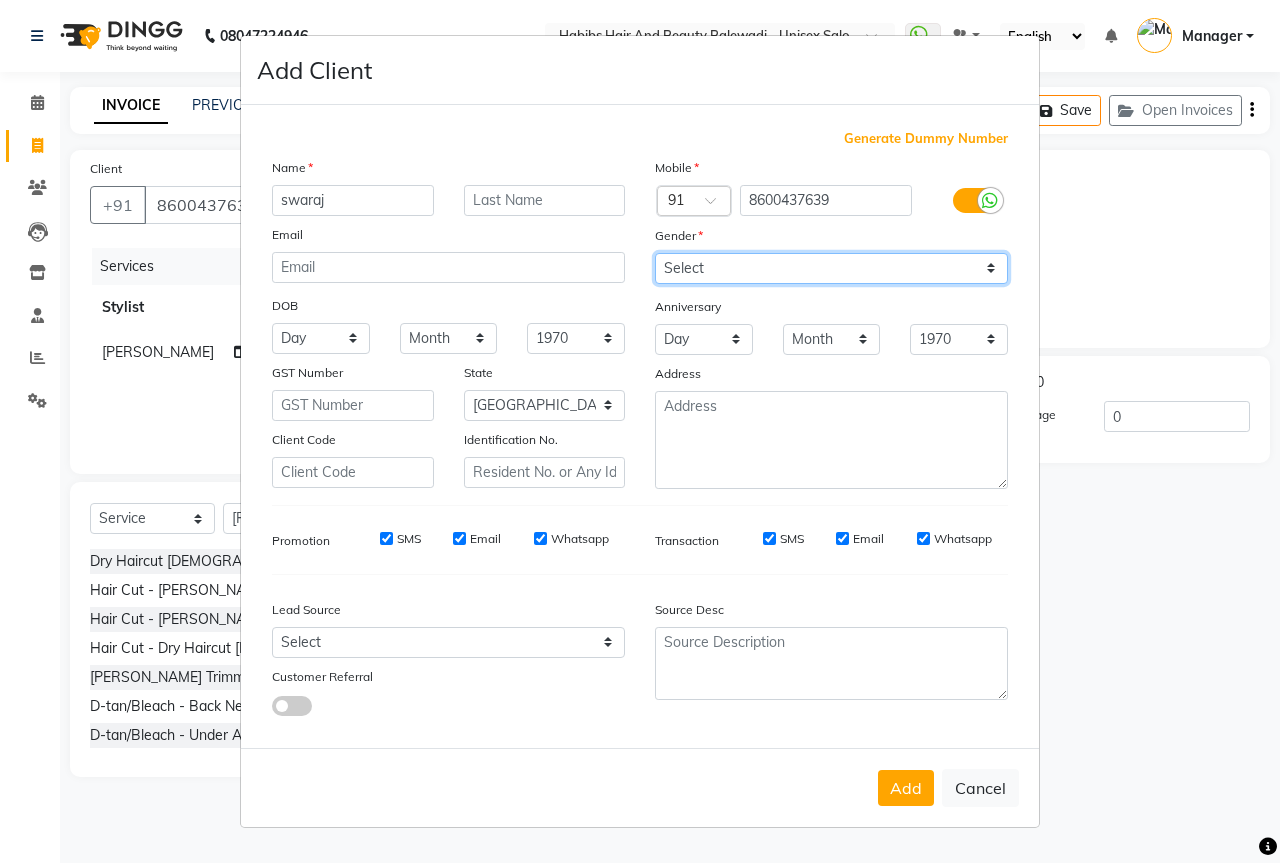 click on "Select Male Female Other Prefer Not To Say" at bounding box center [831, 268] 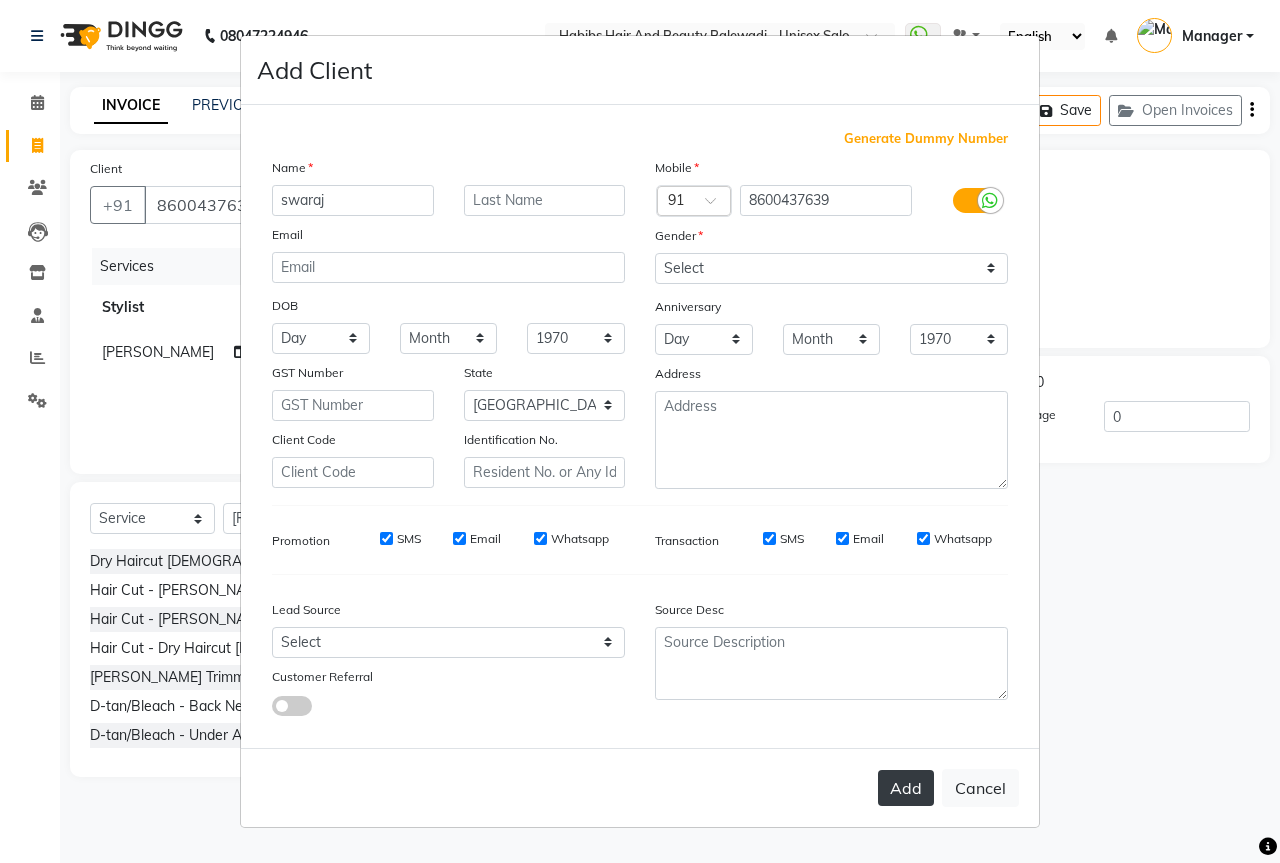 click on "Add" at bounding box center (906, 788) 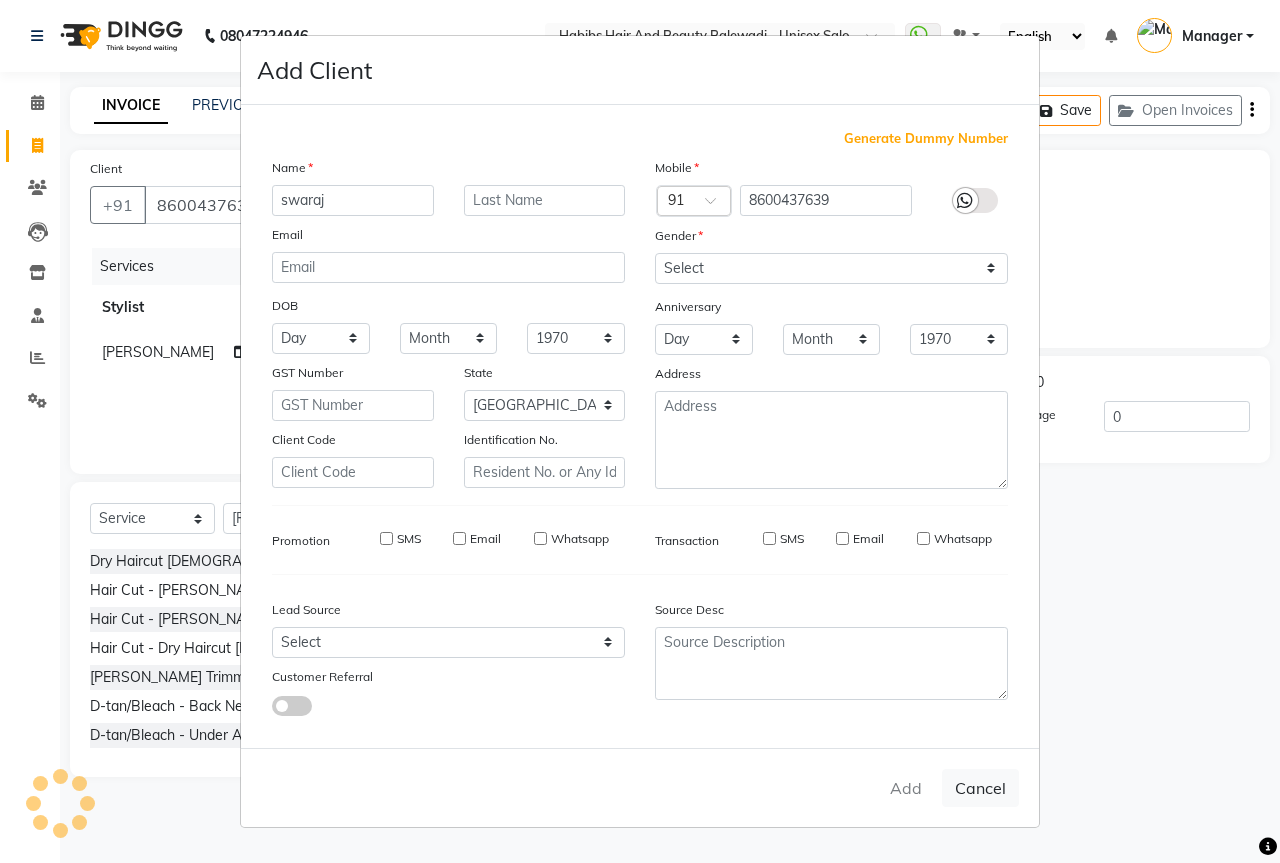 type on "86******39" 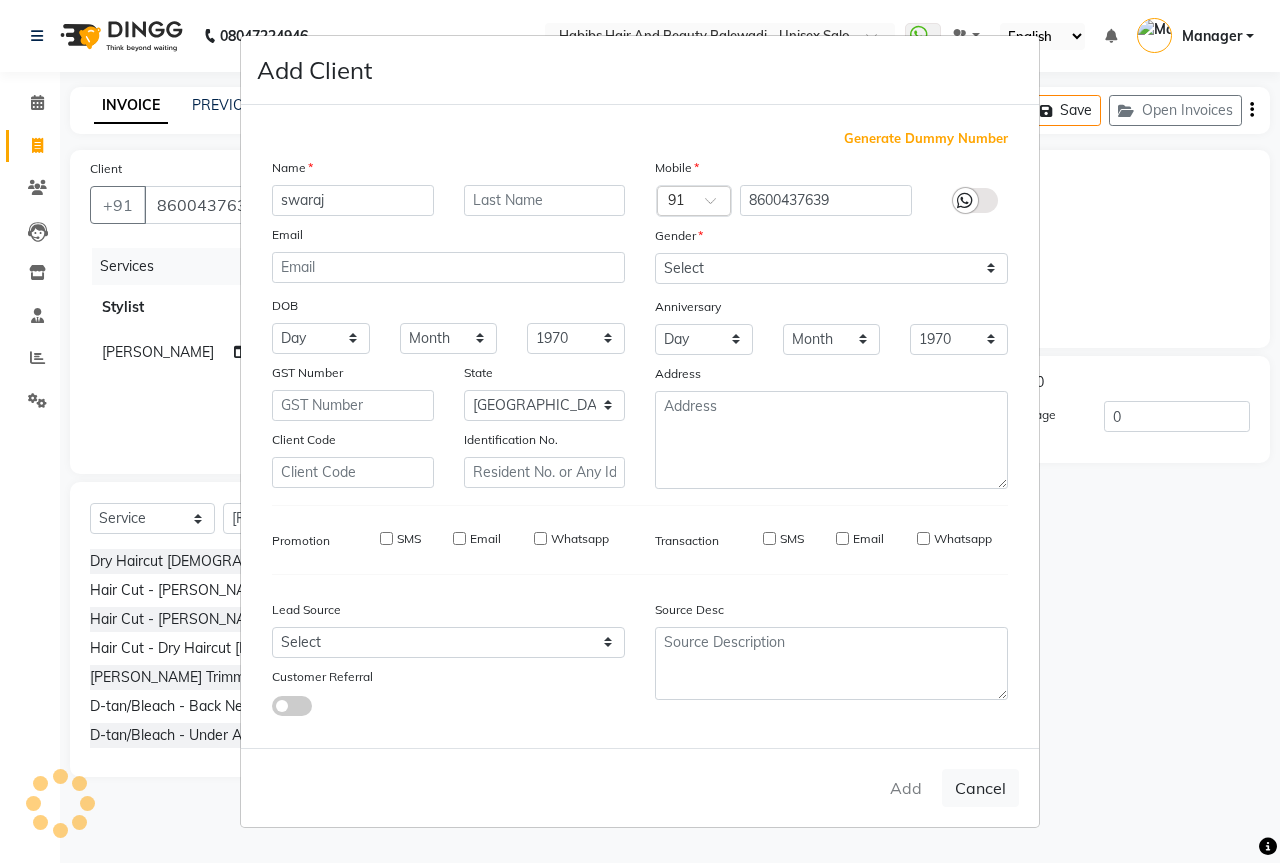 type 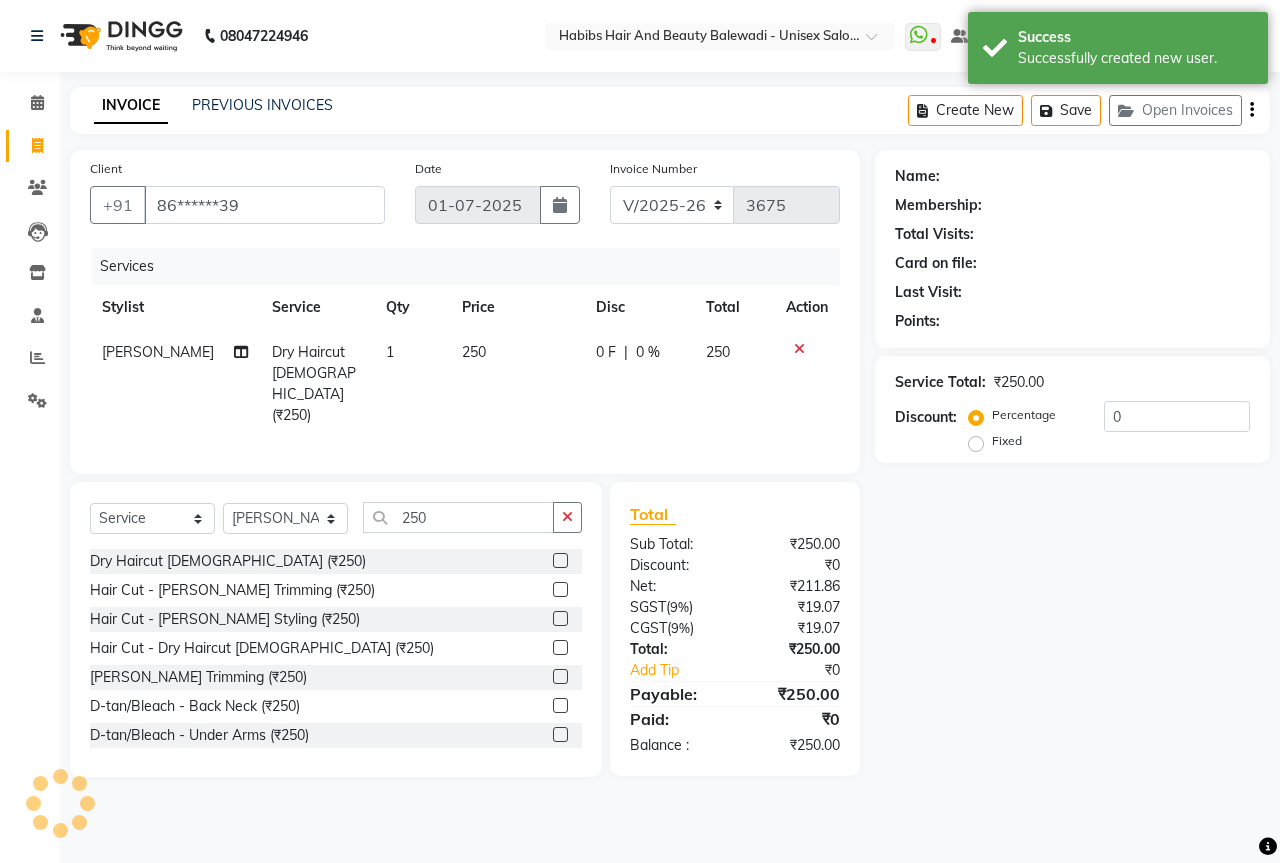 select on "1: Object" 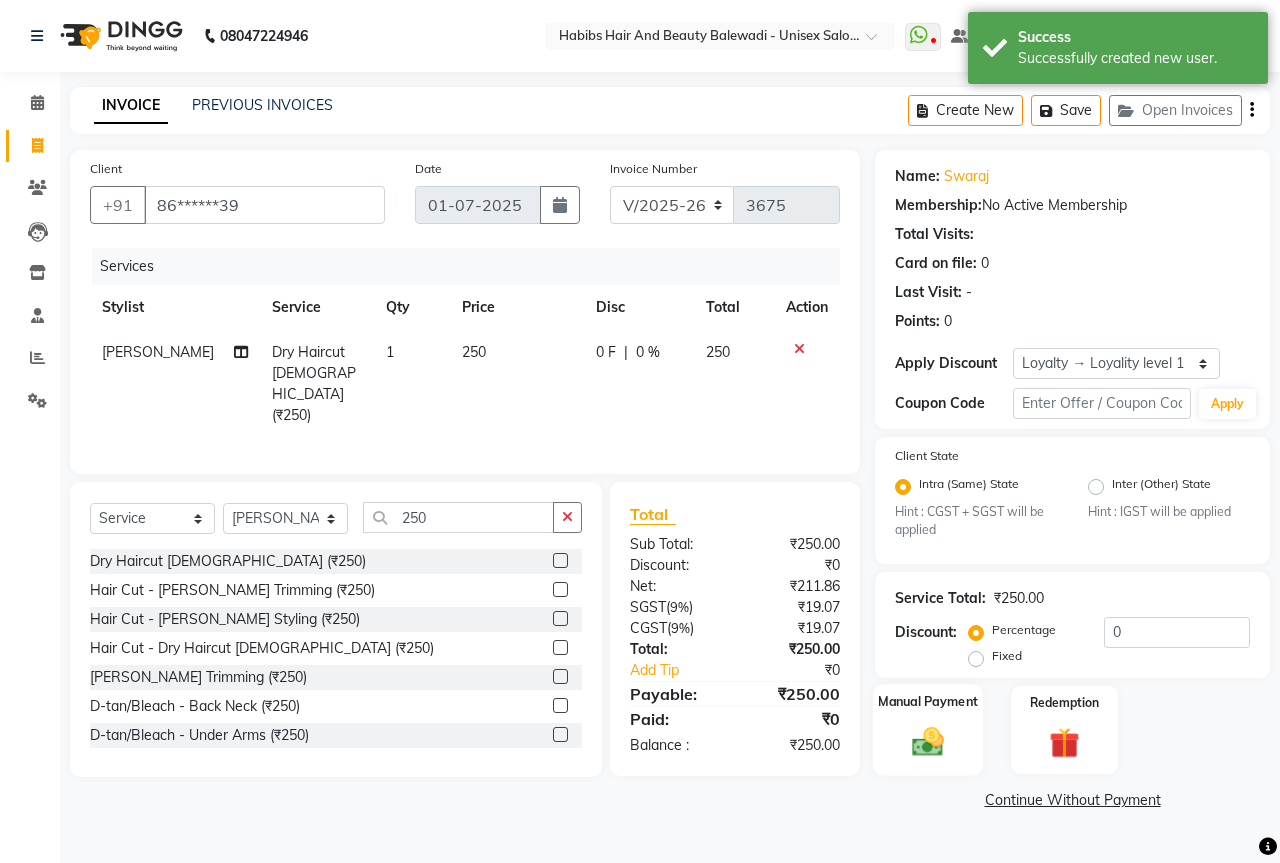 click on "Manual Payment" 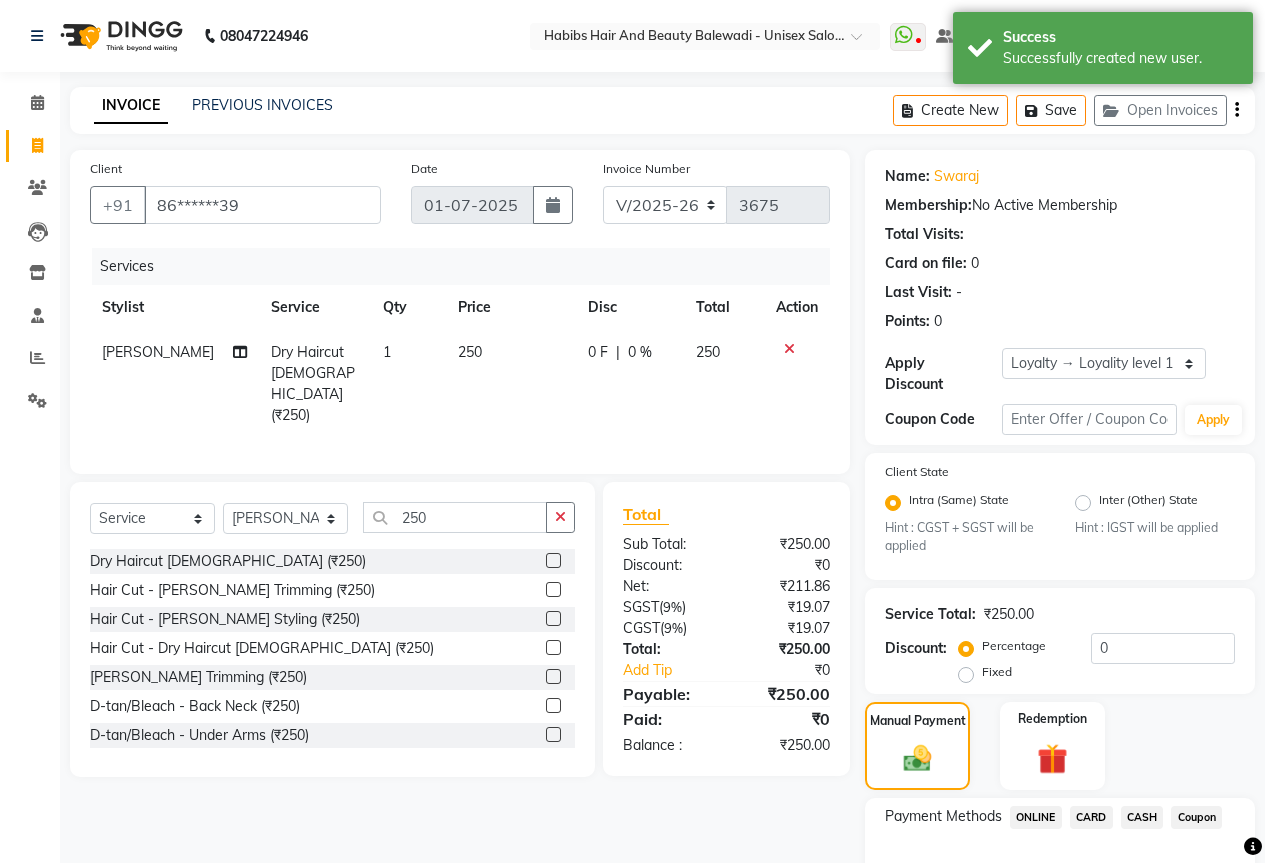 click on "ONLINE" 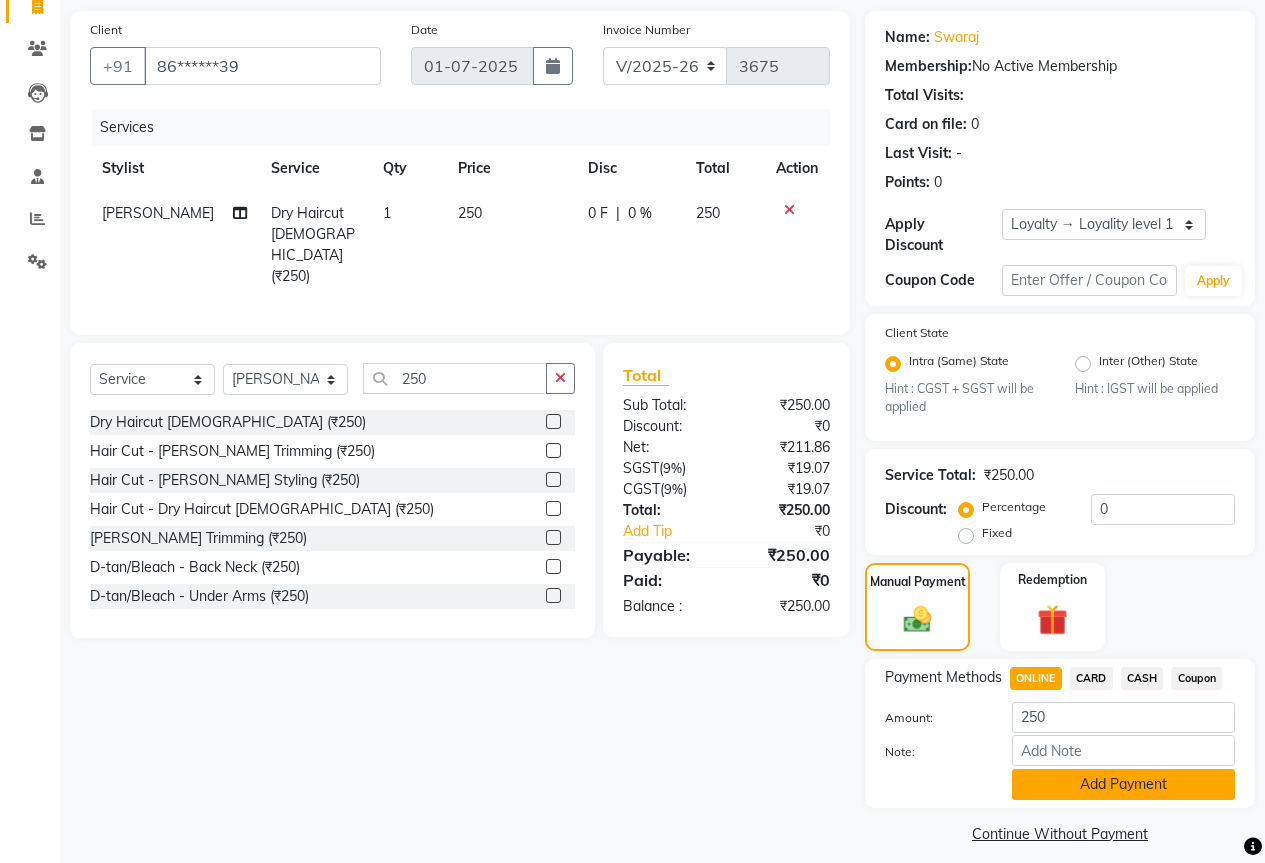 click on "Add Payment" 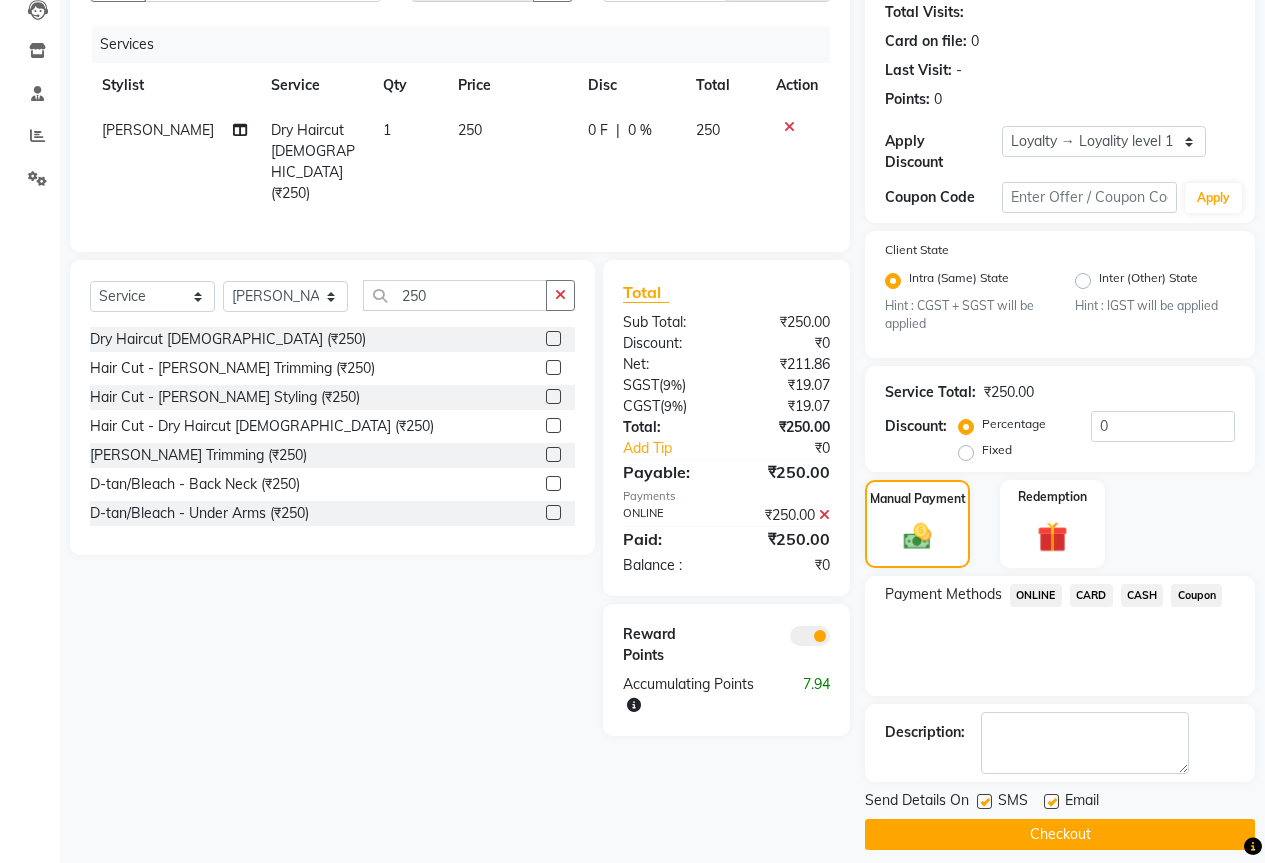 scroll, scrollTop: 223, scrollLeft: 0, axis: vertical 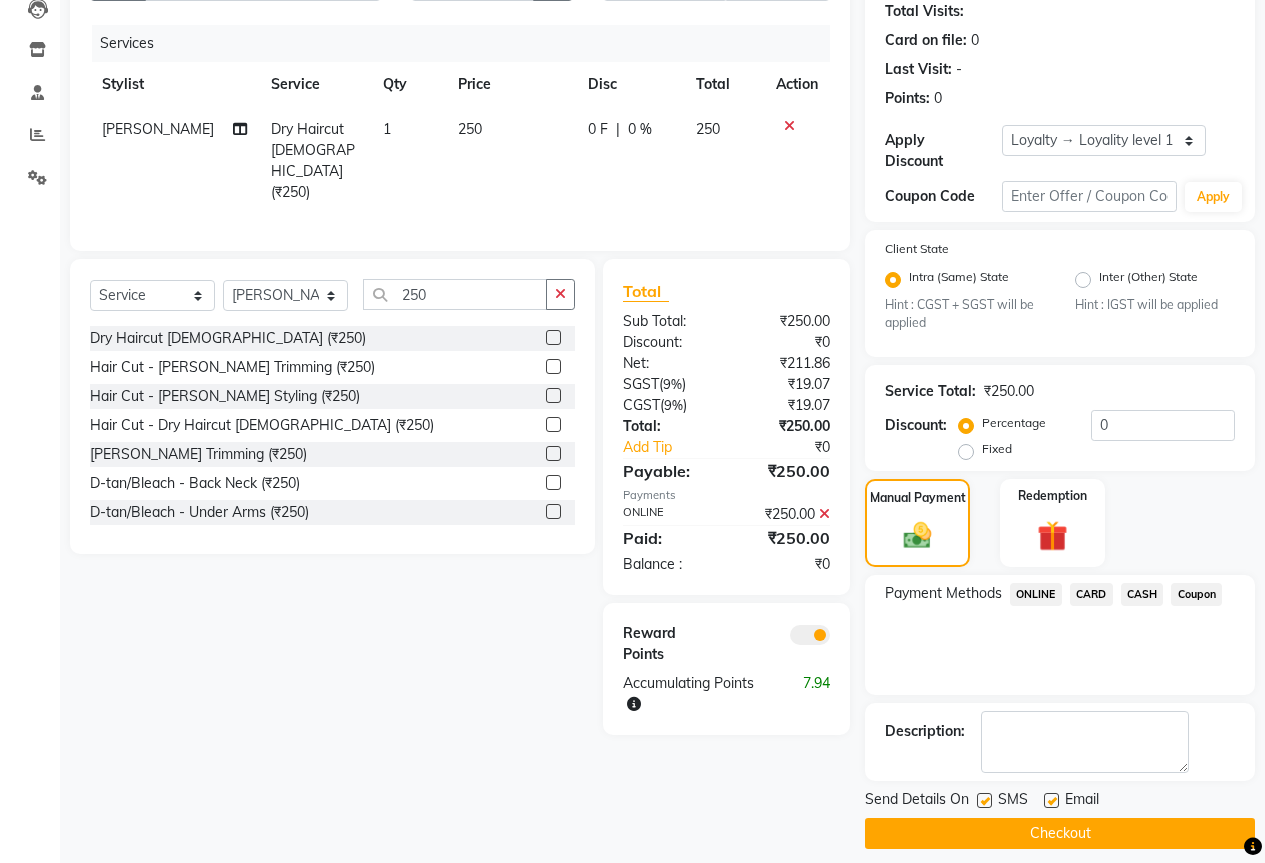 click on "Checkout" 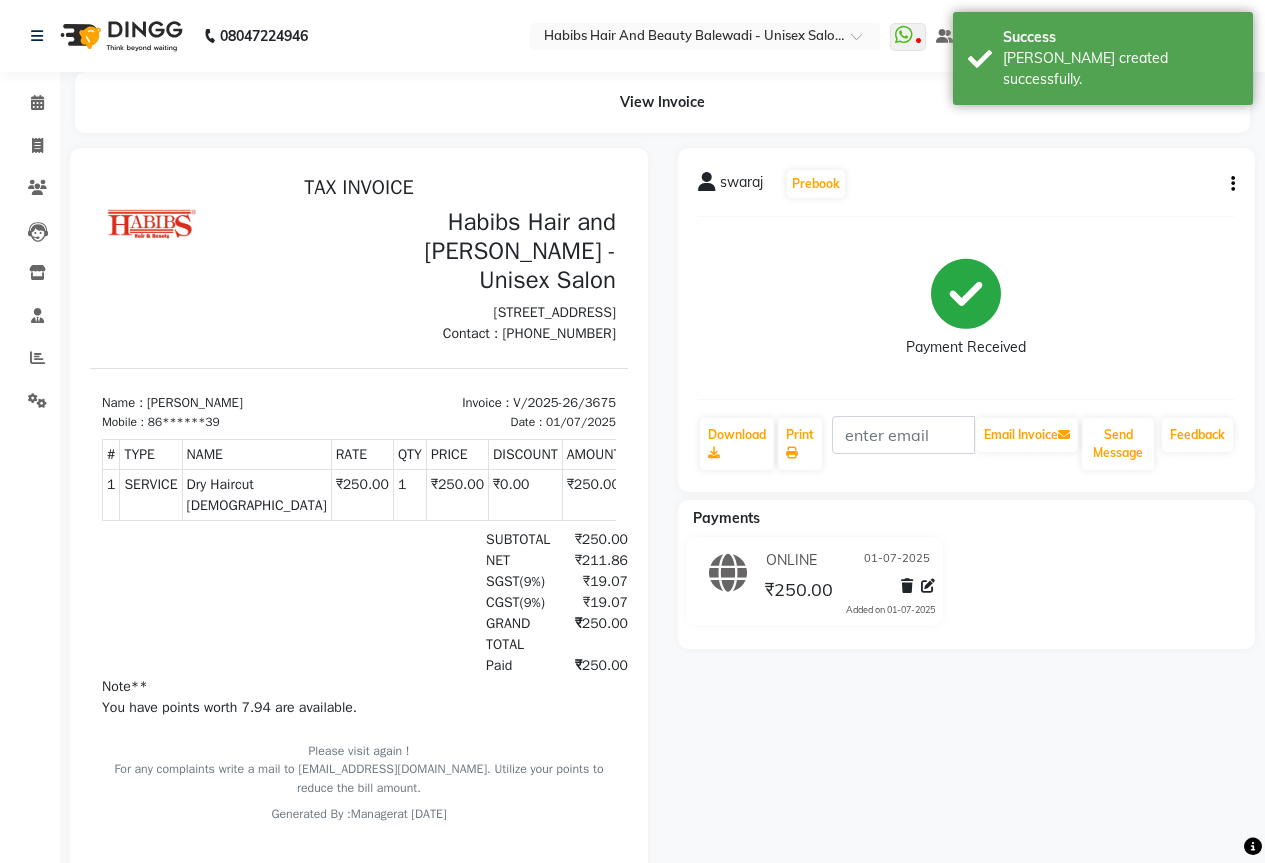 scroll, scrollTop: 0, scrollLeft: 0, axis: both 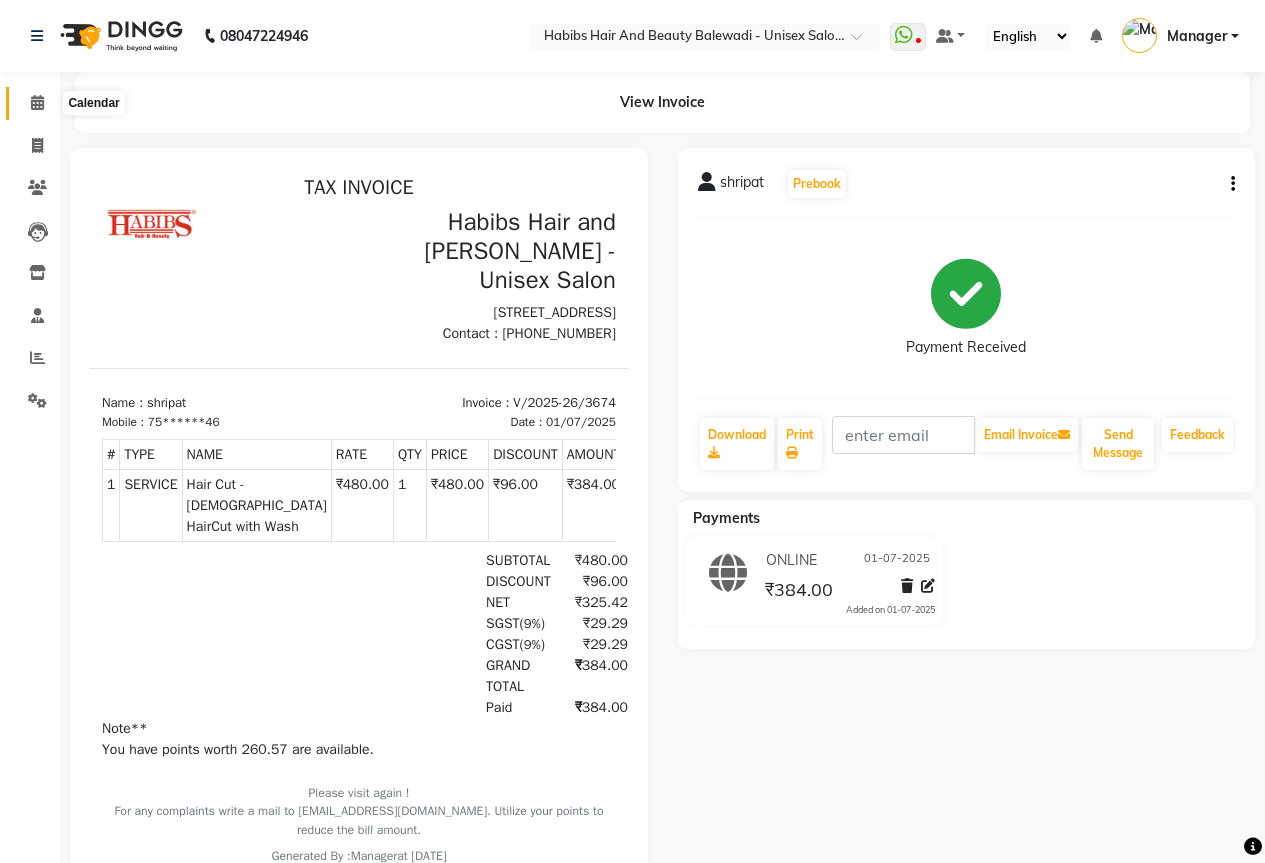click 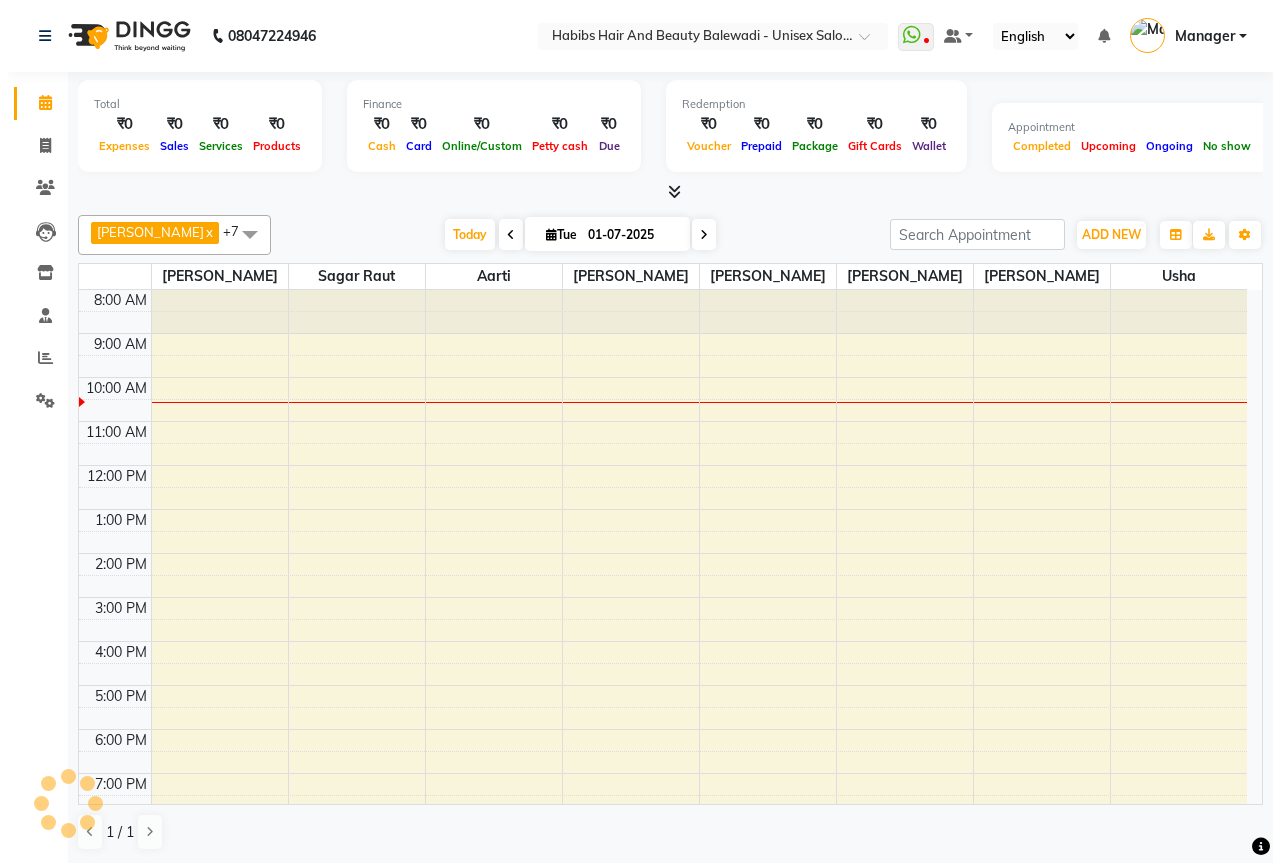 scroll, scrollTop: 0, scrollLeft: 0, axis: both 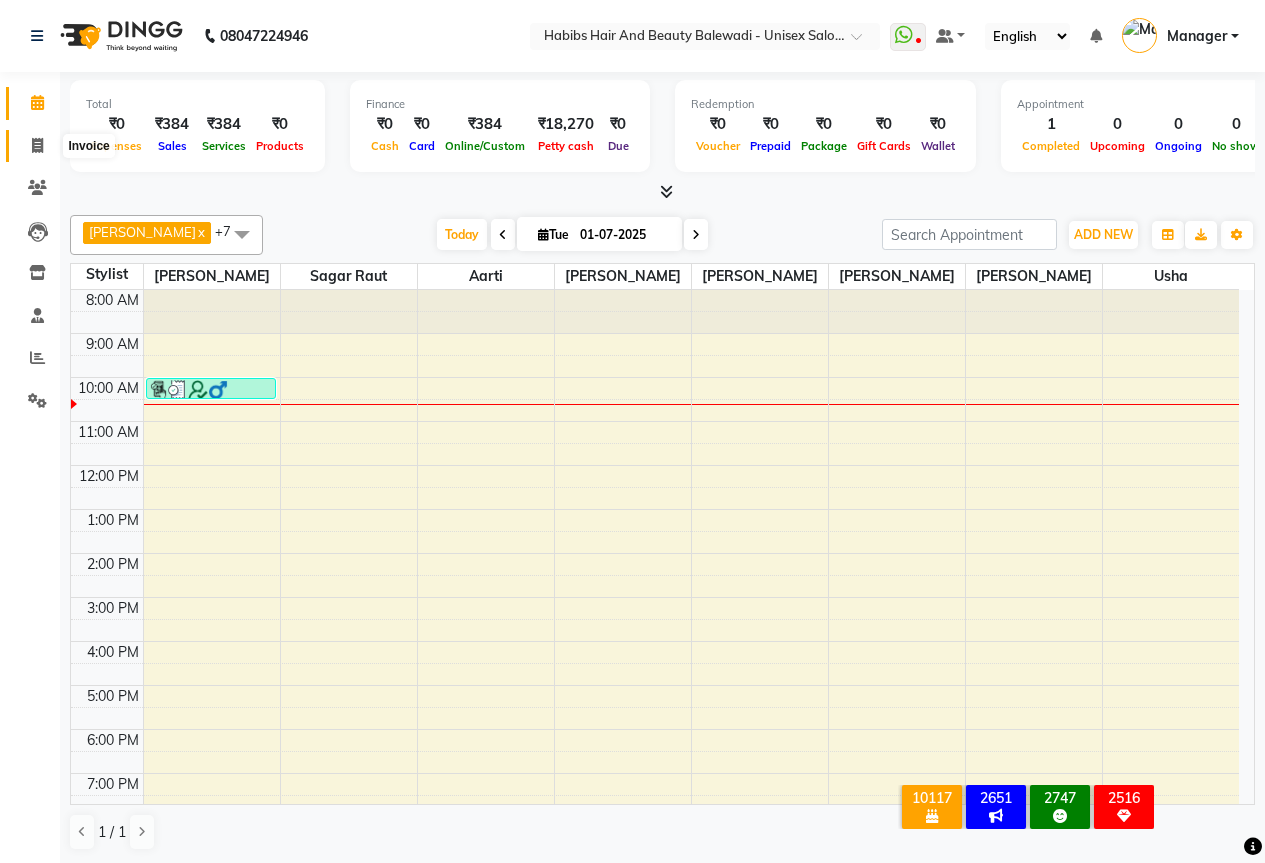 click 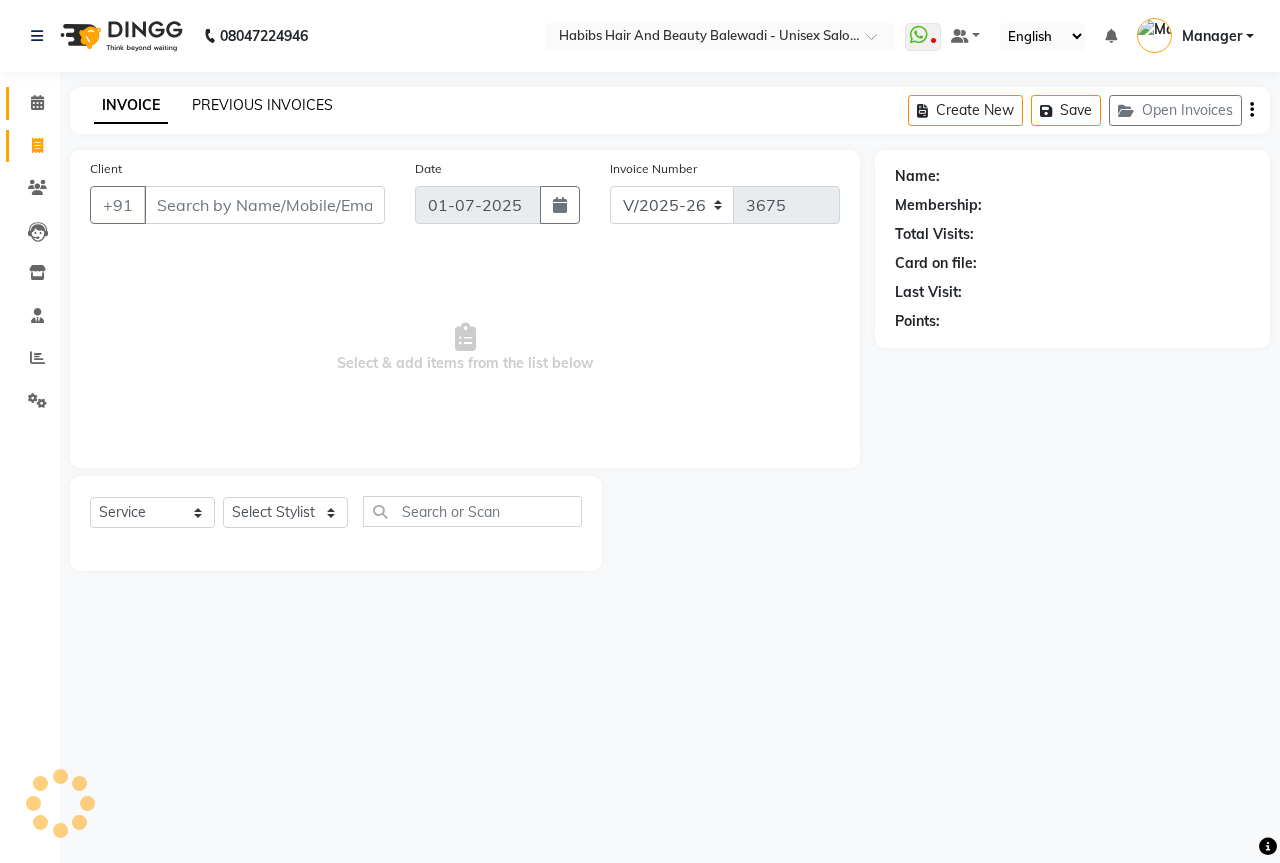 select on "package" 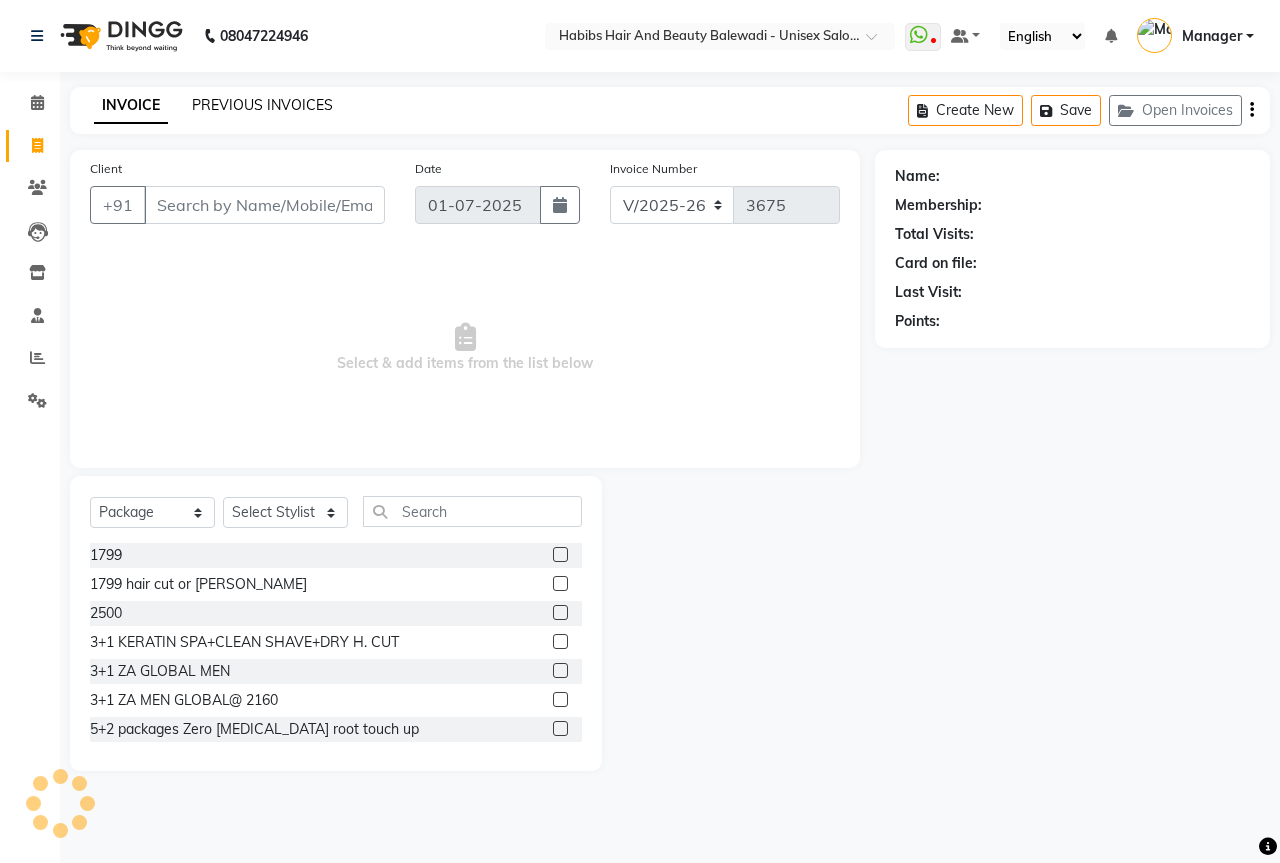 click on "PREVIOUS INVOICES" 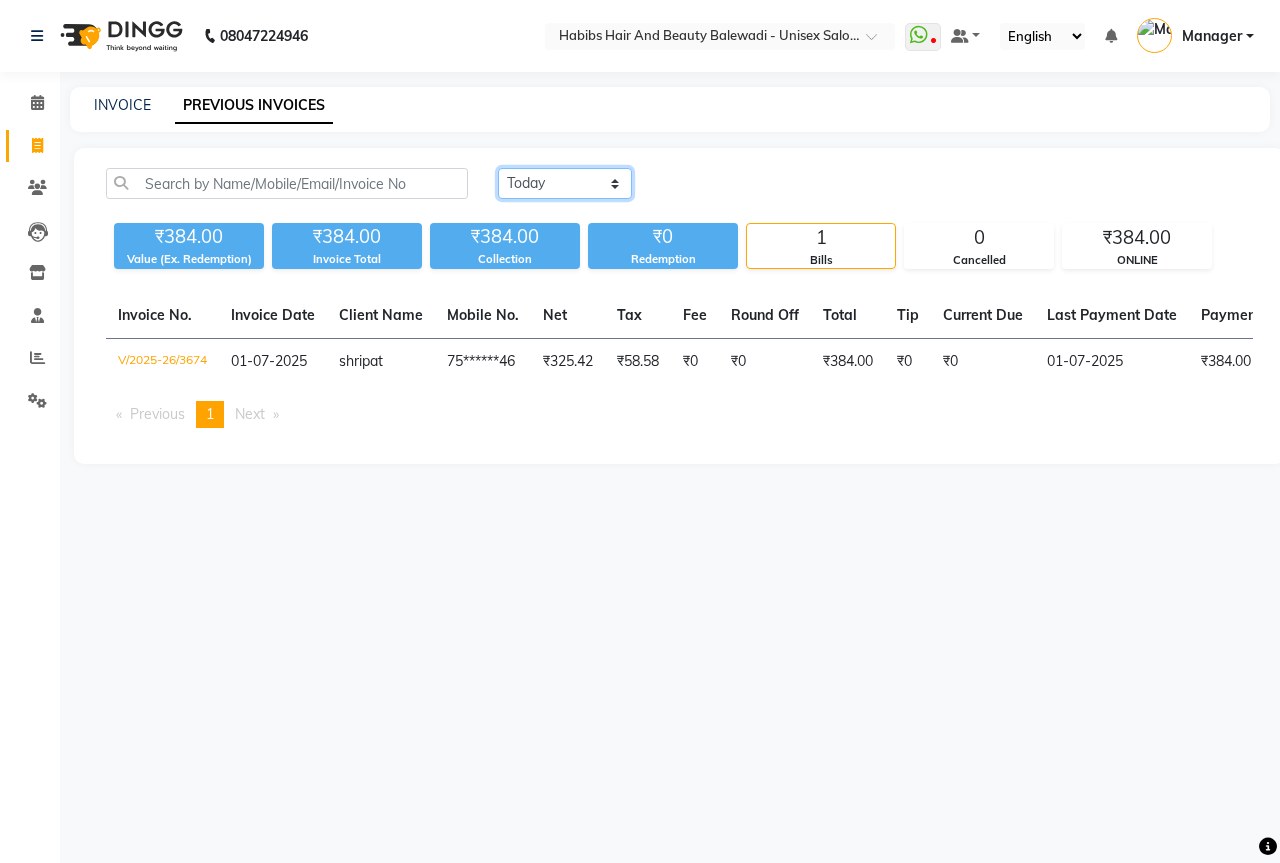 click on "Today Yesterday Custom Range" 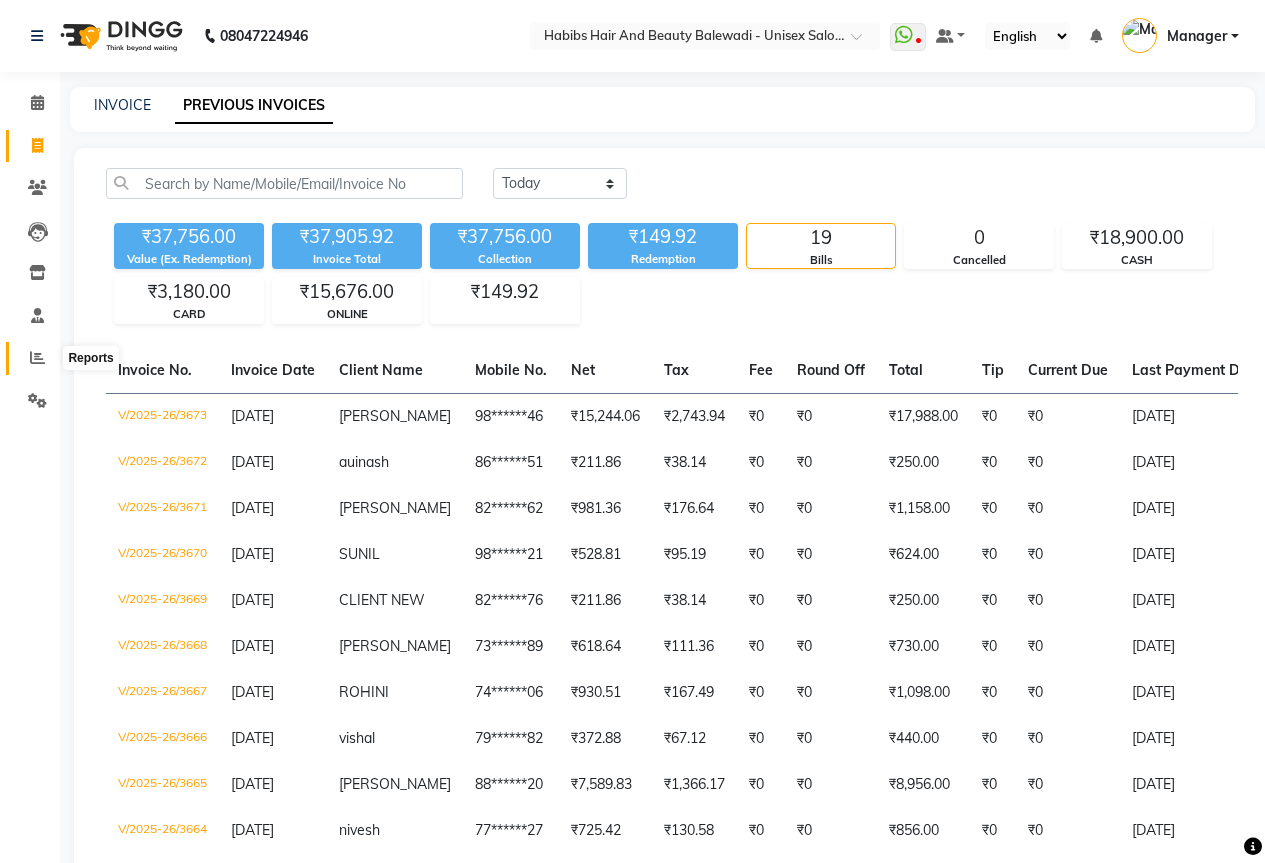click 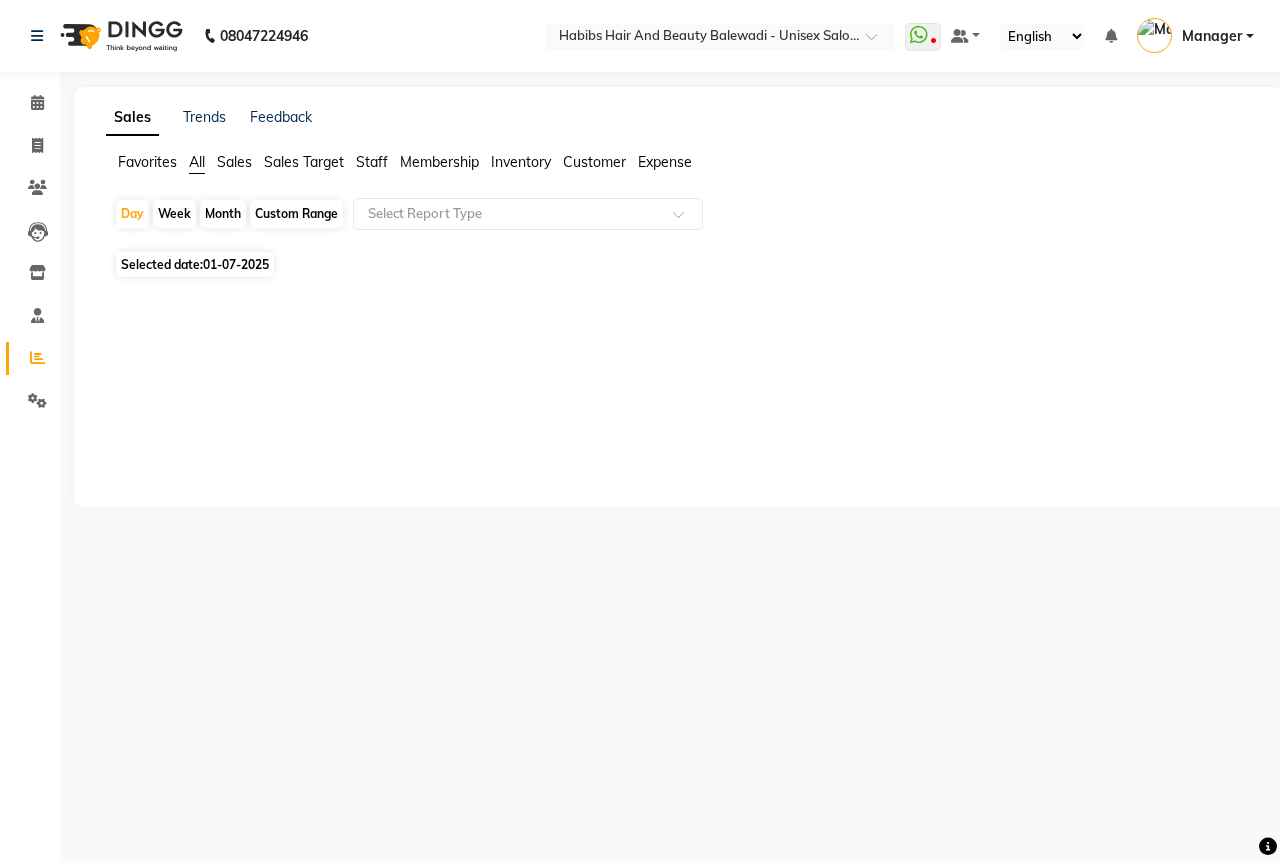 click on "01-07-2025" 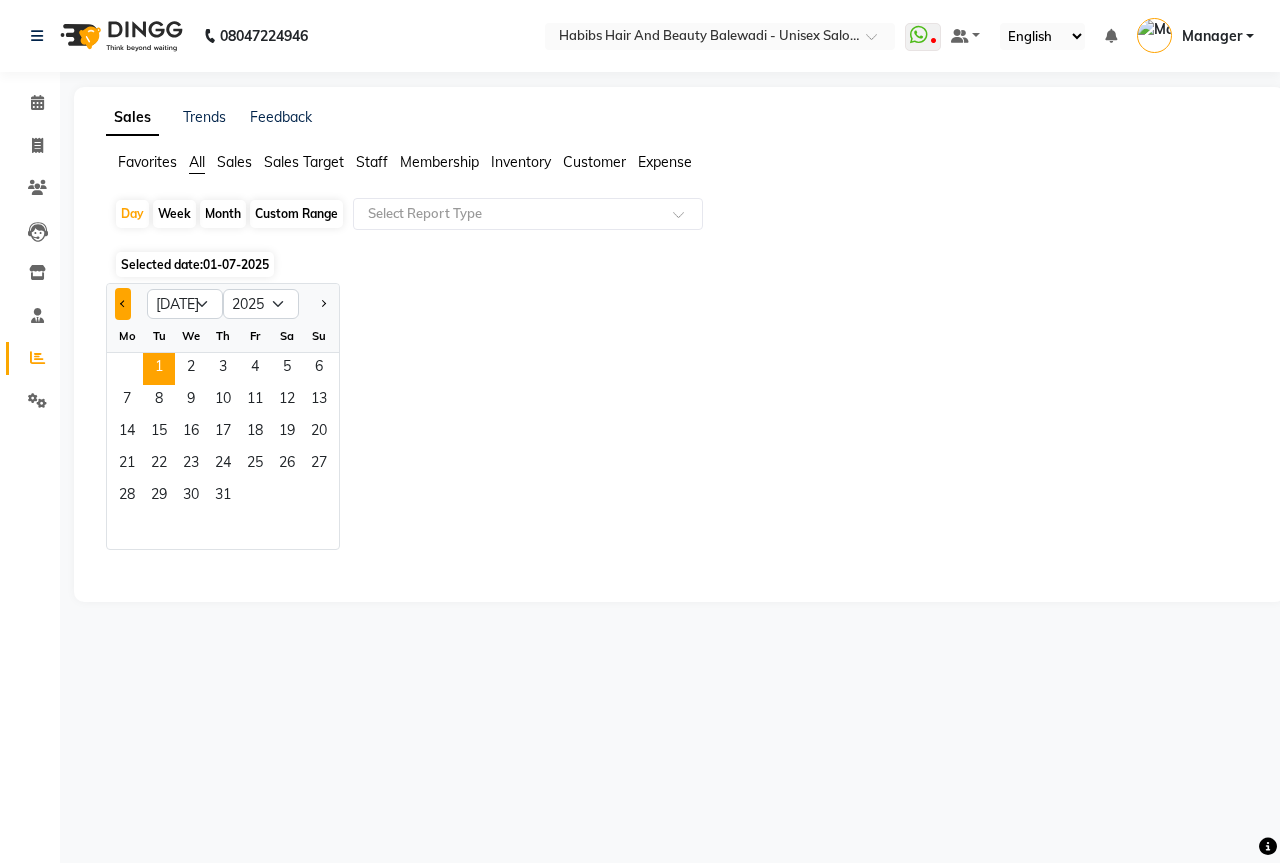 click 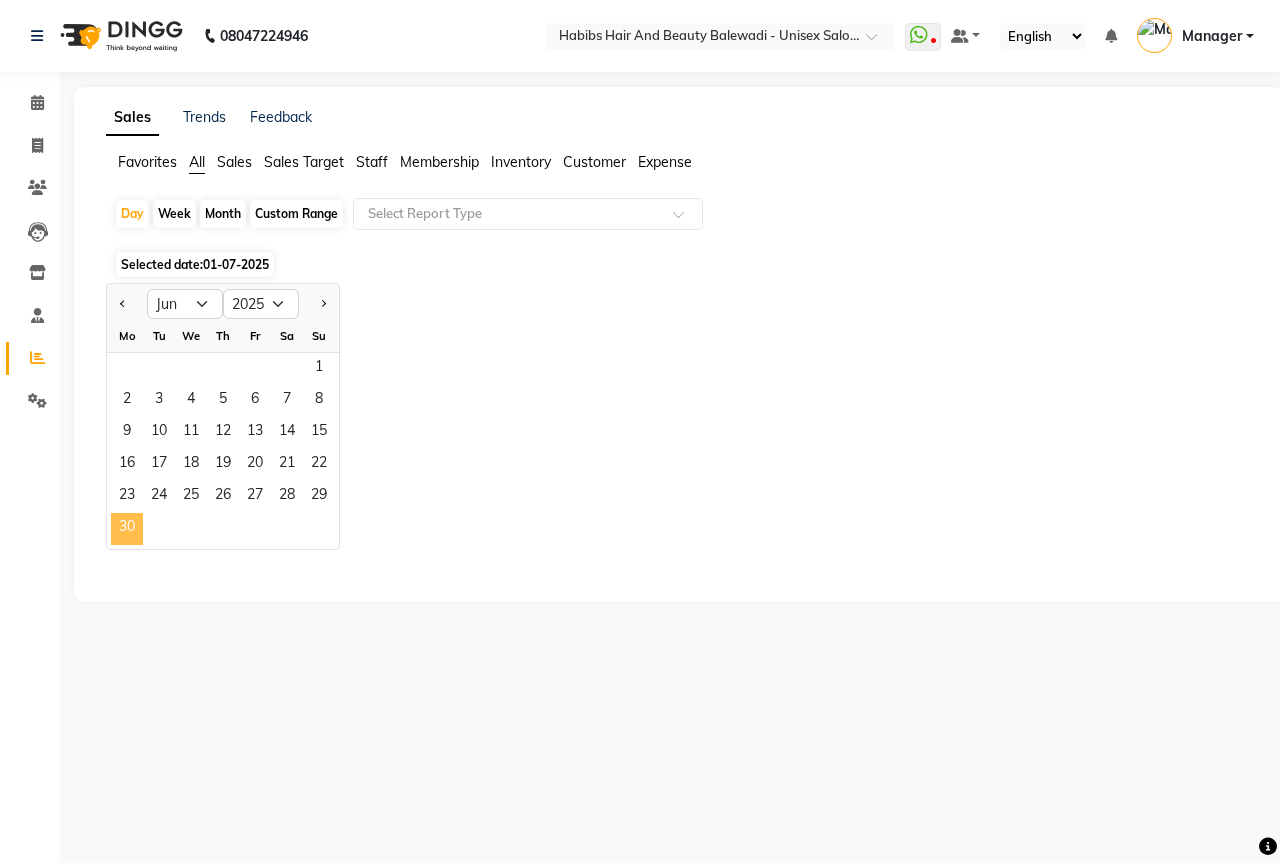 click on "30" 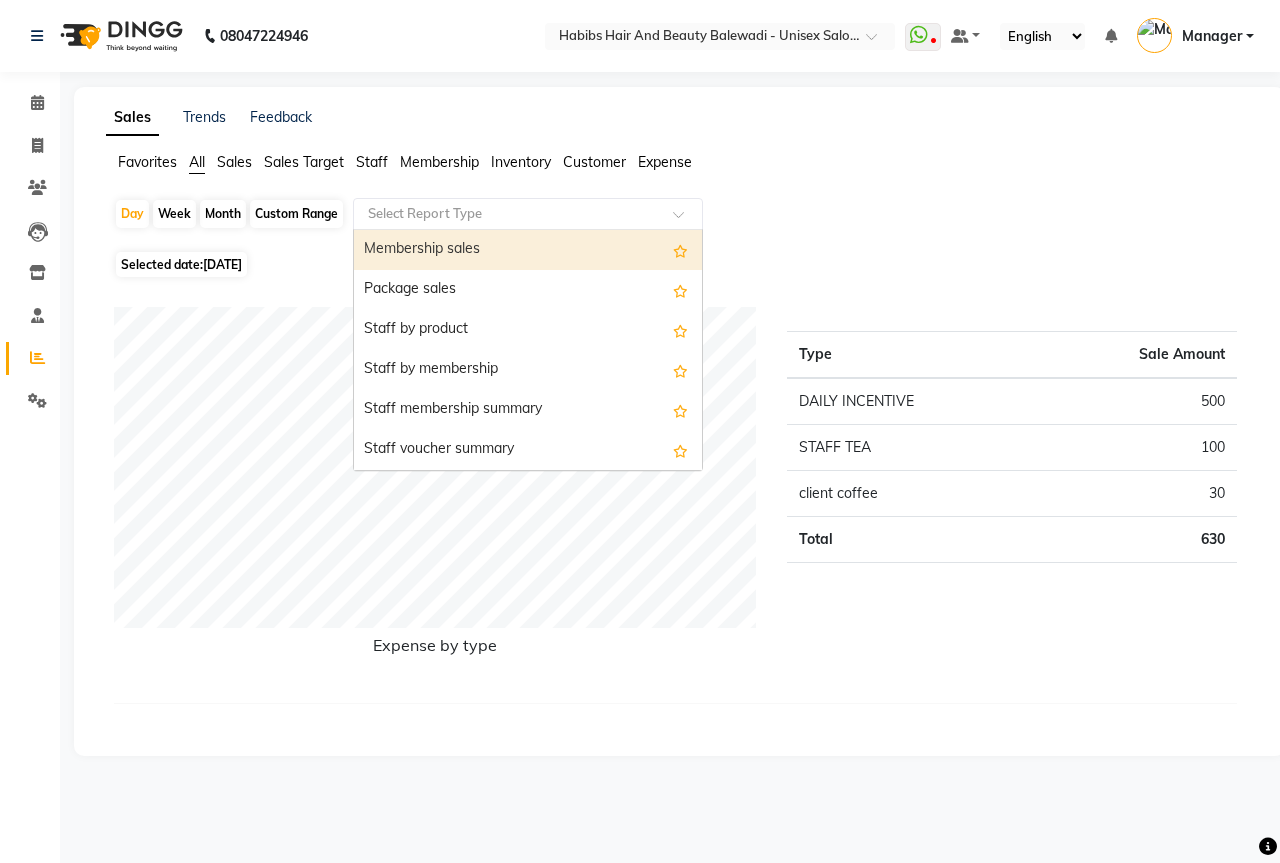 click 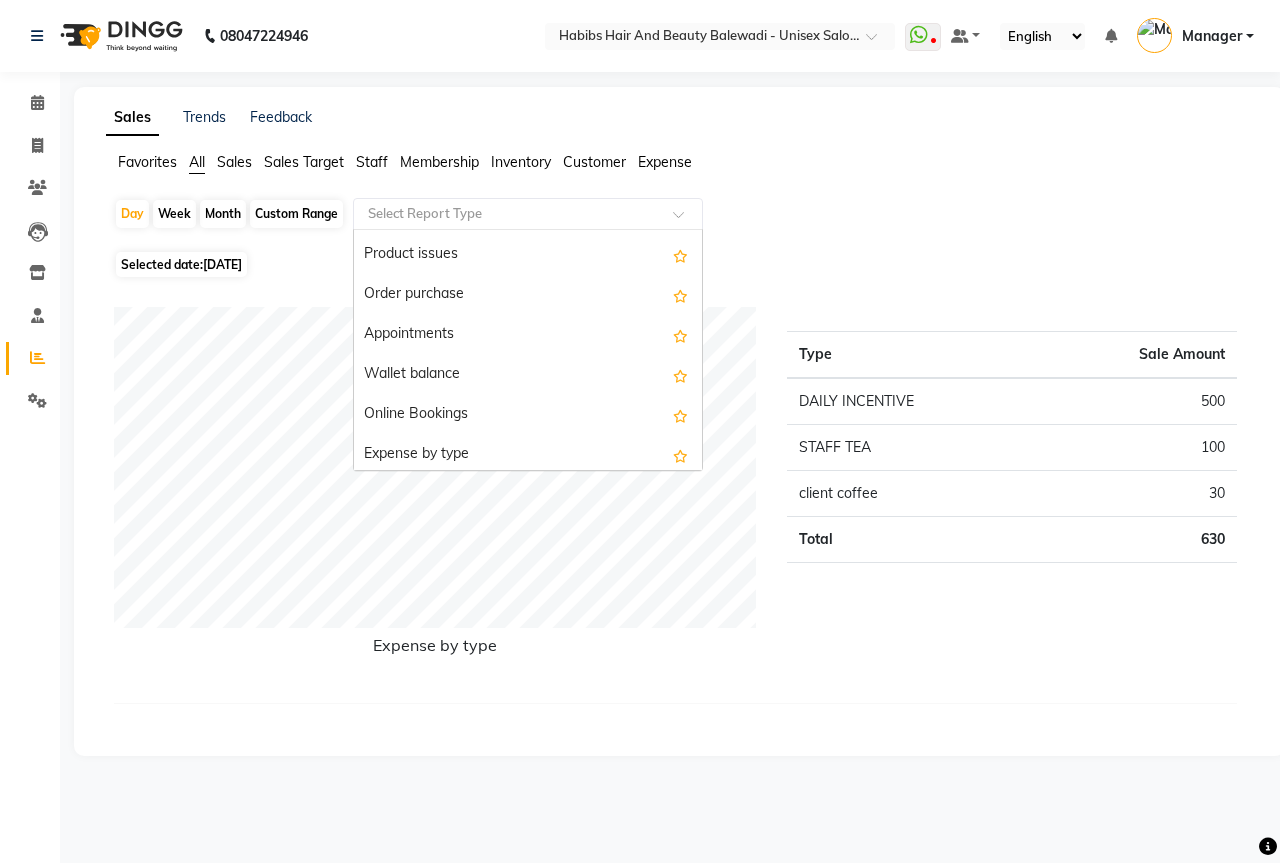 scroll, scrollTop: 600, scrollLeft: 0, axis: vertical 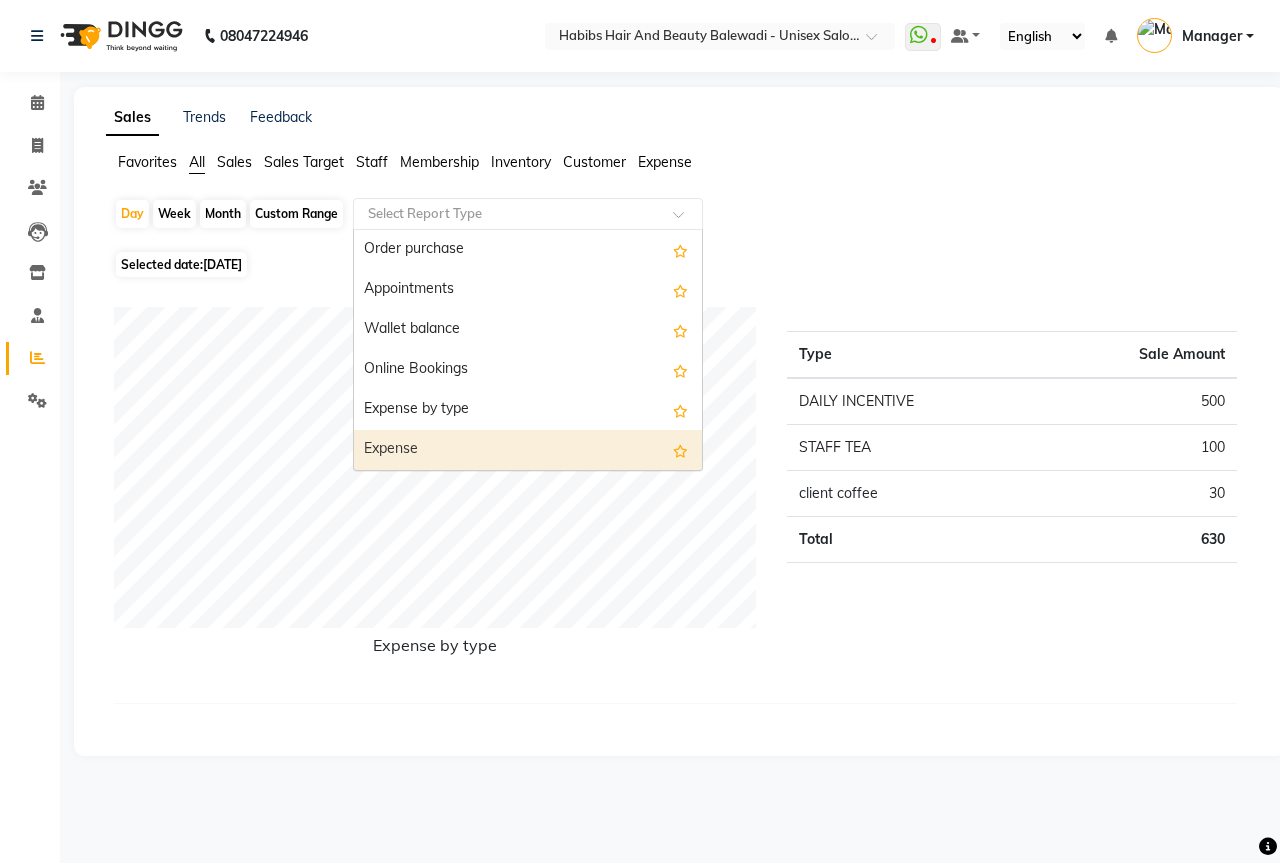 click on "Expense" at bounding box center [528, 450] 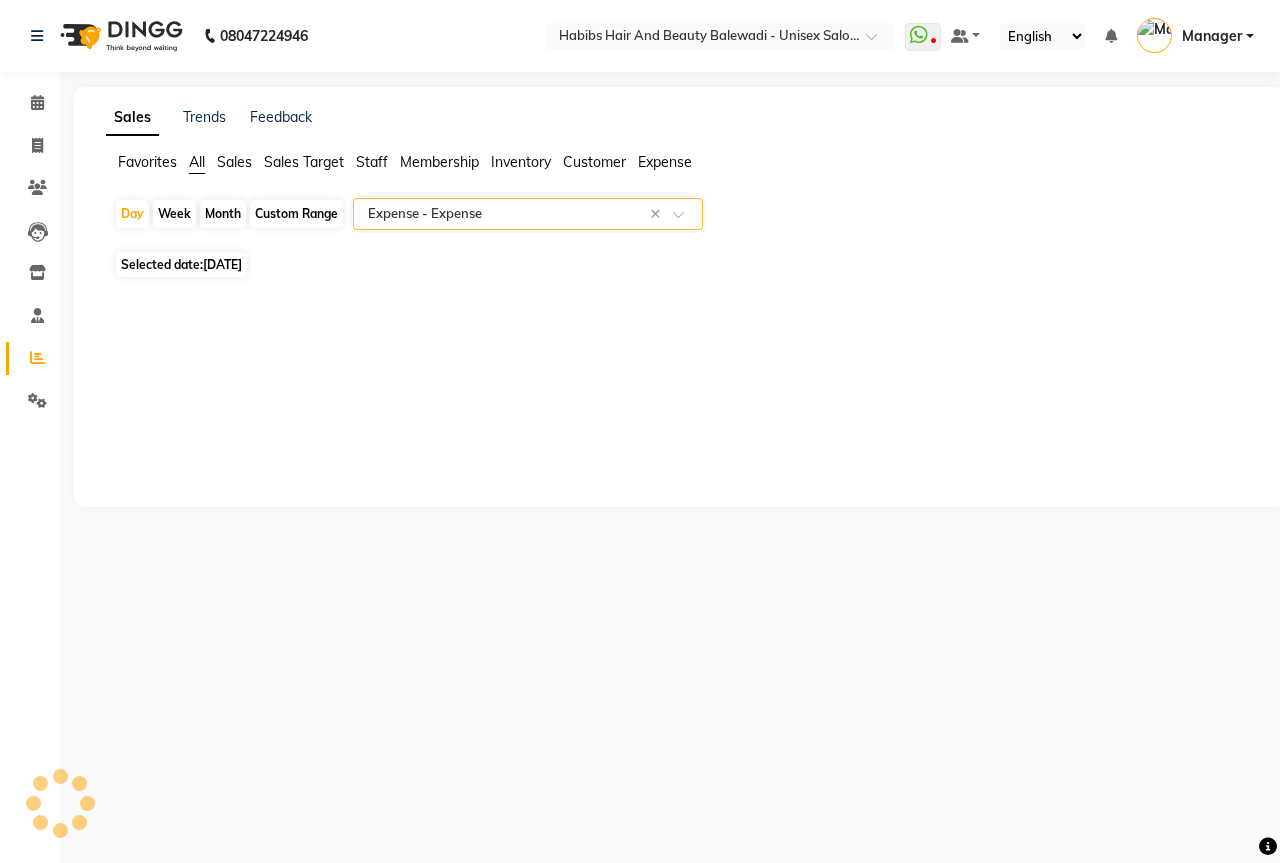 select on "csv" 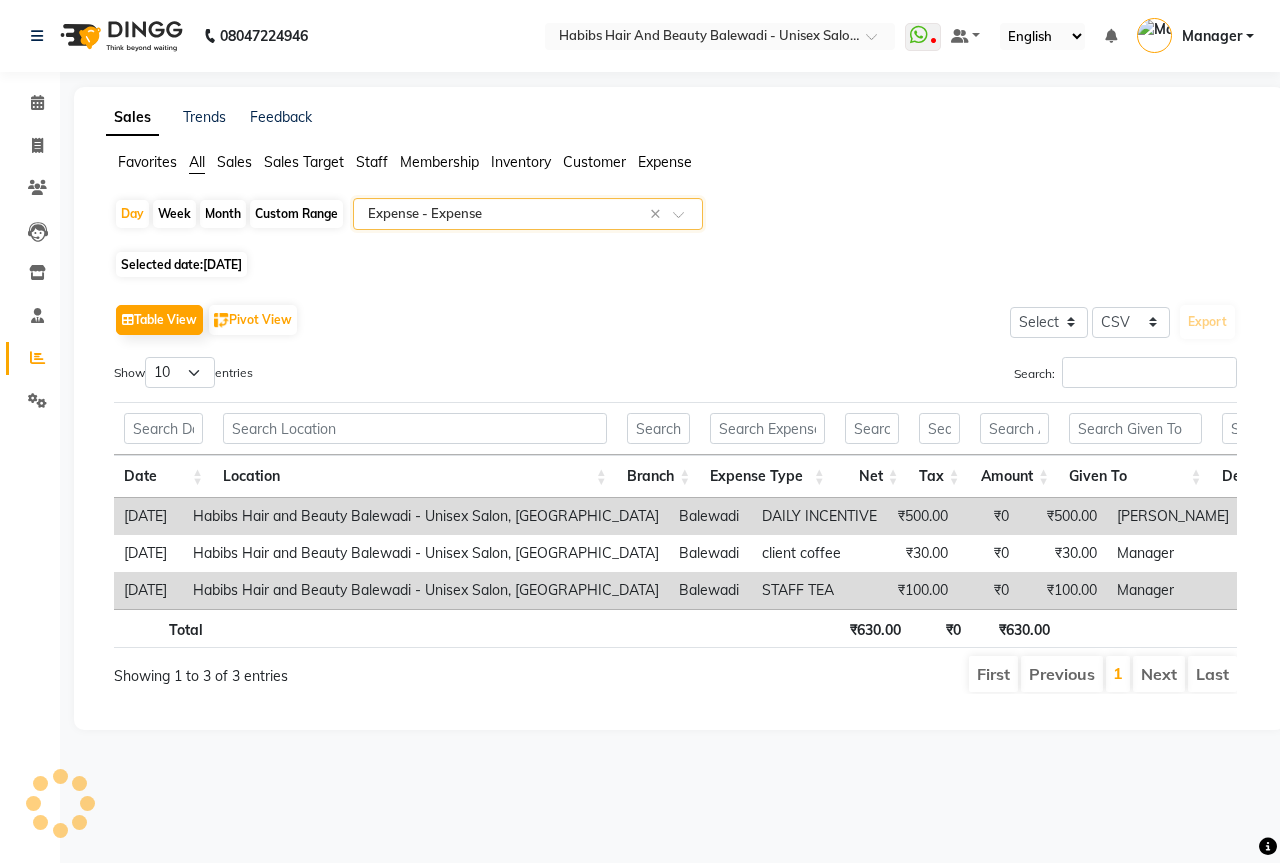 scroll, scrollTop: 0, scrollLeft: 40, axis: horizontal 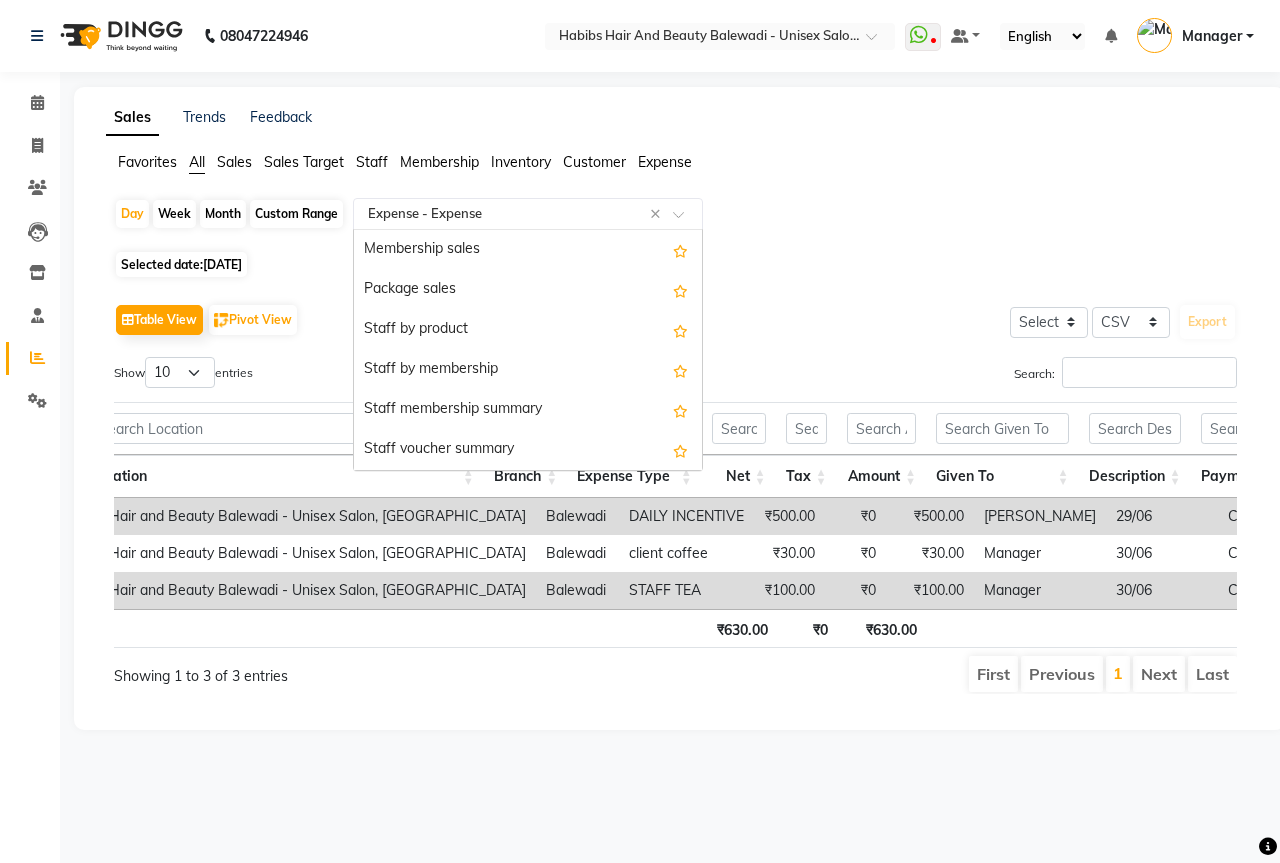 click 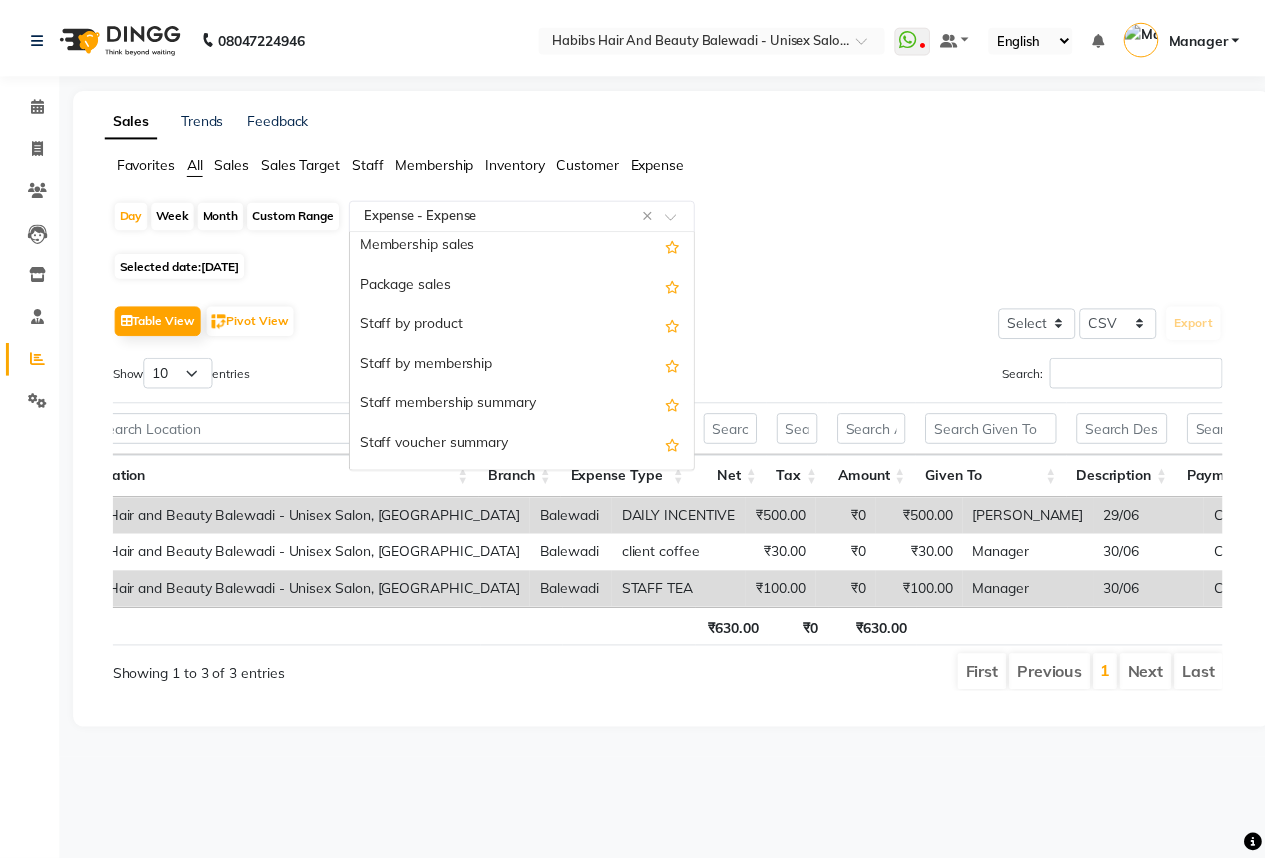 scroll, scrollTop: 0, scrollLeft: 0, axis: both 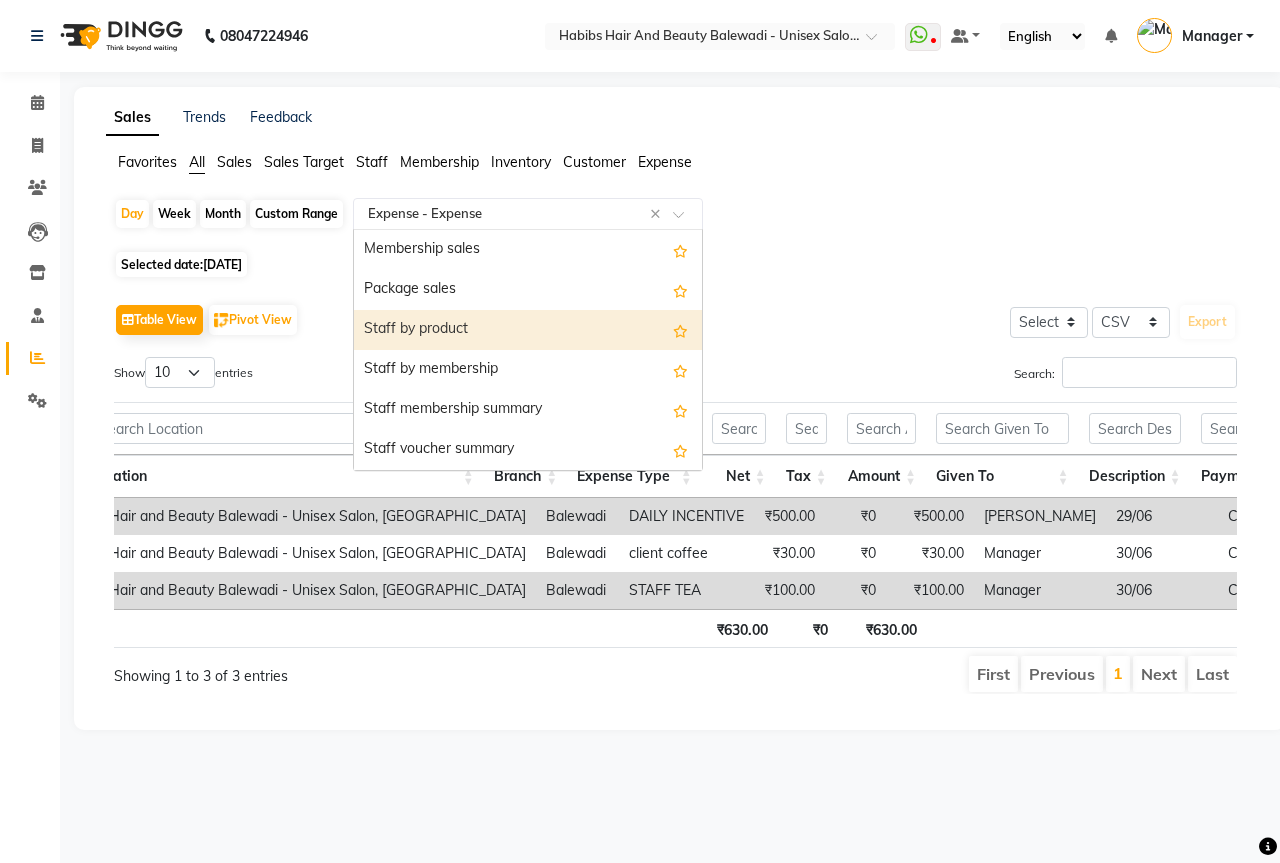 click on "Staff by product" at bounding box center (528, 330) 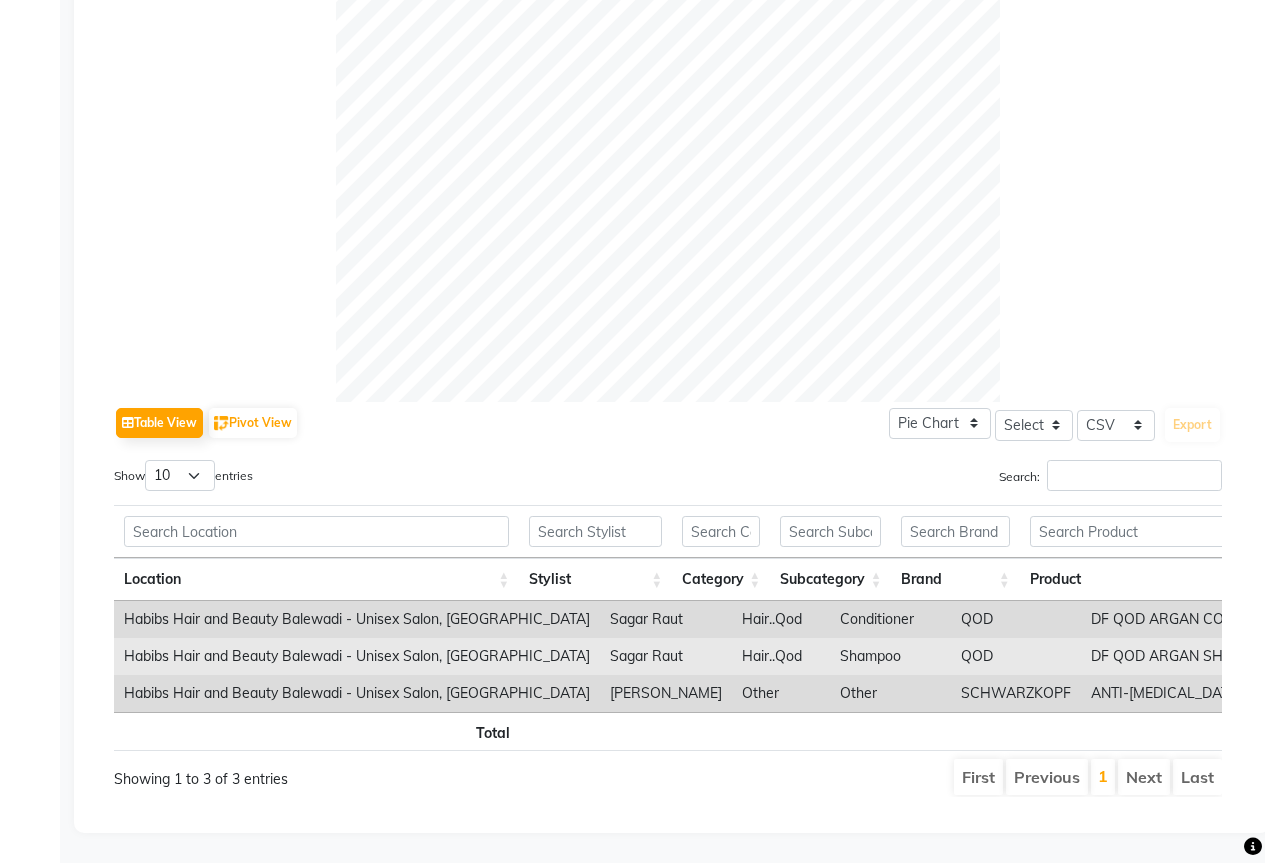 scroll, scrollTop: 615, scrollLeft: 0, axis: vertical 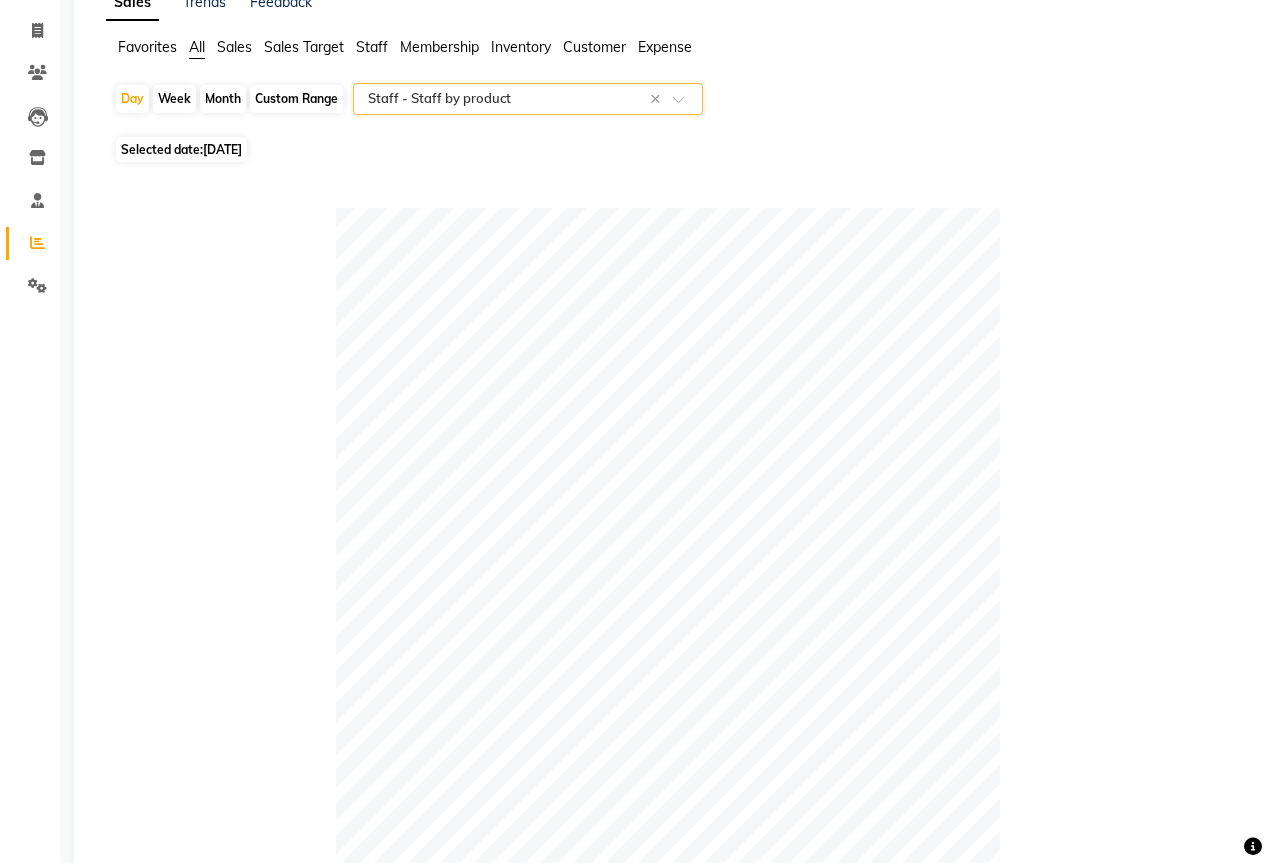 click 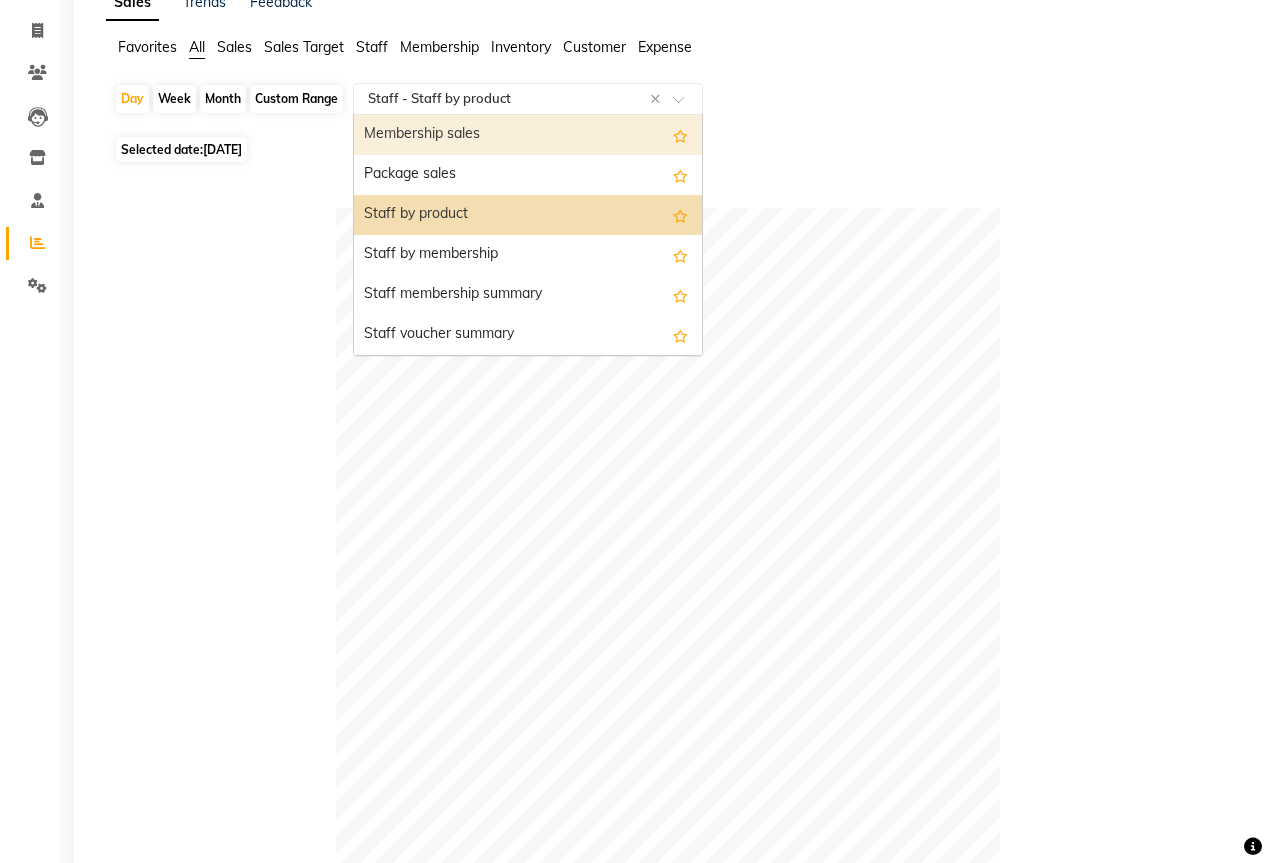 click on "Membership sales" at bounding box center (528, 135) 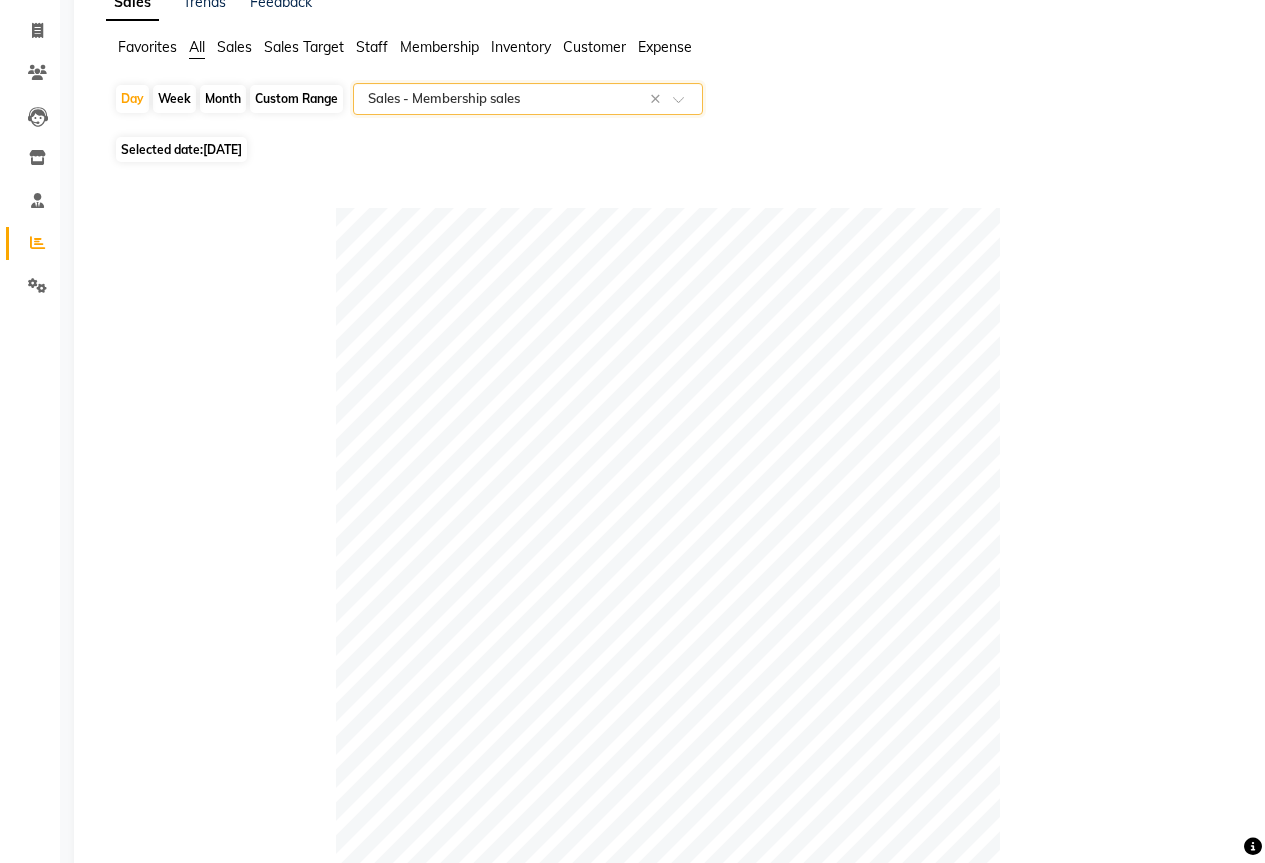 click on "[DATE]" 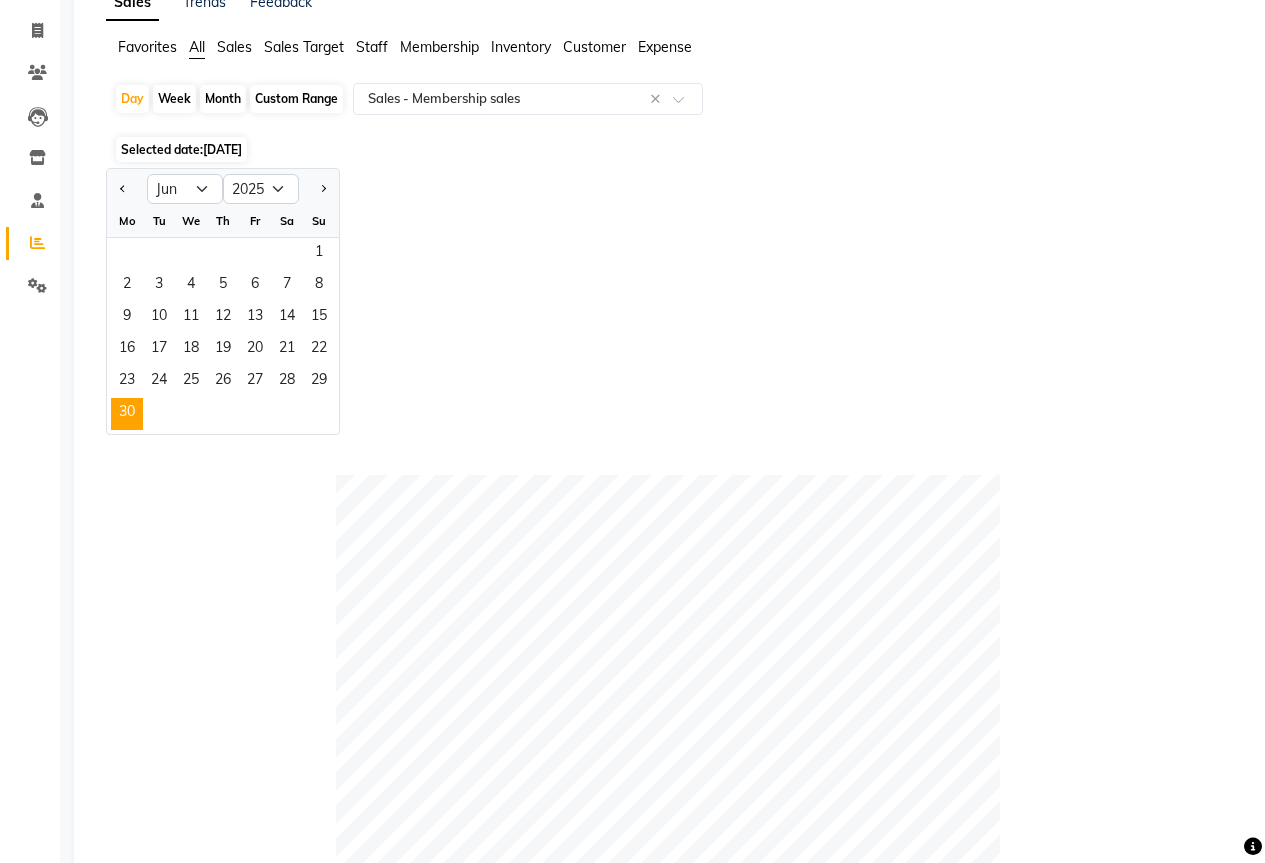 click on "Sales Trends Feedback Favorites All Sales Sales Target Staff Membership Inventory Customer Expense  Day   Week   Month   Custom Range  Select Report Type × Sales -  Membership sales × Selected date:  30-06-2025  Jan Feb Mar Apr May Jun Jul Aug Sep Oct Nov Dec 2015 2016 2017 2018 2019 2020 2021 2022 2023 2024 2025 2026 2027 2028 2029 2030 2031 2032 2033 2034 2035 Mo Tu We Th Fr Sa Su  1   2   3   4   5   6   7   8   9   10   11   12   13   14   15   16   17   18   19   20   21   22   23   24   25   26   27   28   29   30   Table View   Pivot View  Pie Chart Bar Chart Select Select CSV PDF  Export  Show  10 25 50 100  entries Search: Location Membership Price Discount Tax Total Location Membership Price Discount Tax Total Total ₹700.00 ₹0 ₹106.78 ₹700.00 Habibs Hair and Beauty Balewadi - Unisex Salon, Balewadi Annual Membership ₹700.00 ₹0 ₹106.78 ₹700.00 Total ₹700.00 ₹0 ₹106.78 ₹700.00 Showing 1 to 1 of 1 entries First Previous 1 Next Last ★ Mark as Favorite" 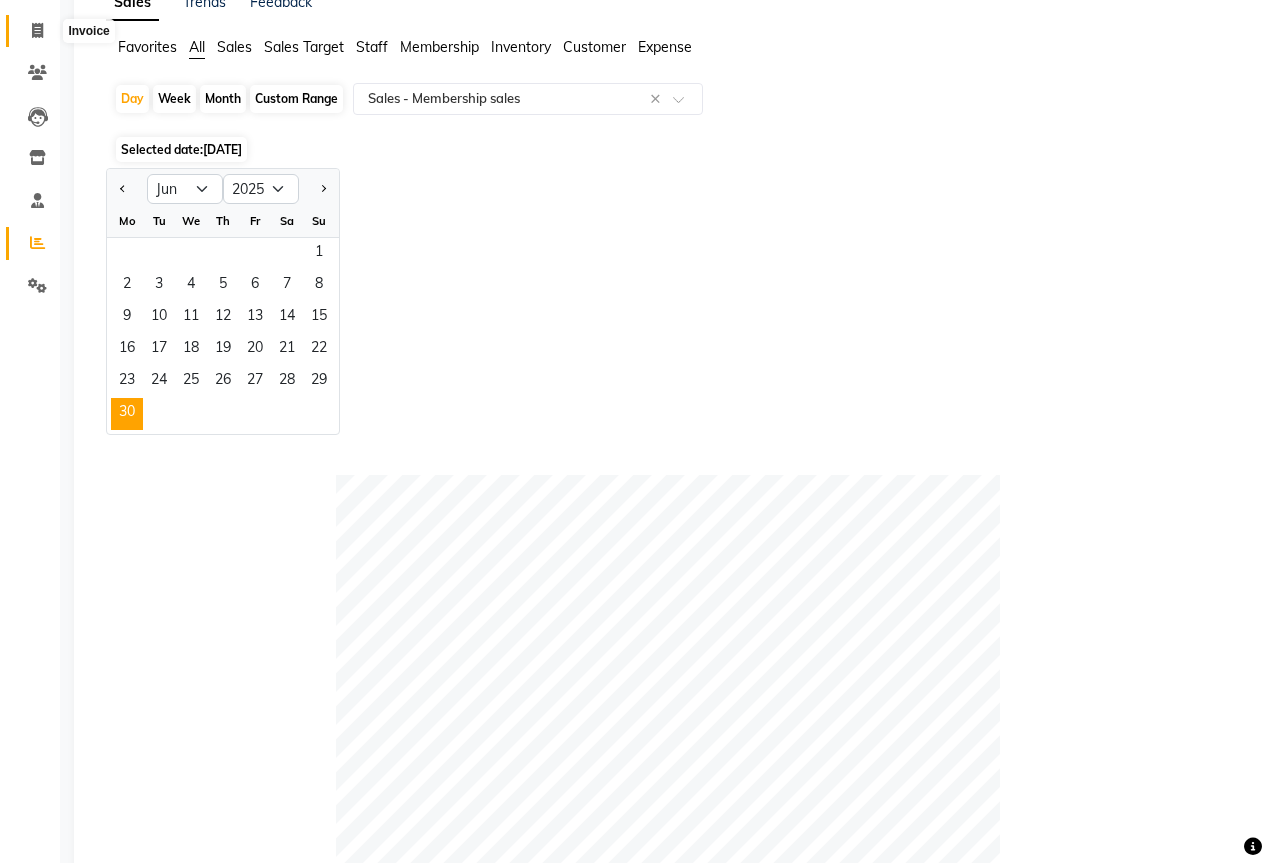 click 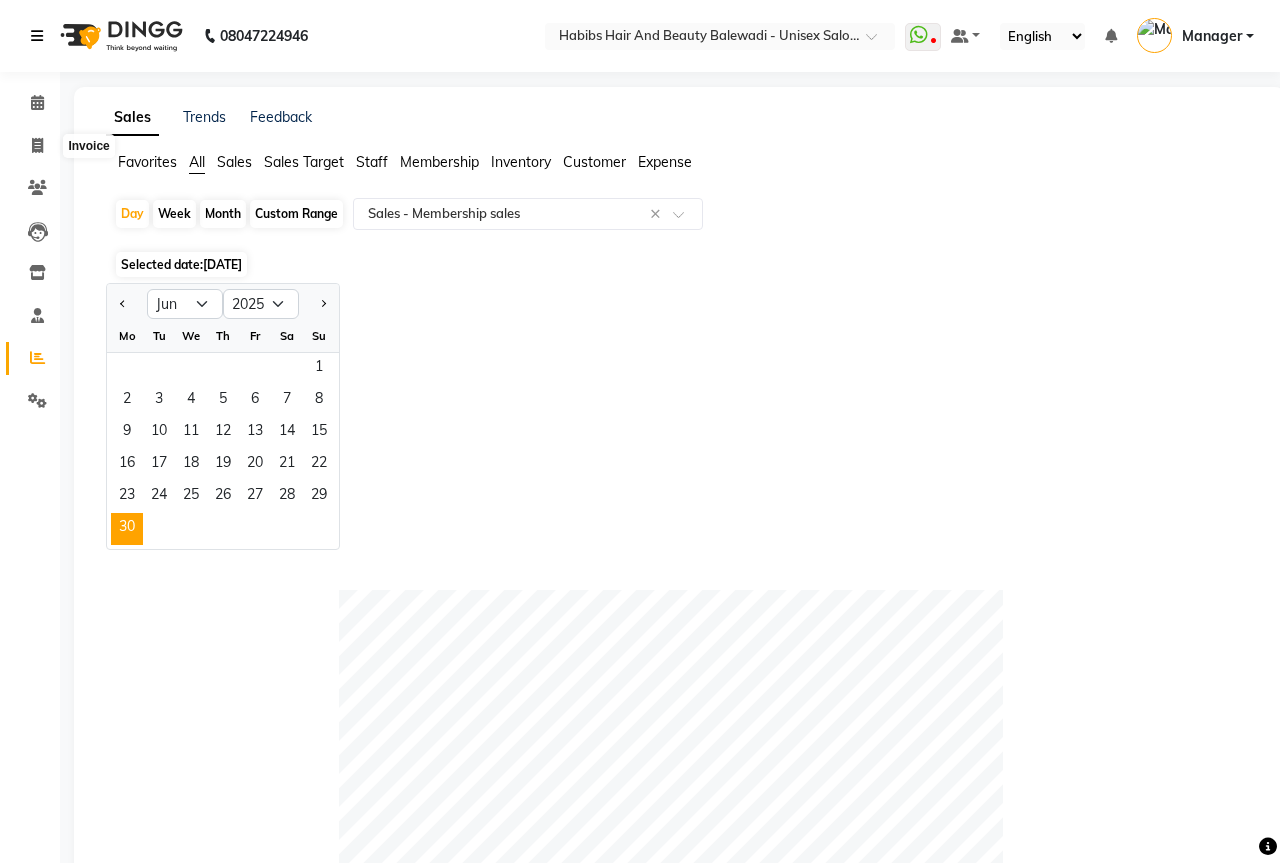 select on "5902" 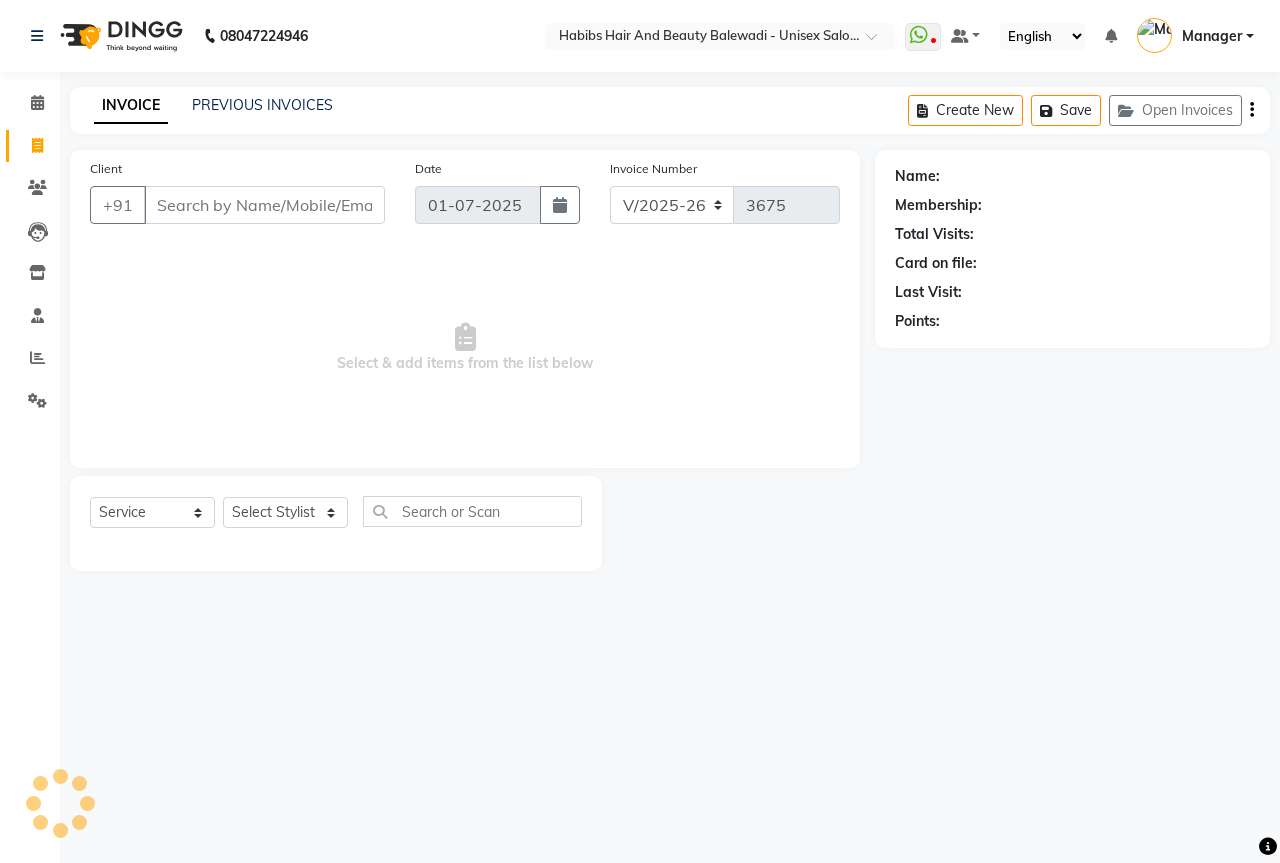 select on "package" 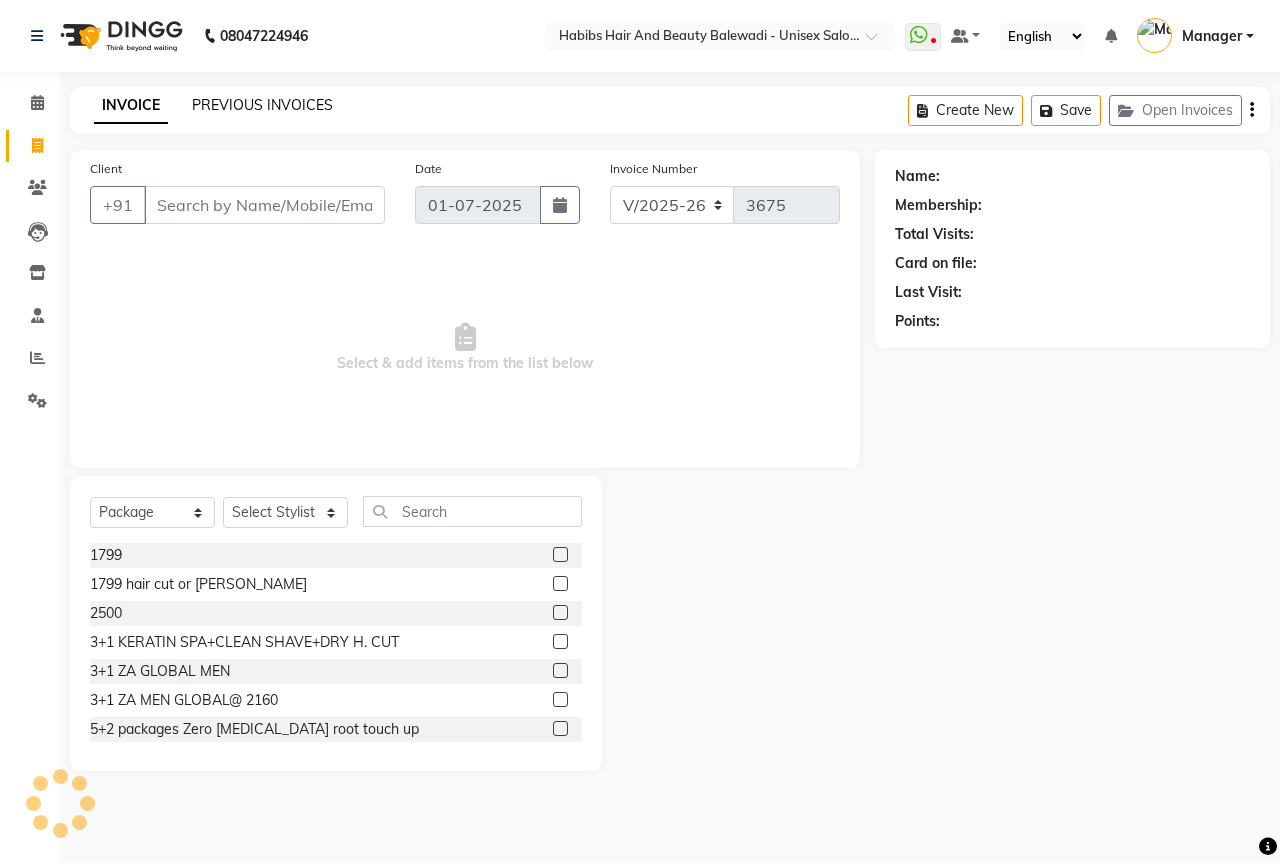 click on "PREVIOUS INVOICES" 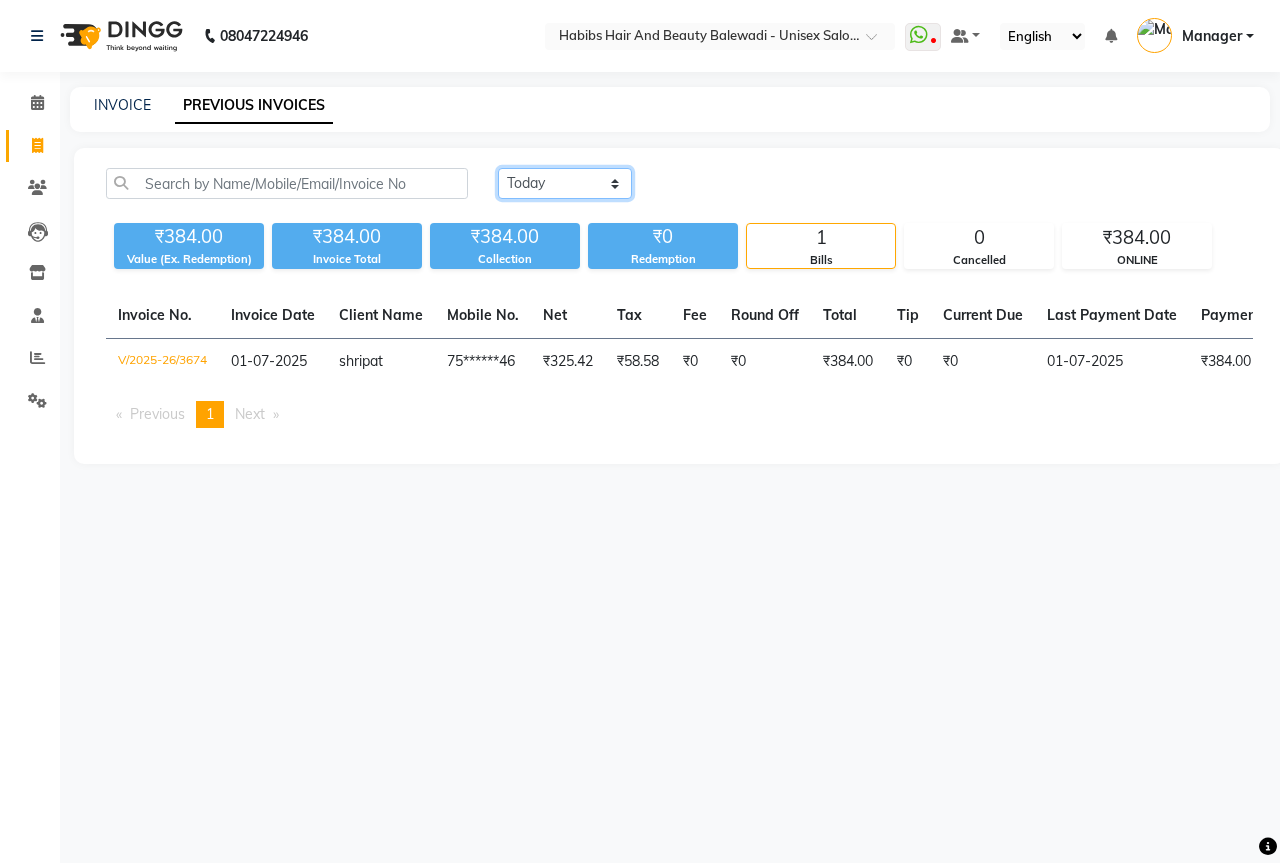 click on "Today Yesterday Custom Range" 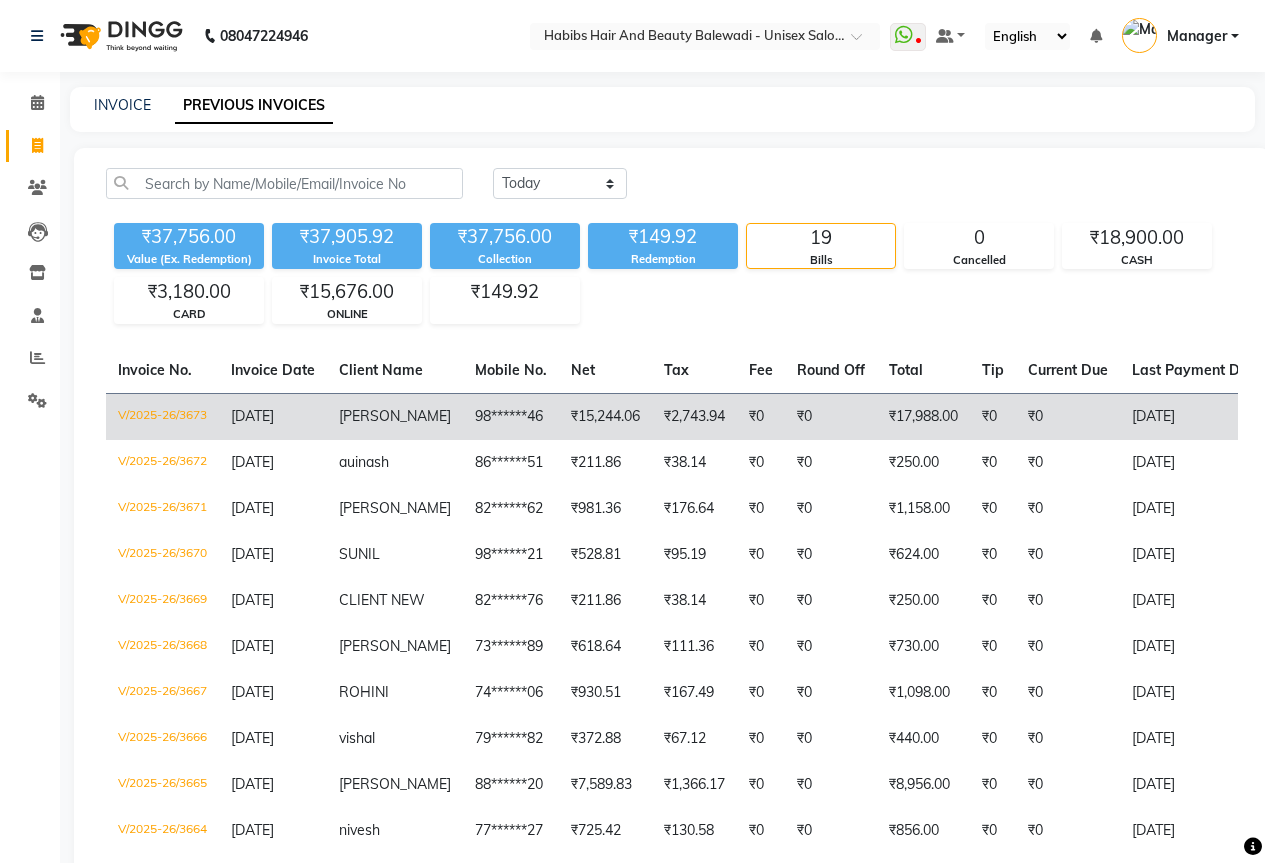 click on "₹0" 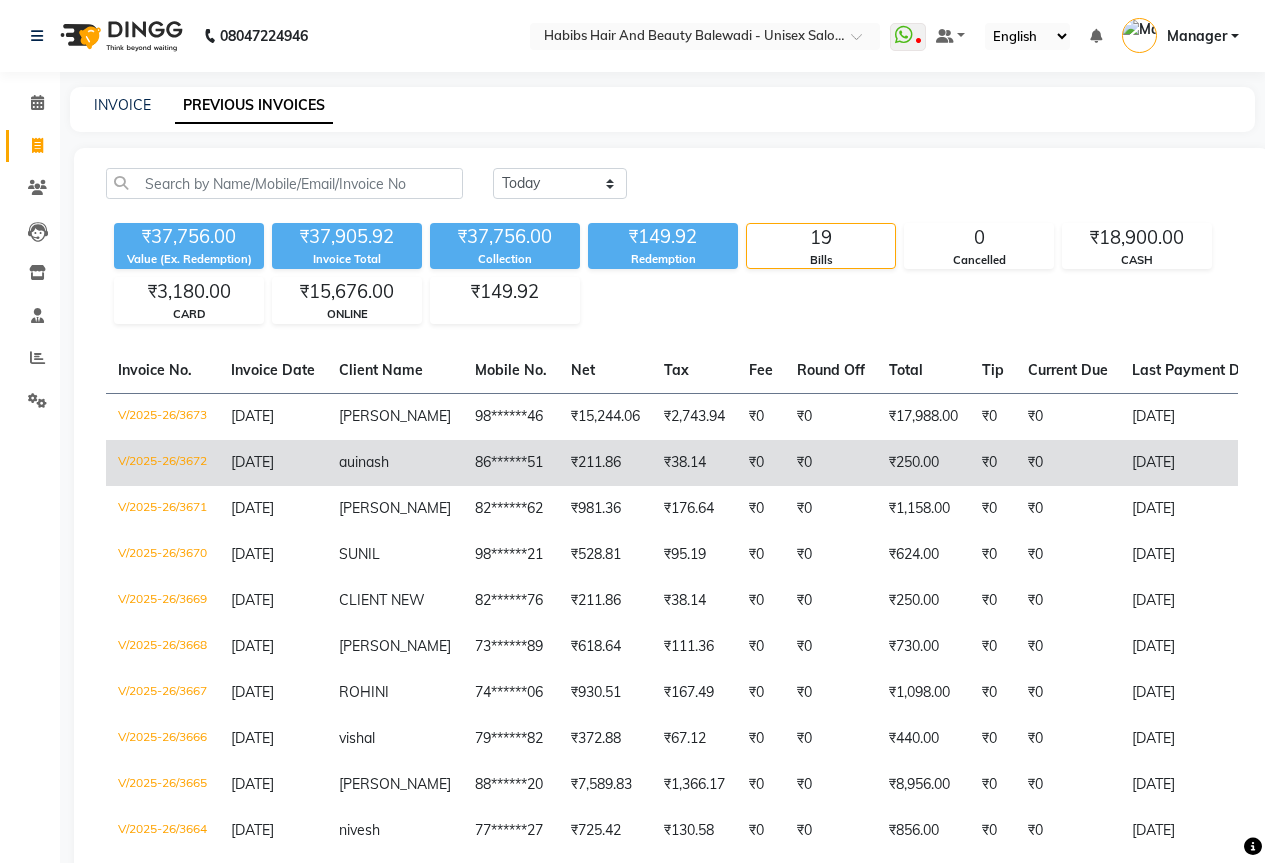 click on "₹0" 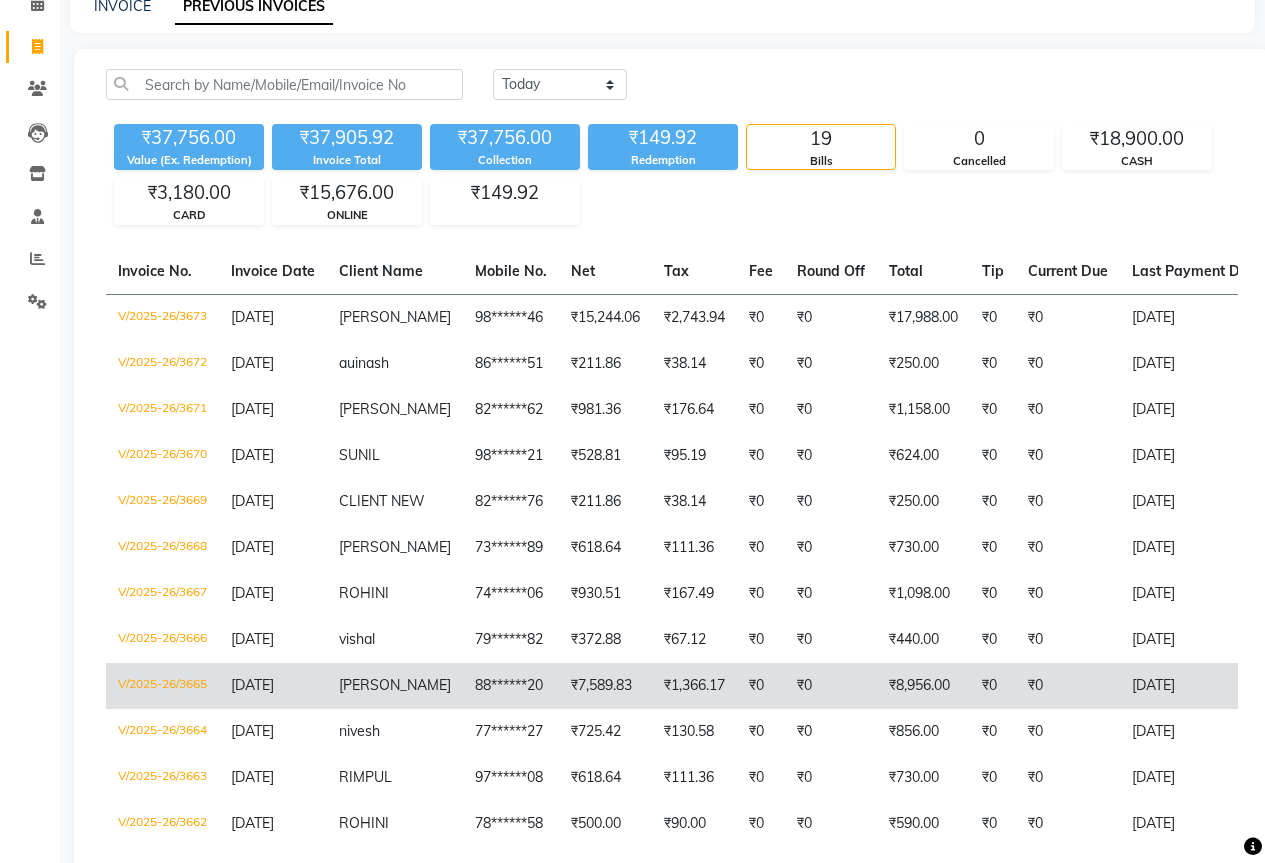 scroll, scrollTop: 100, scrollLeft: 0, axis: vertical 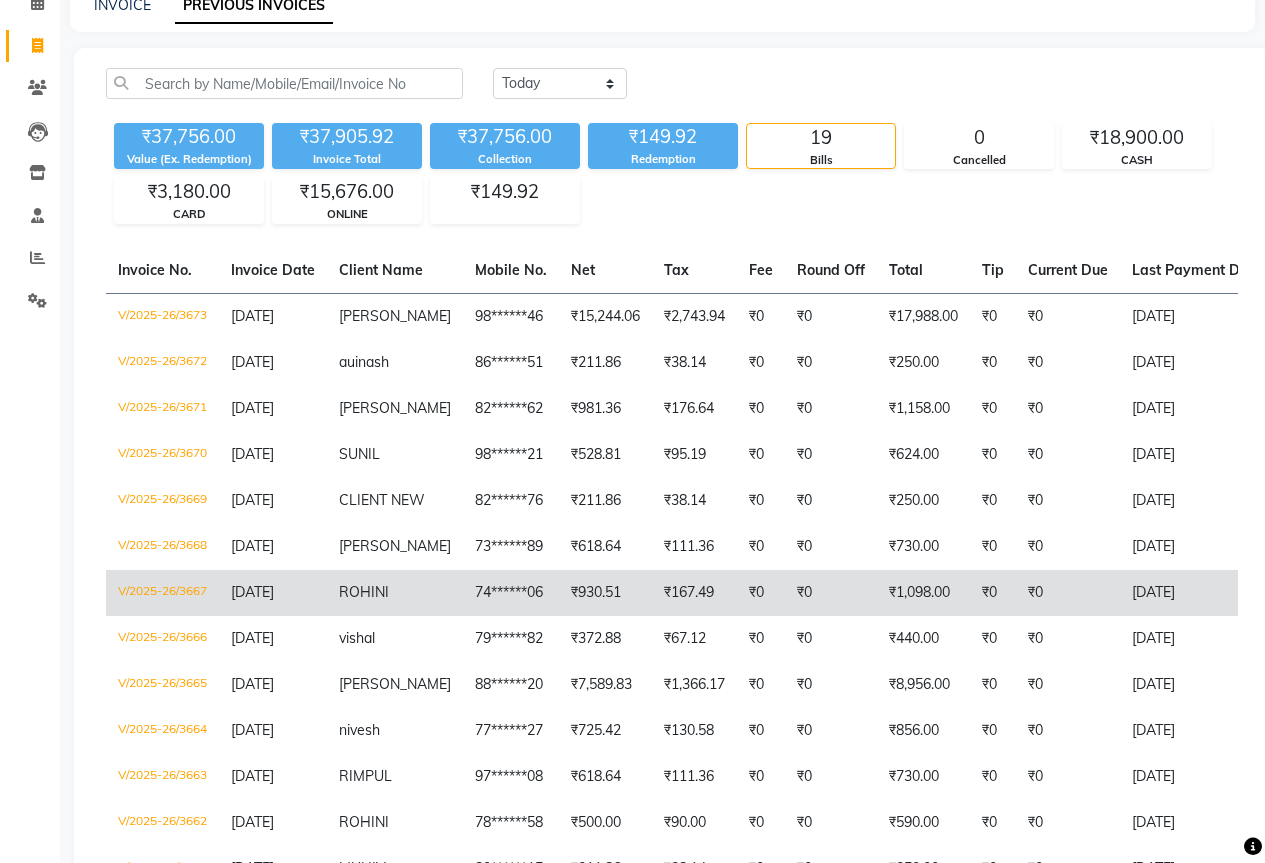 click on "₹1,098.00" 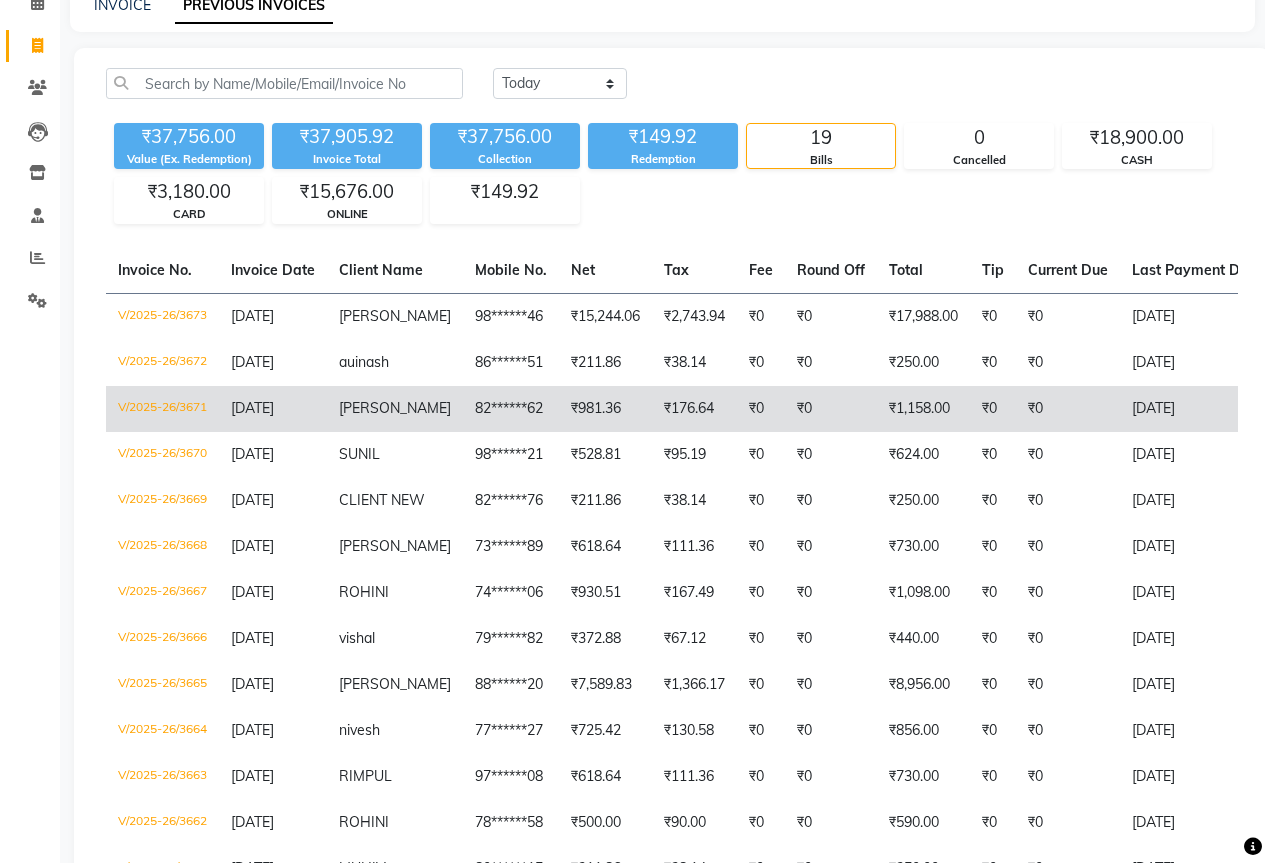 click on "₹1,158.00" 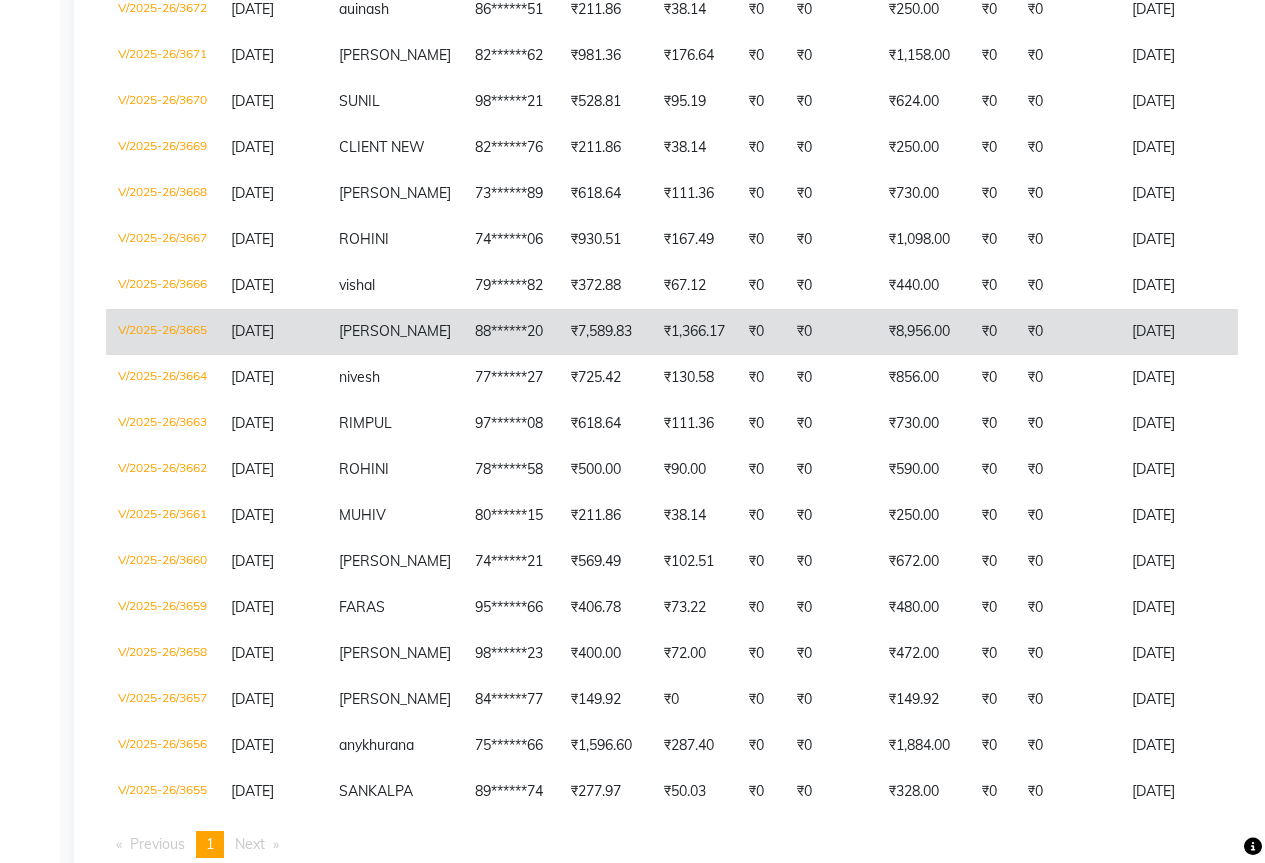 scroll, scrollTop: 500, scrollLeft: 0, axis: vertical 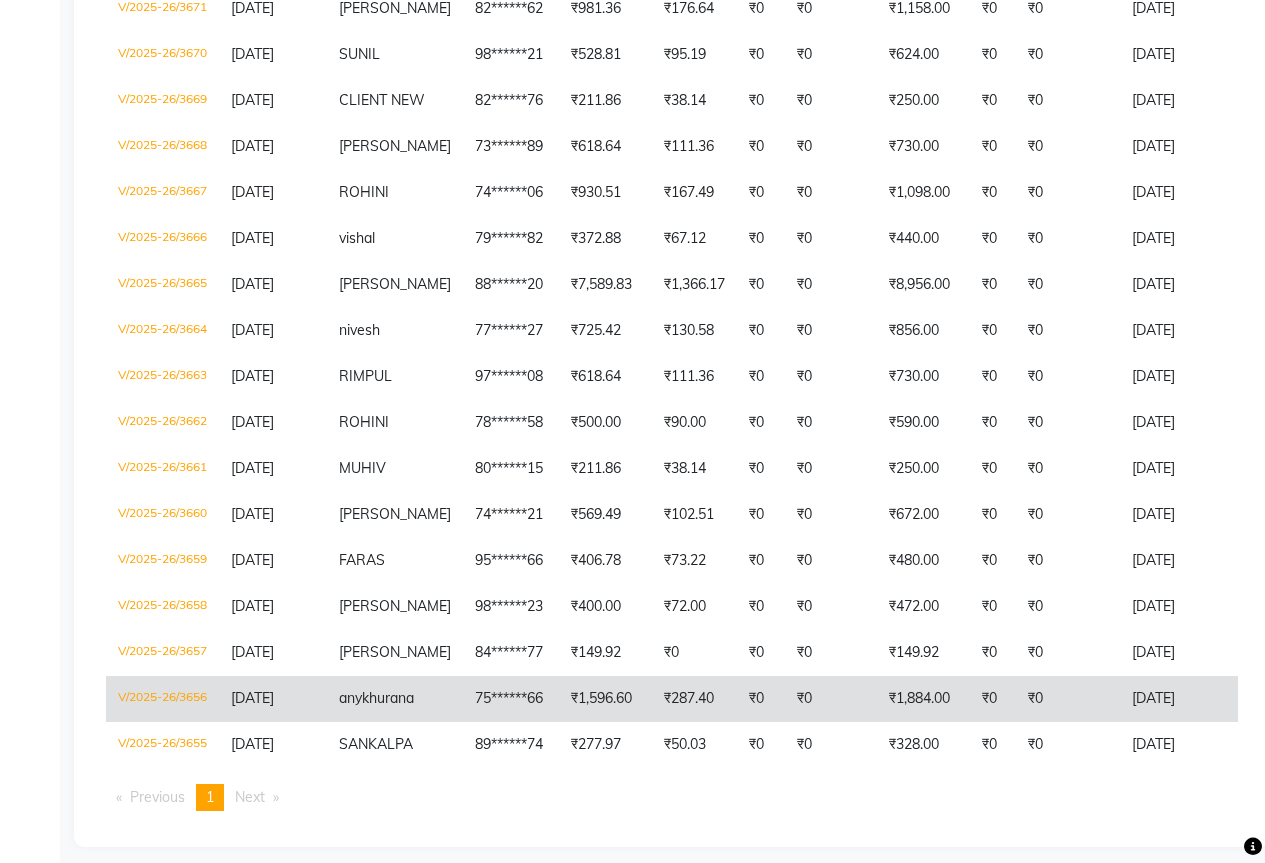 click on "₹1,884.00" 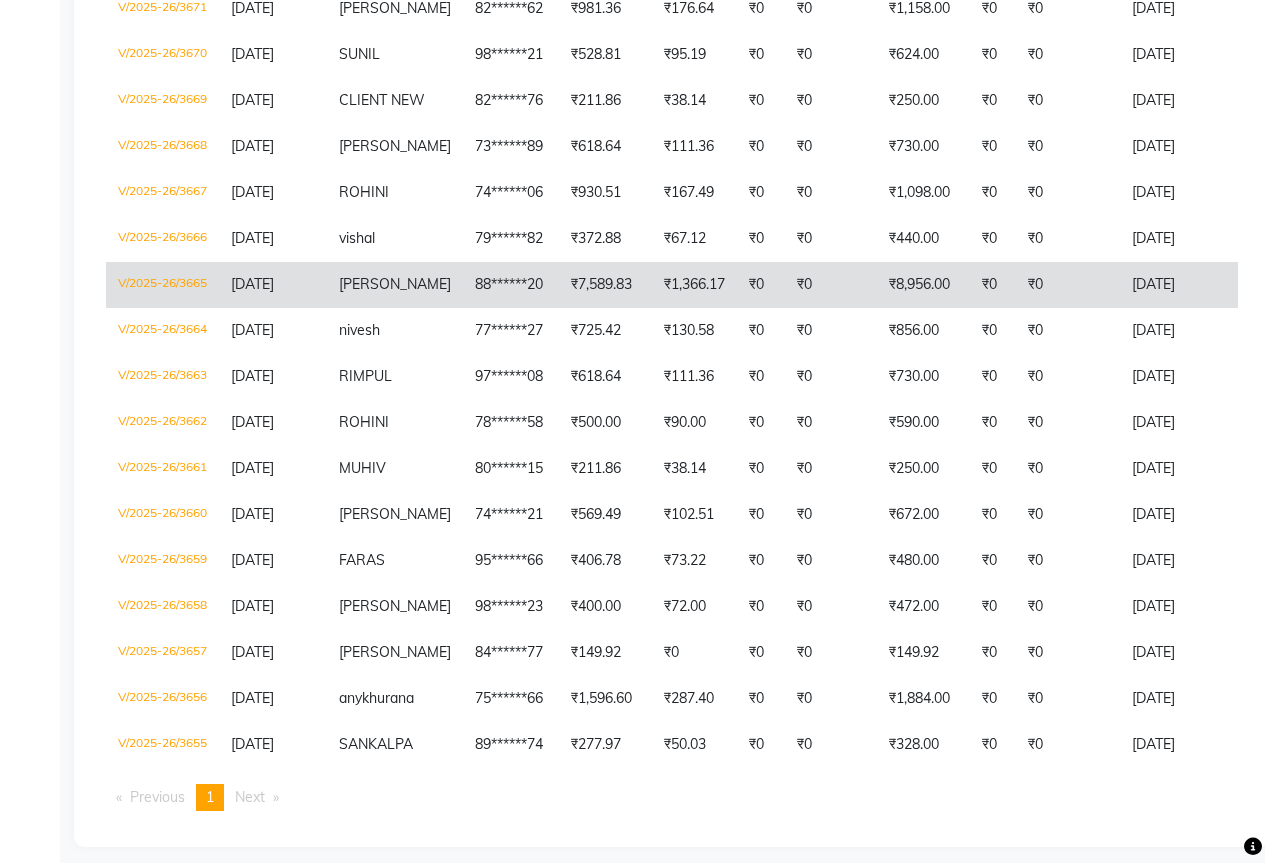 click on "₹8,956.00" 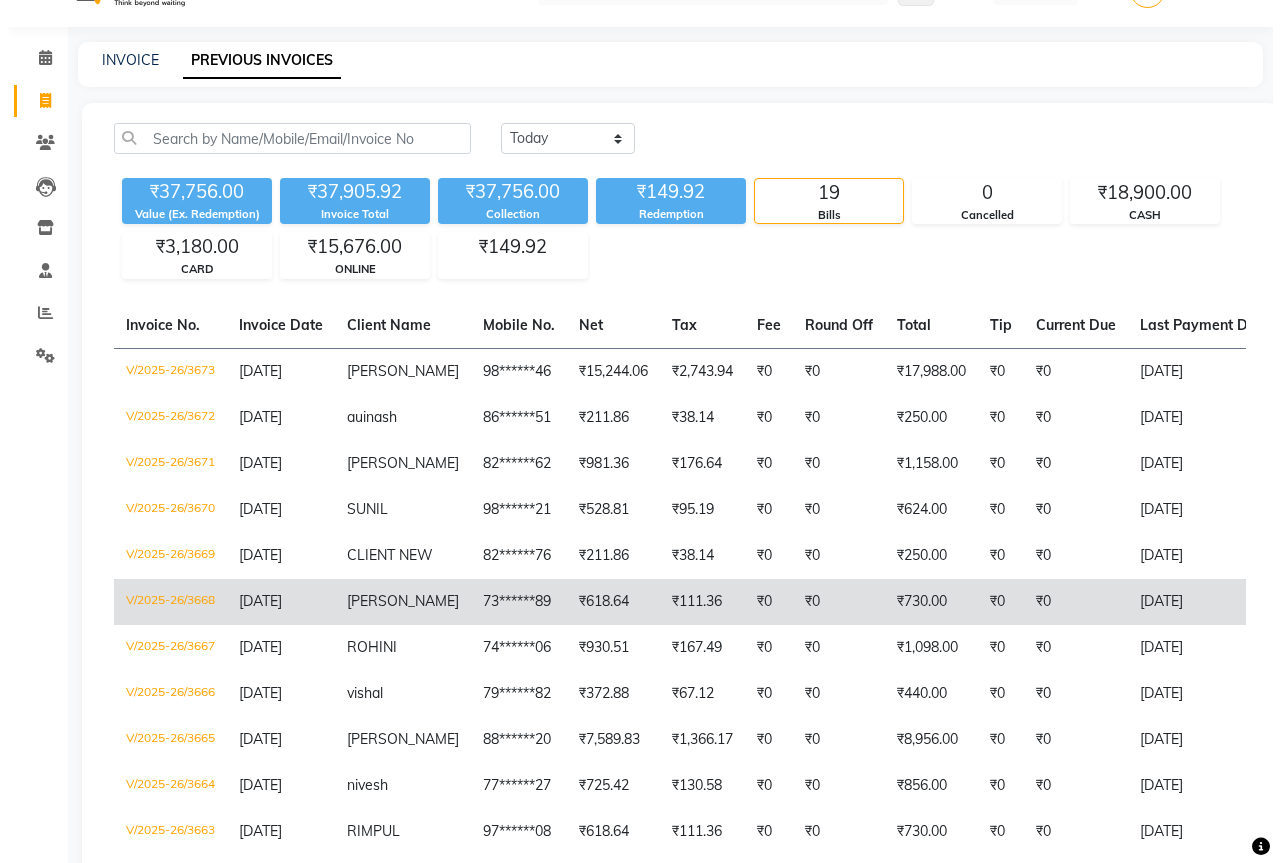 scroll, scrollTop: 0, scrollLeft: 0, axis: both 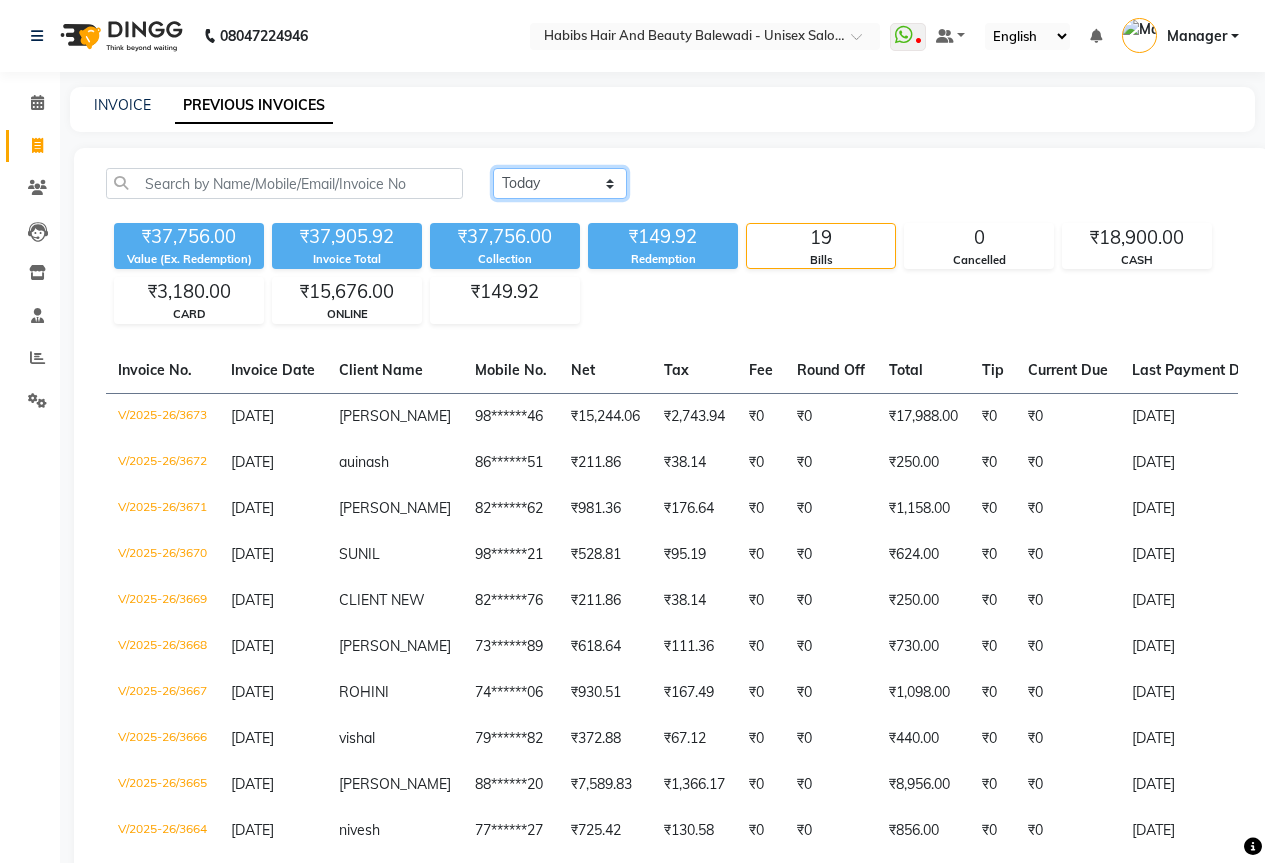 click on "Today Yesterday Custom Range" 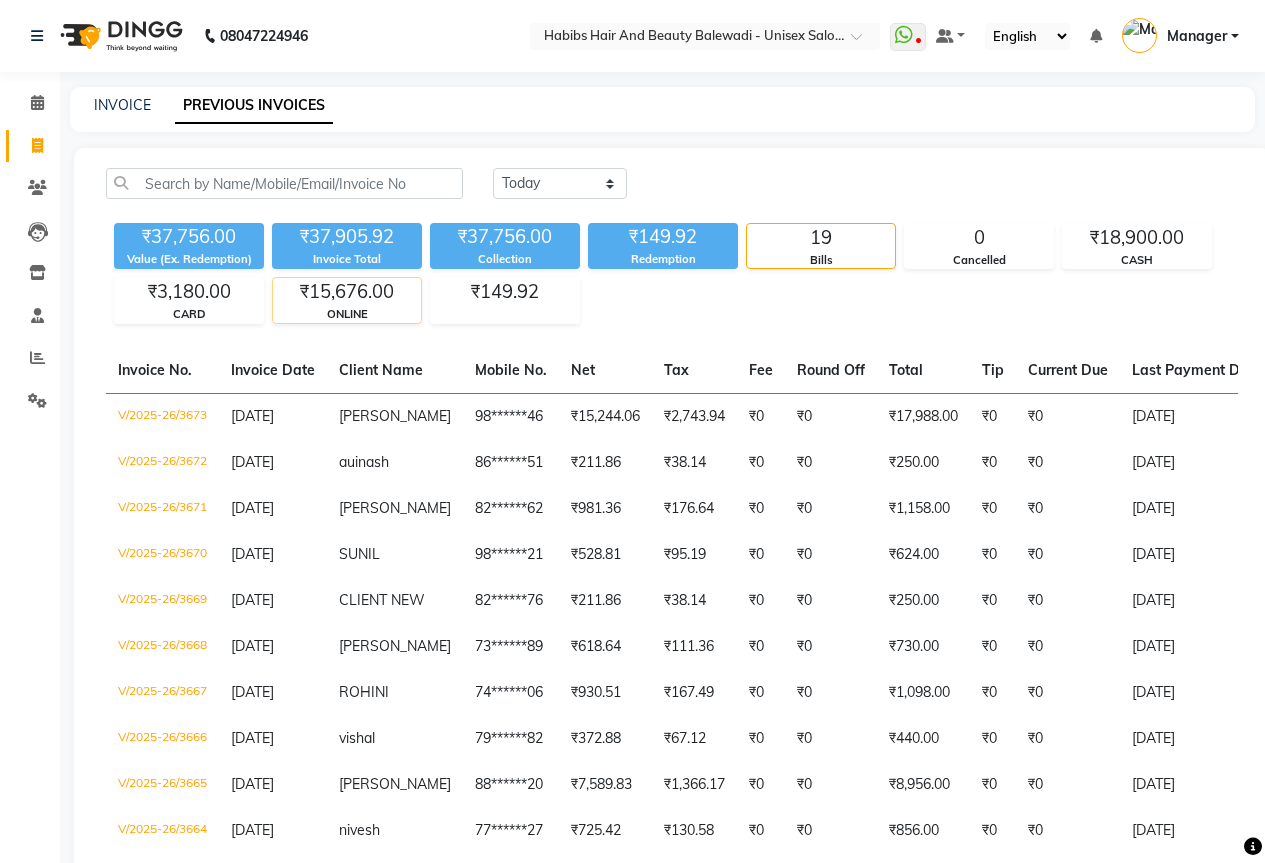 click on "₹15,676.00" 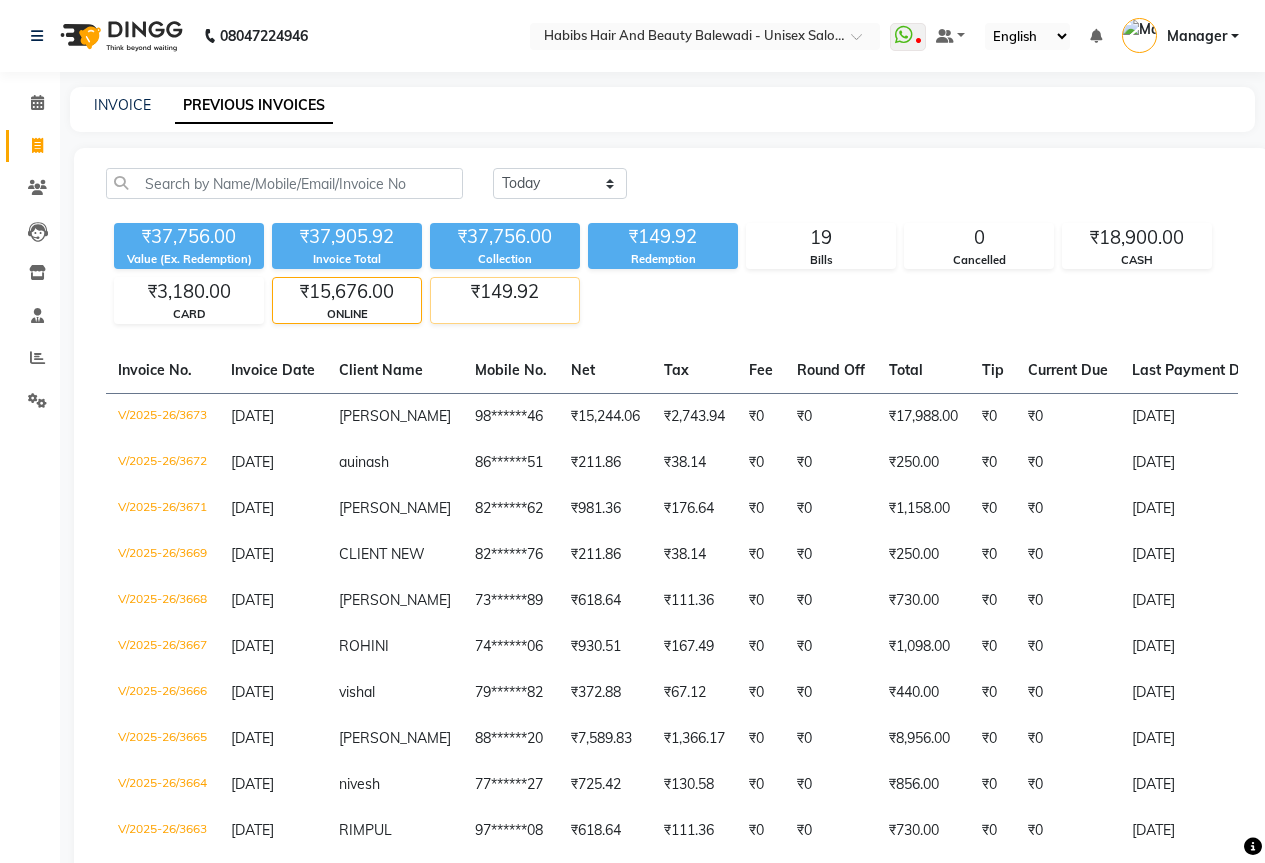 click on "₹149.92" 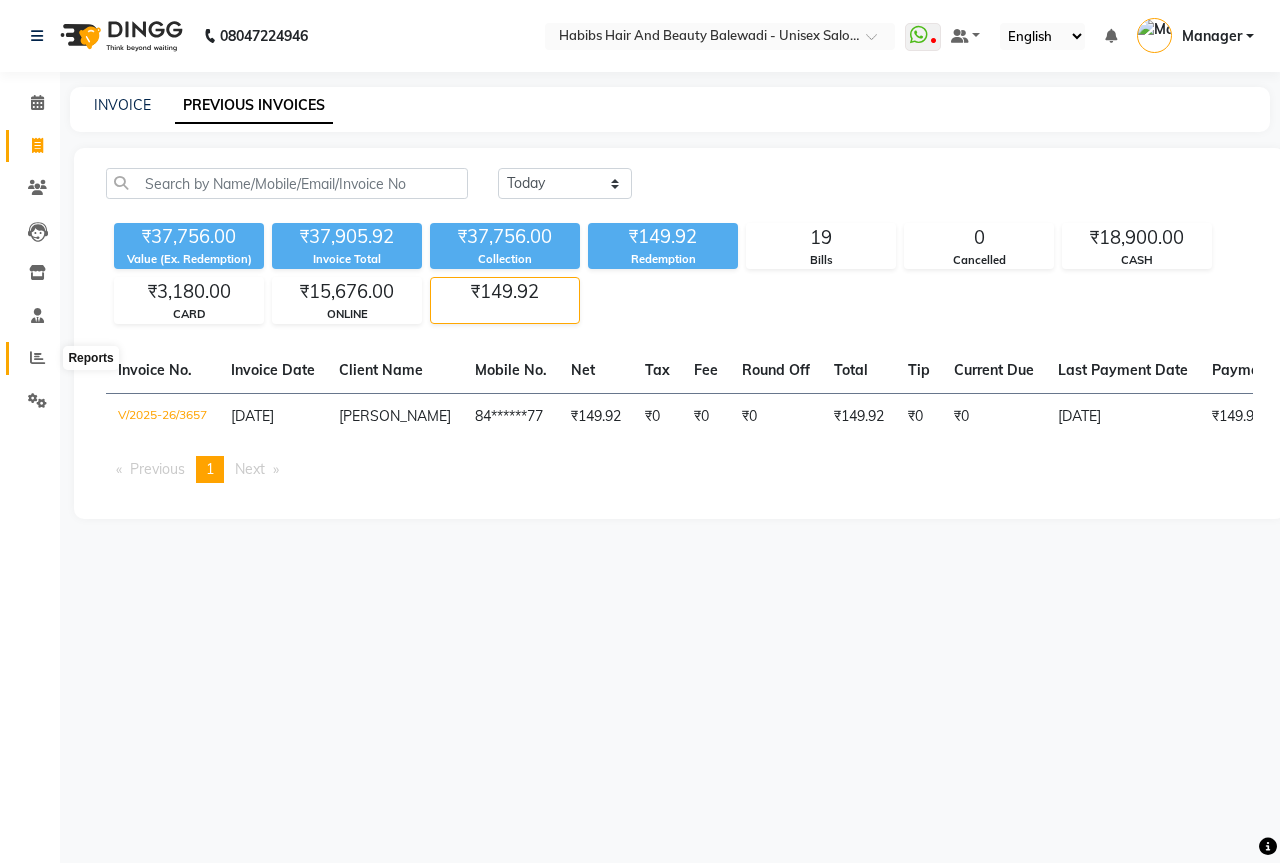 click 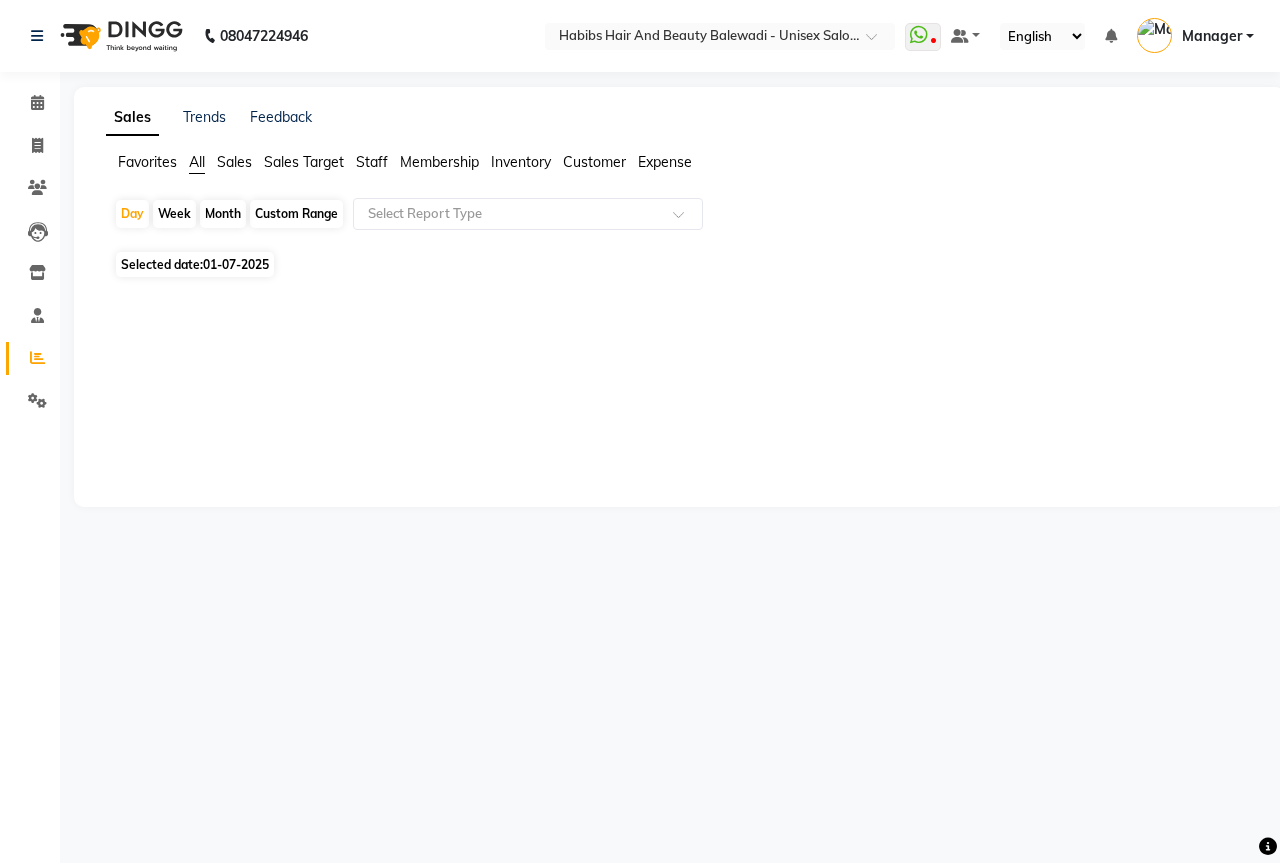 click on "01-07-2025" 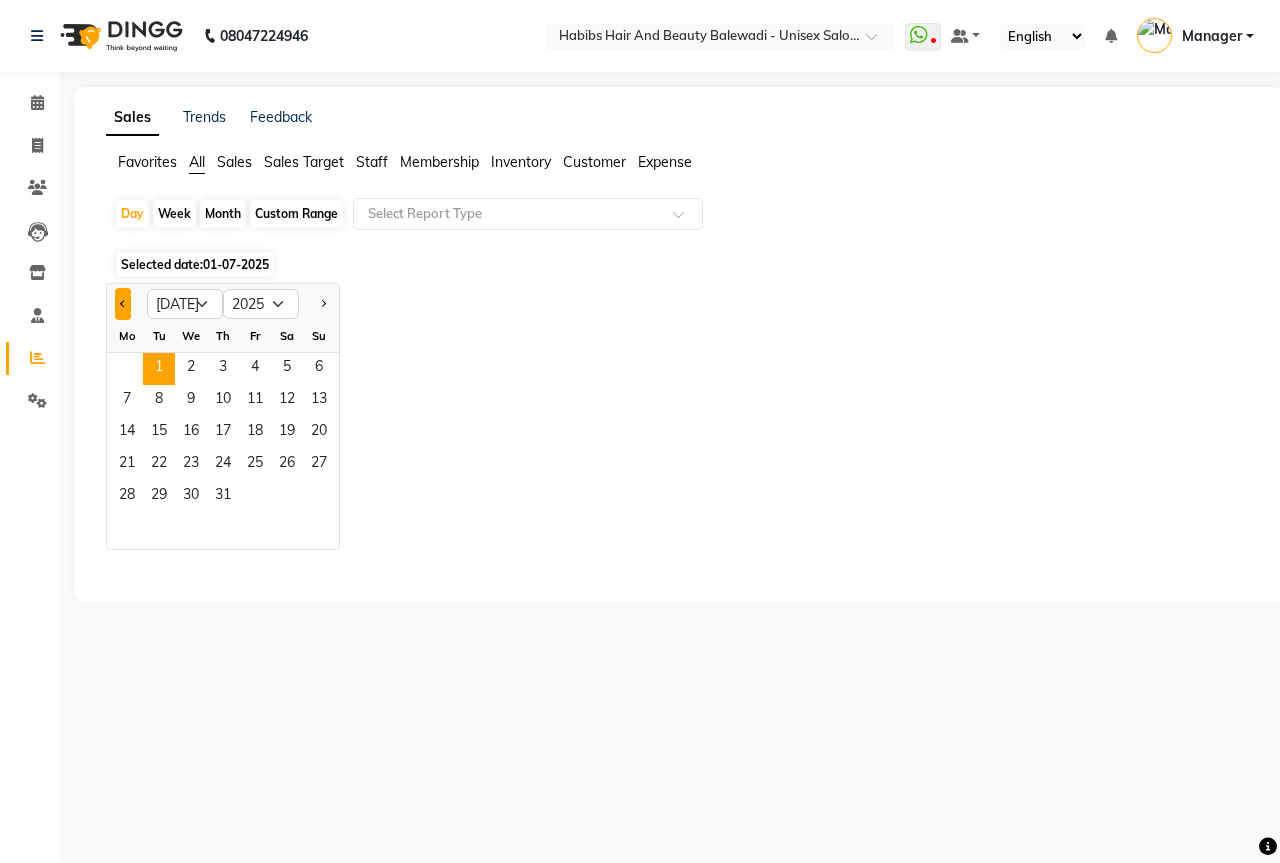 click 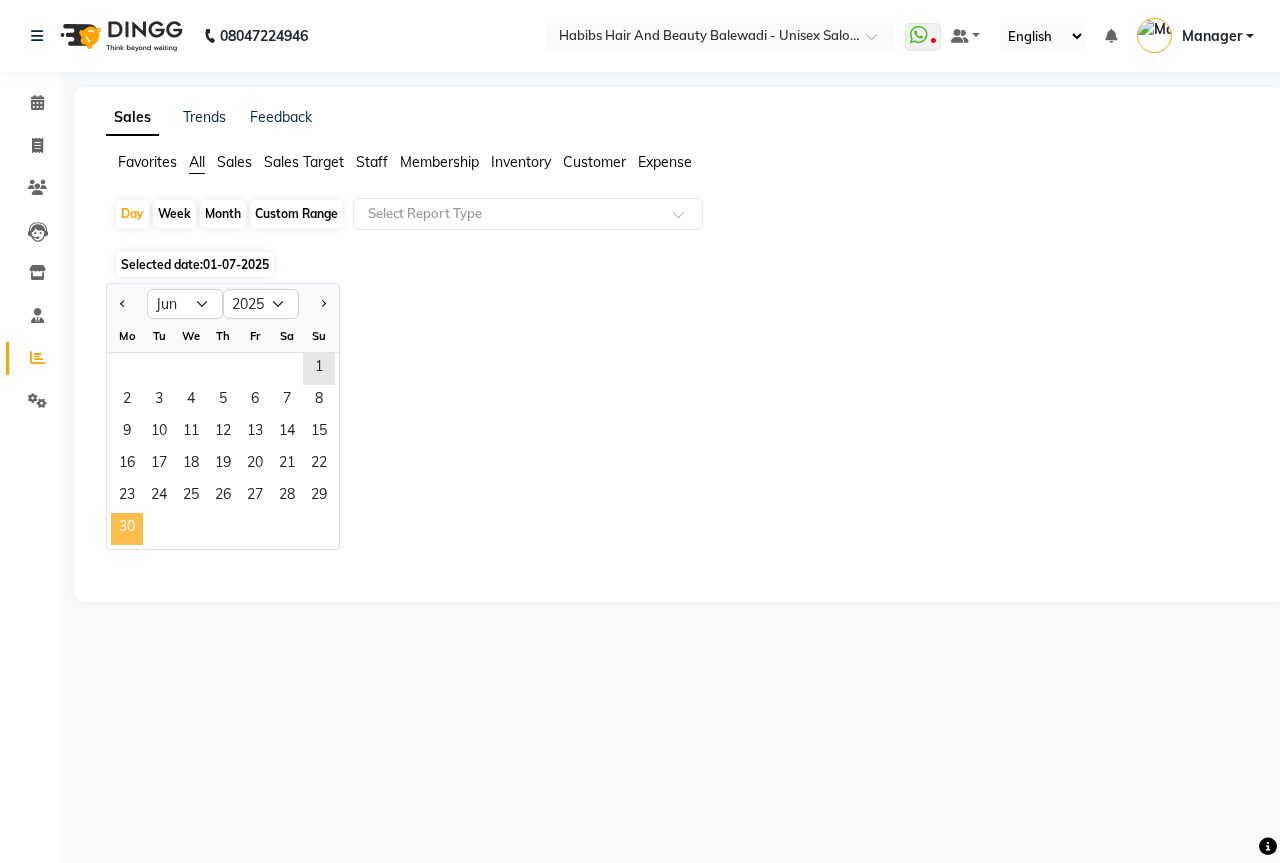 click on "30" 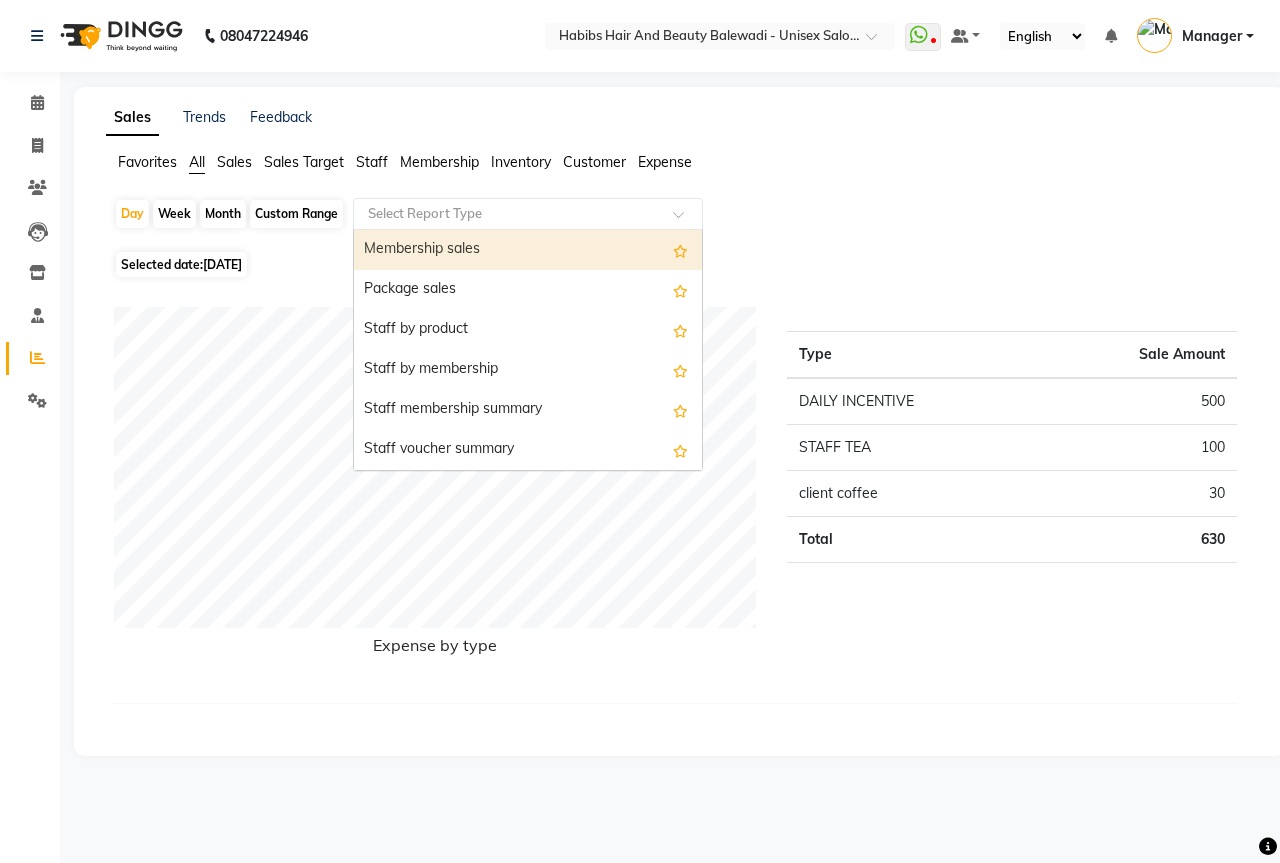 click 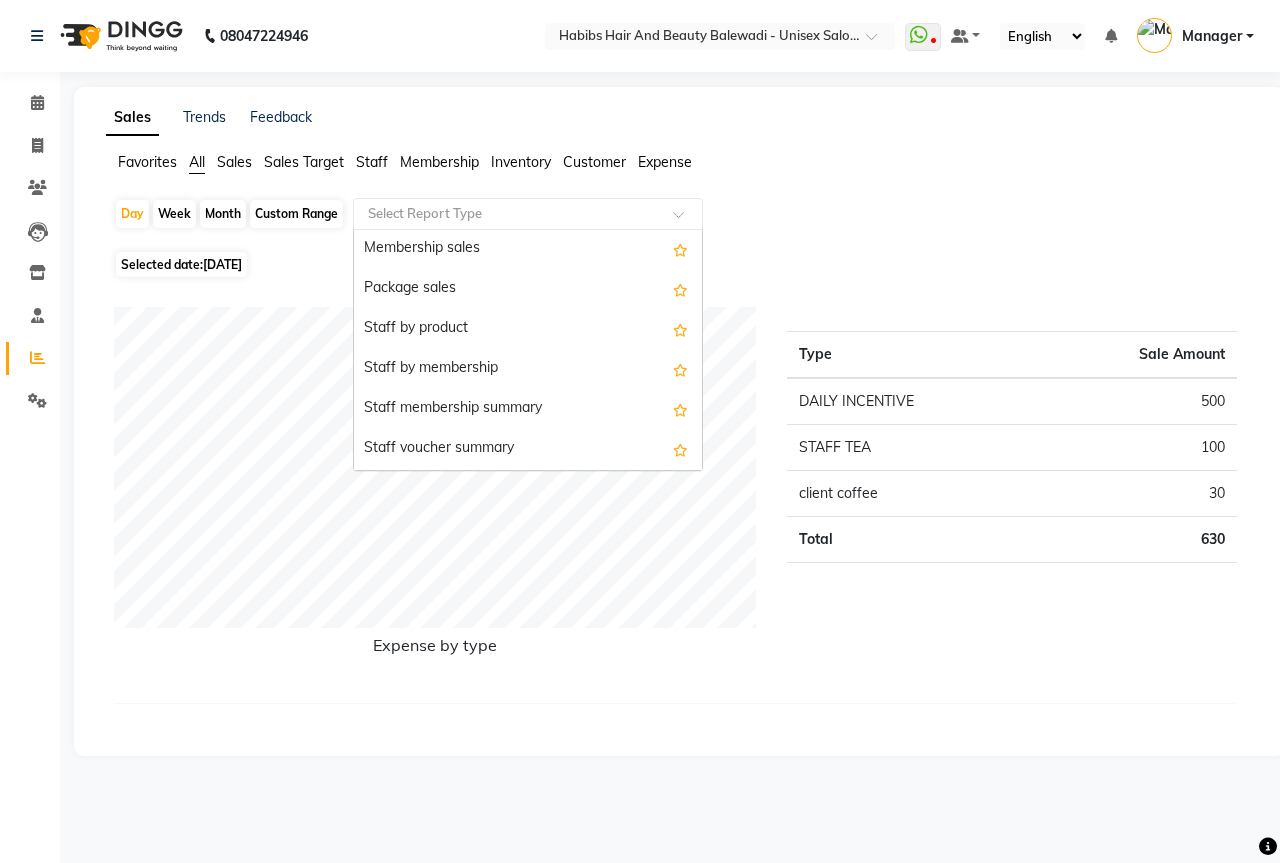 scroll, scrollTop: 0, scrollLeft: 0, axis: both 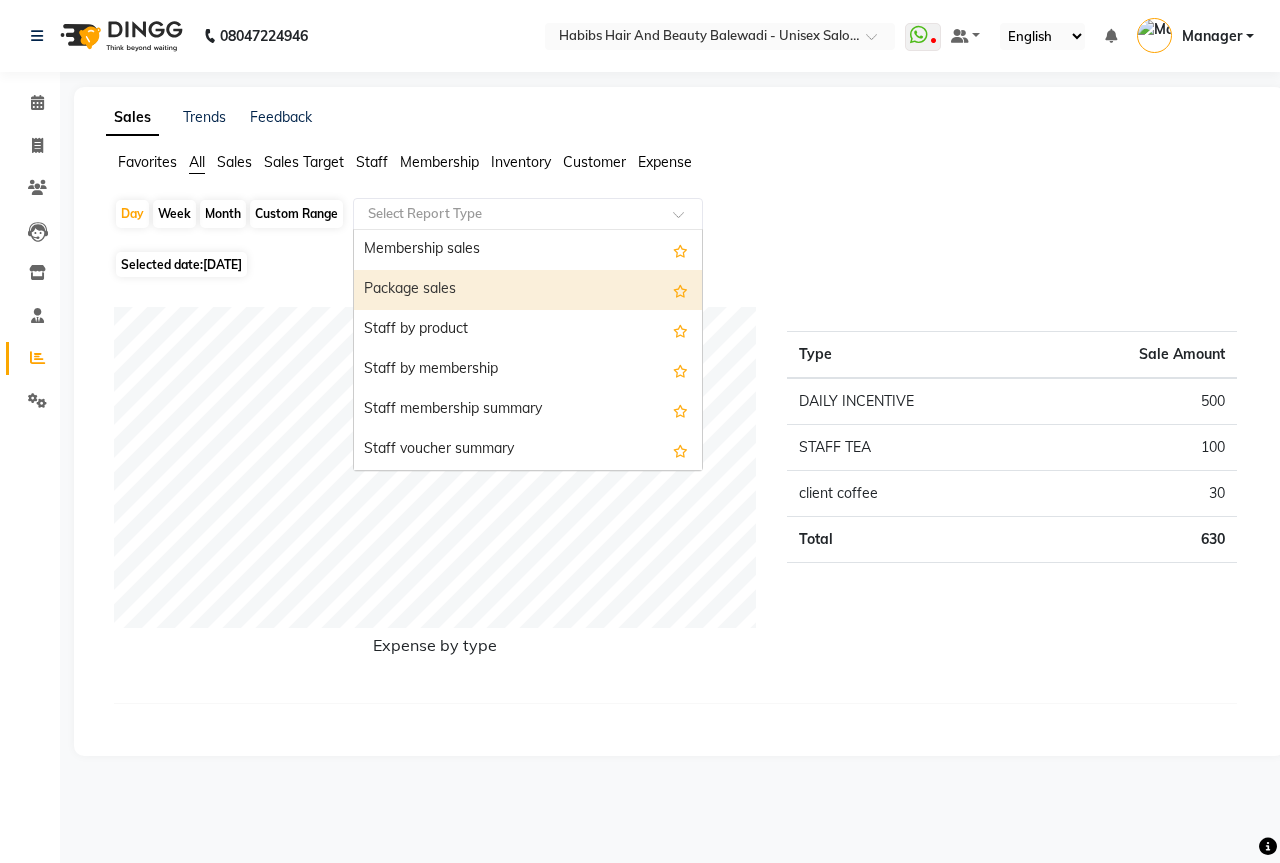 click on "Package sales" at bounding box center (528, 290) 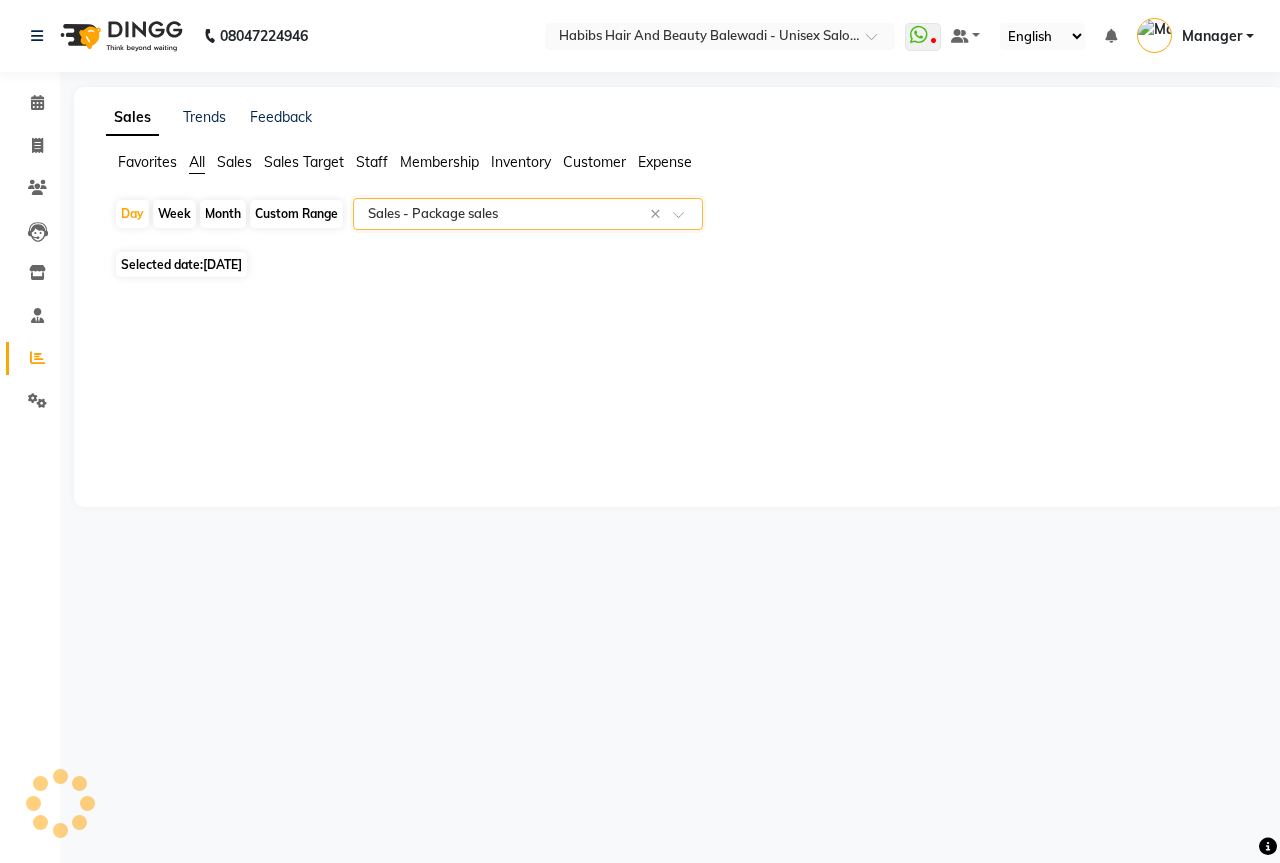 select on "csv" 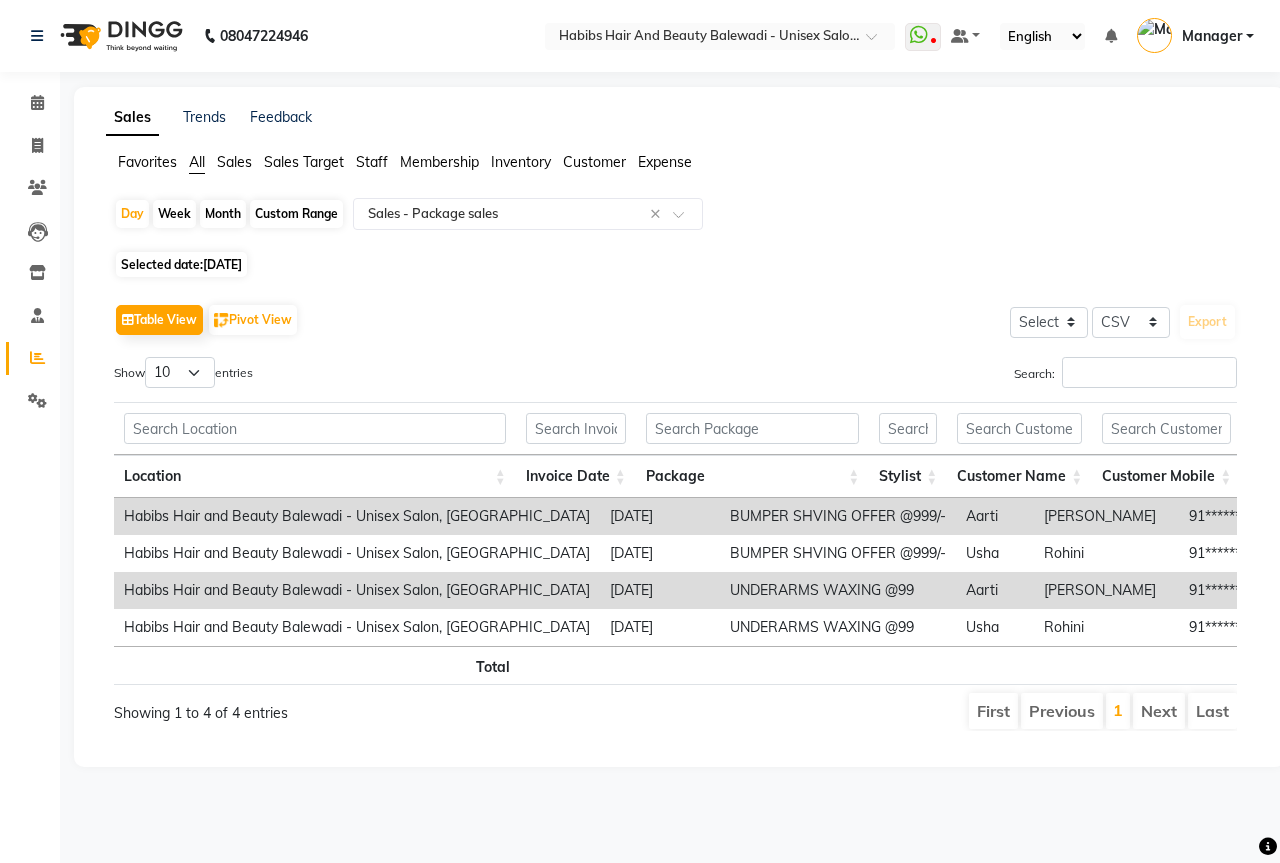 click on "Selected date:  30-06-2025" 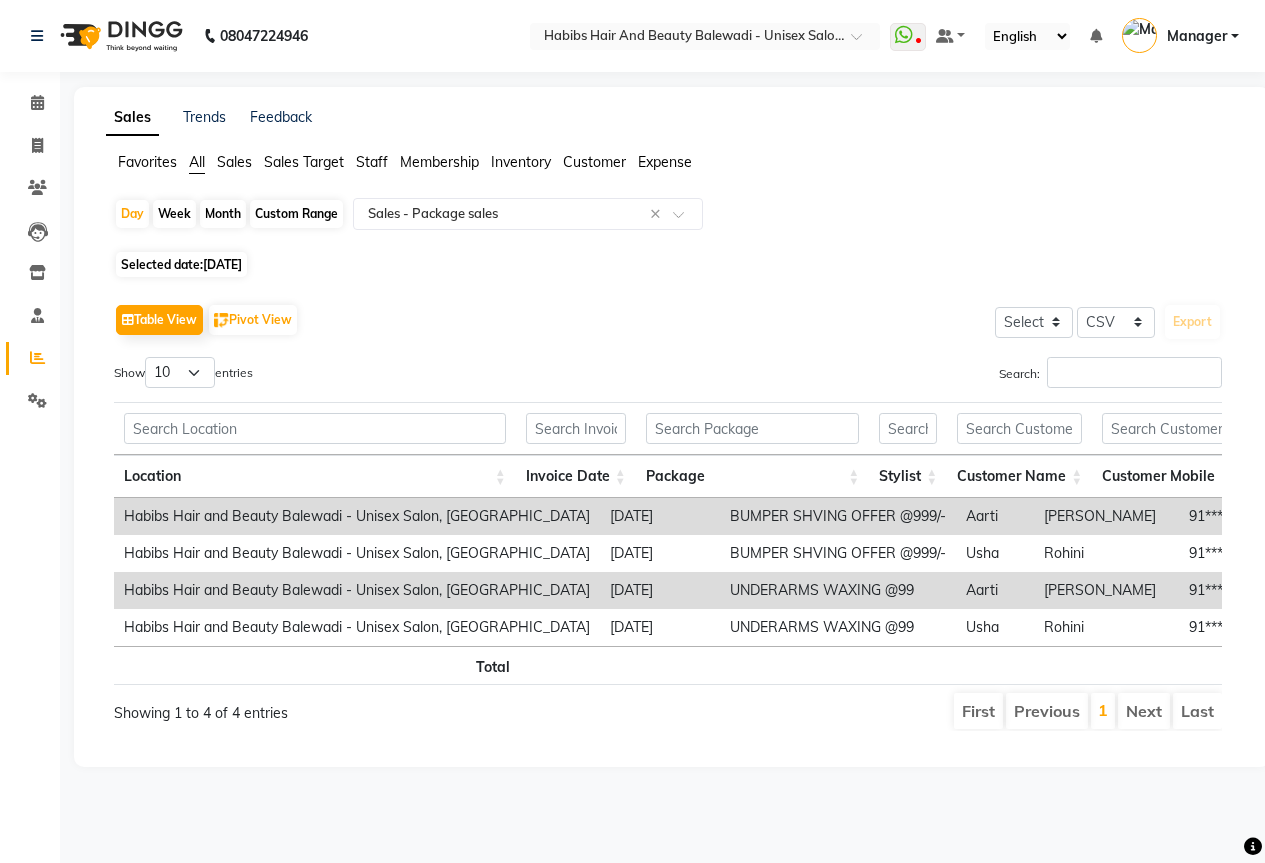 select on "6" 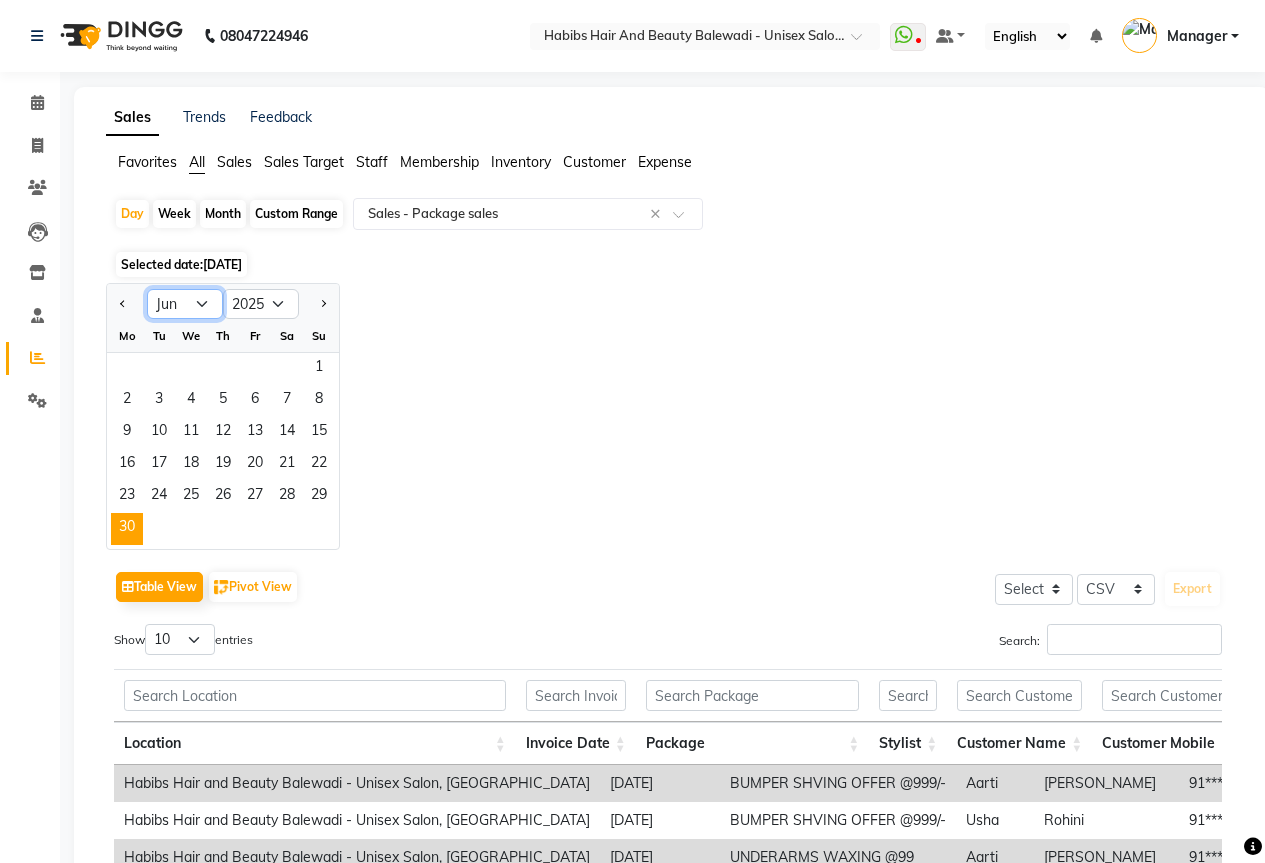 click on "Jan Feb Mar Apr May Jun Jul Aug Sep Oct Nov Dec" 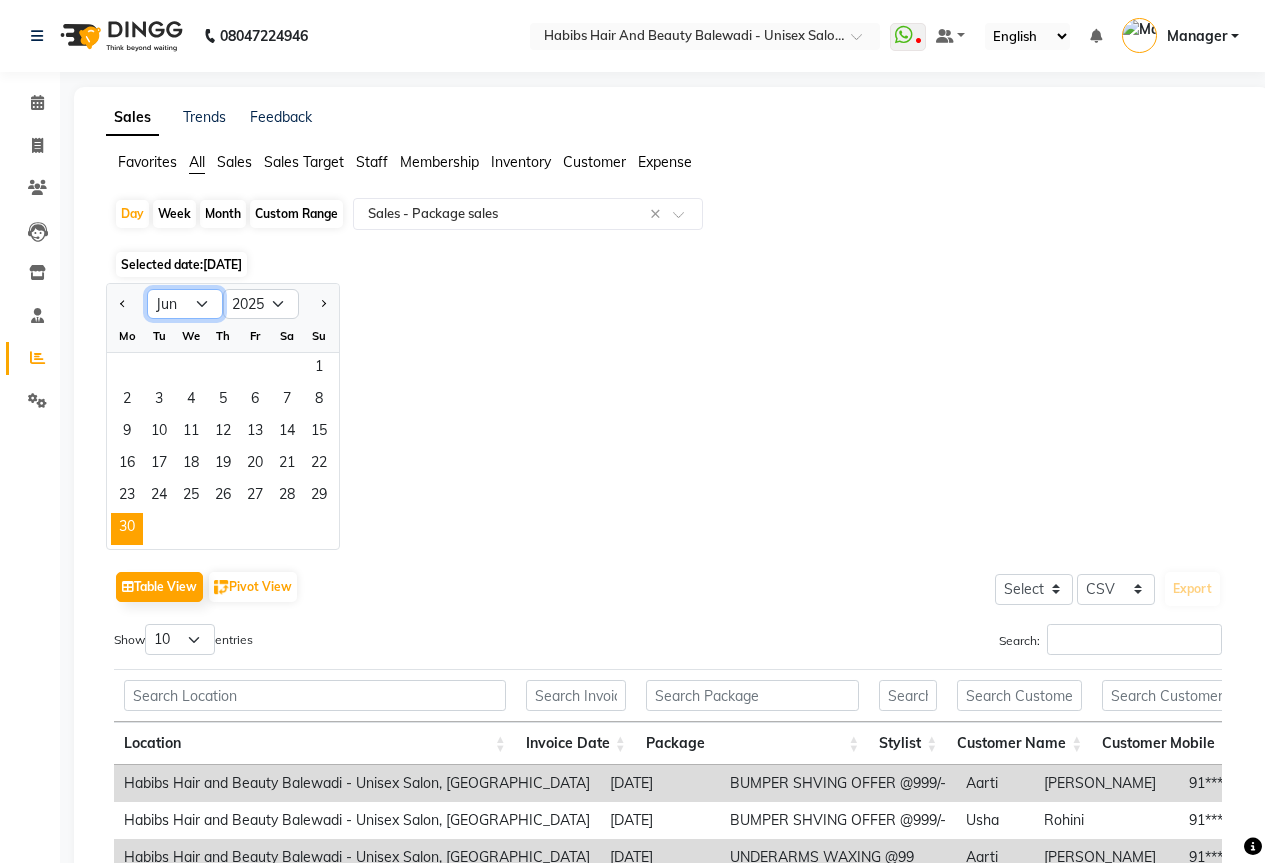 select on "7" 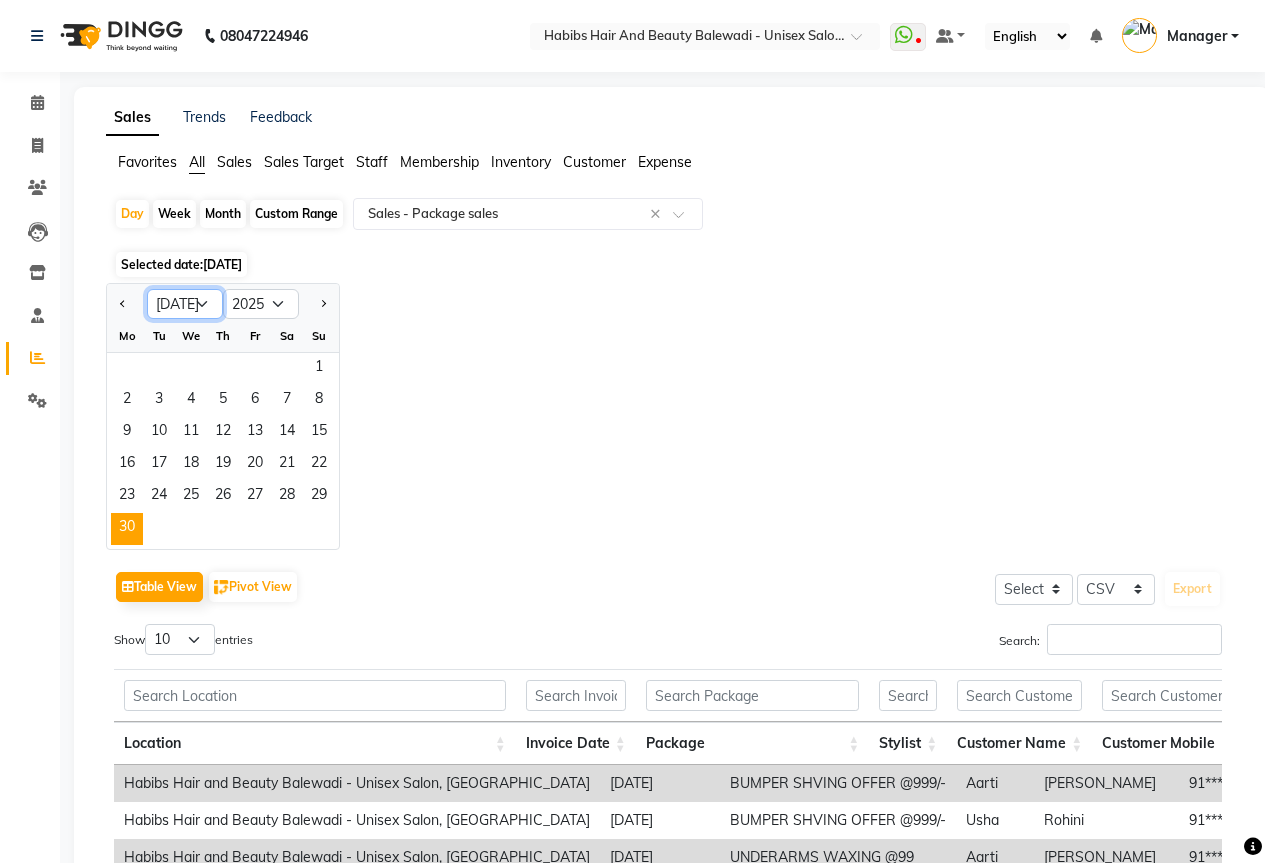 click on "Jan Feb Mar Apr May Jun Jul Aug Sep Oct Nov Dec" 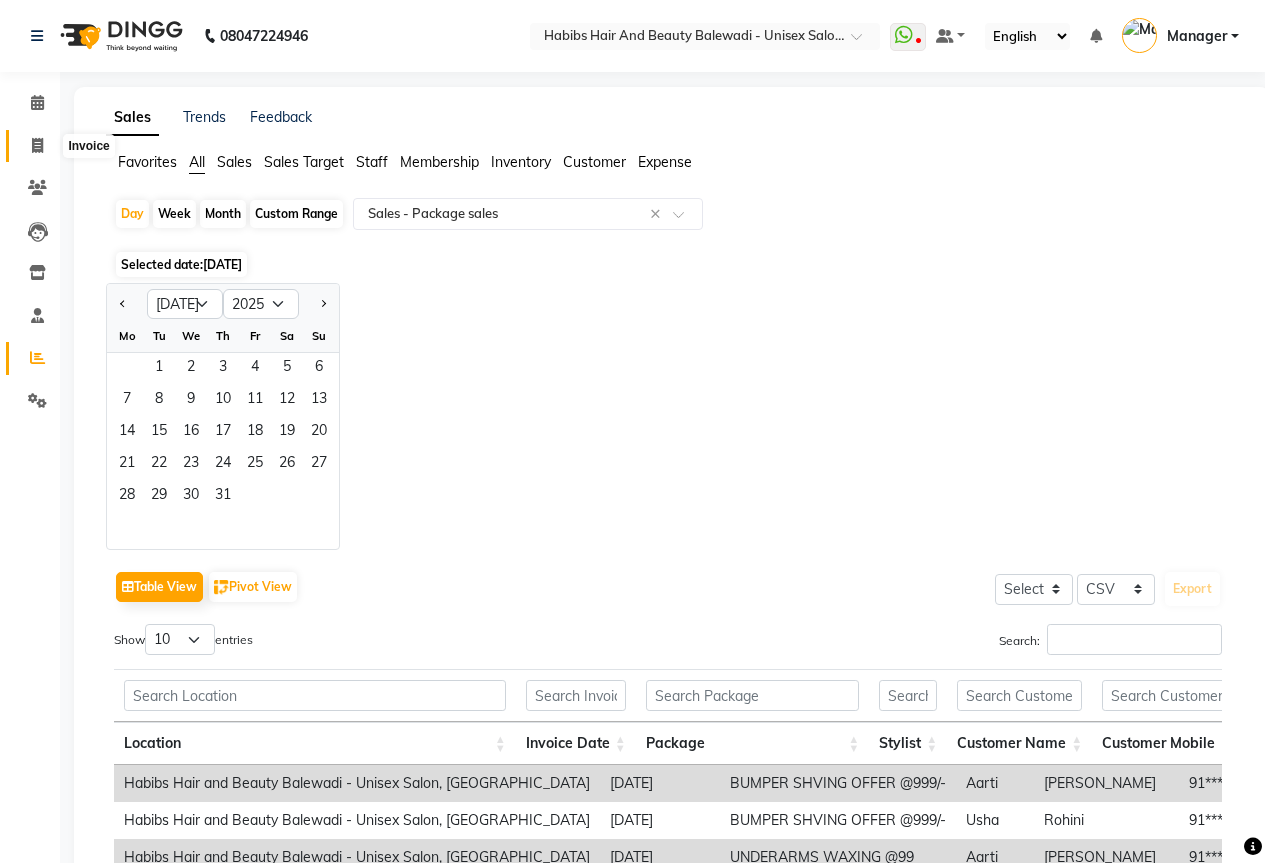 click 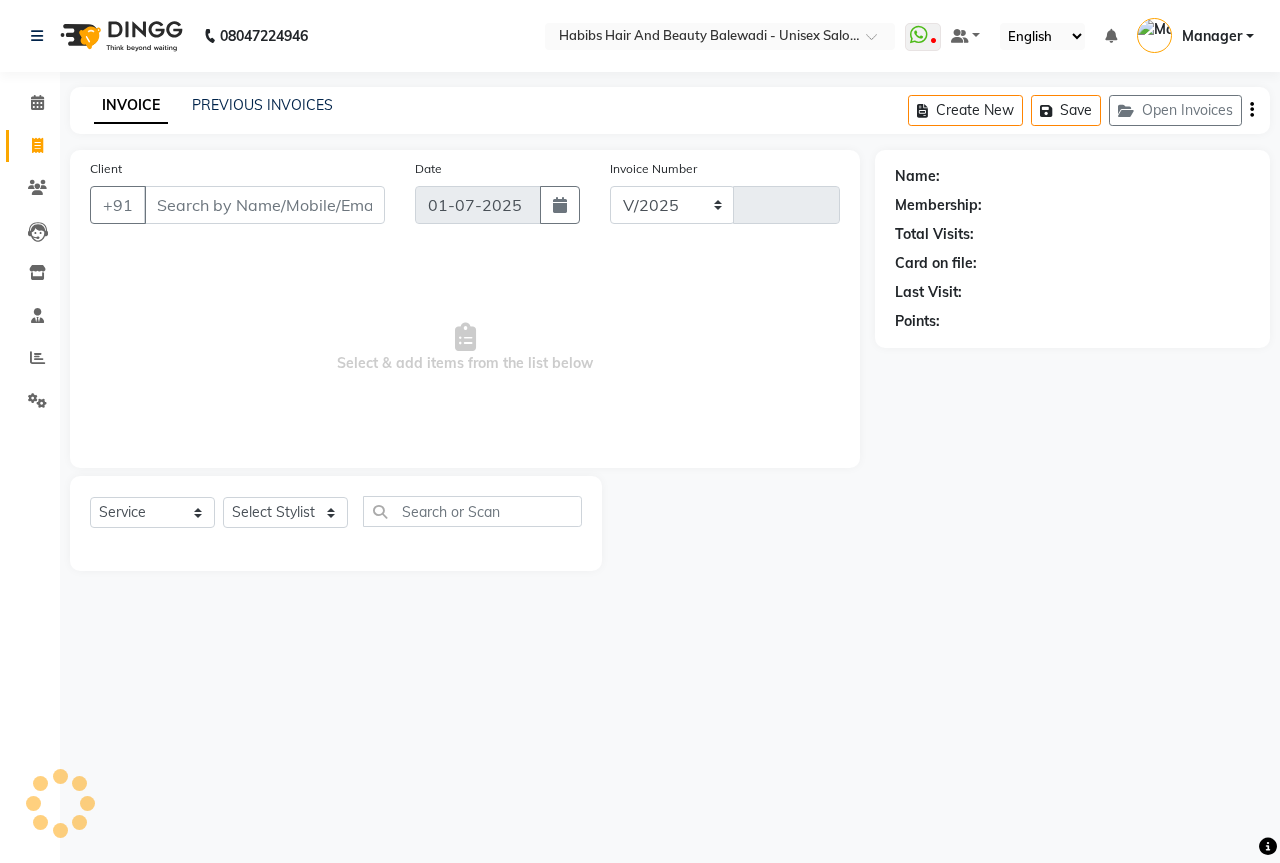 select on "5902" 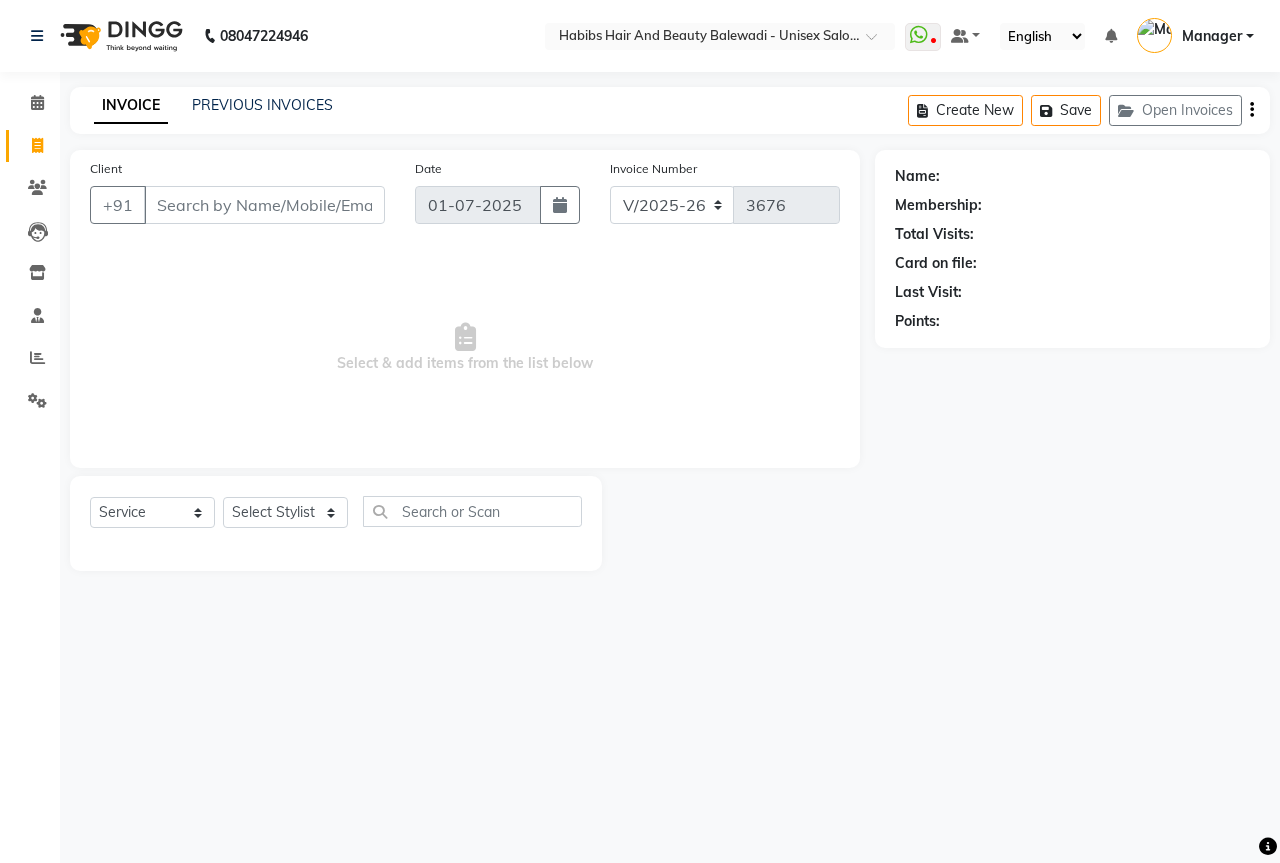select on "package" 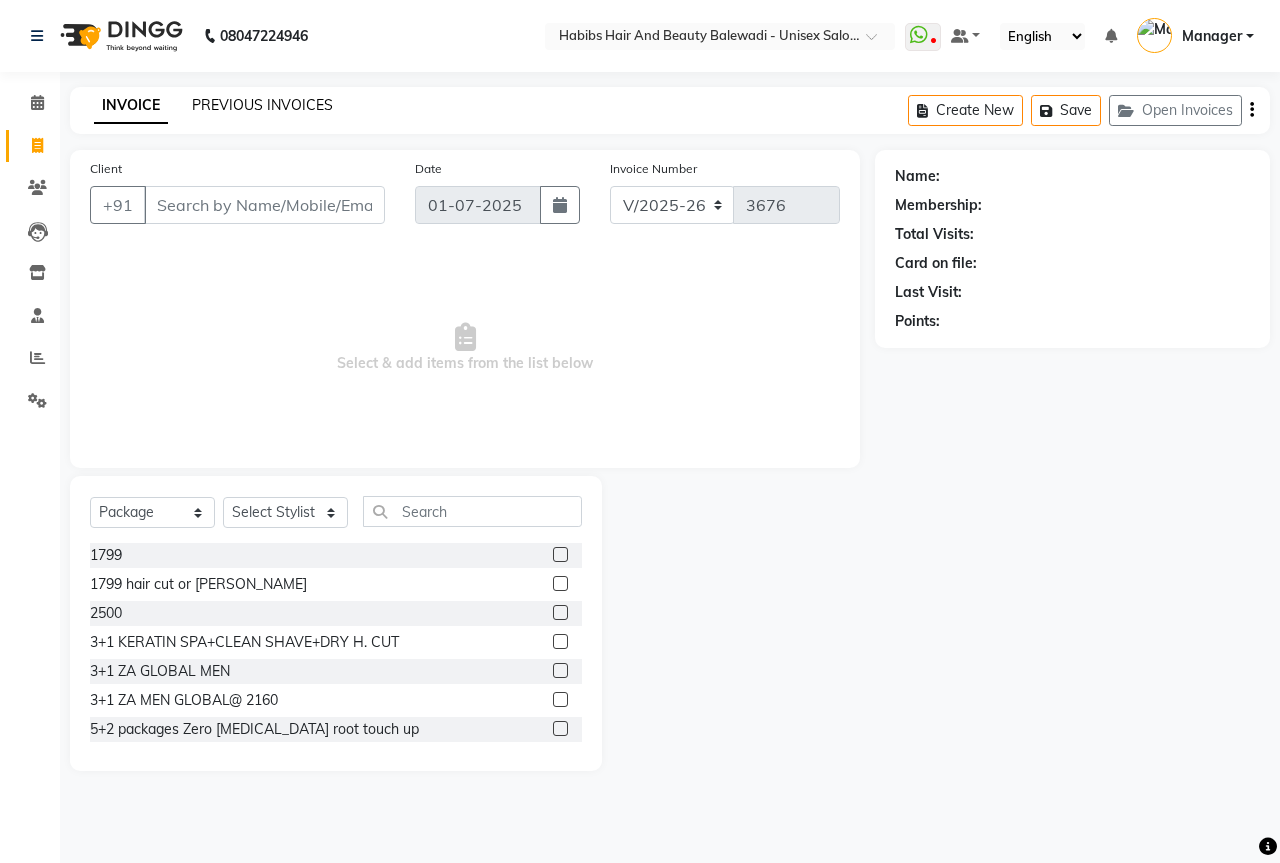 click on "PREVIOUS INVOICES" 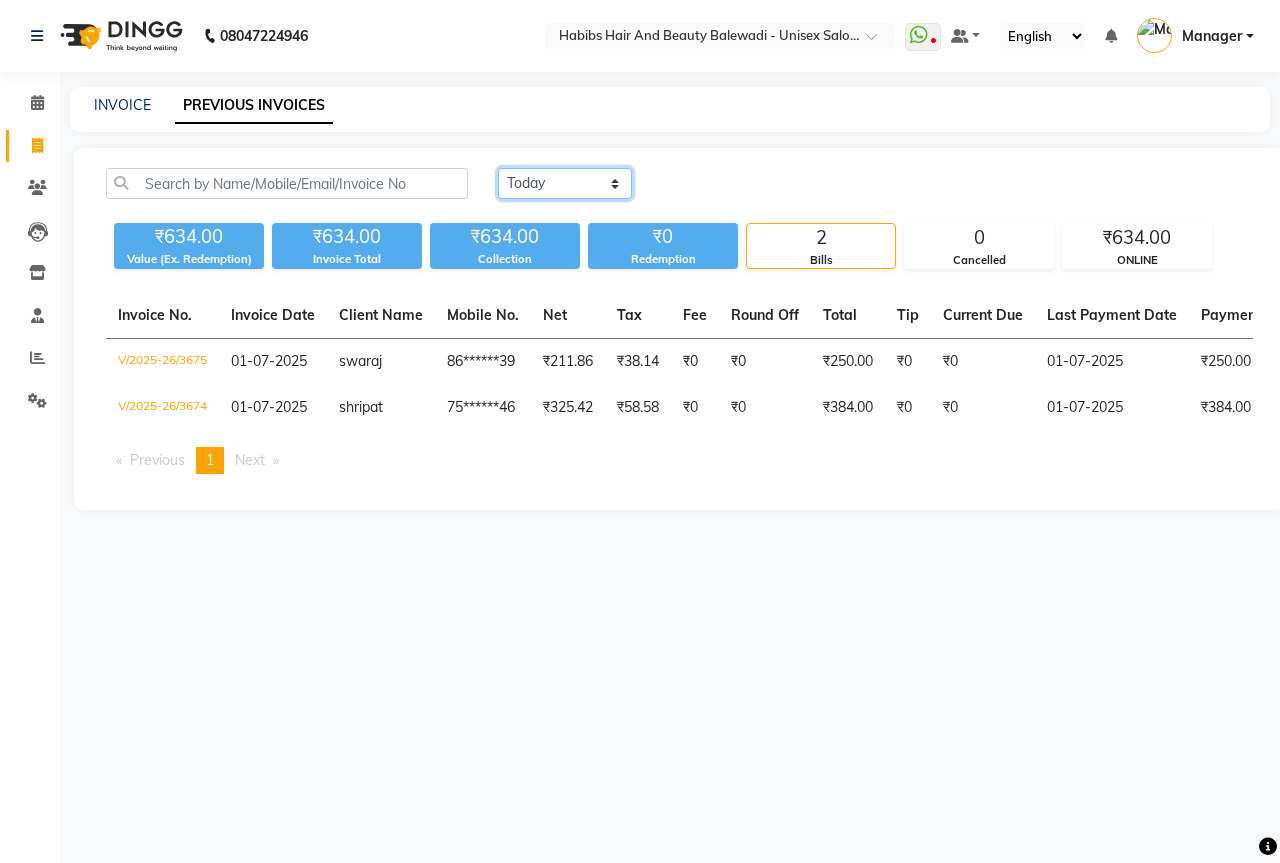 click on "Today Yesterday Custom Range" 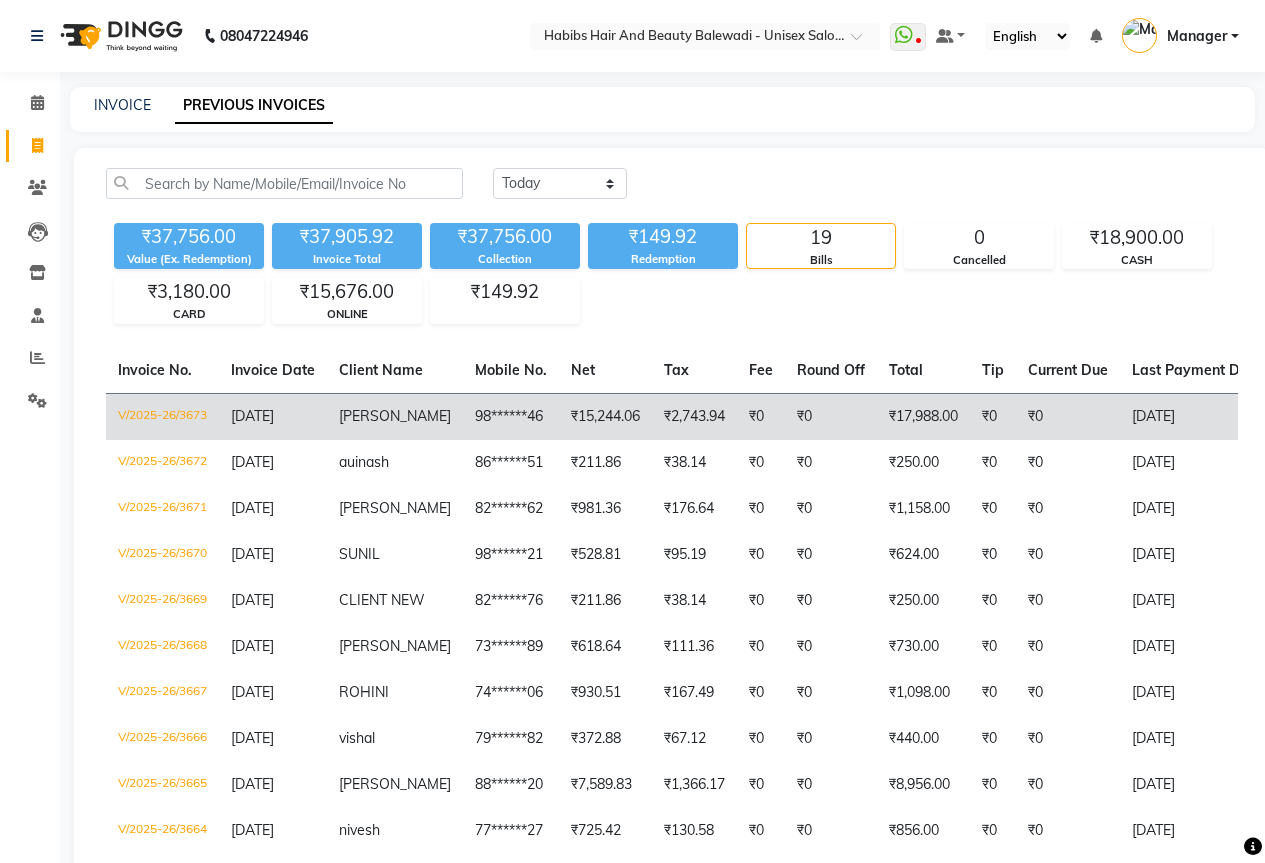 click on "98******46" 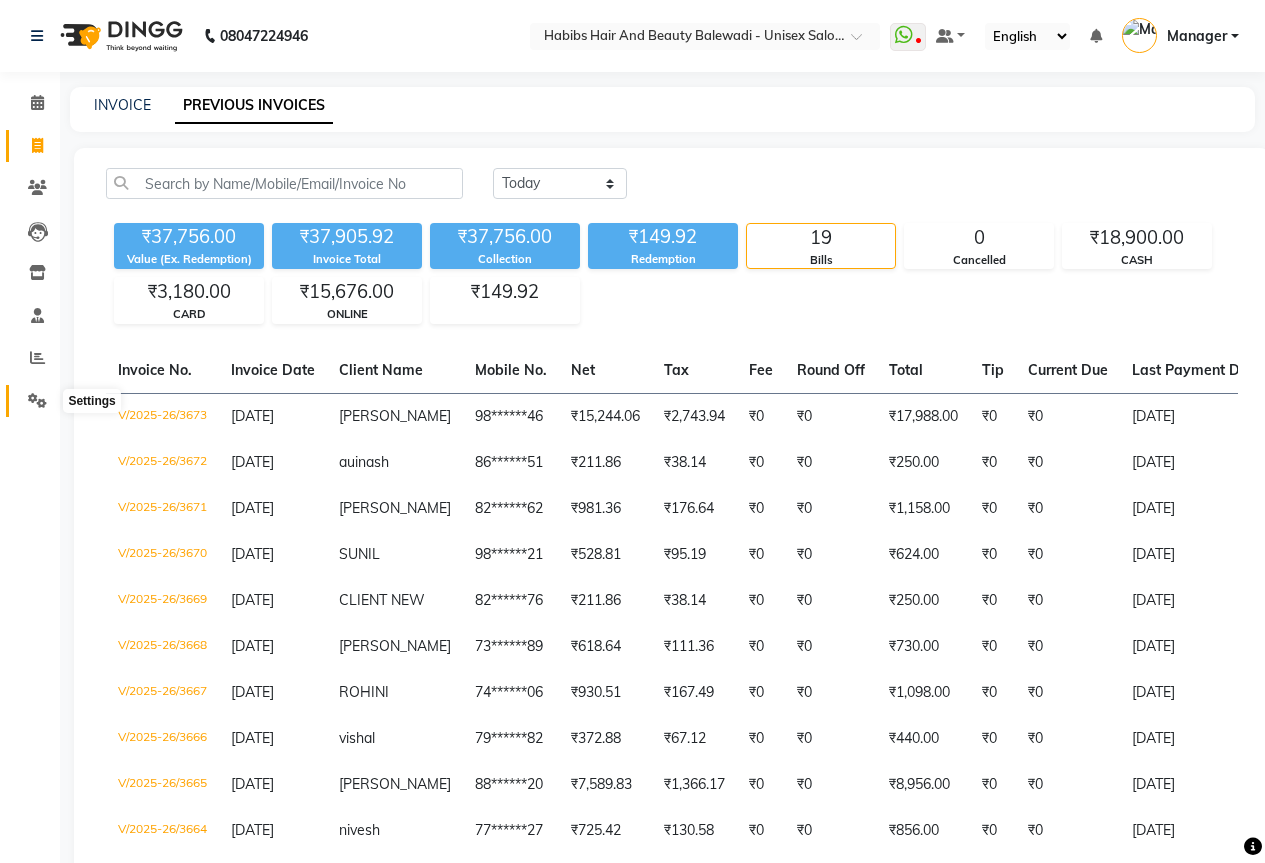 click 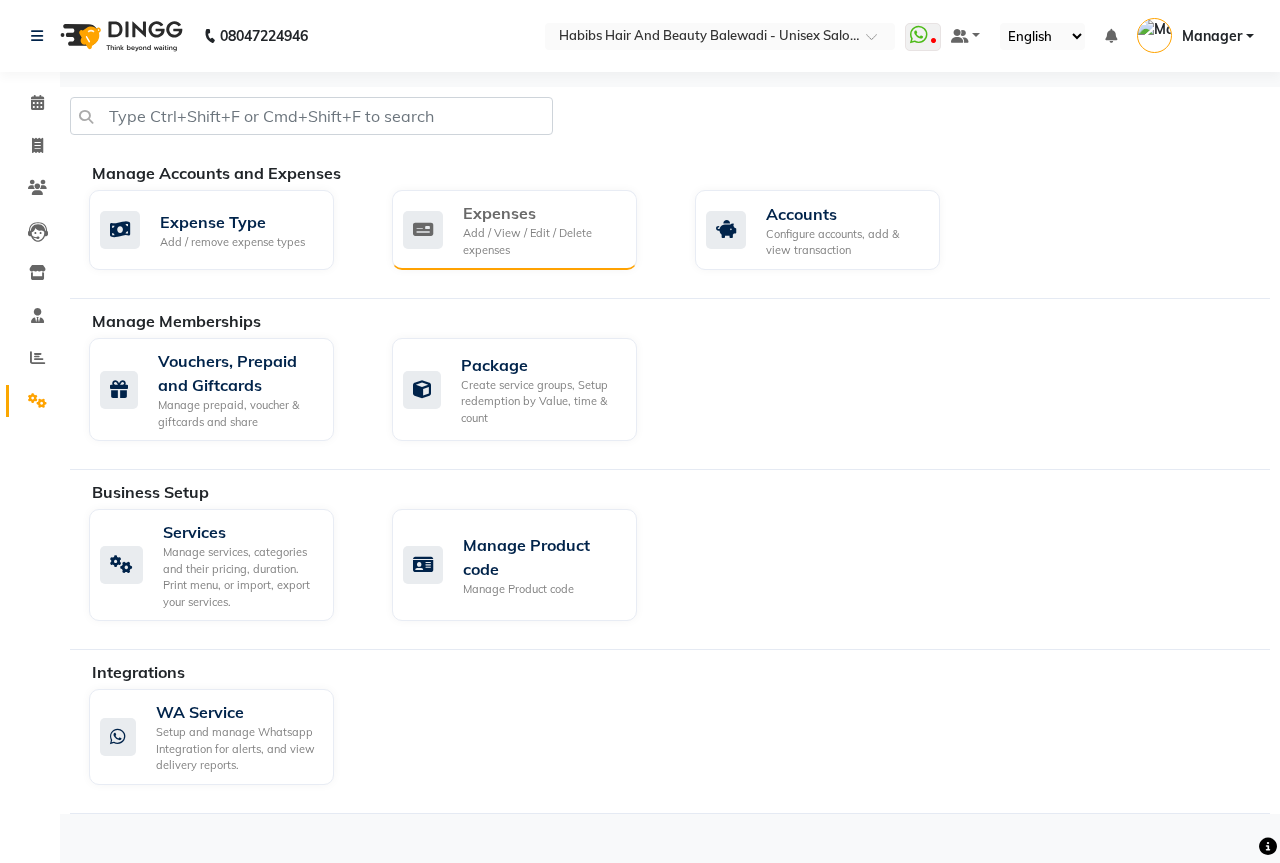 click on "Add / View / Edit / Delete expenses" 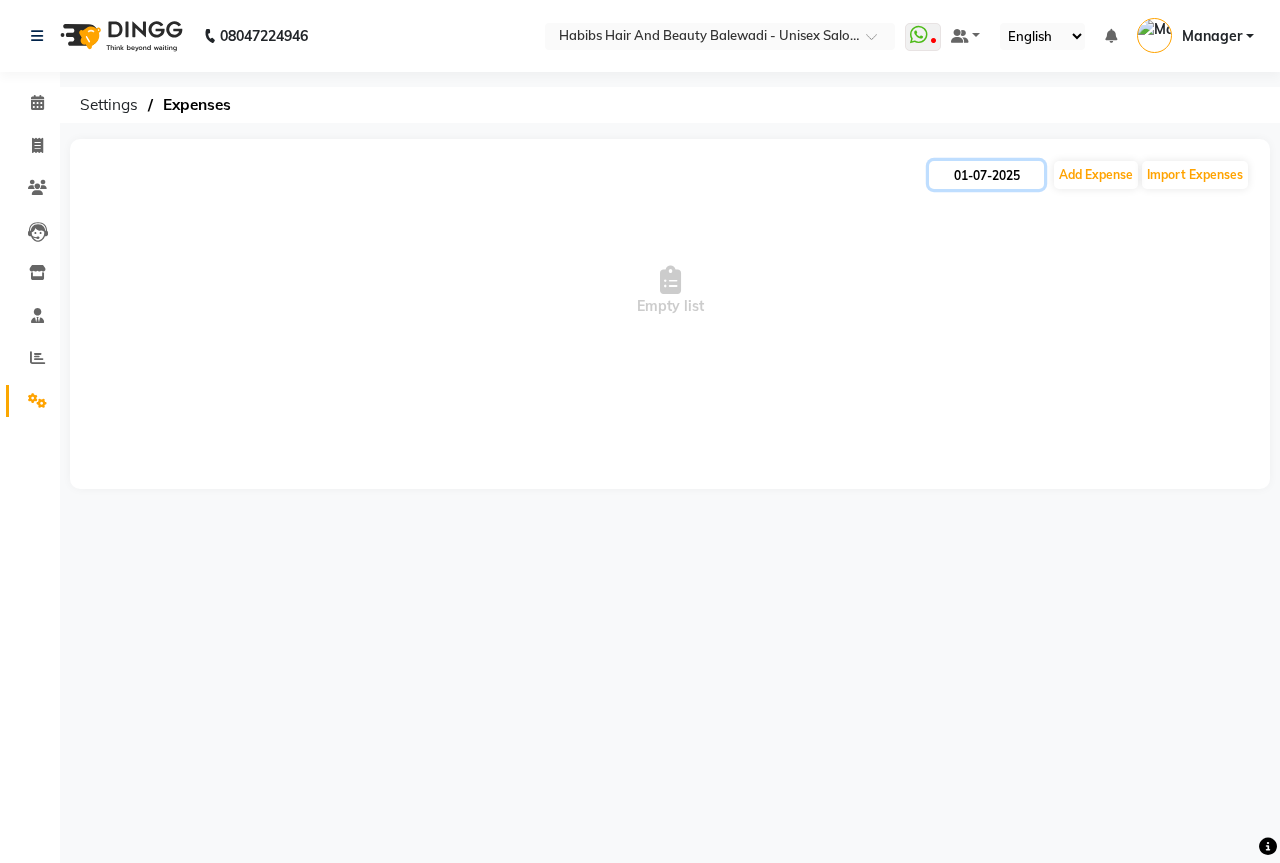 click on "01-07-2025" 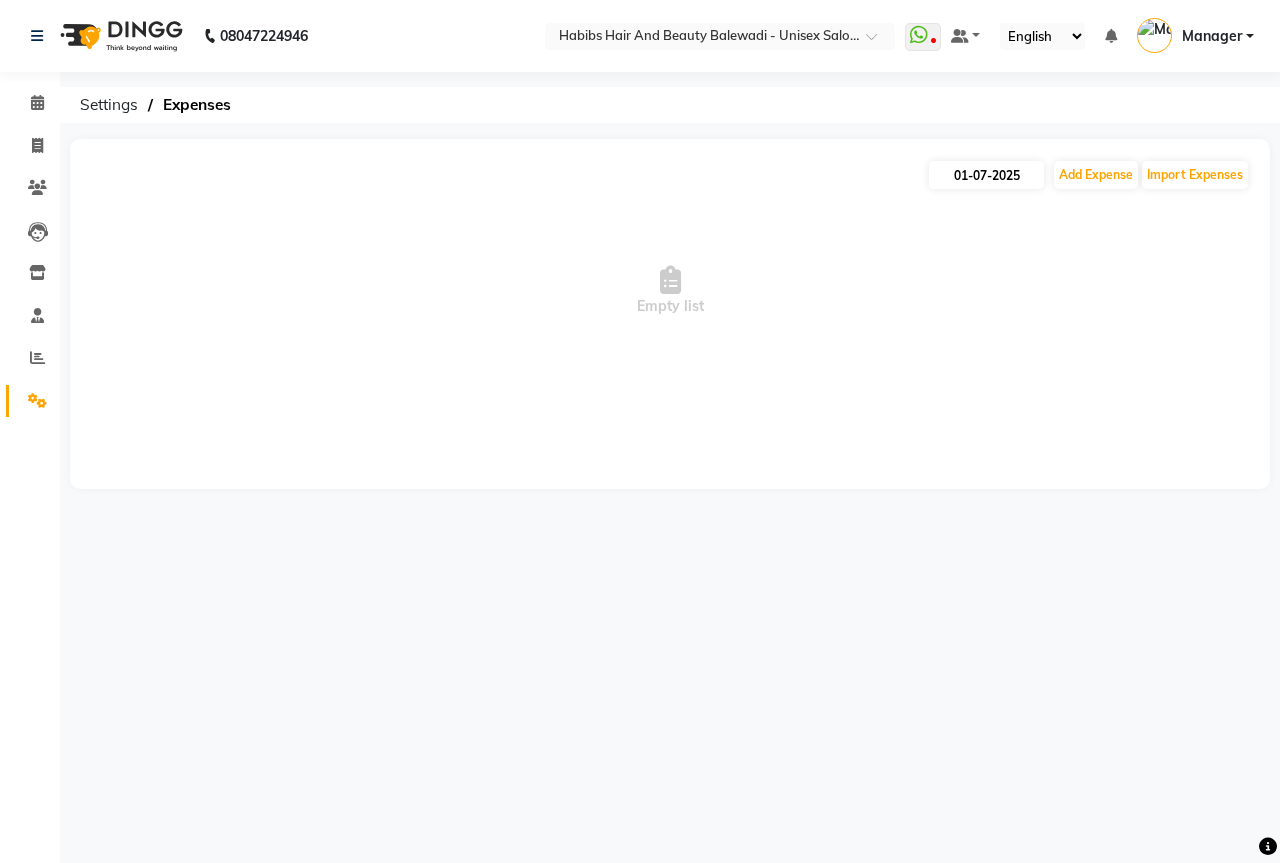 select on "7" 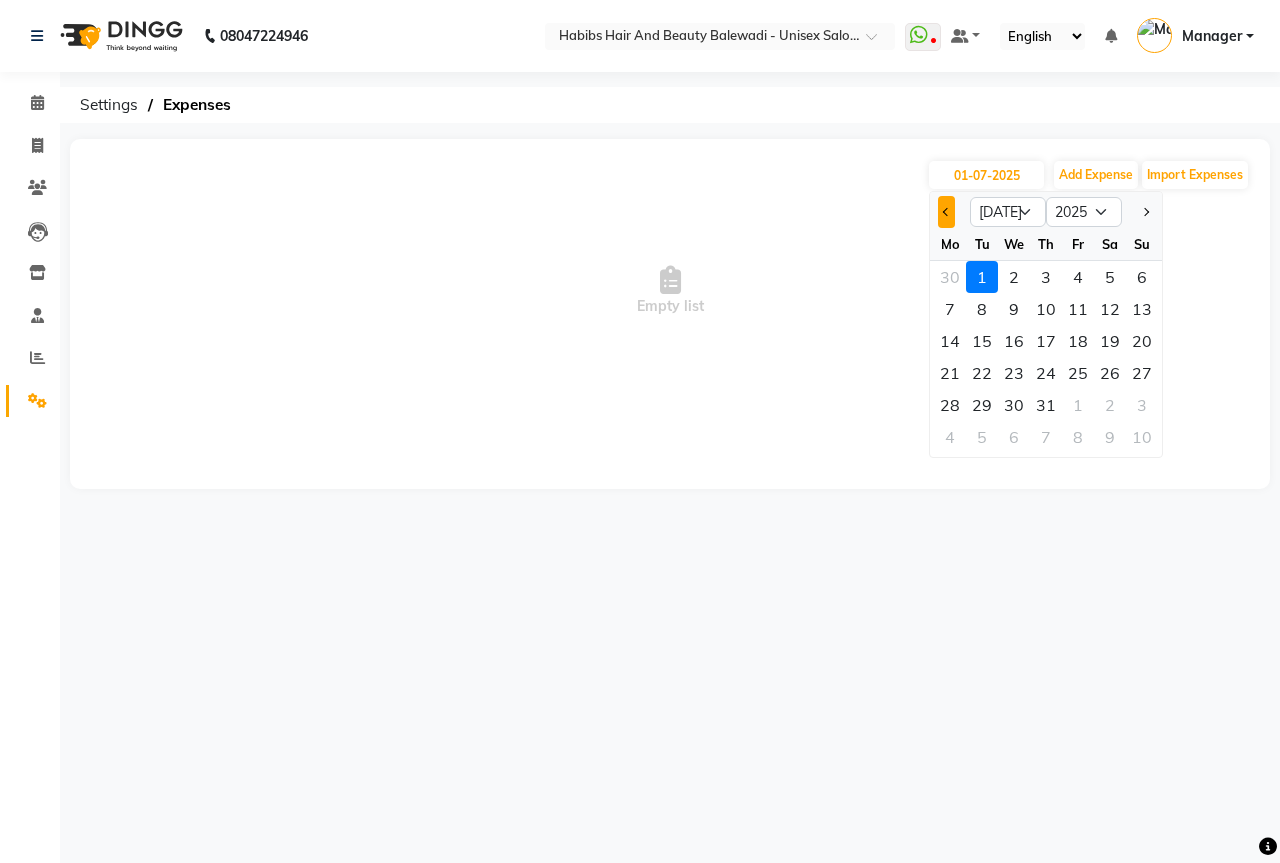 click 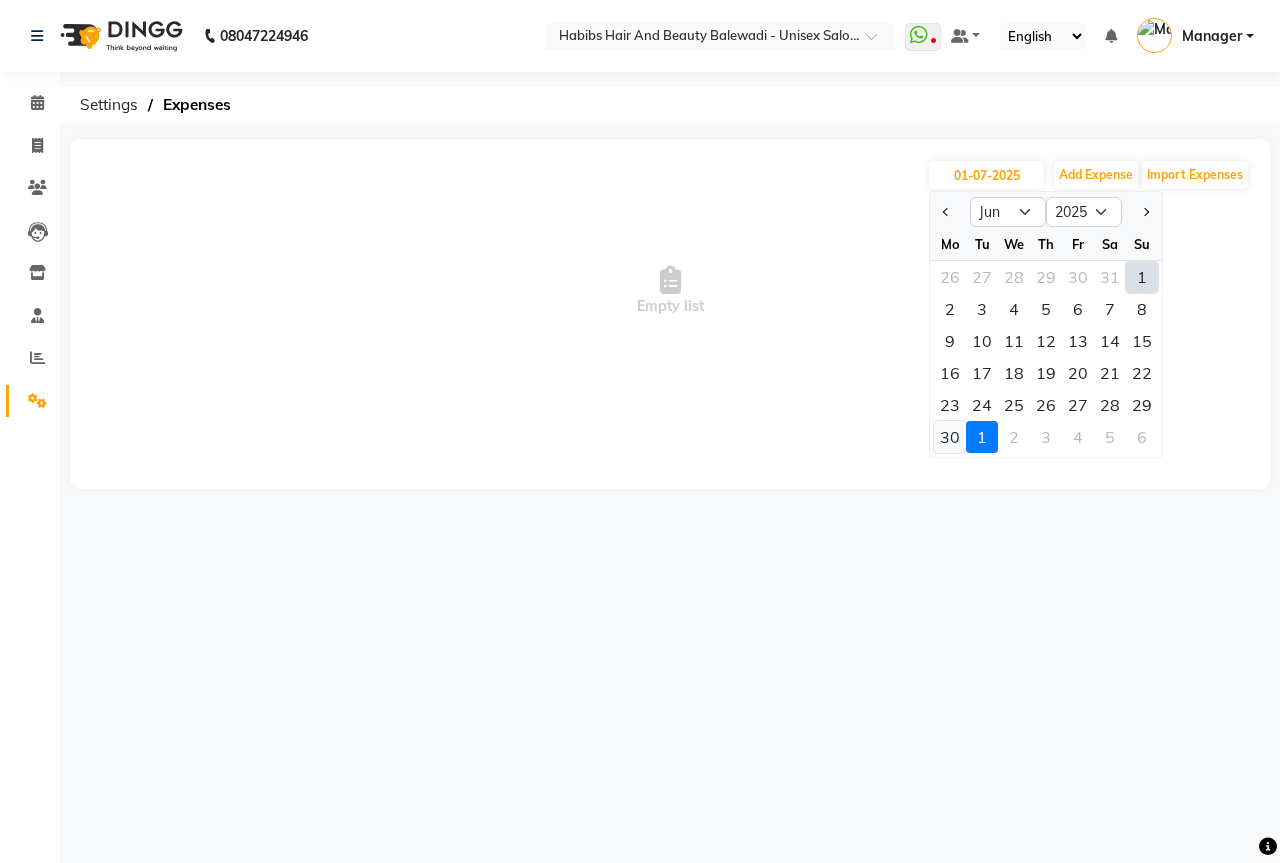 click on "30" 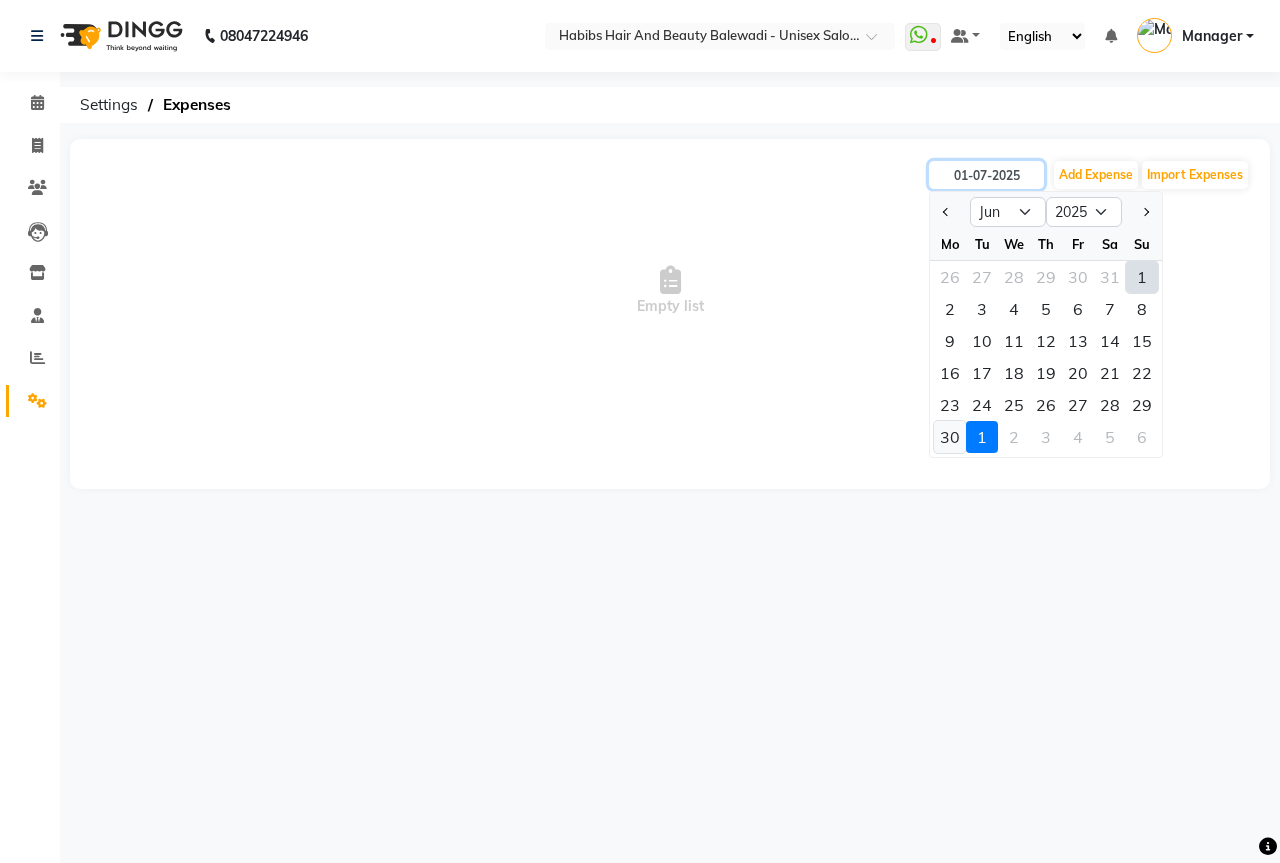 type on "30-06-2025" 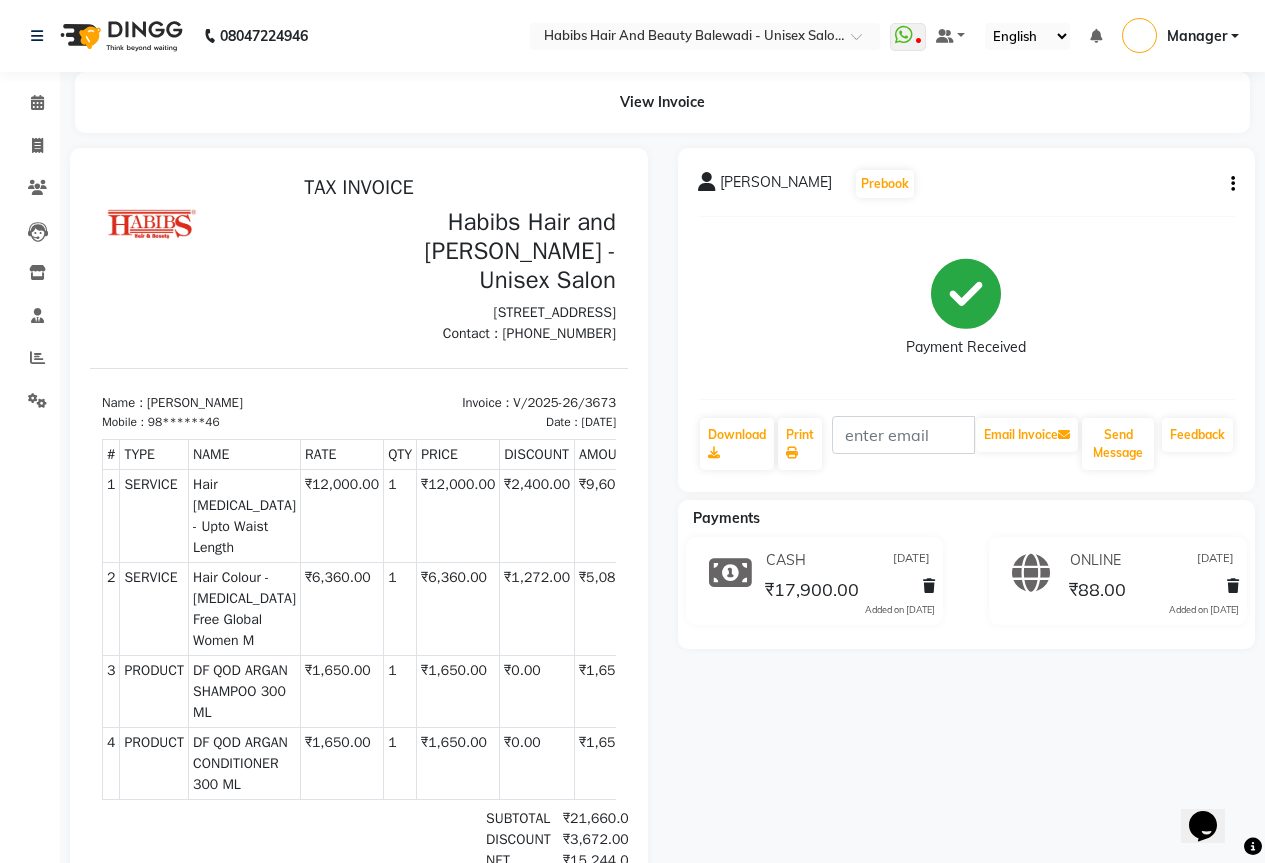 scroll, scrollTop: 0, scrollLeft: 0, axis: both 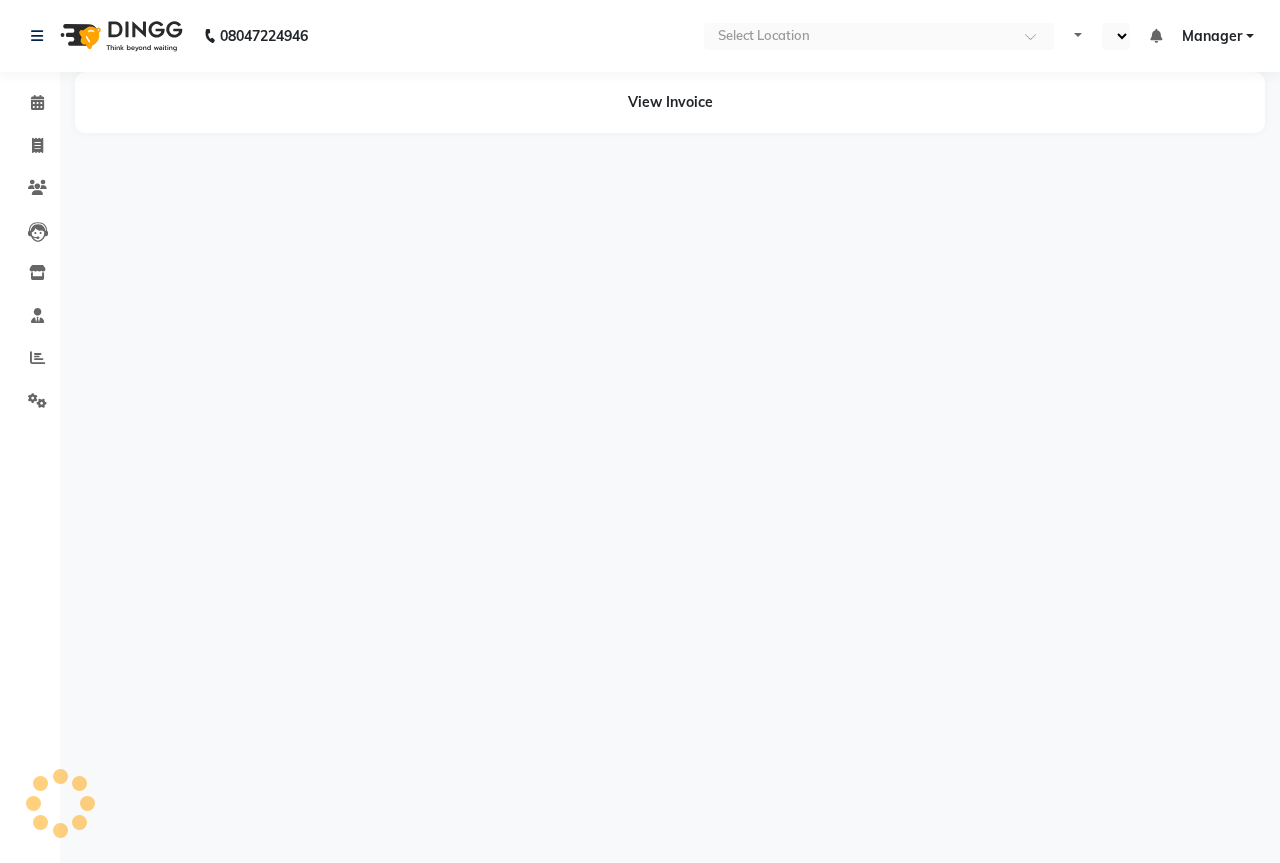 select on "en" 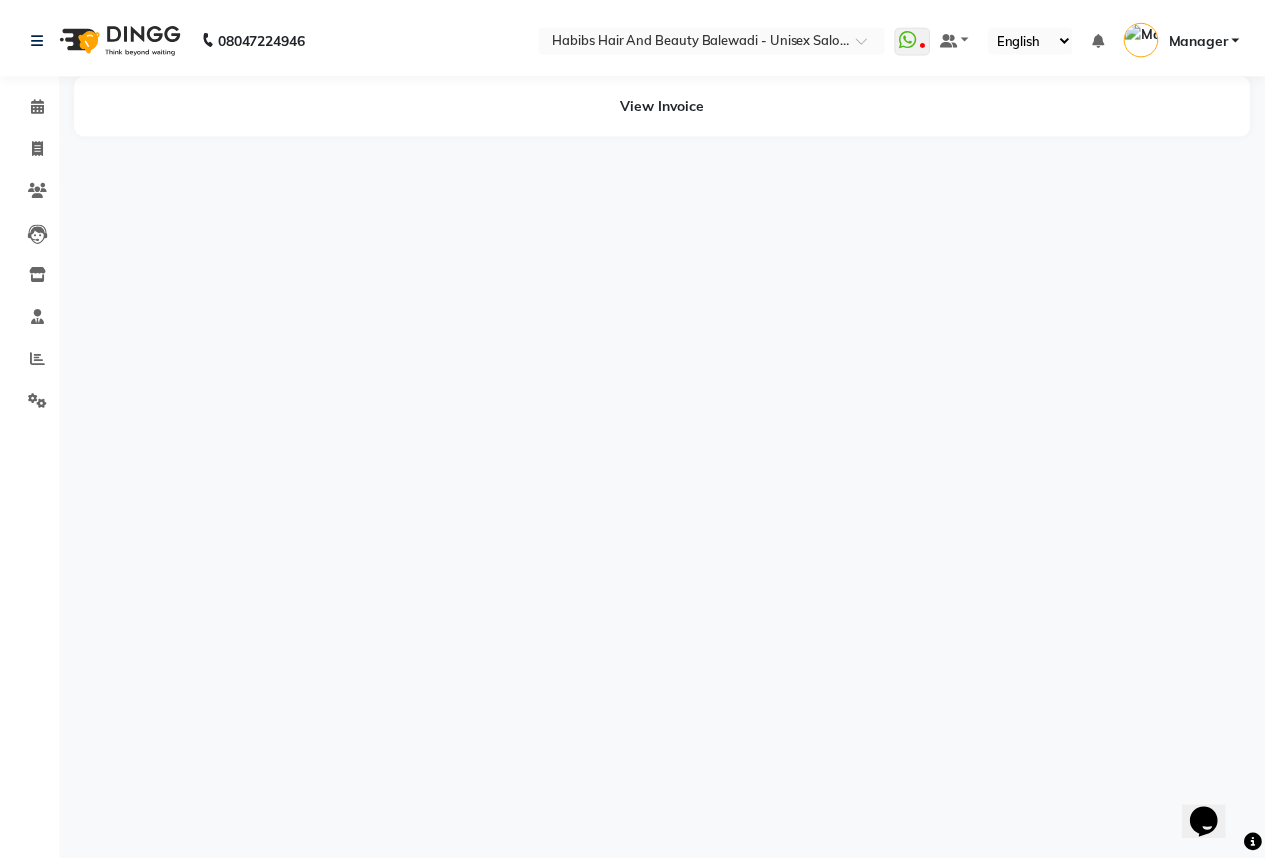 scroll, scrollTop: 0, scrollLeft: 0, axis: both 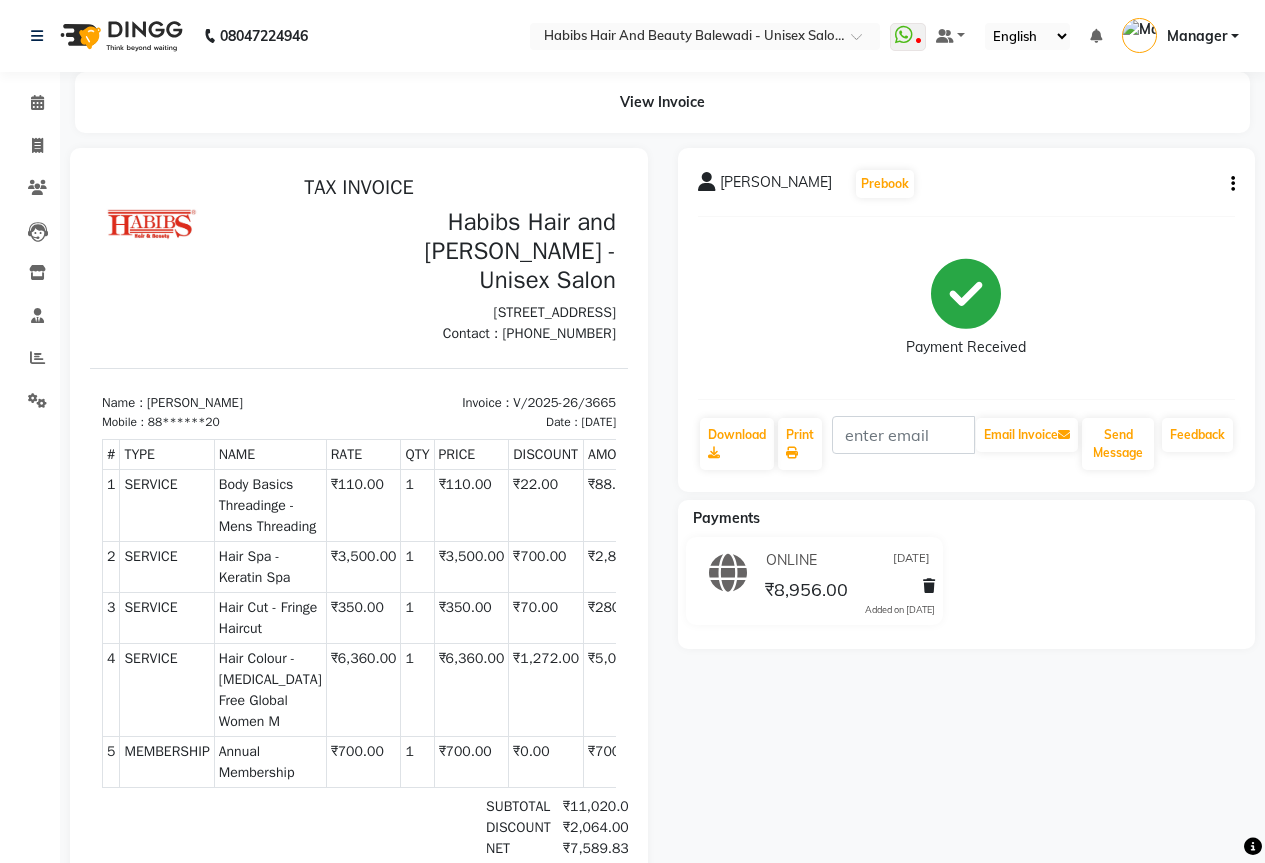 click 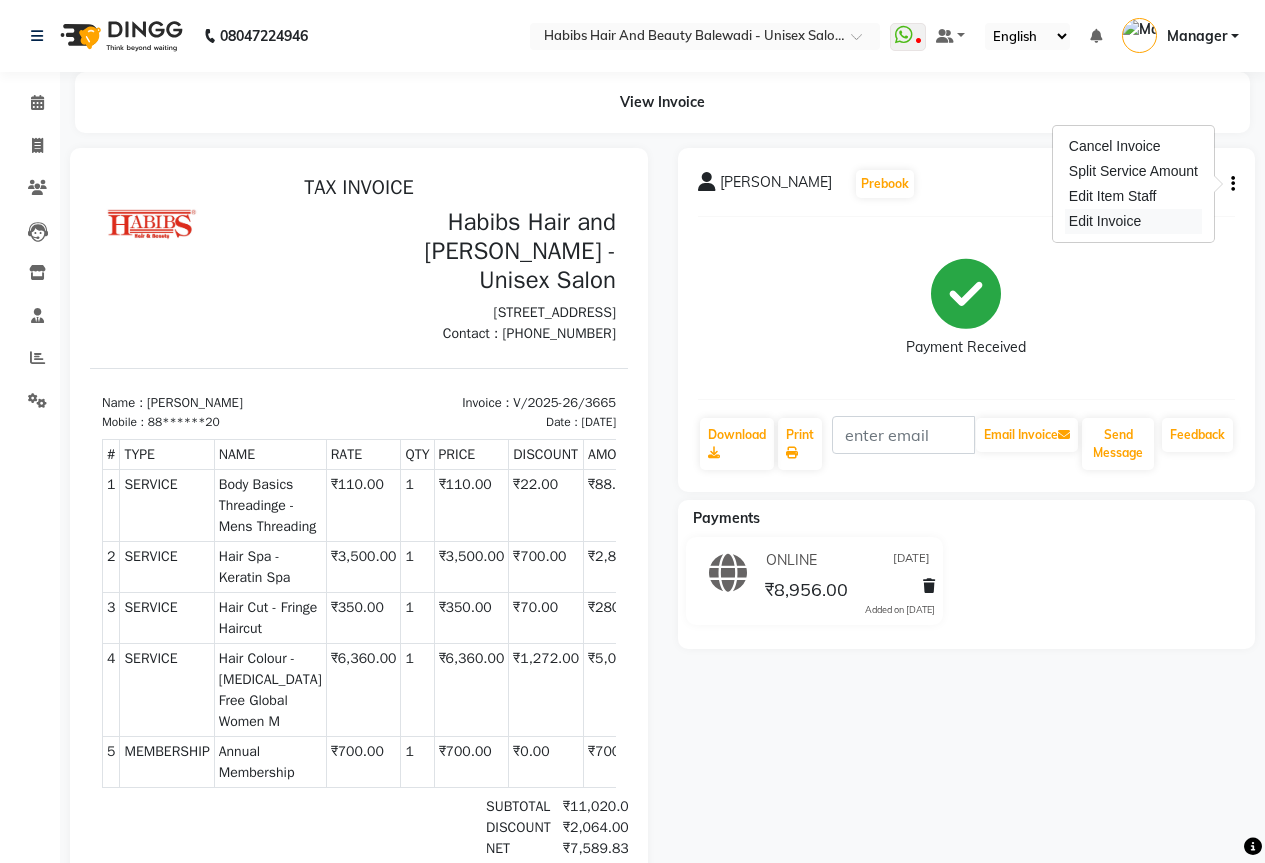 click on "Edit Invoice" at bounding box center [1133, 221] 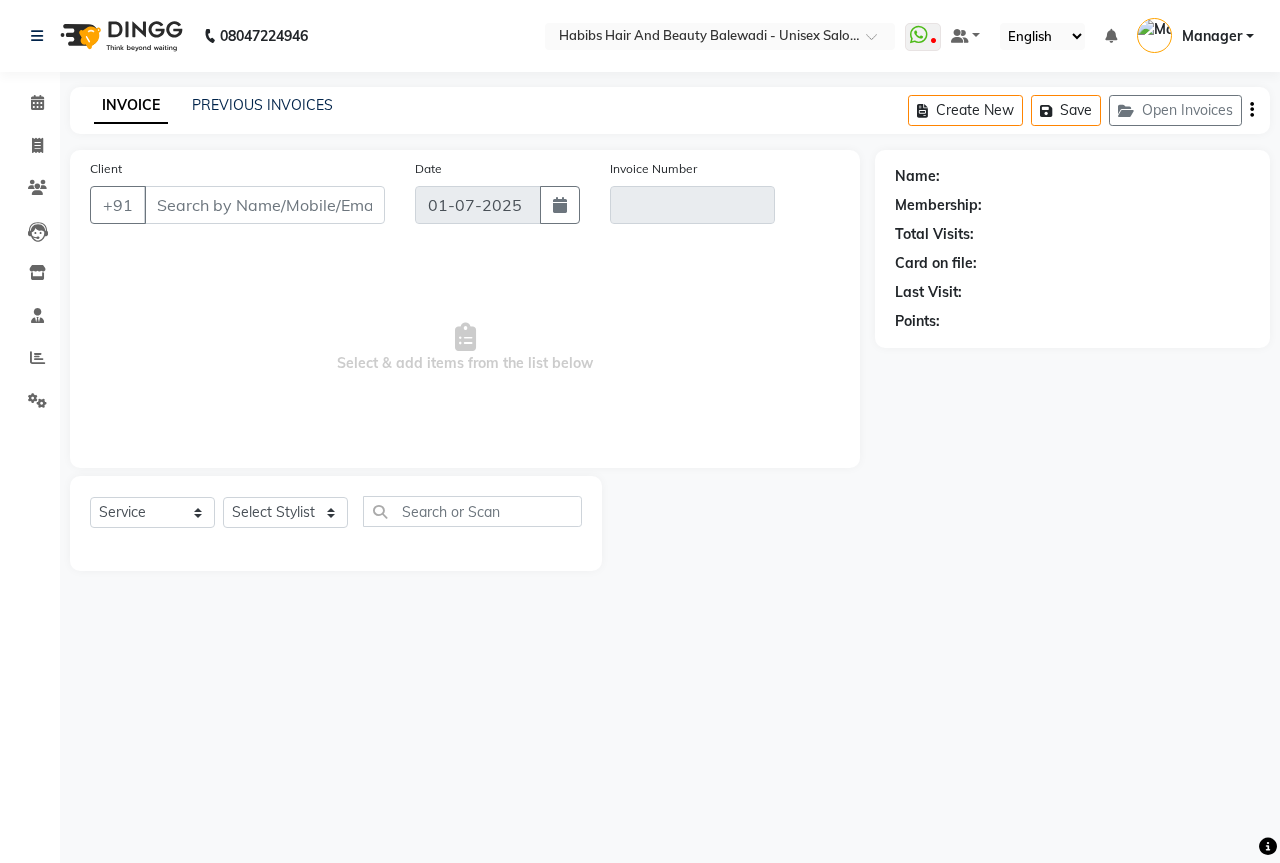 select on "package" 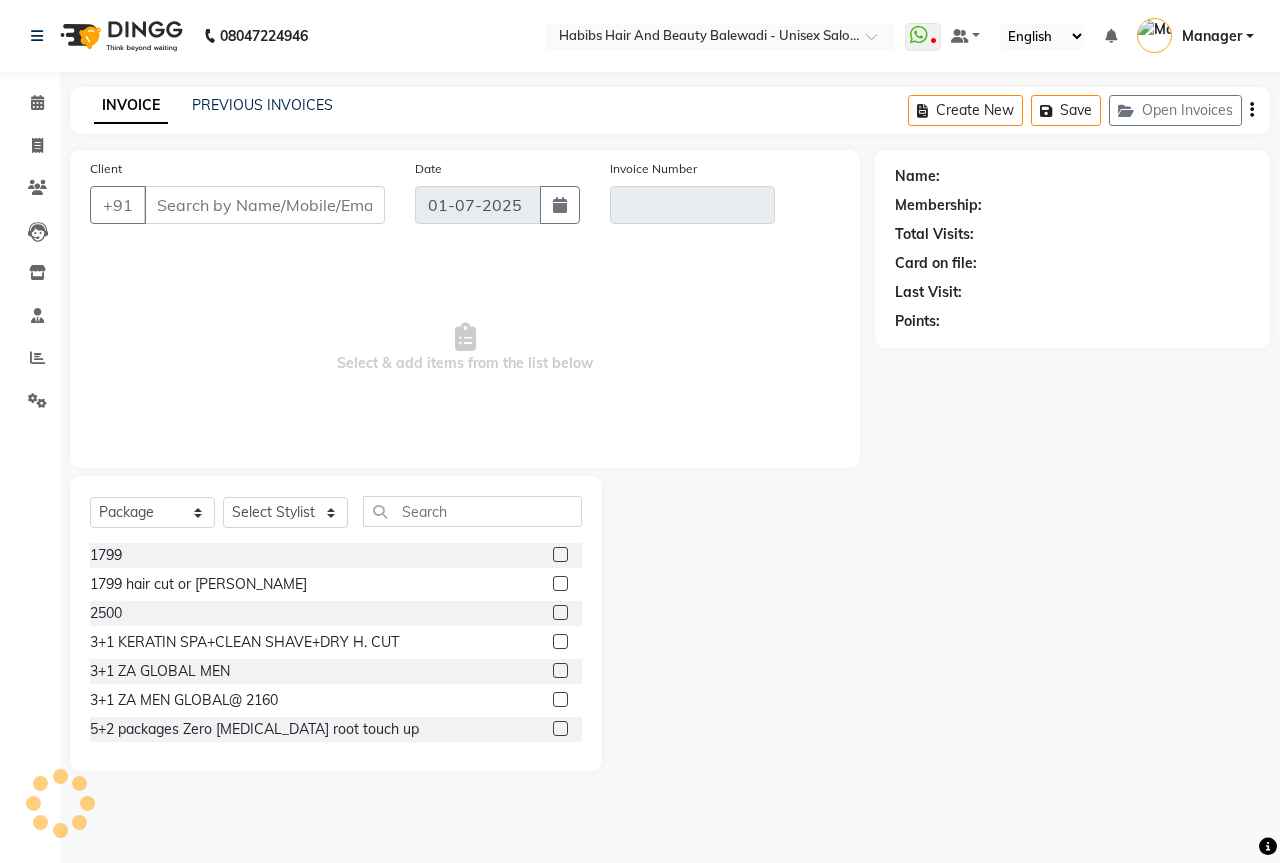 type on "88******20" 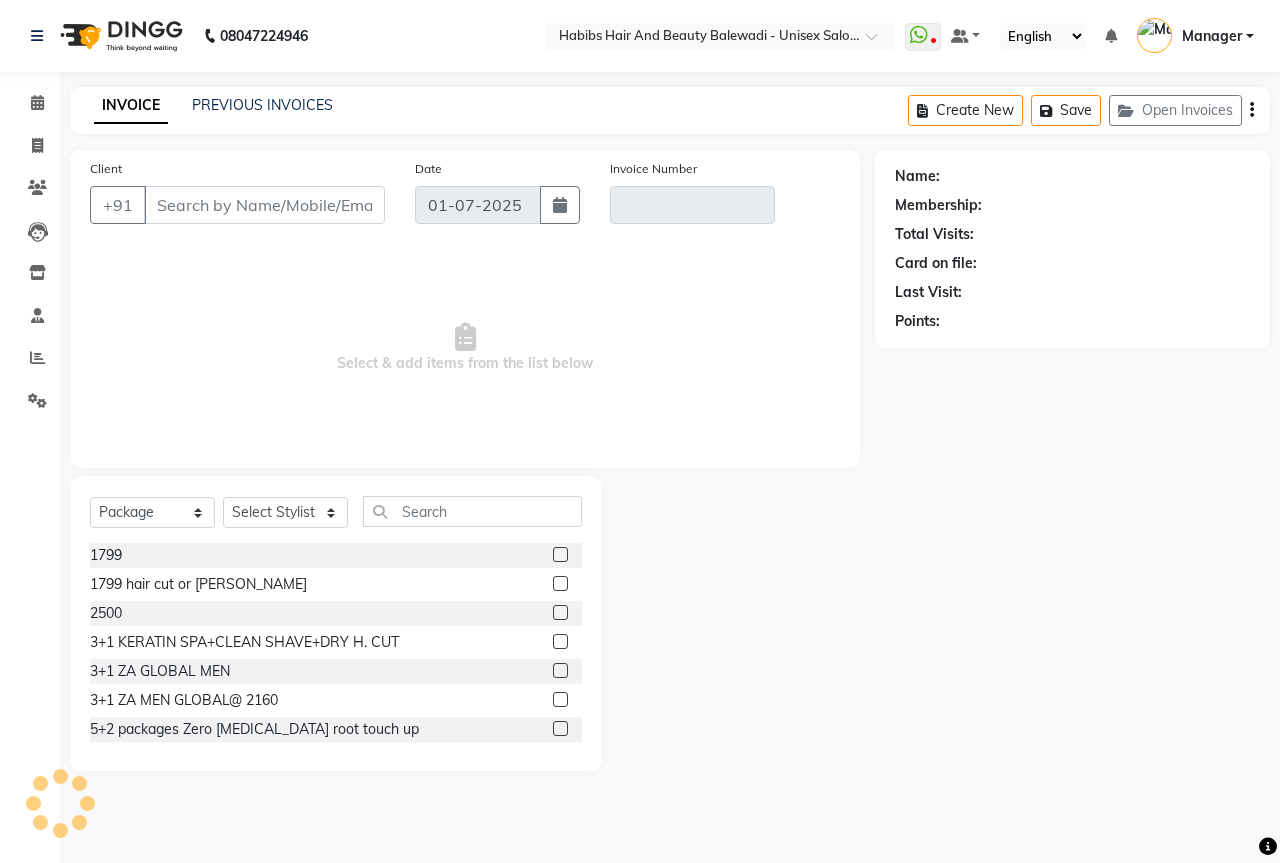type on "V/2025-26/3665" 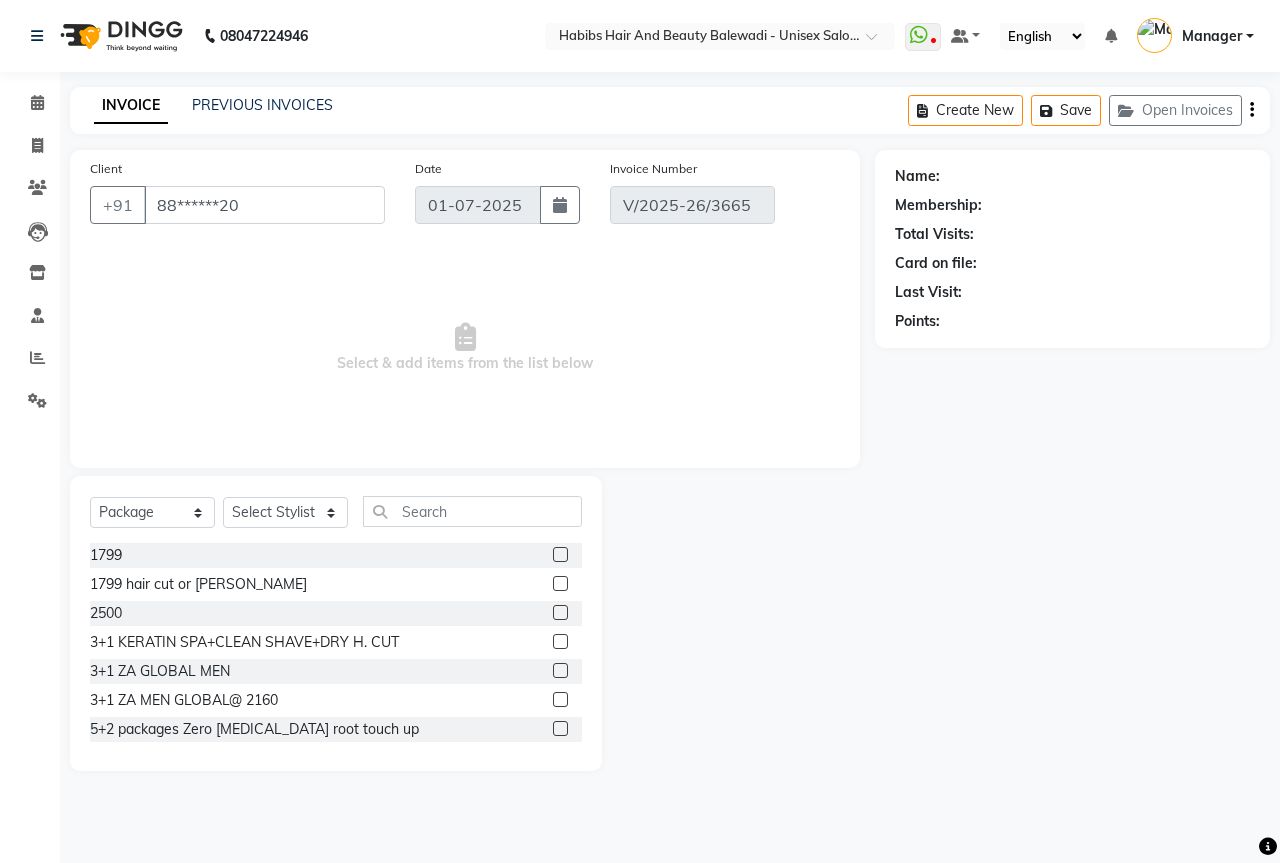 select on "2: Object" 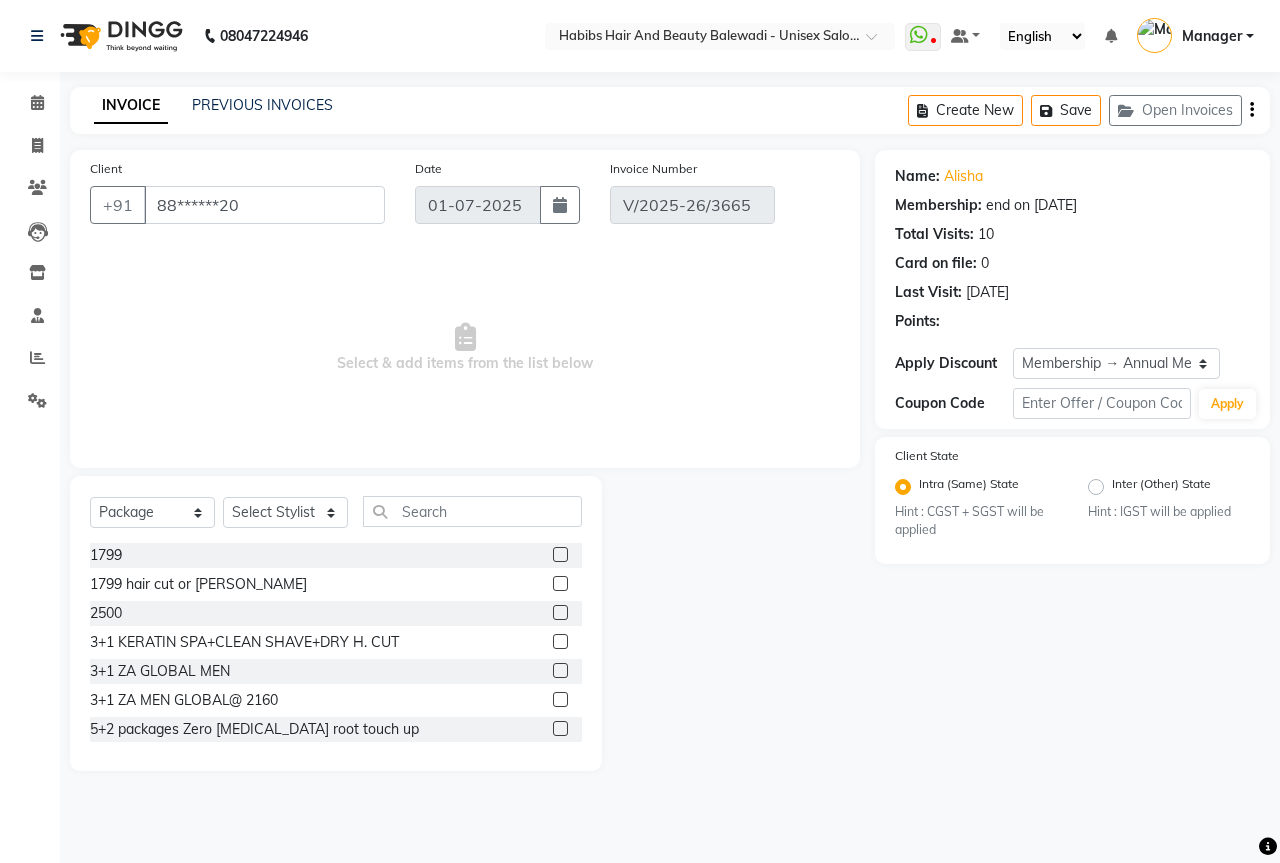 type on "[DATE]" 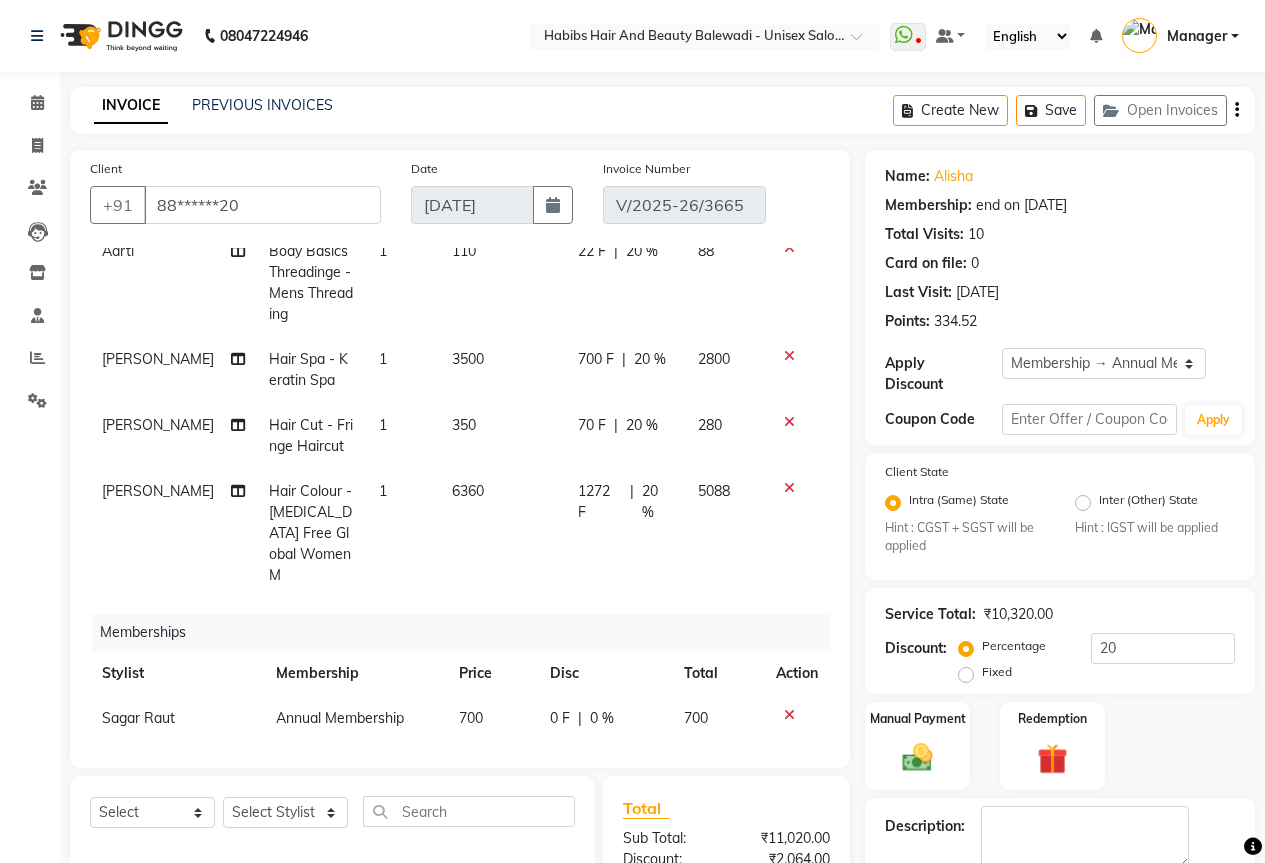 scroll, scrollTop: 104, scrollLeft: 0, axis: vertical 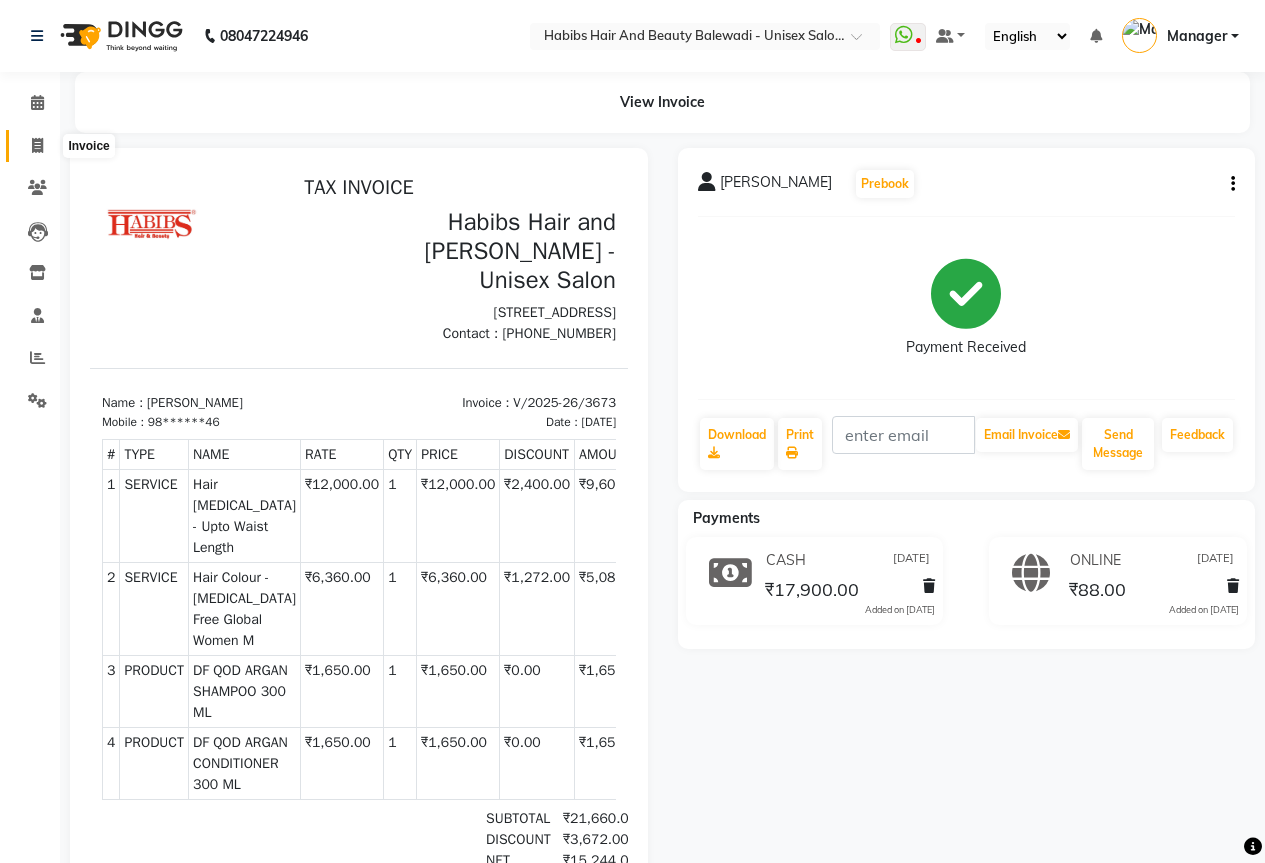 click 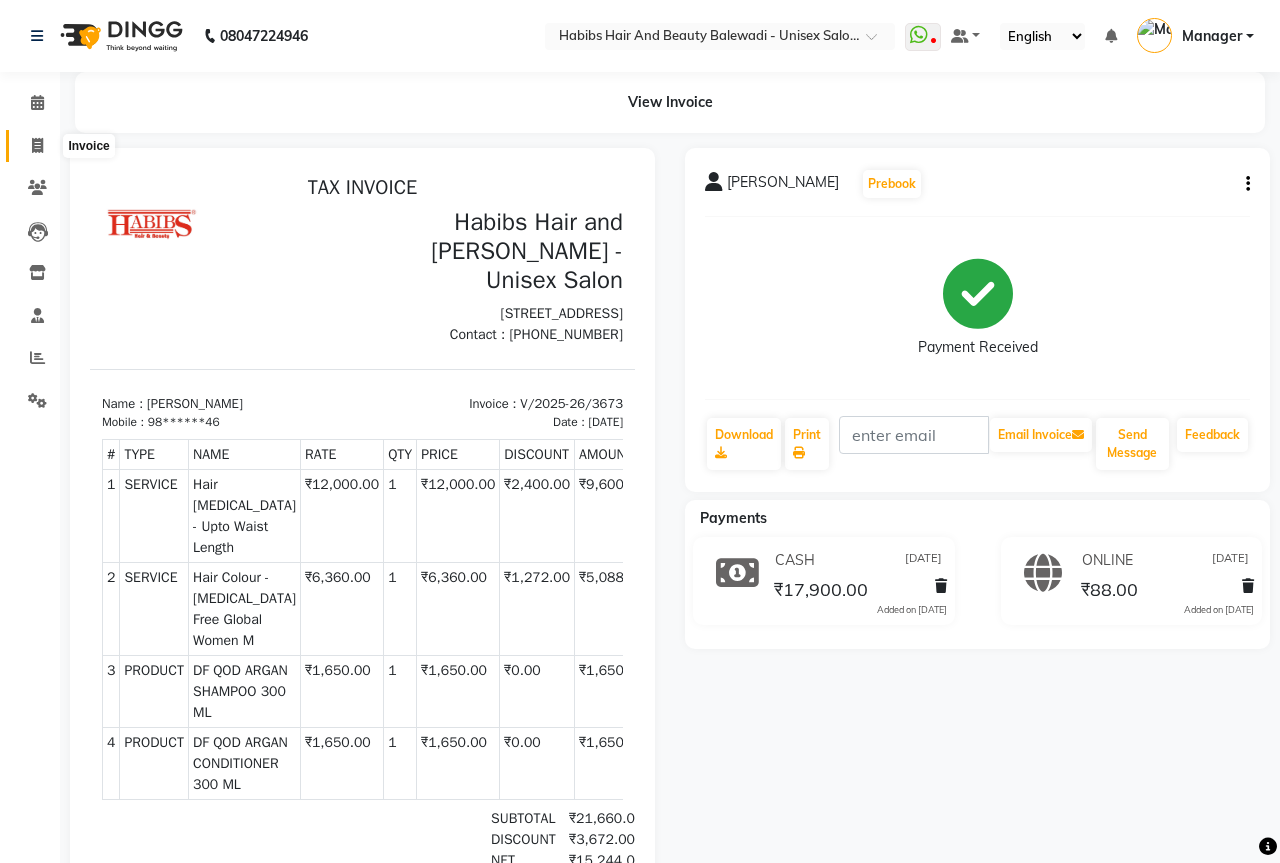 select on "5902" 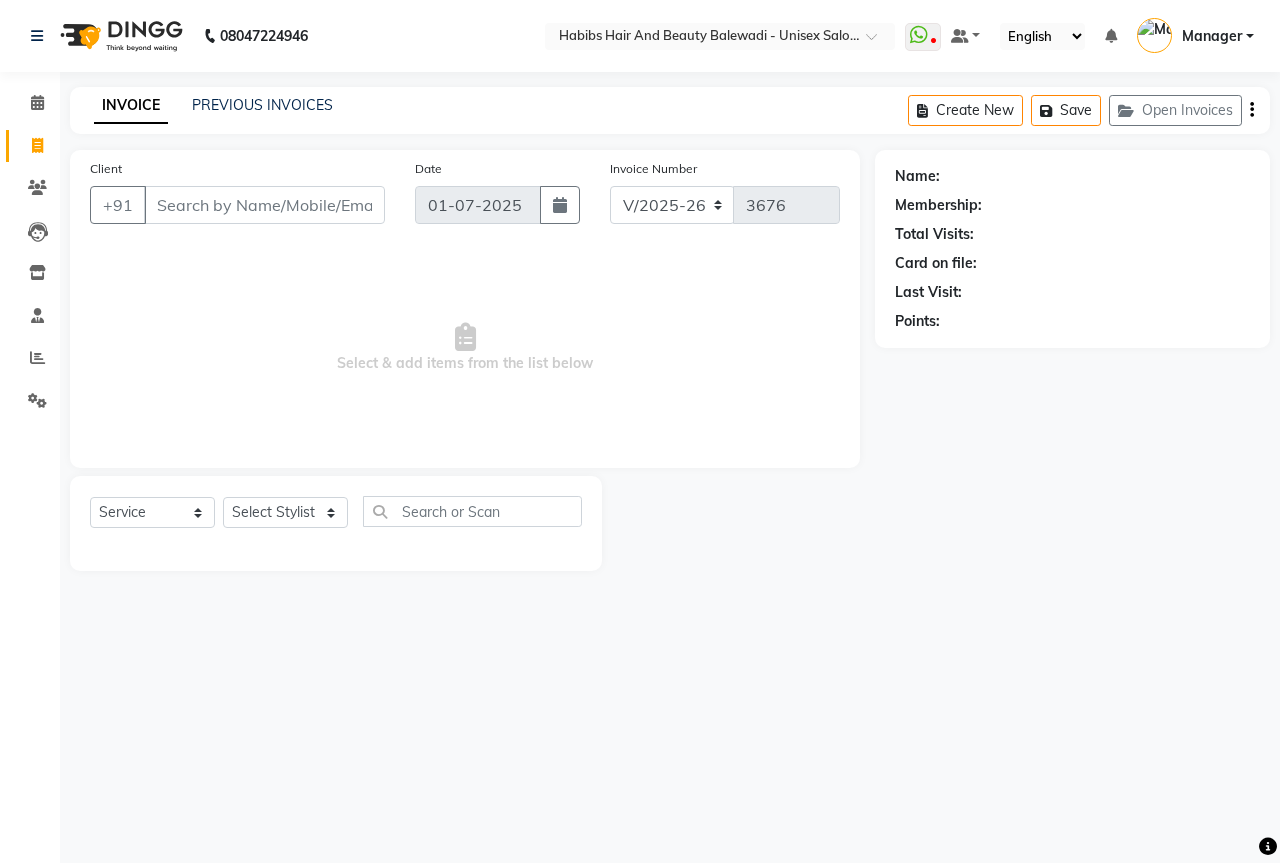 select on "package" 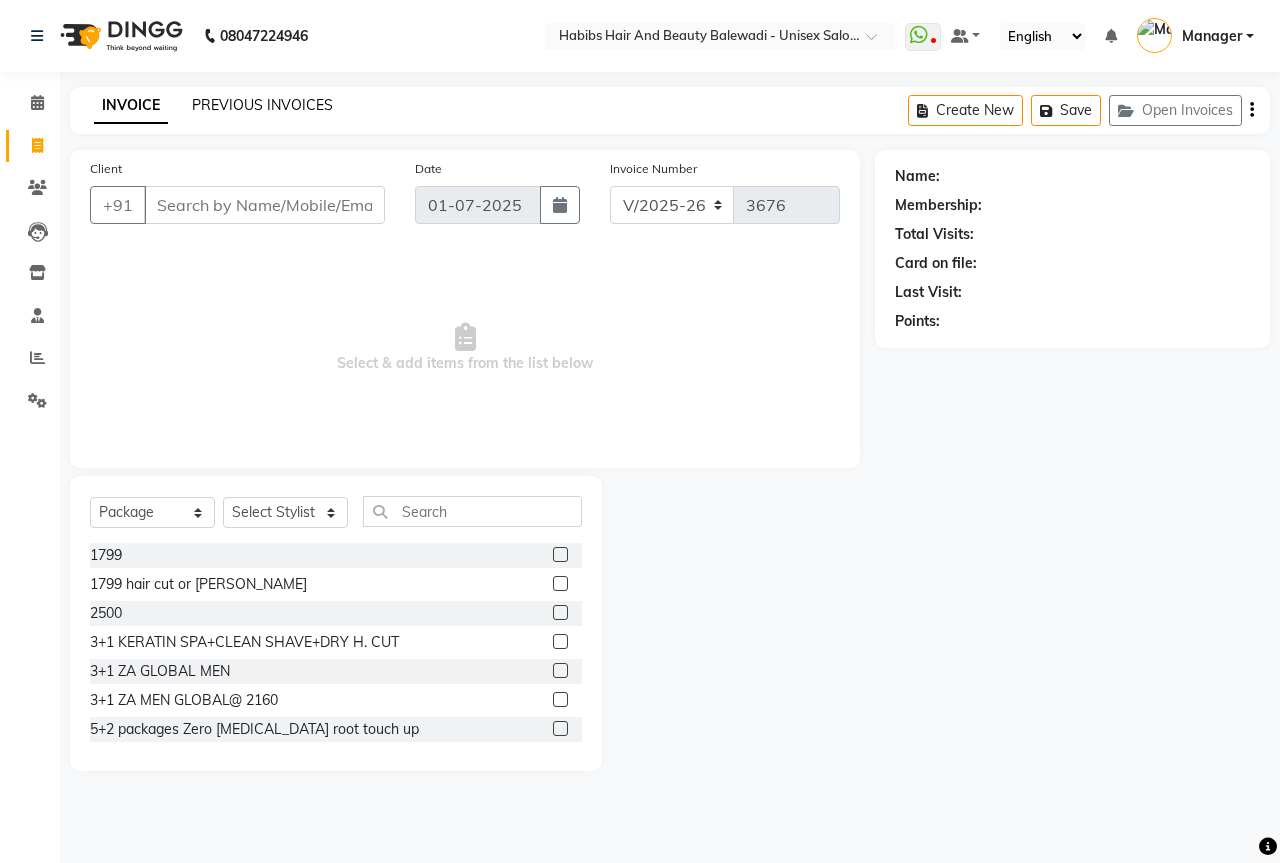 click on "PREVIOUS INVOICES" 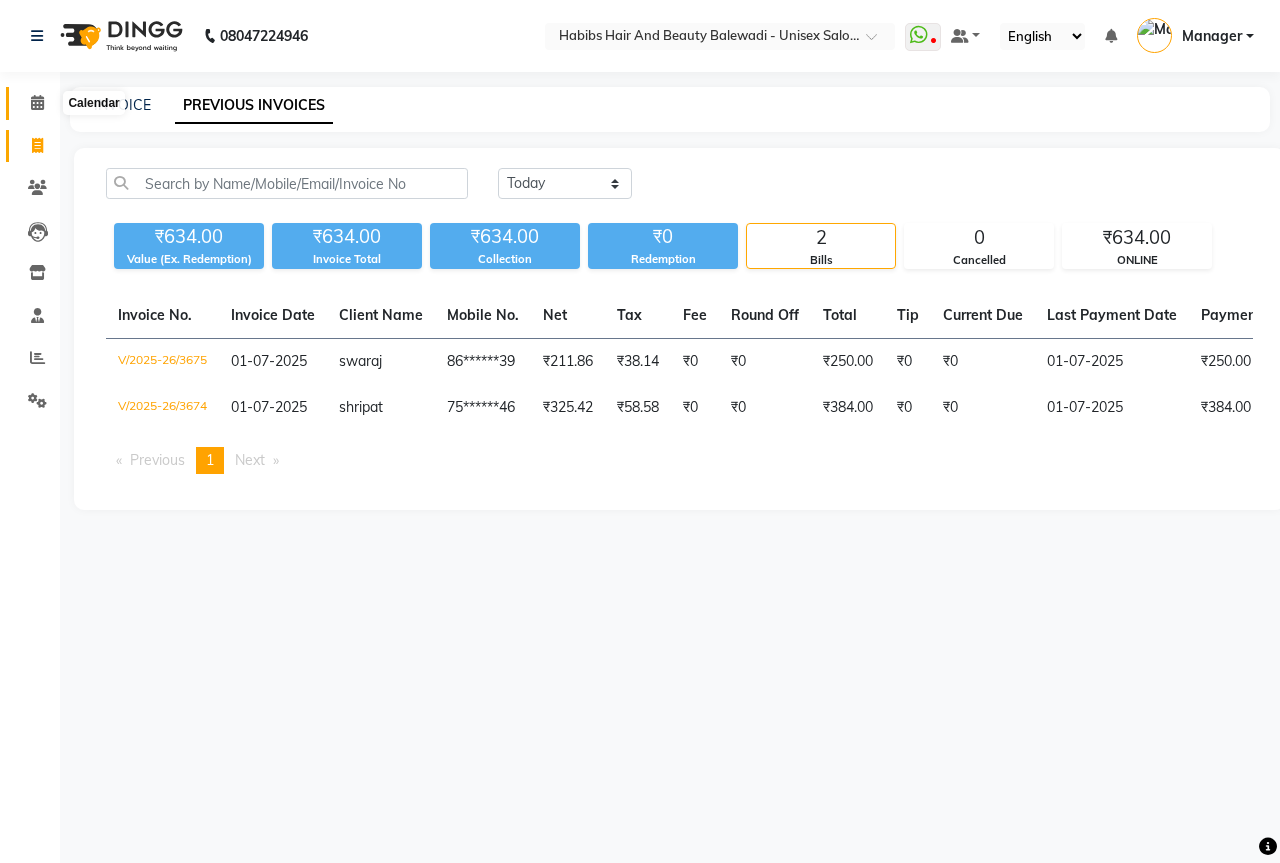 click 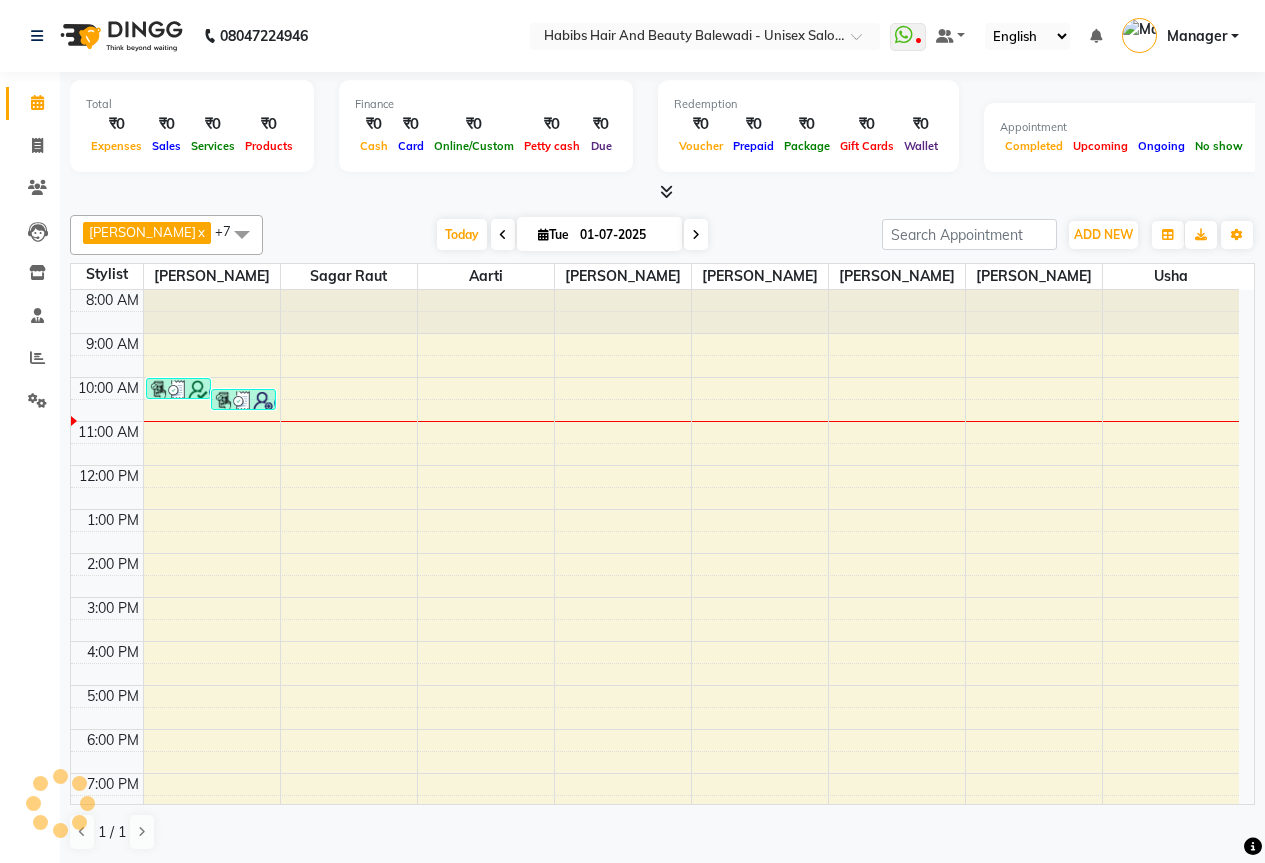 scroll, scrollTop: 0, scrollLeft: 0, axis: both 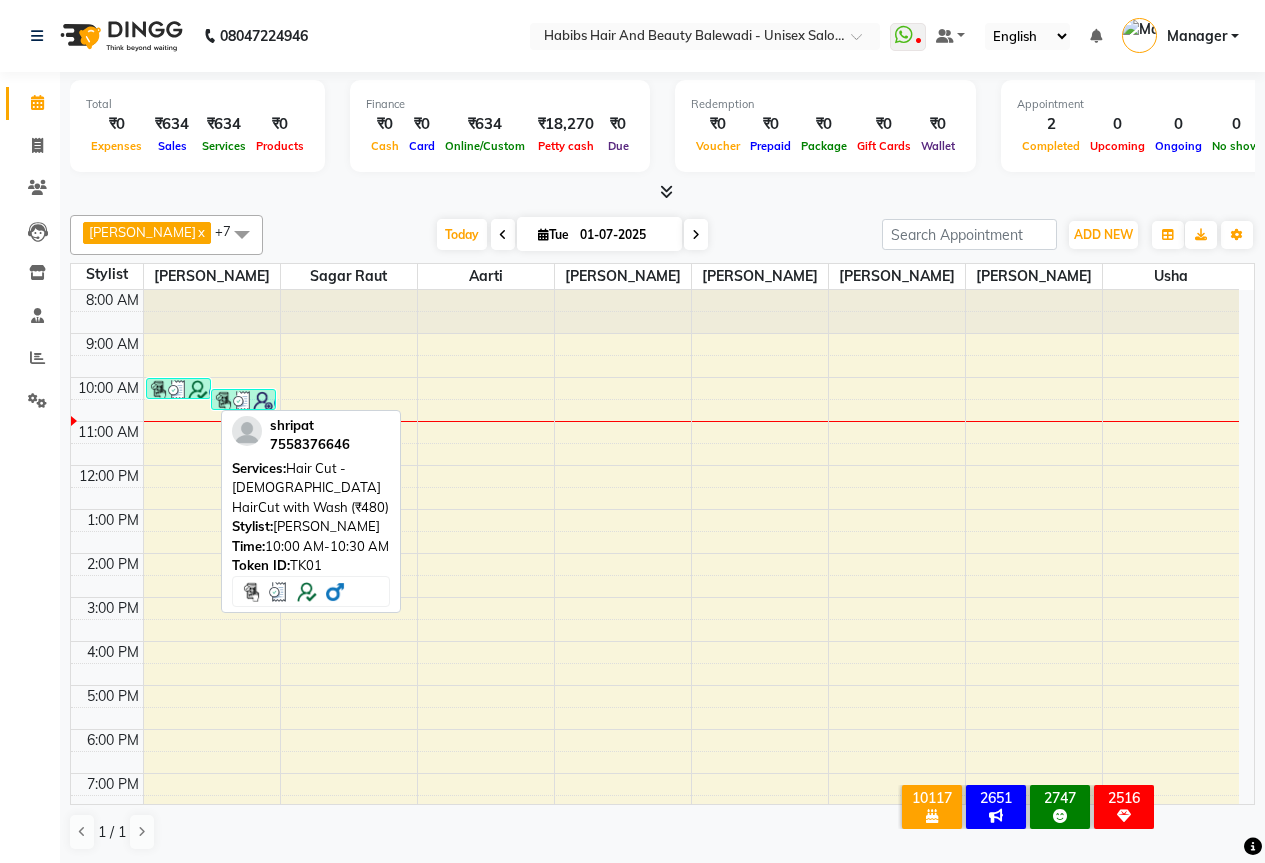 click at bounding box center [178, 390] 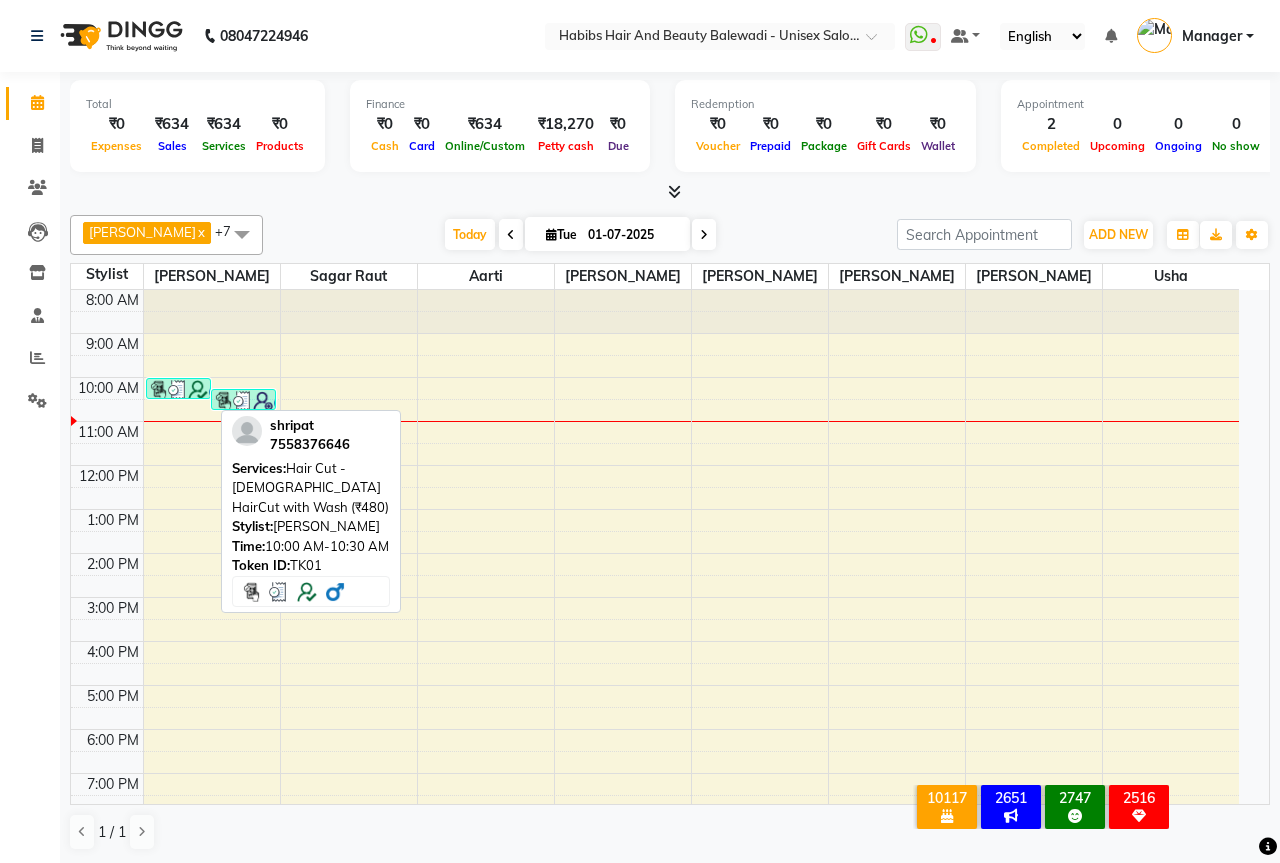 select on "3" 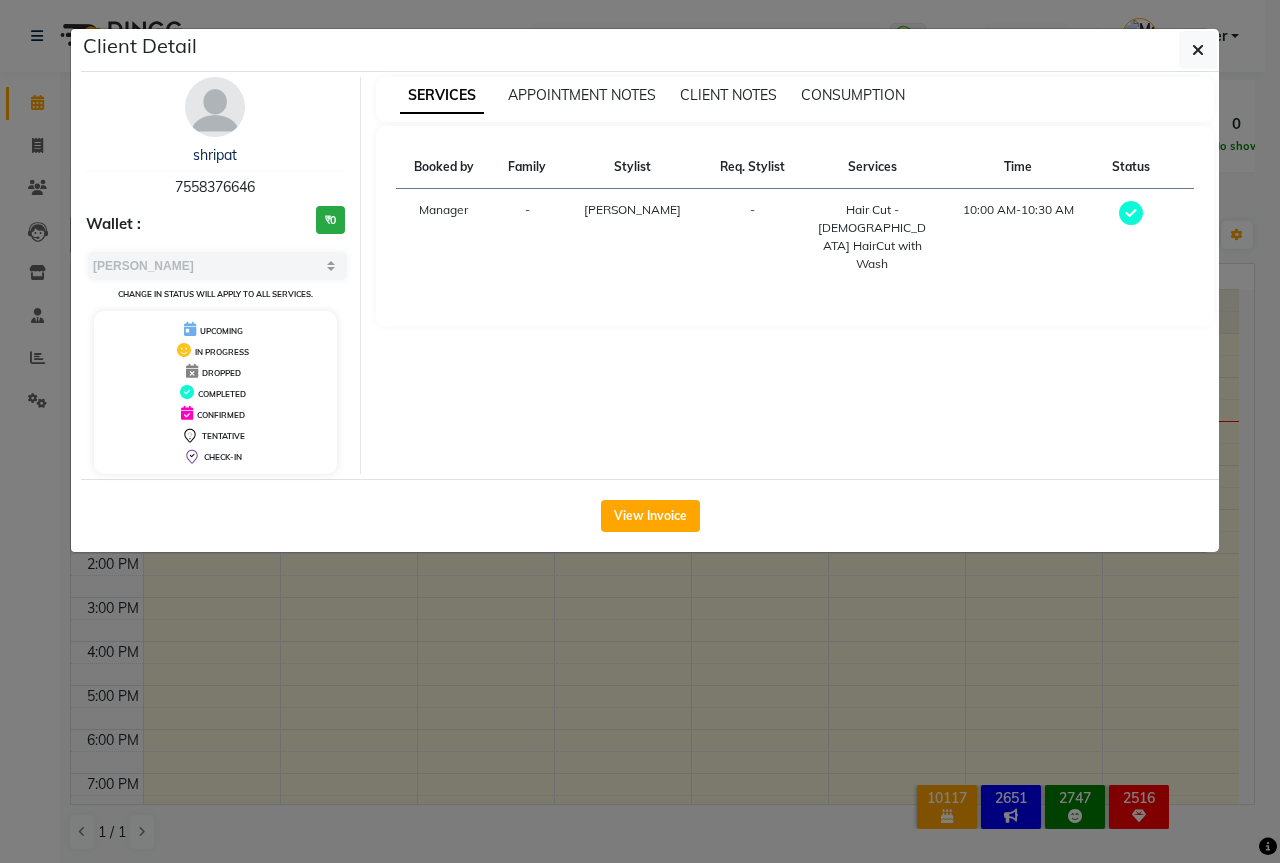 click on "CONSUMPTION" at bounding box center [853, 95] 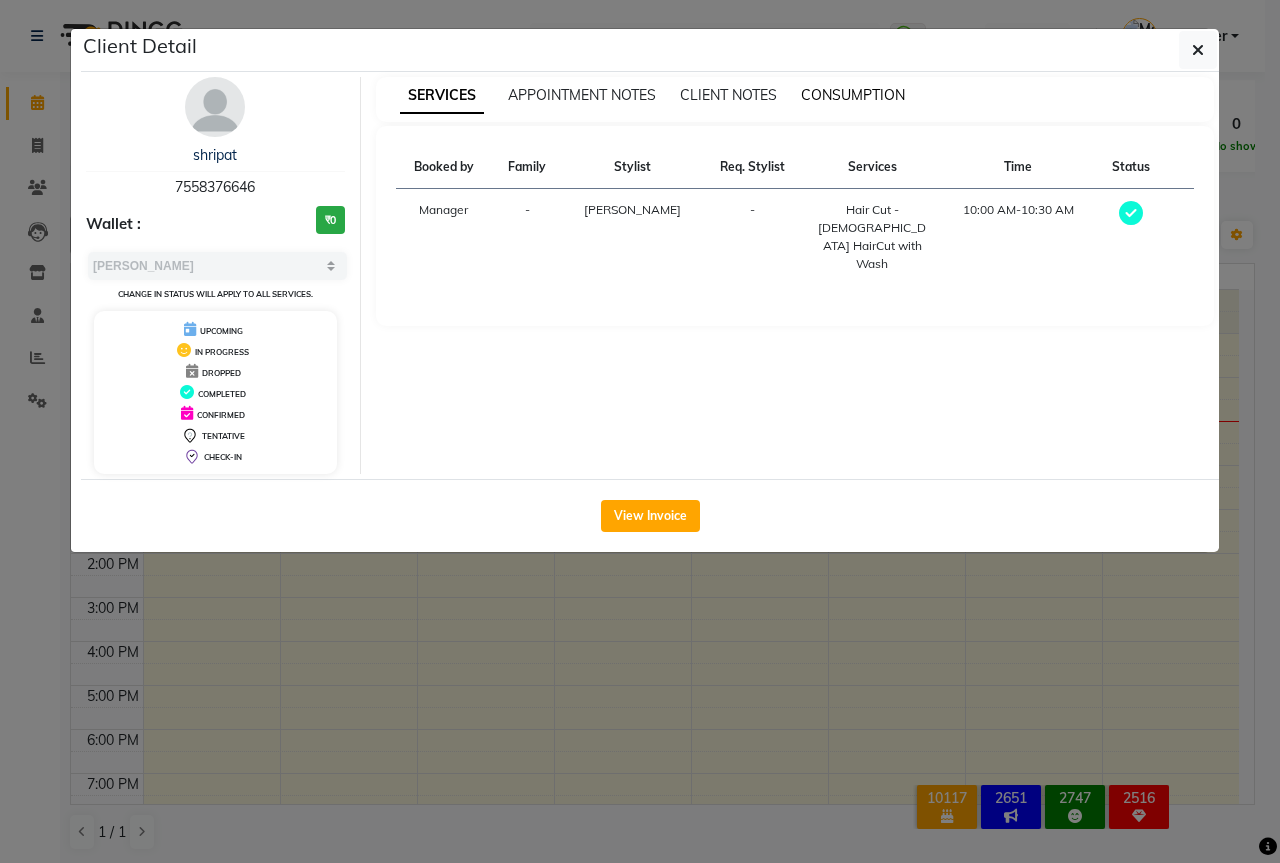 click on "CONSUMPTION" at bounding box center (853, 95) 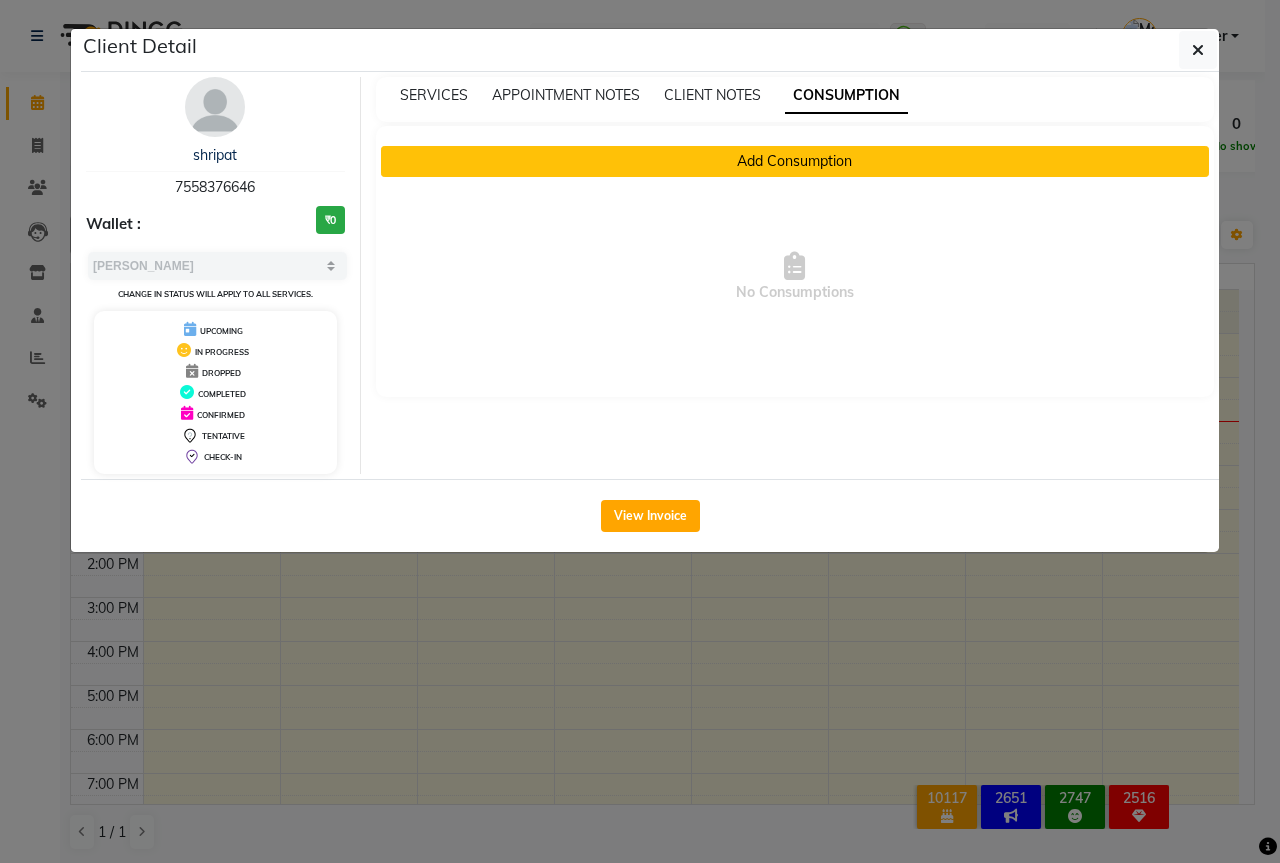 click on "Add Consumption" at bounding box center [795, 161] 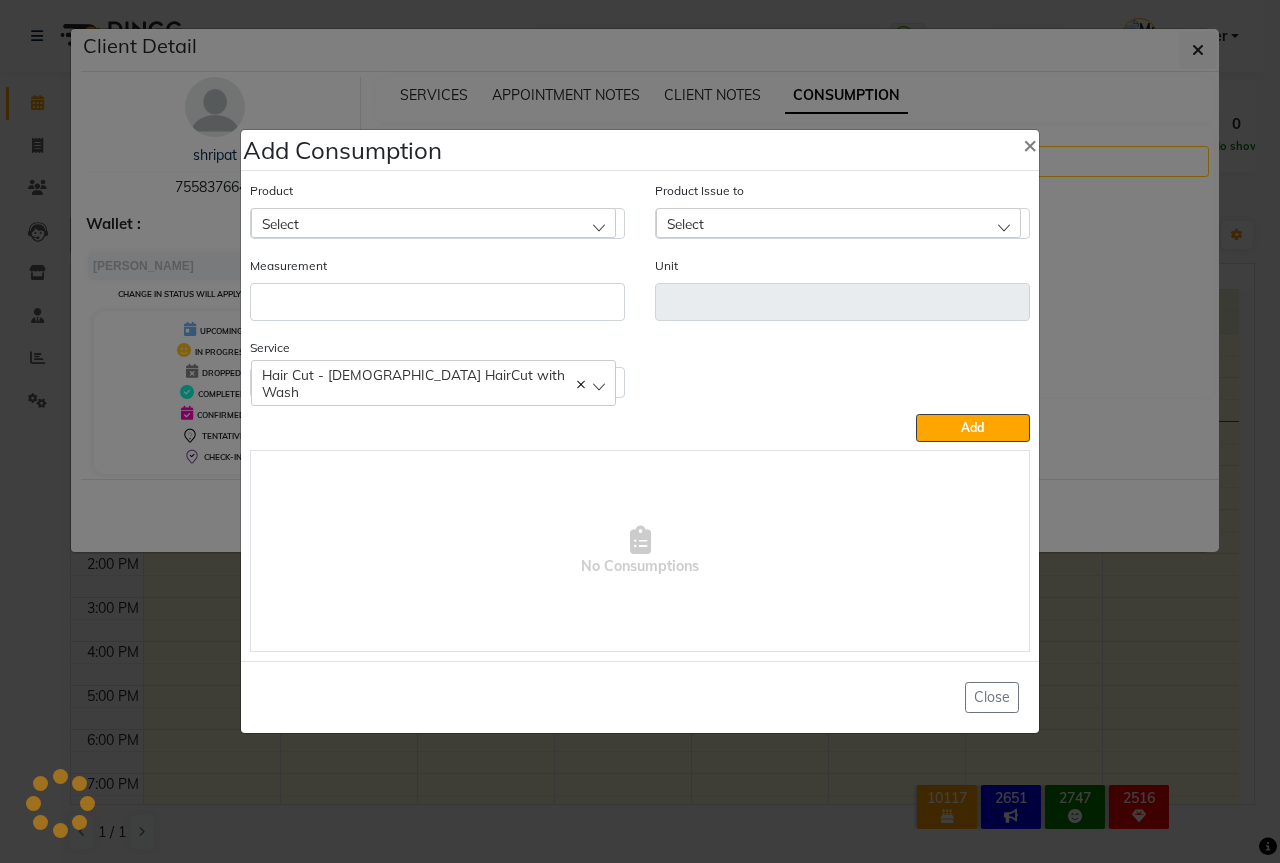 click on "Select" 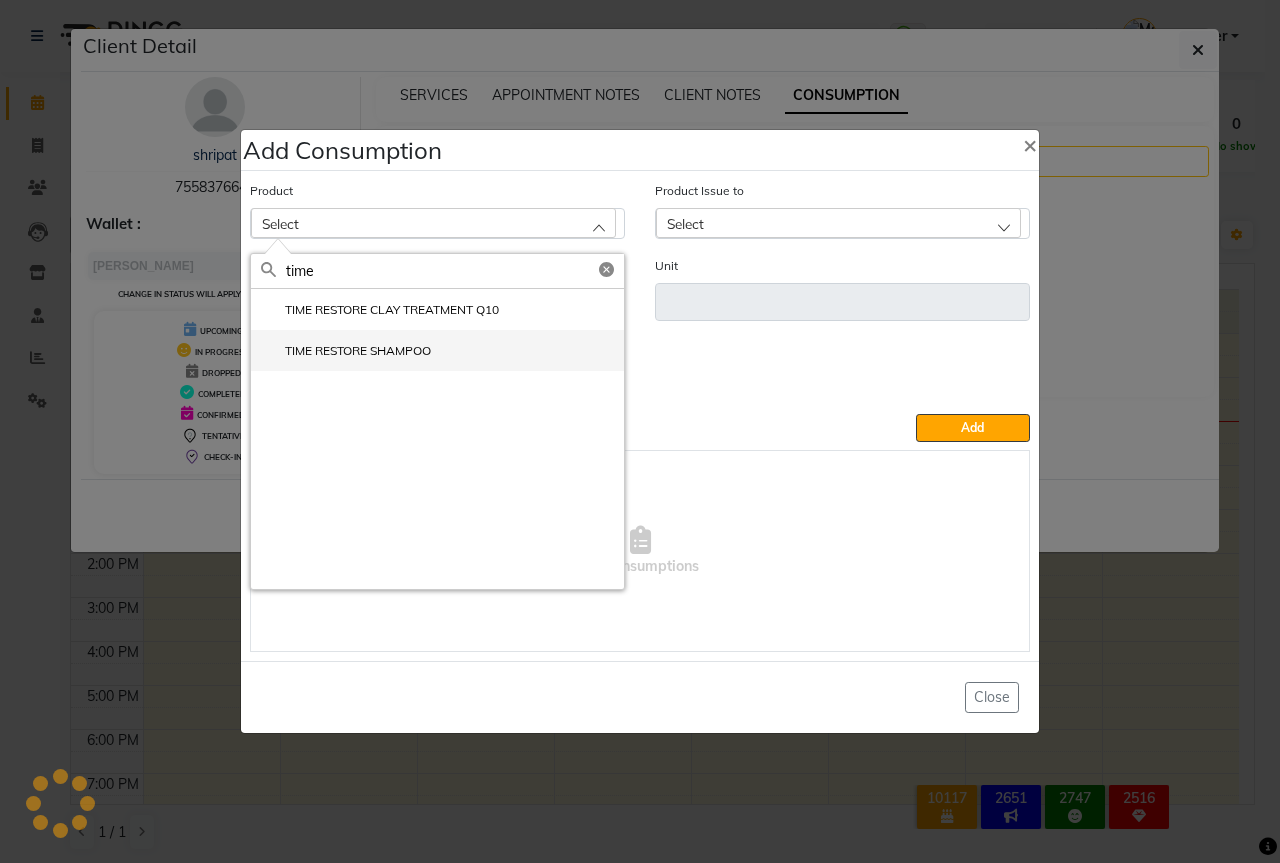 type on "time" 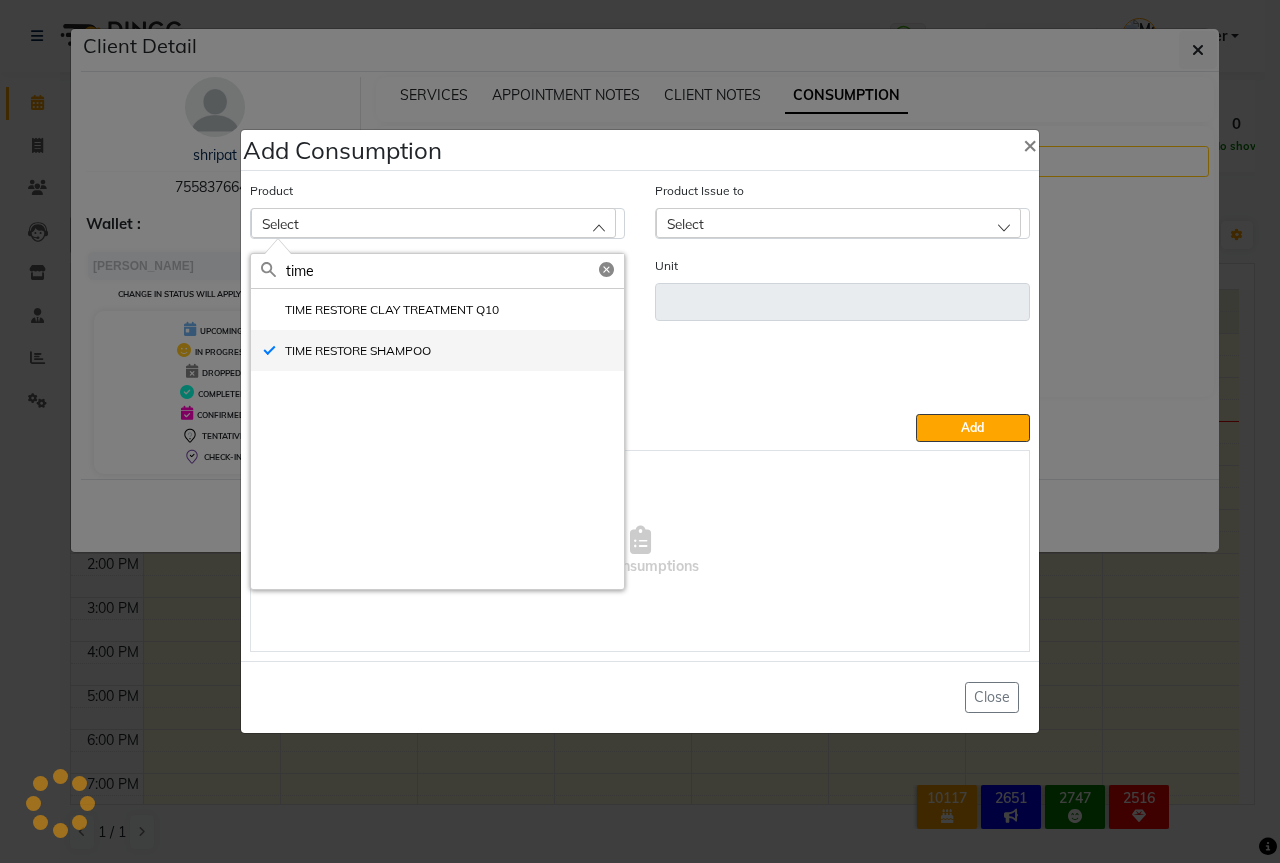 type on "ml" 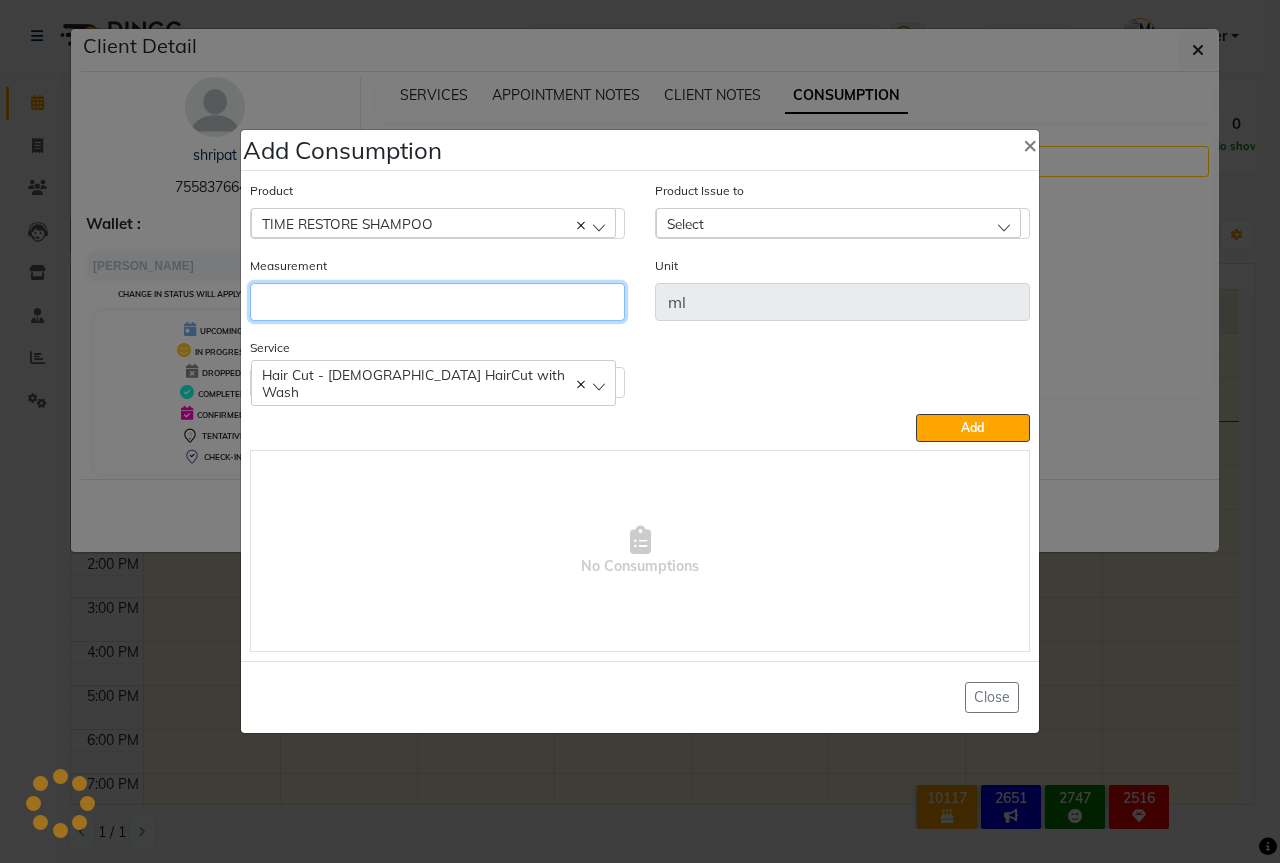 click 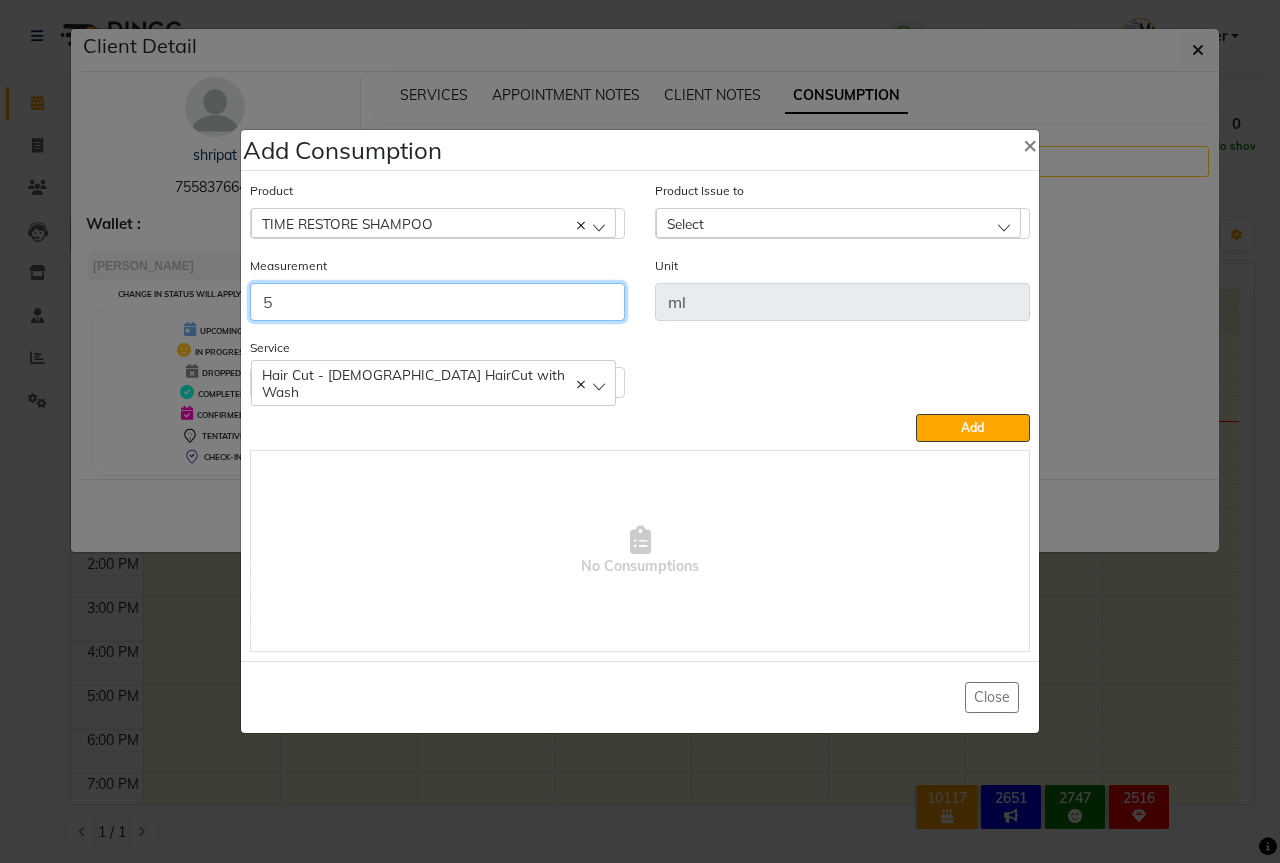 type on "5" 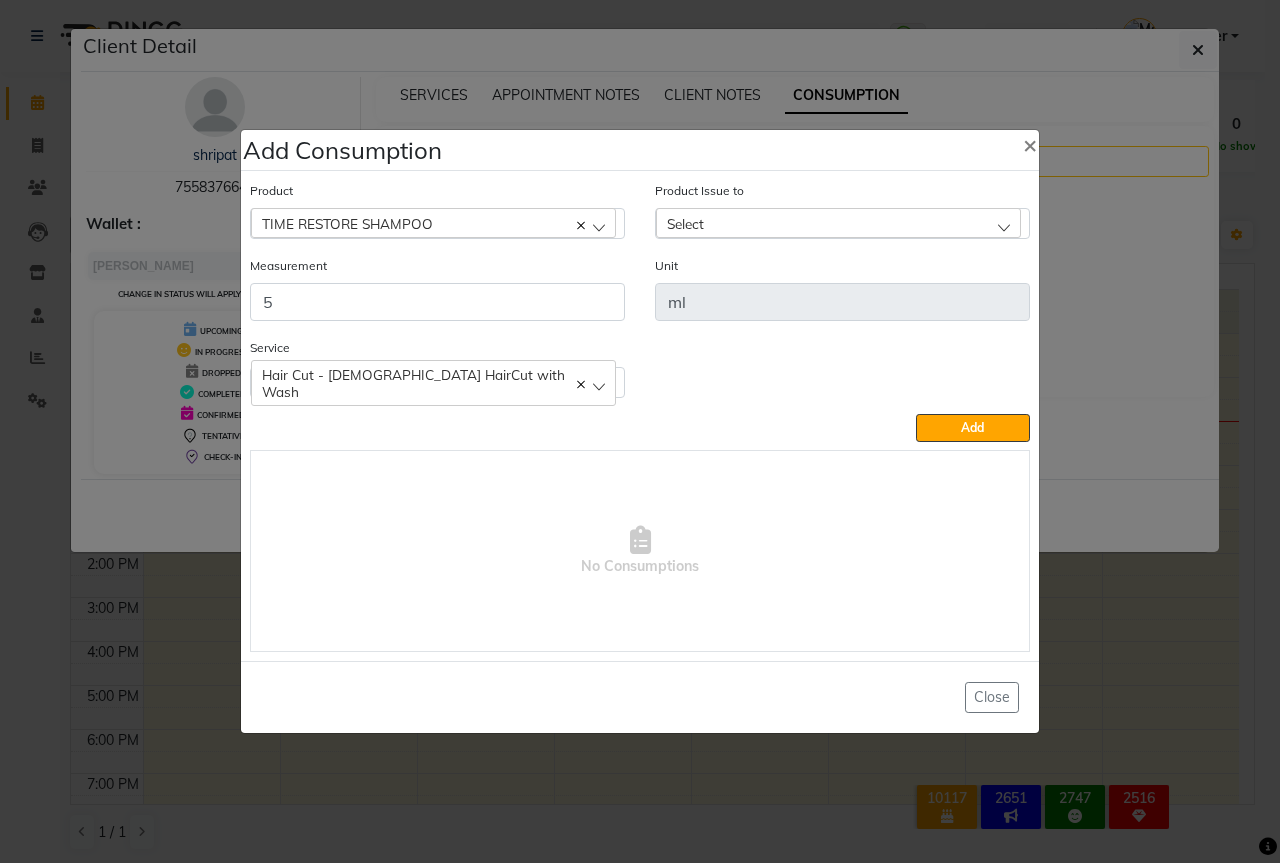 click on "Select" 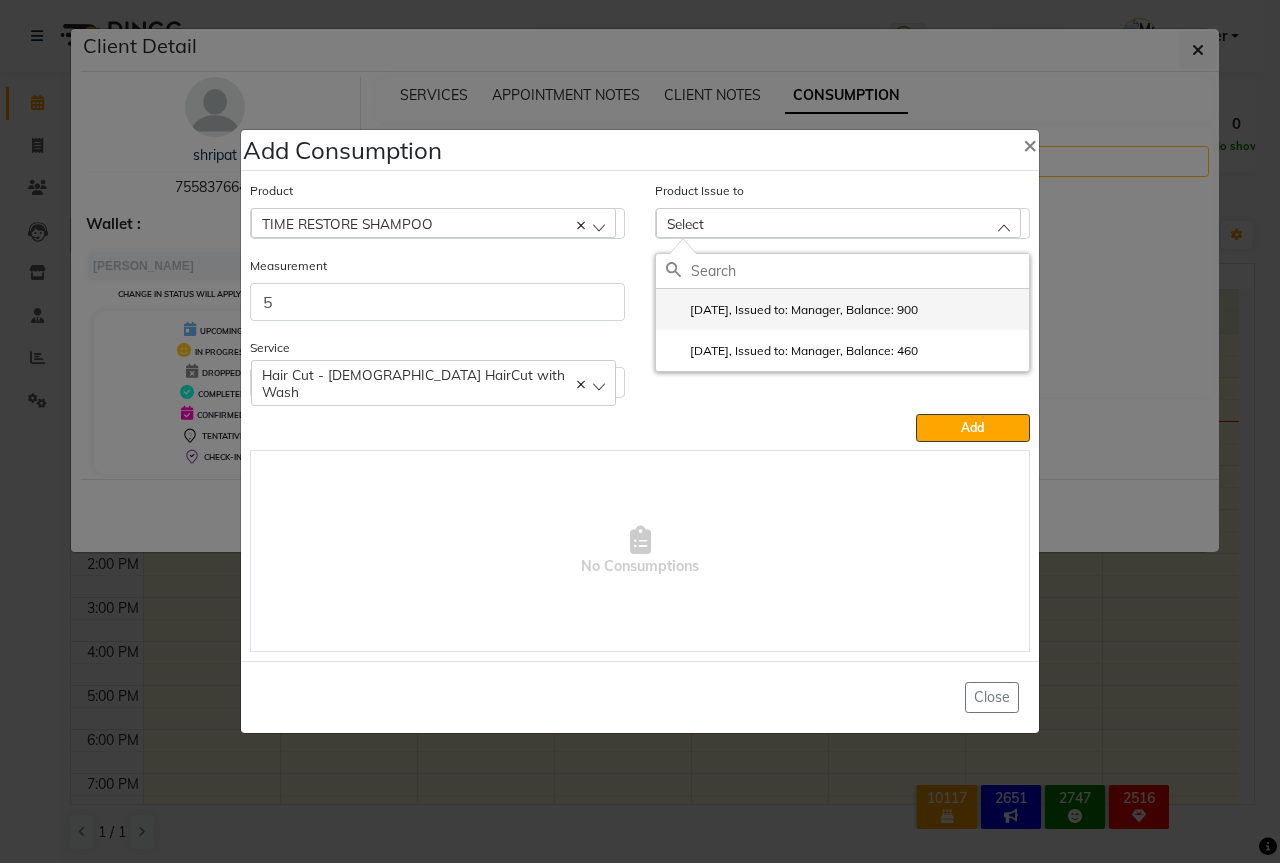 click on "2025-06-29, Issued to: Manager, Balance: 900" 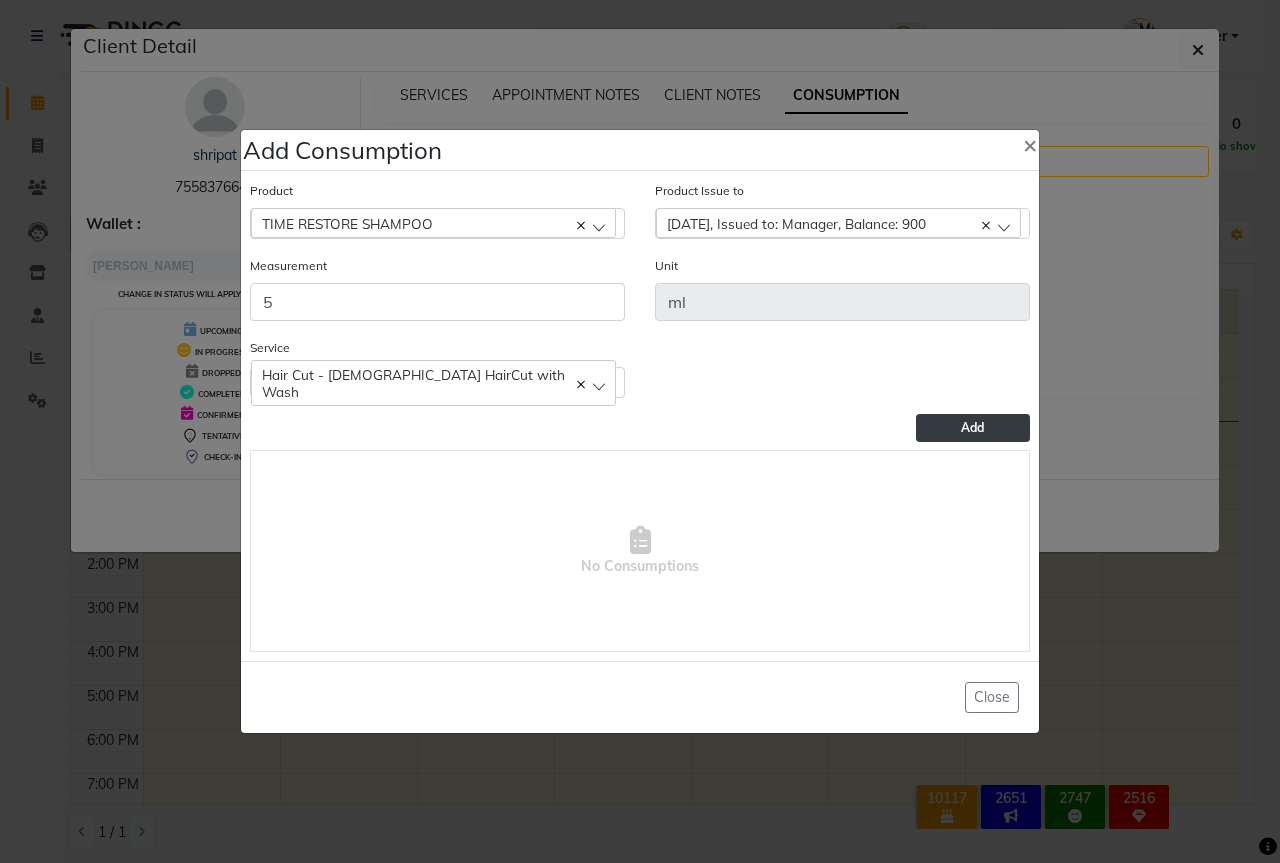 click on "Add" 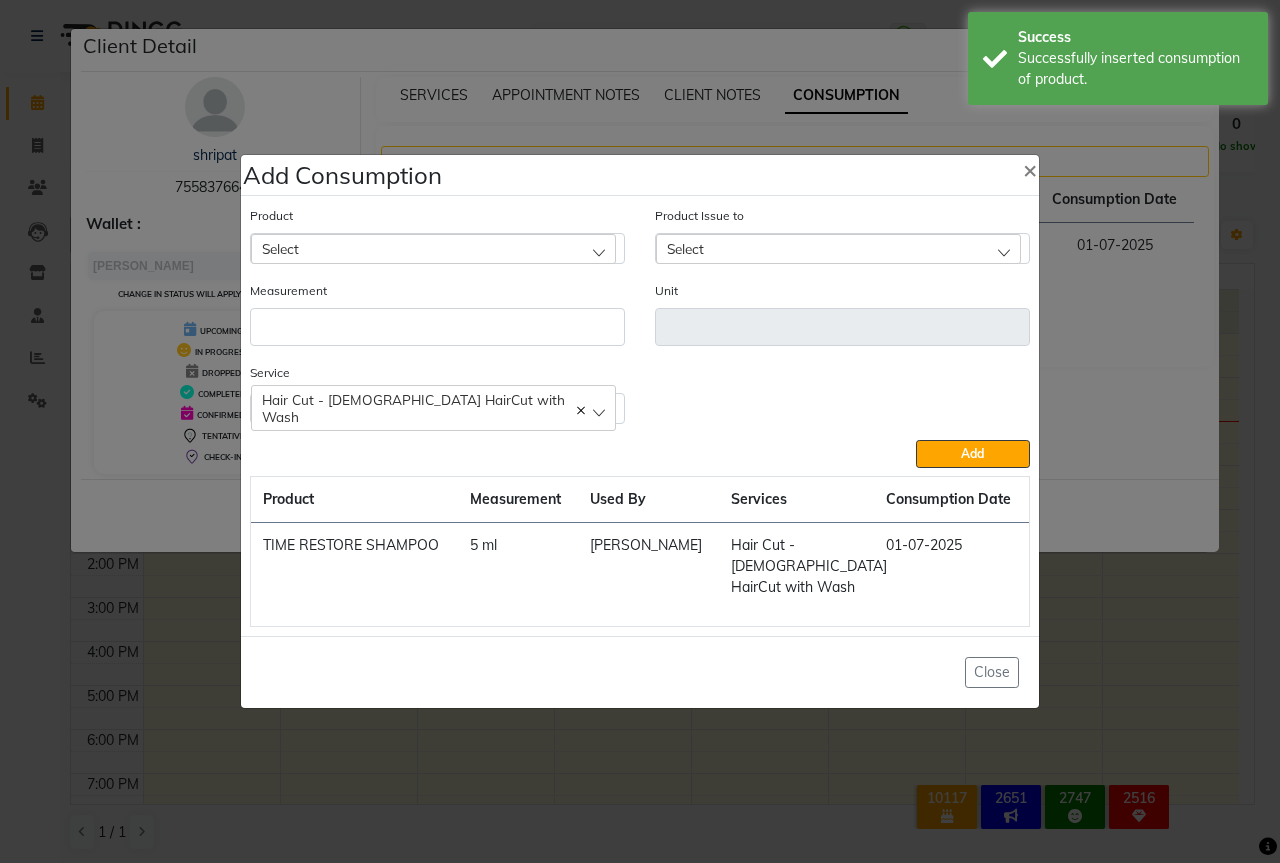 click on "Product Select 03+HYDRA FACIAL KIT (MELADERAM AGELOCK) - CLEANSER" 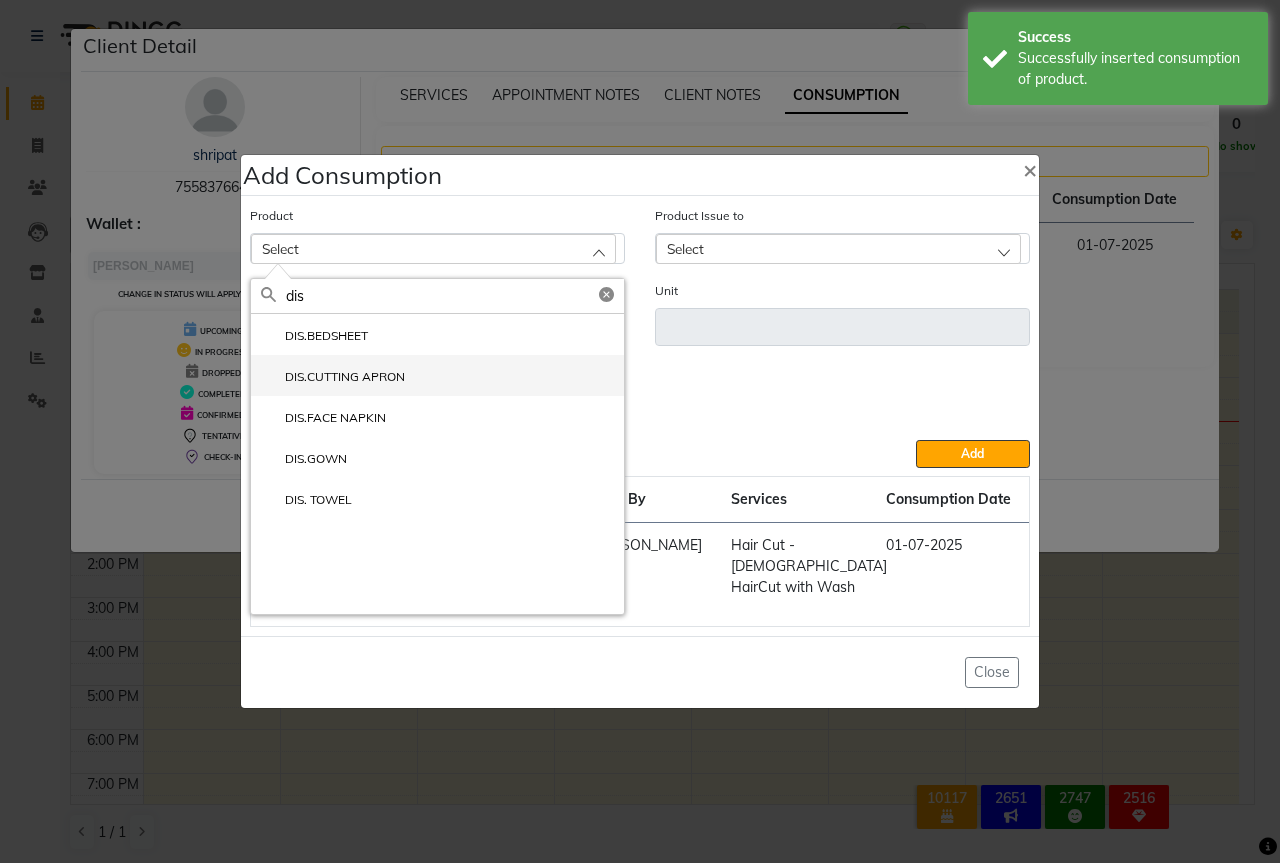 type on "dis" 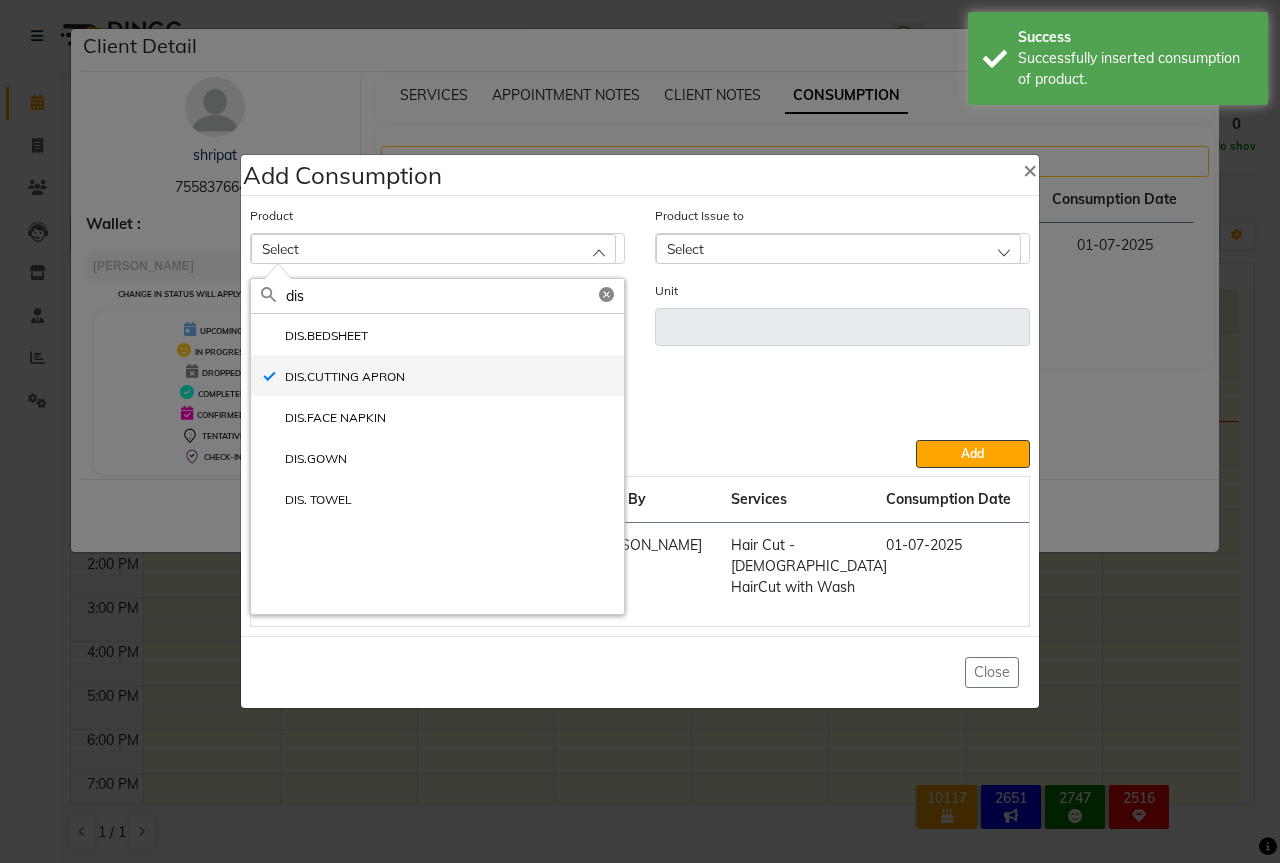 type on "PCS" 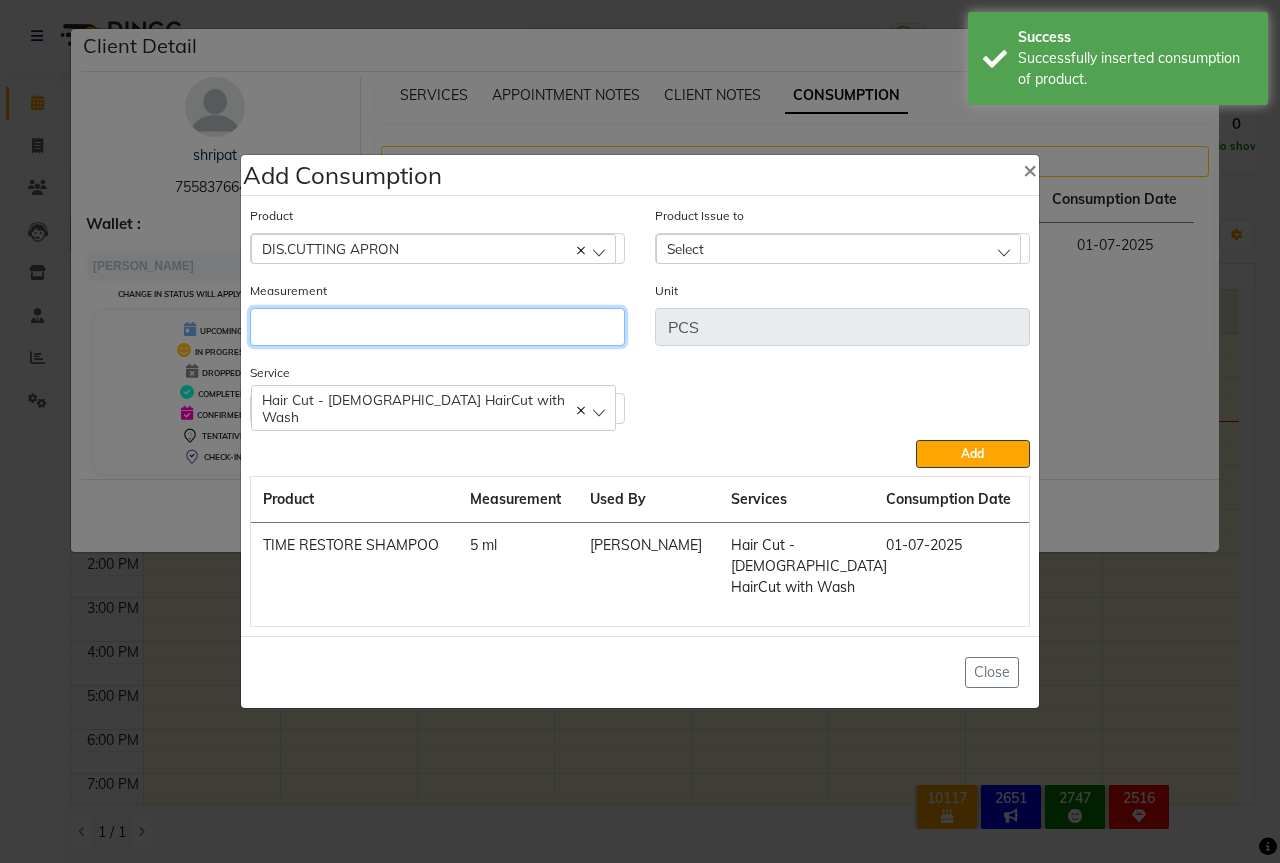 click 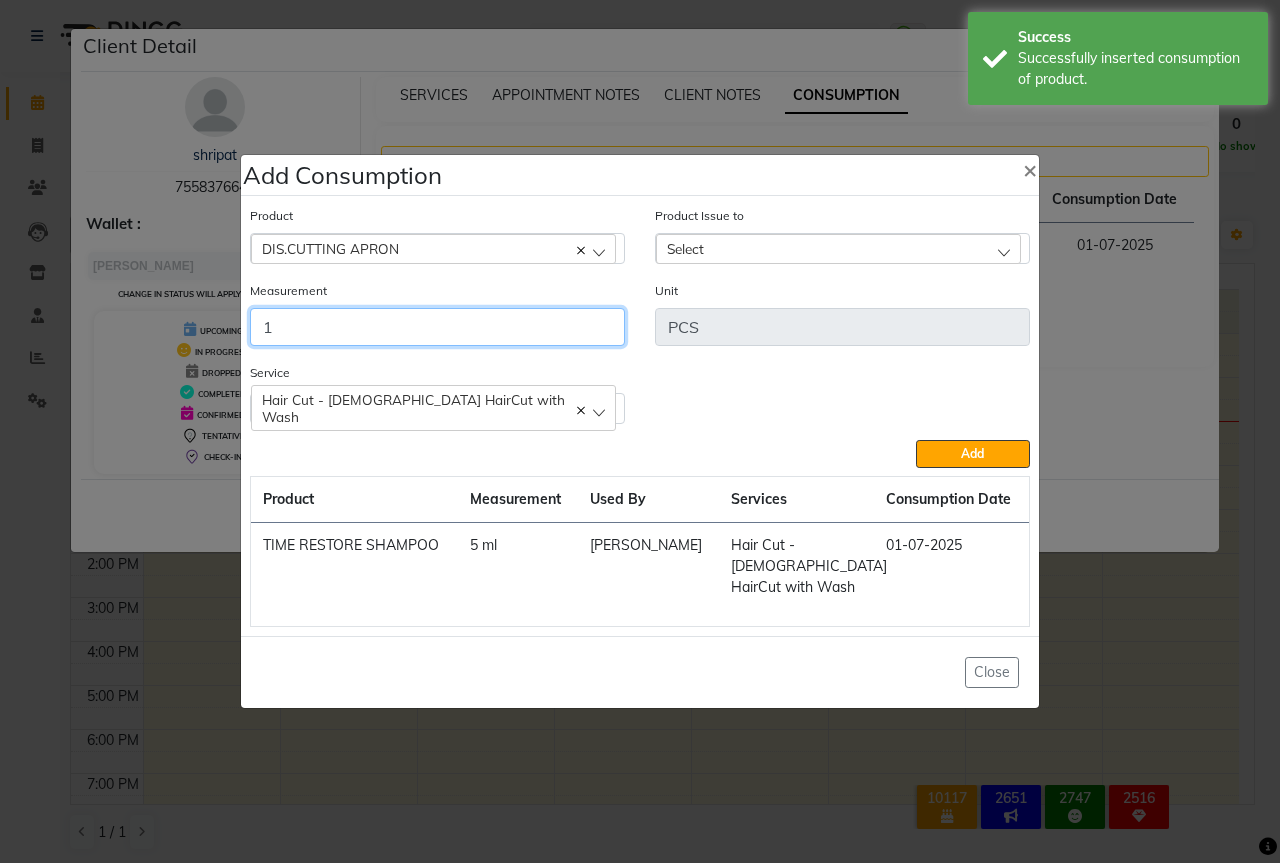 type on "1" 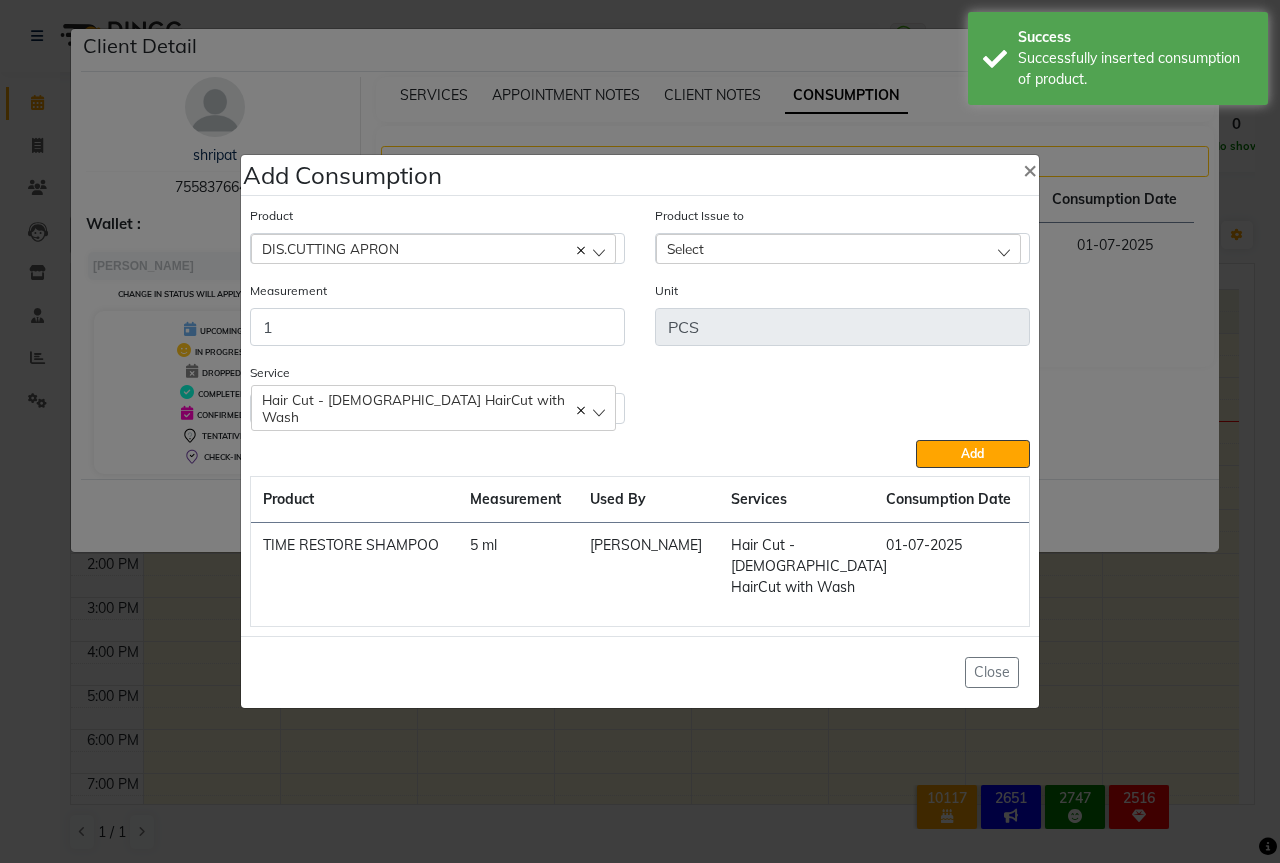 click on "Select" 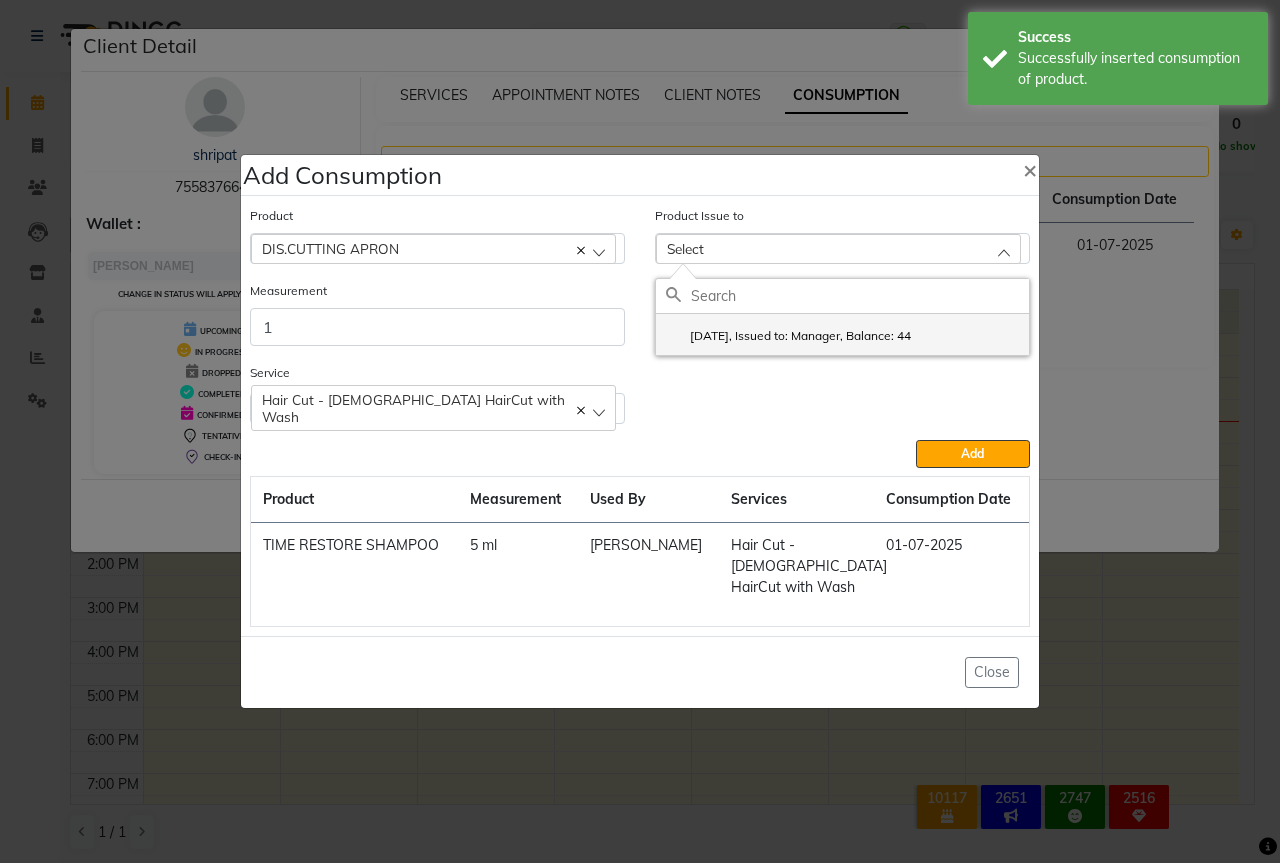 click on "2025-06-29, Issued to: Manager, Balance: 44" 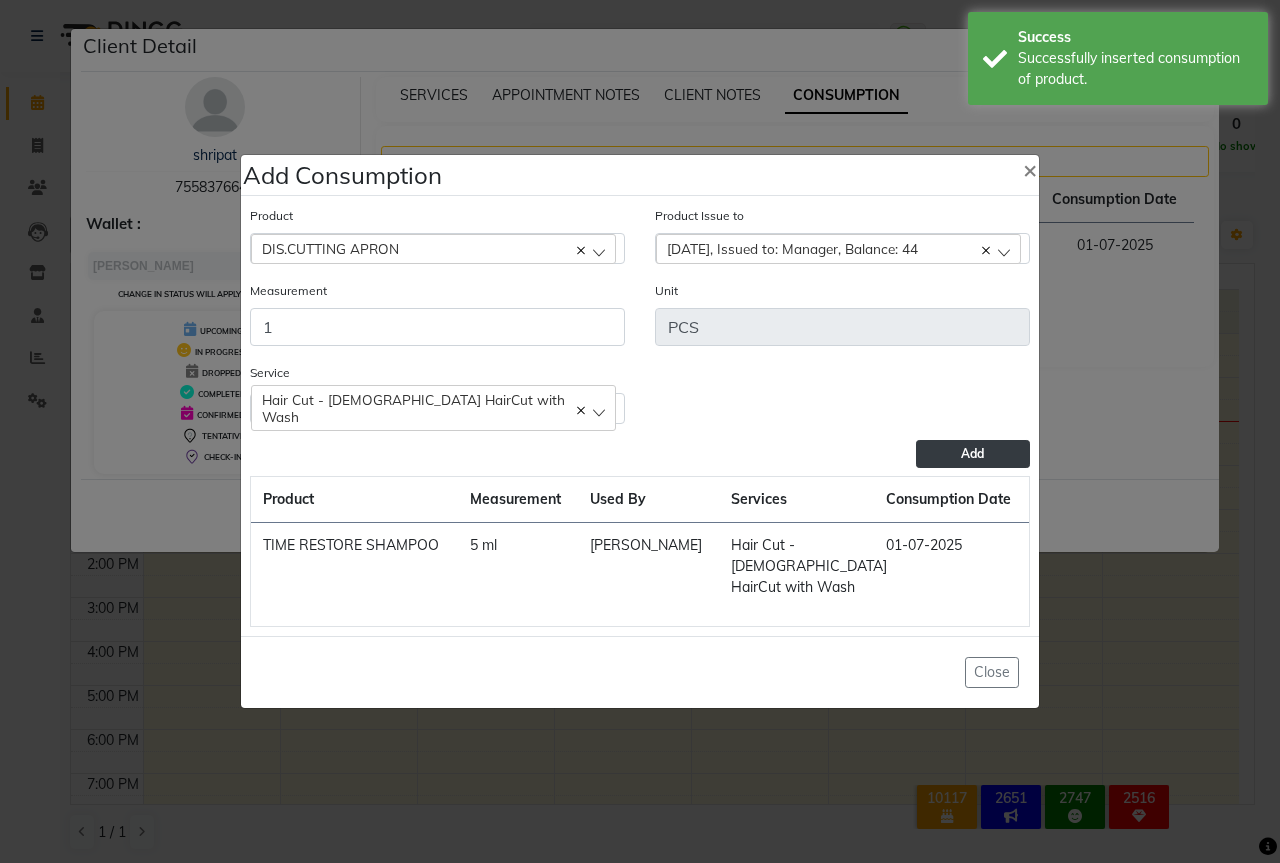 click on "Add" 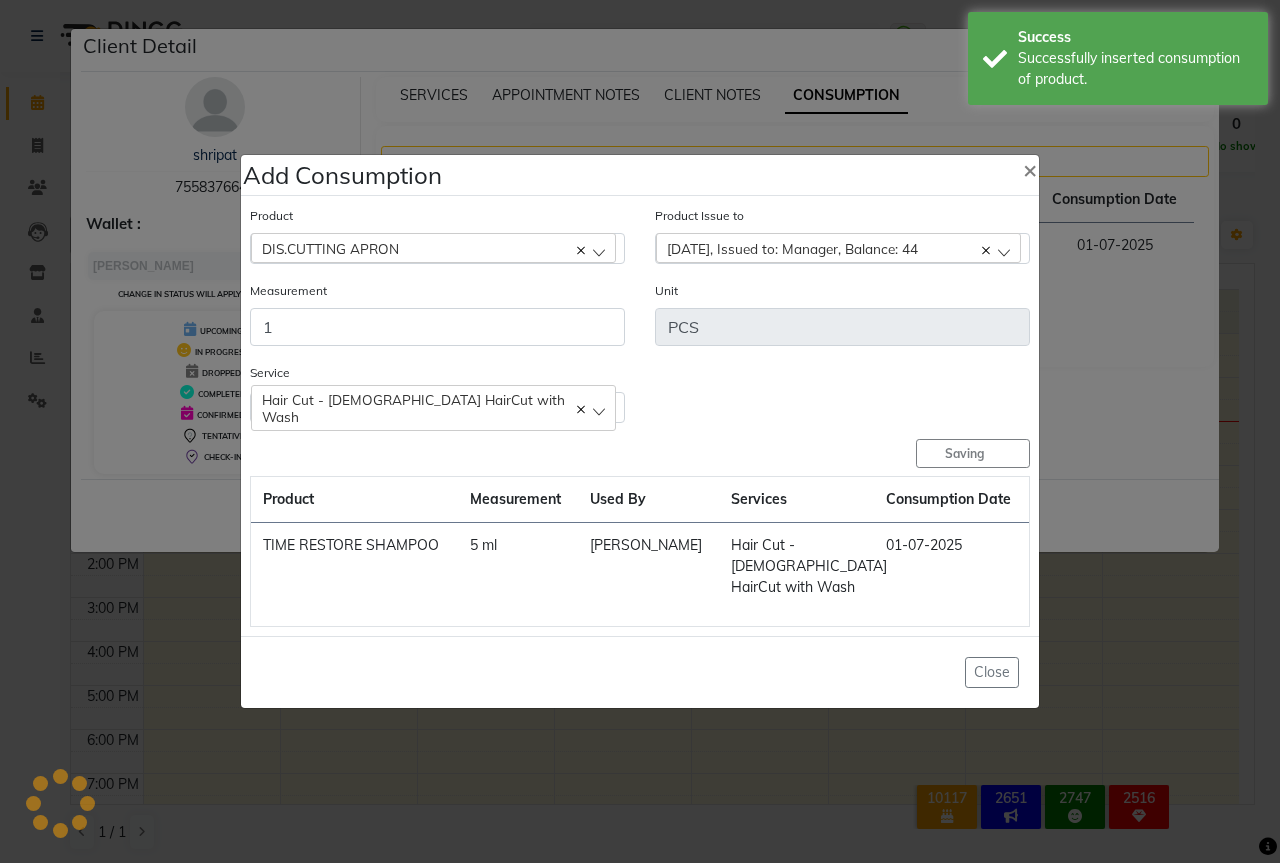 type 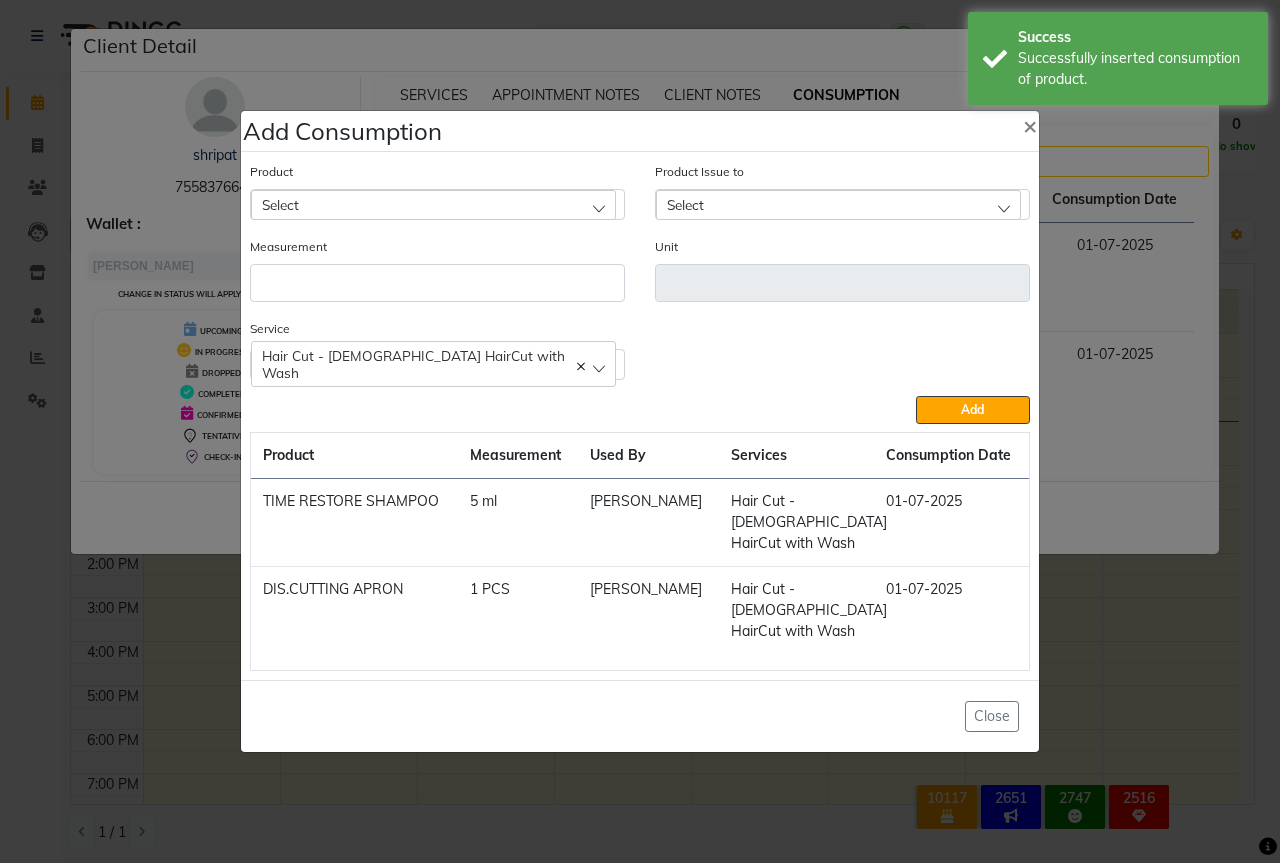 click on "Select" 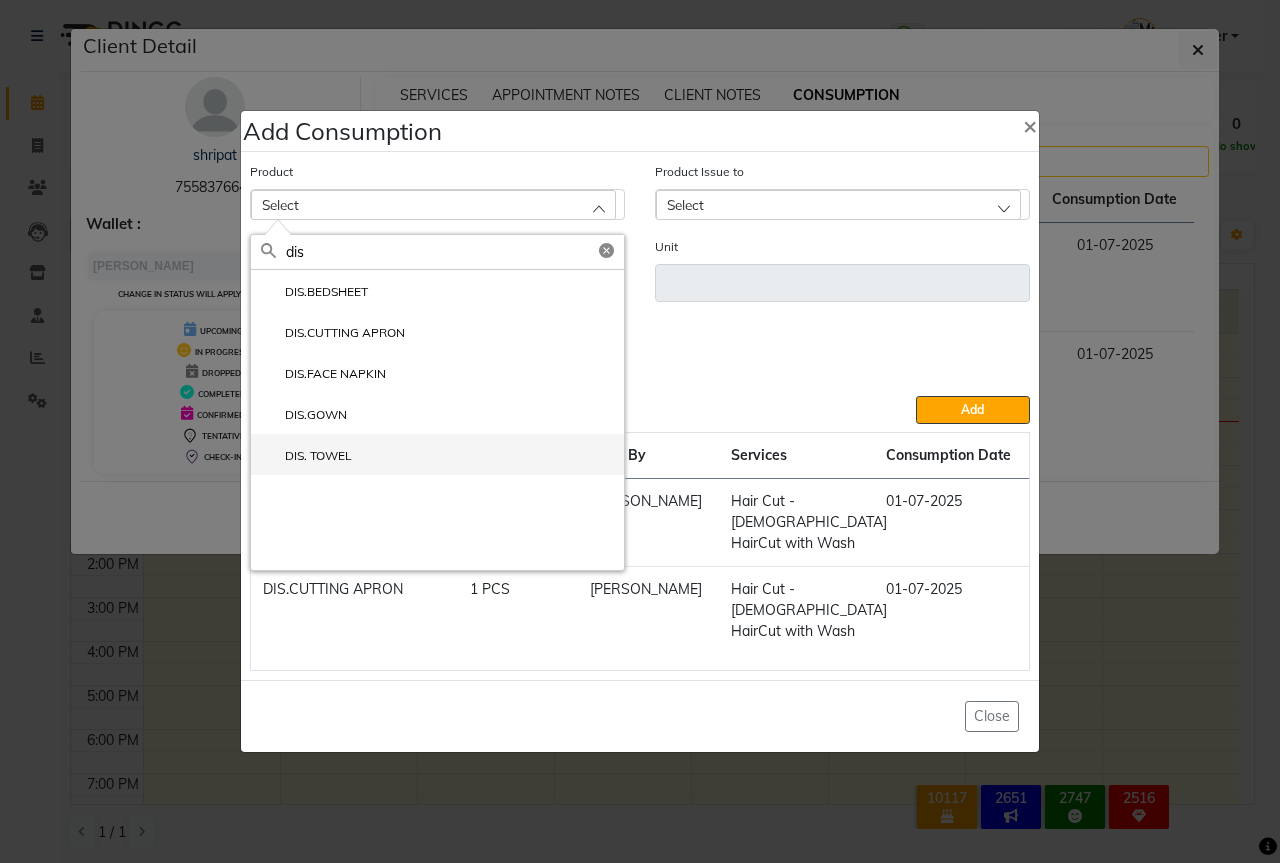 type on "dis" 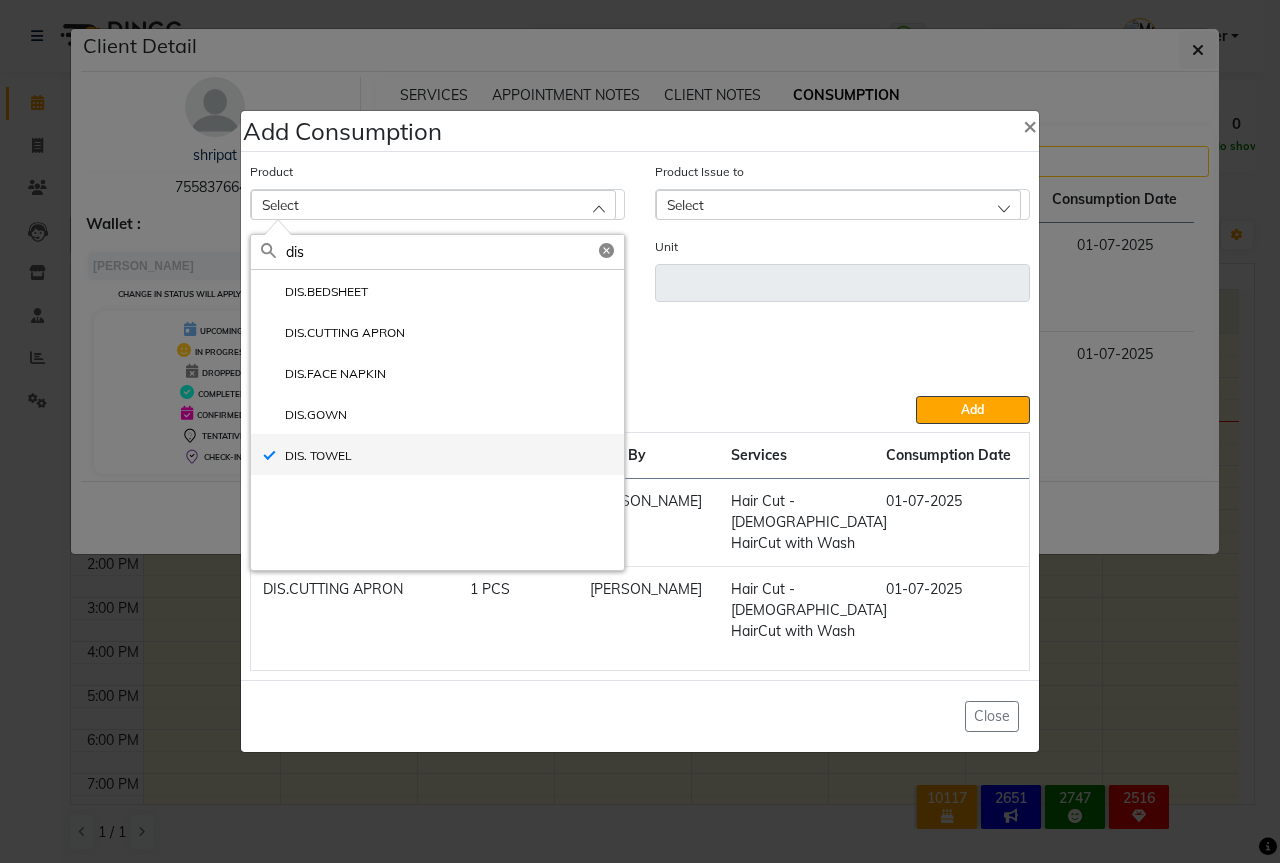 type on "PCS" 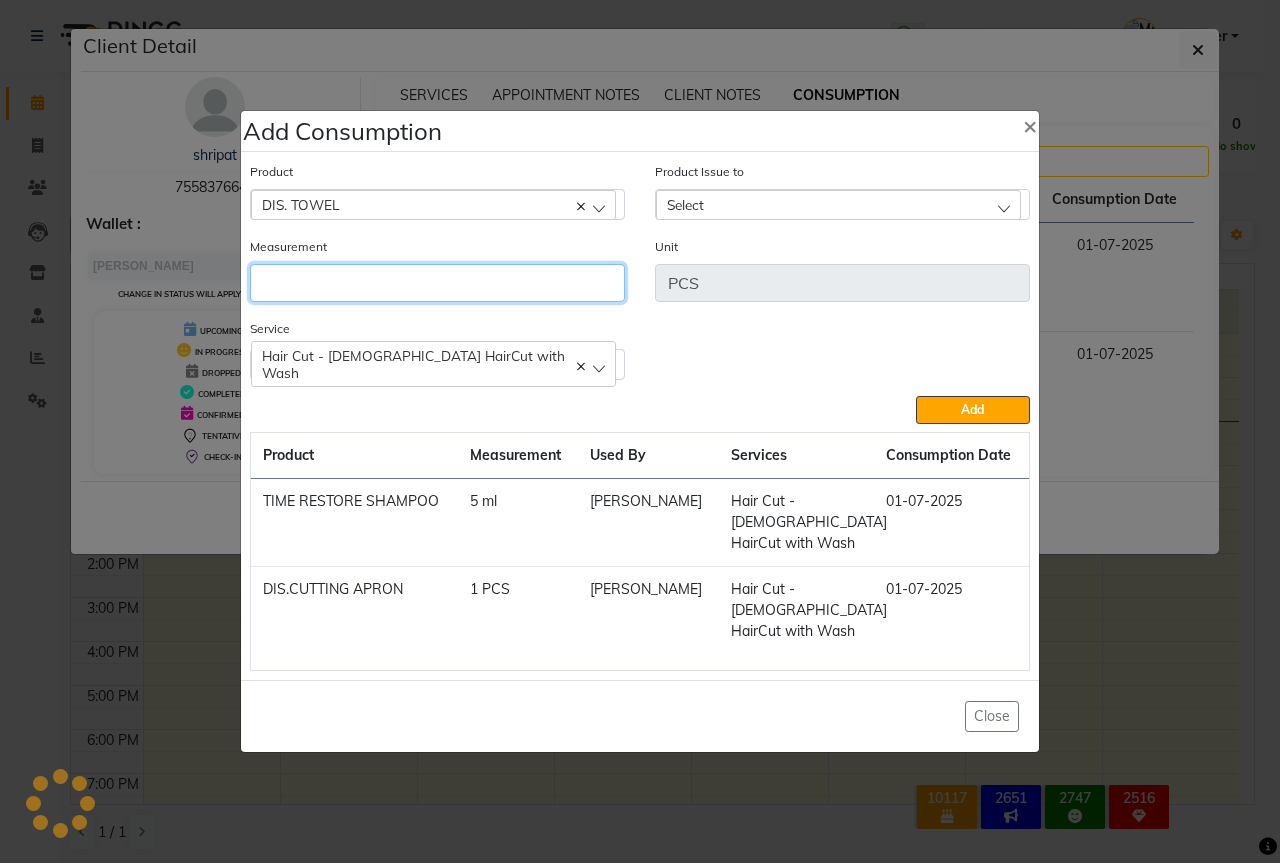 click 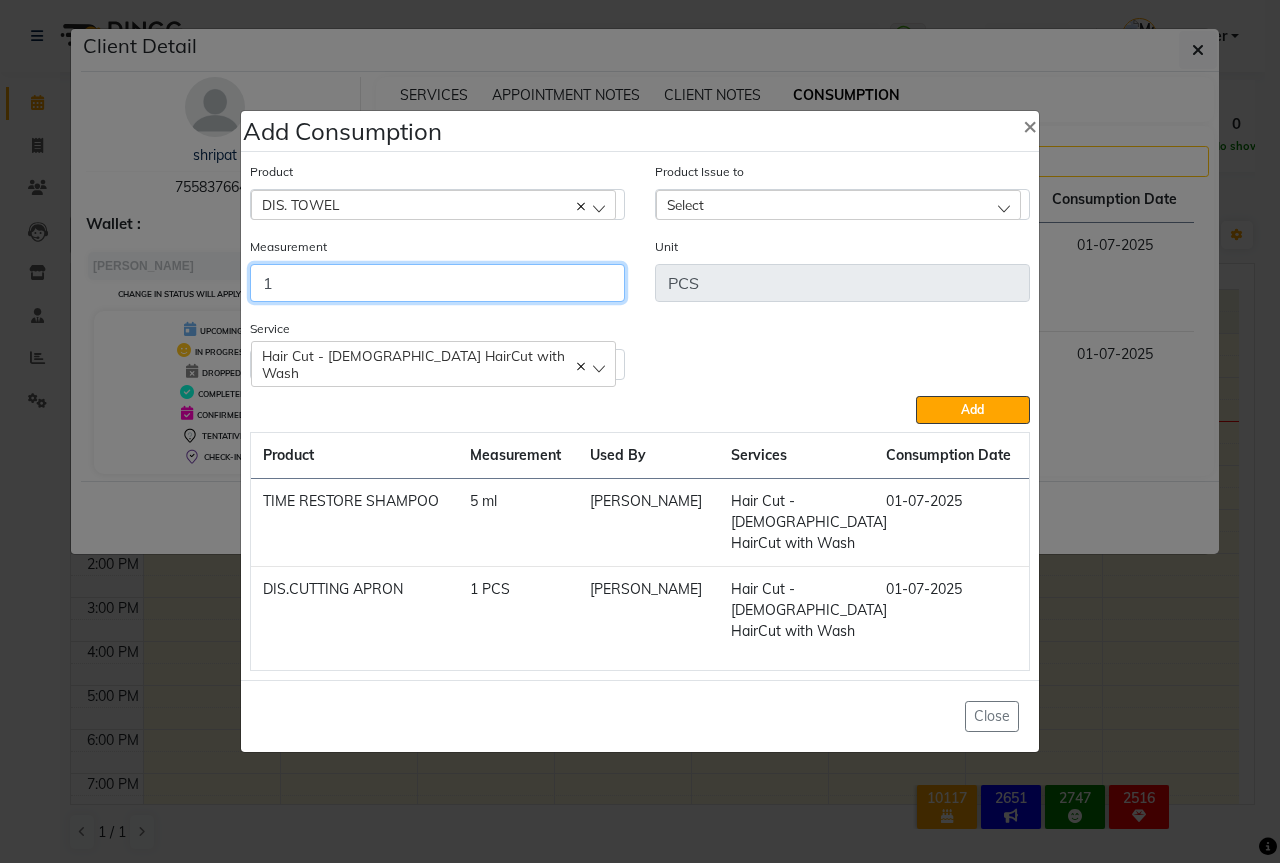 type on "1" 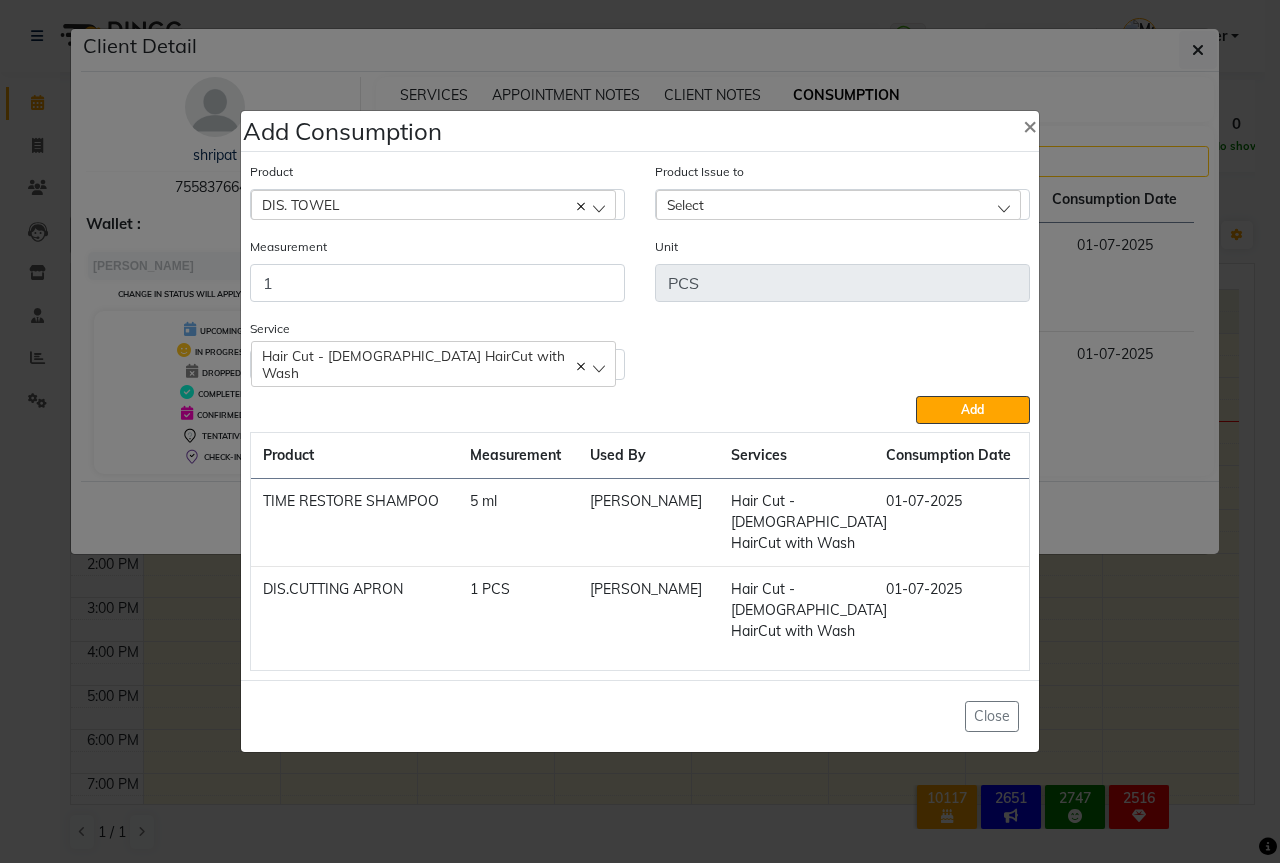 click on "Product Issue to Select 2025-06-12, Issued to: Manager, Balance: 56" 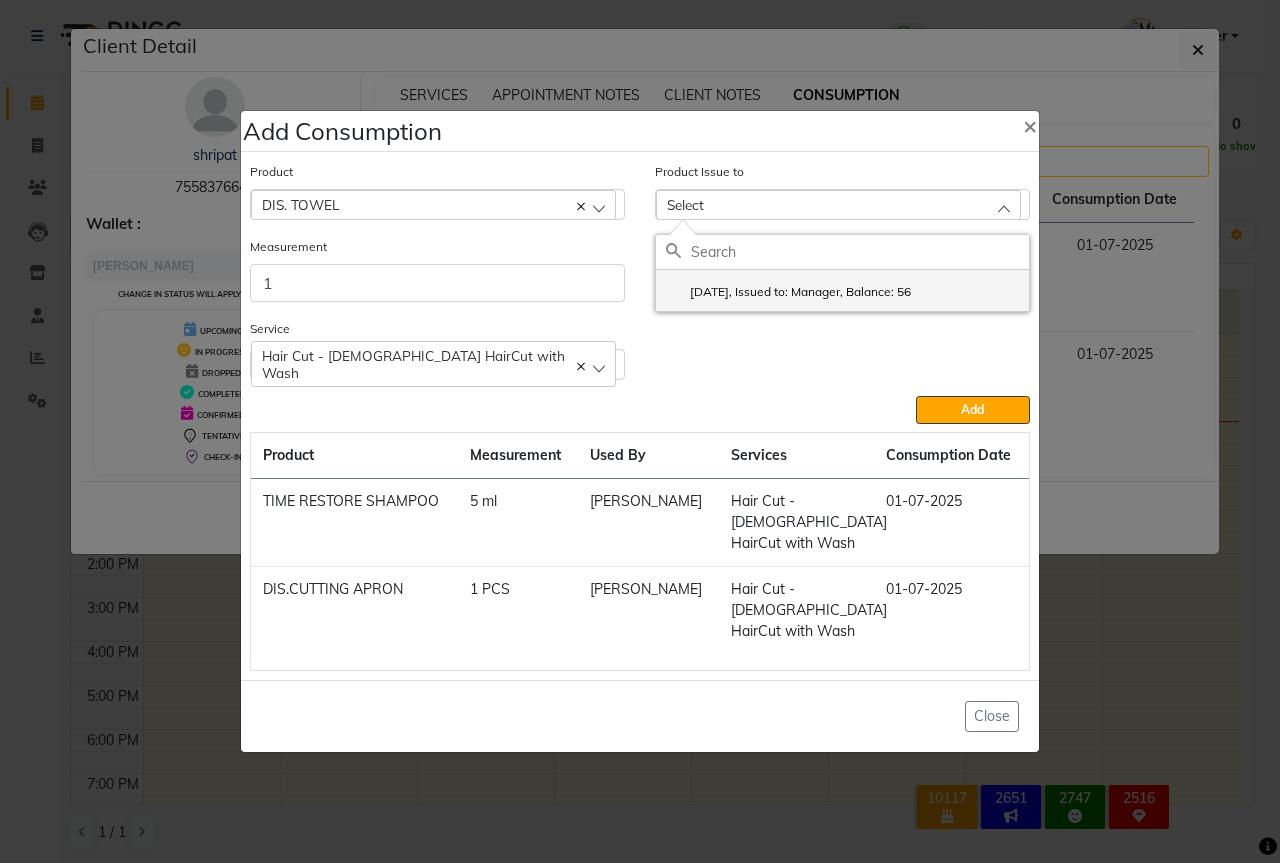 click on "2025-06-12, Issued to: Manager, Balance: 56" 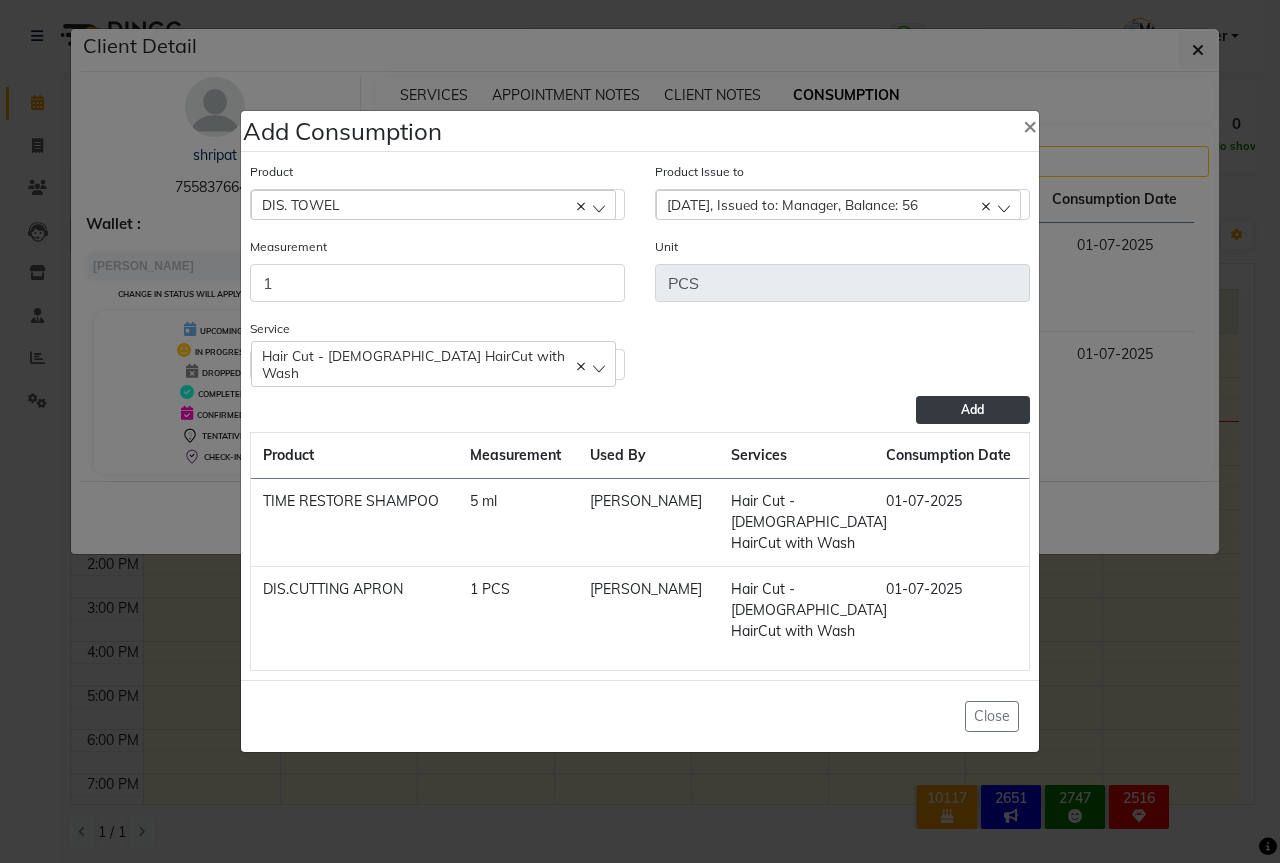 click on "Add" 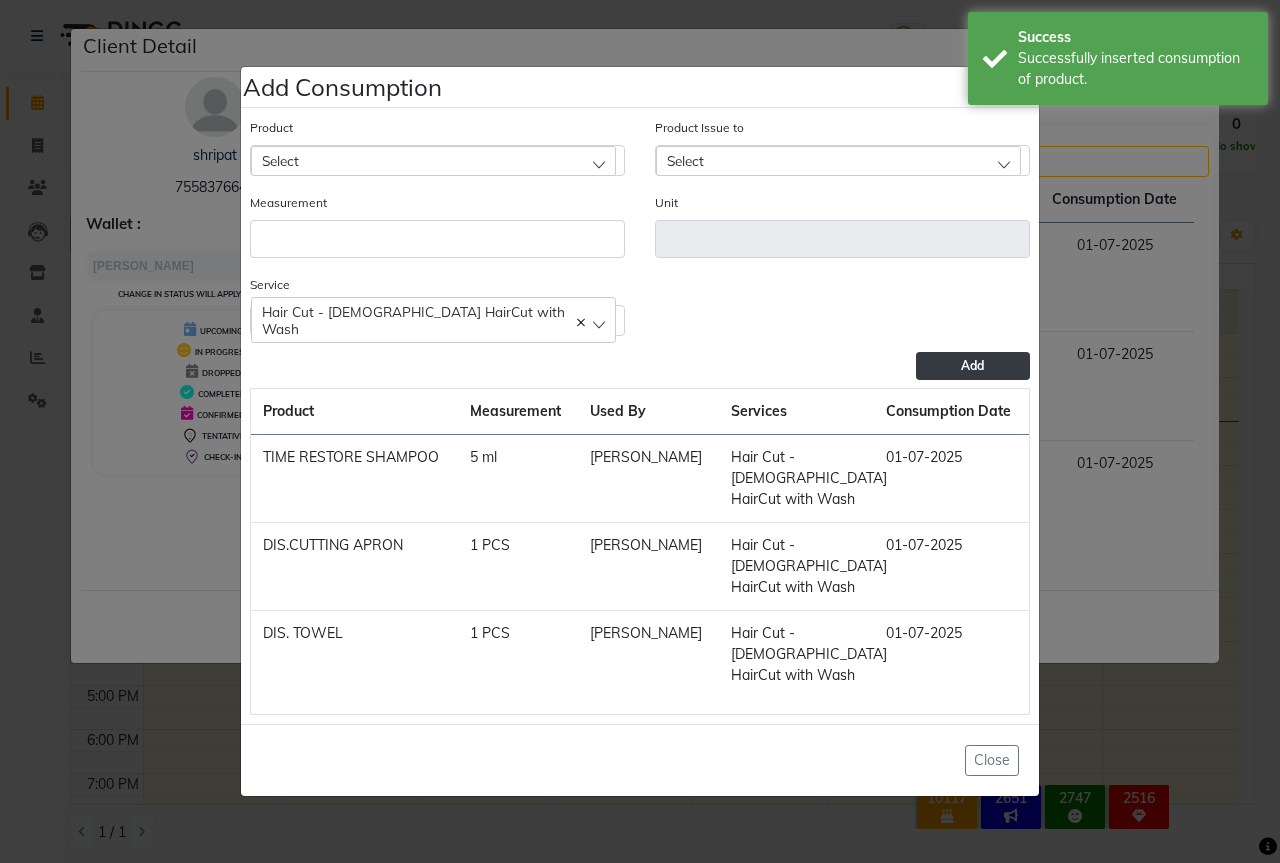 click on "Add Consumption × Product Select 03+HYDRA FACIAL KIT (MELADERAM AGELOCK) - CLEANSER Product Issue to Select 2025-06-12, Issued to: Manager, Balance: 56 Measurement Unit Service  Hair Cut - Male HairCut with Wash  Hair Cut - Male HairCut with Wash  Add  Product Measurement Used By Services Consumption Date  TIME RESTORE SHAMPOO    5 ml   Govind Wadel   Hair Cut - Male HairCut with Wash   01-07-2025   DIS.CUTTING APRON   1 PCS   Govind Wadel   Hair Cut - Male HairCut with Wash   01-07-2025   DIS. TOWEL    1 PCS   Govind Wadel   Hair Cut - Male HairCut with Wash   01-07-2025   Close" 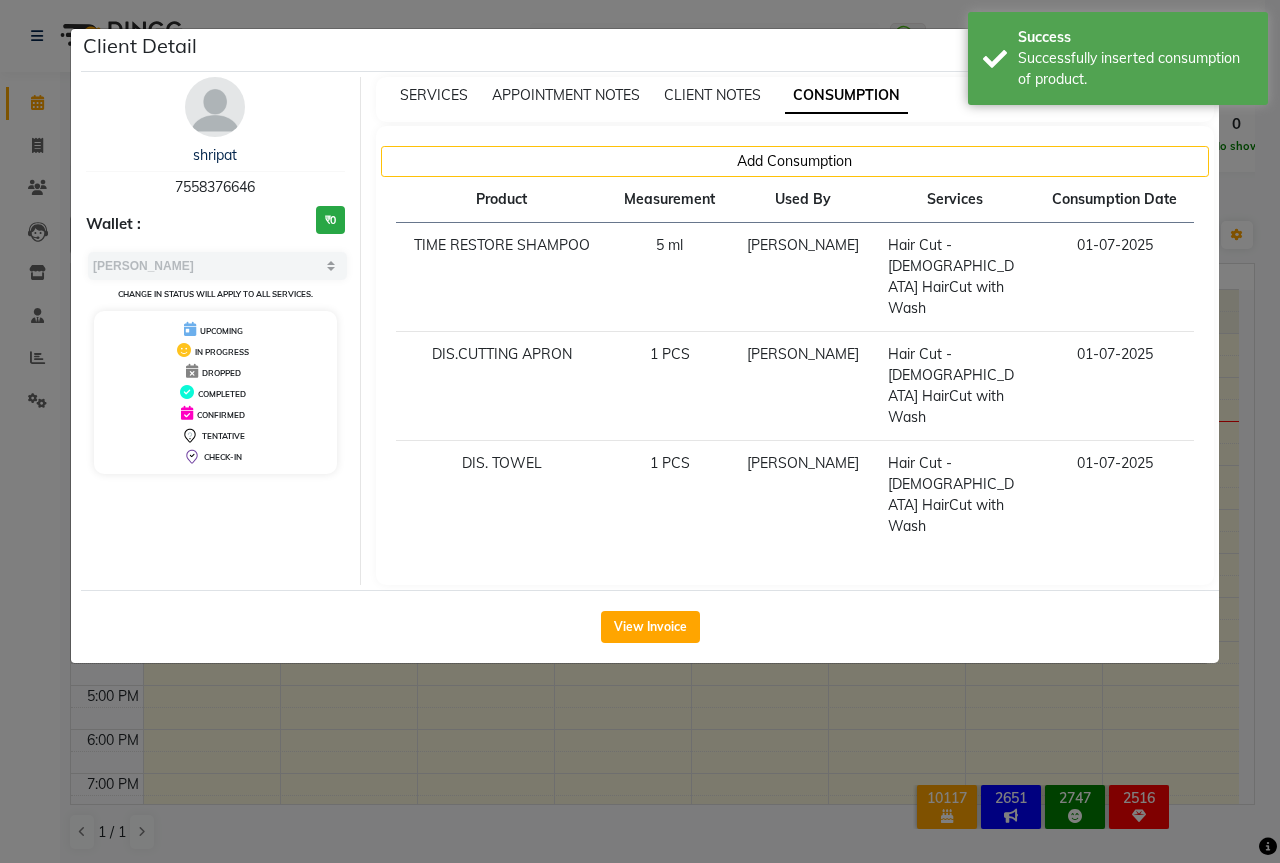 click on "Client Detail  shripat    7558376646 Wallet : ₹0 Select MARK DONE UPCOMING Change in status will apply to all services. UPCOMING IN PROGRESS DROPPED COMPLETED CONFIRMED TENTATIVE CHECK-IN SERVICES APPOINTMENT NOTES CLIENT NOTES CONSUMPTION Add Consumption Product Measurement Used By Services Consumption Date  TIME RESTORE SHAMPOO    5 ml   Govind Wadel   Hair Cut - Male HairCut with Wash   01-07-2025   DIS.CUTTING APRON   1 PCS   Govind Wadel   Hair Cut - Male HairCut with Wash   01-07-2025   DIS. TOWEL    1 PCS   Govind Wadel   Hair Cut - Male HairCut with Wash   01-07-2025   View Invoice" 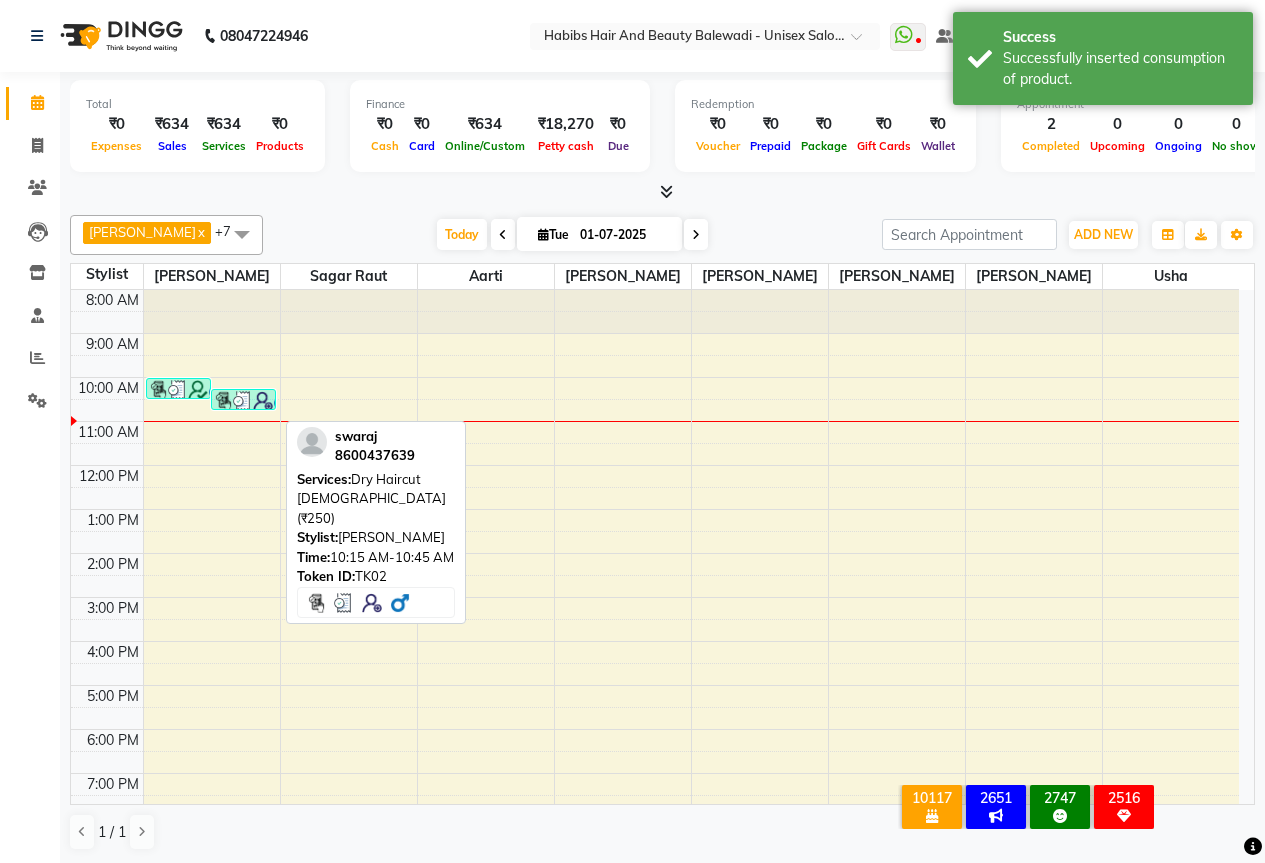 click at bounding box center (263, 401) 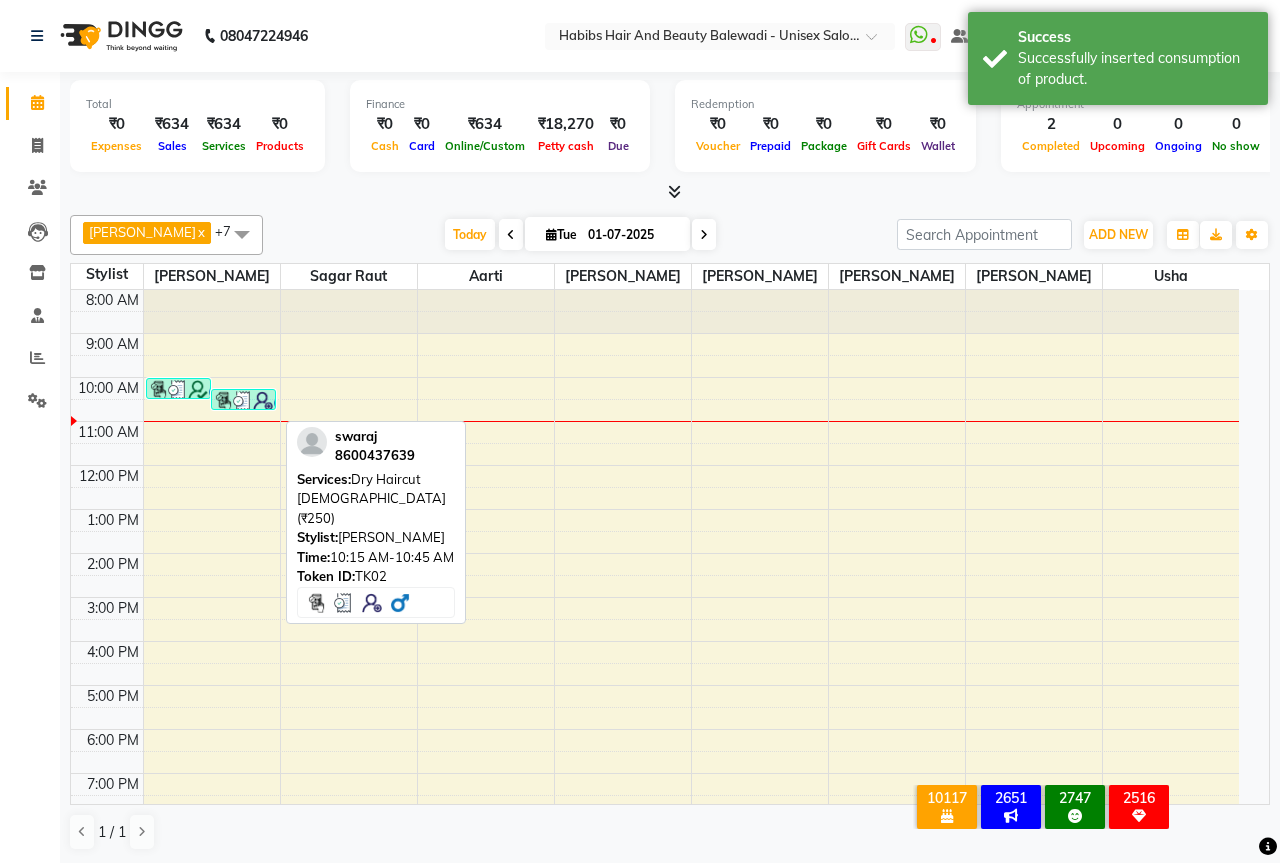 select on "3" 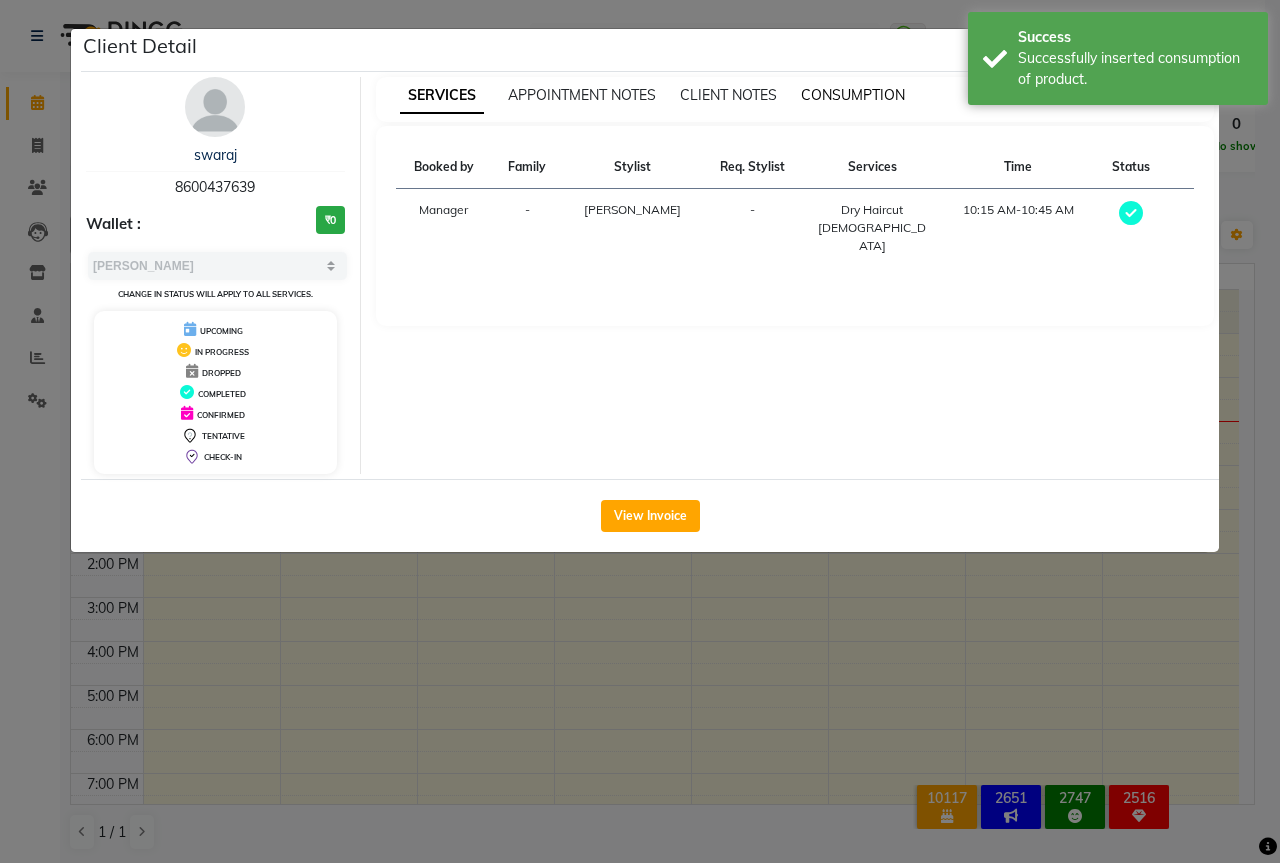 click on "CONSUMPTION" at bounding box center [853, 95] 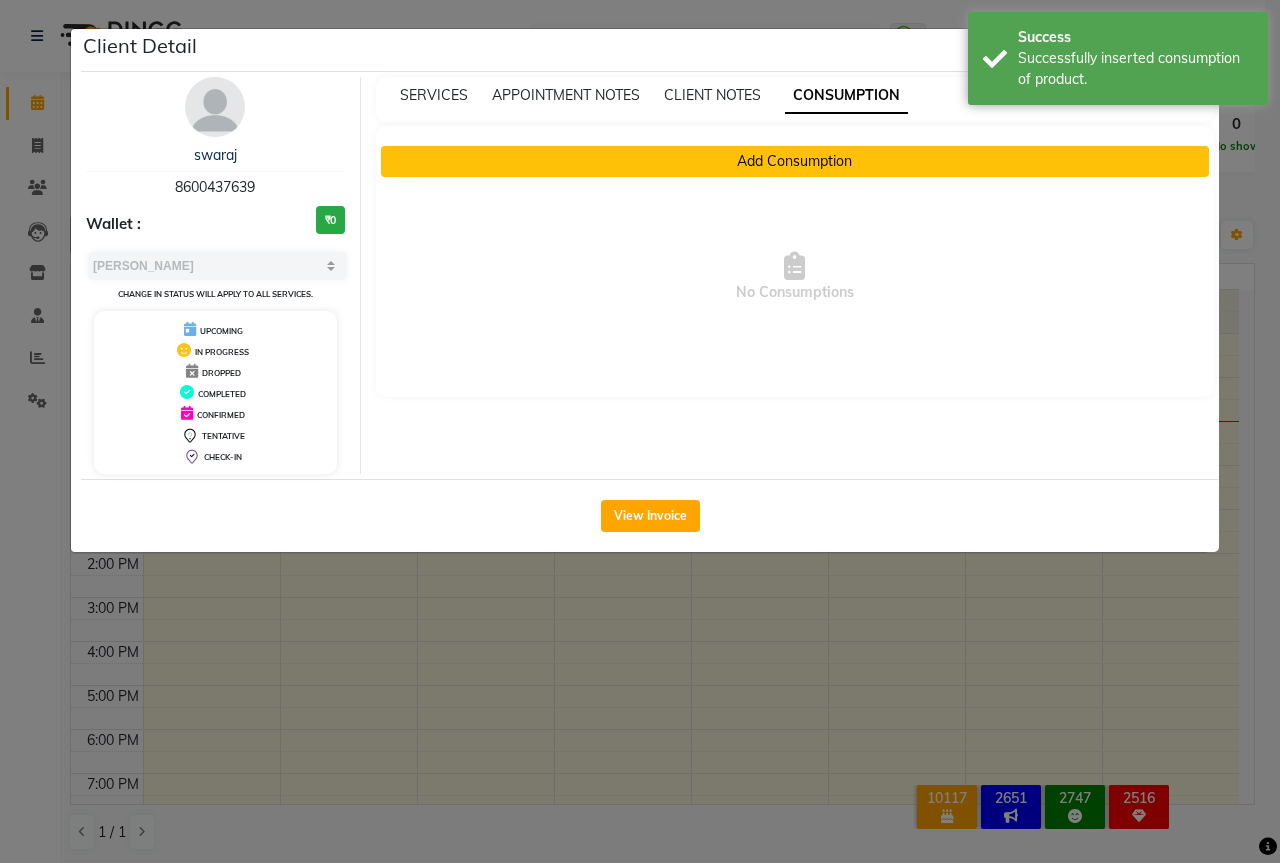 click on "Add Consumption" at bounding box center (795, 161) 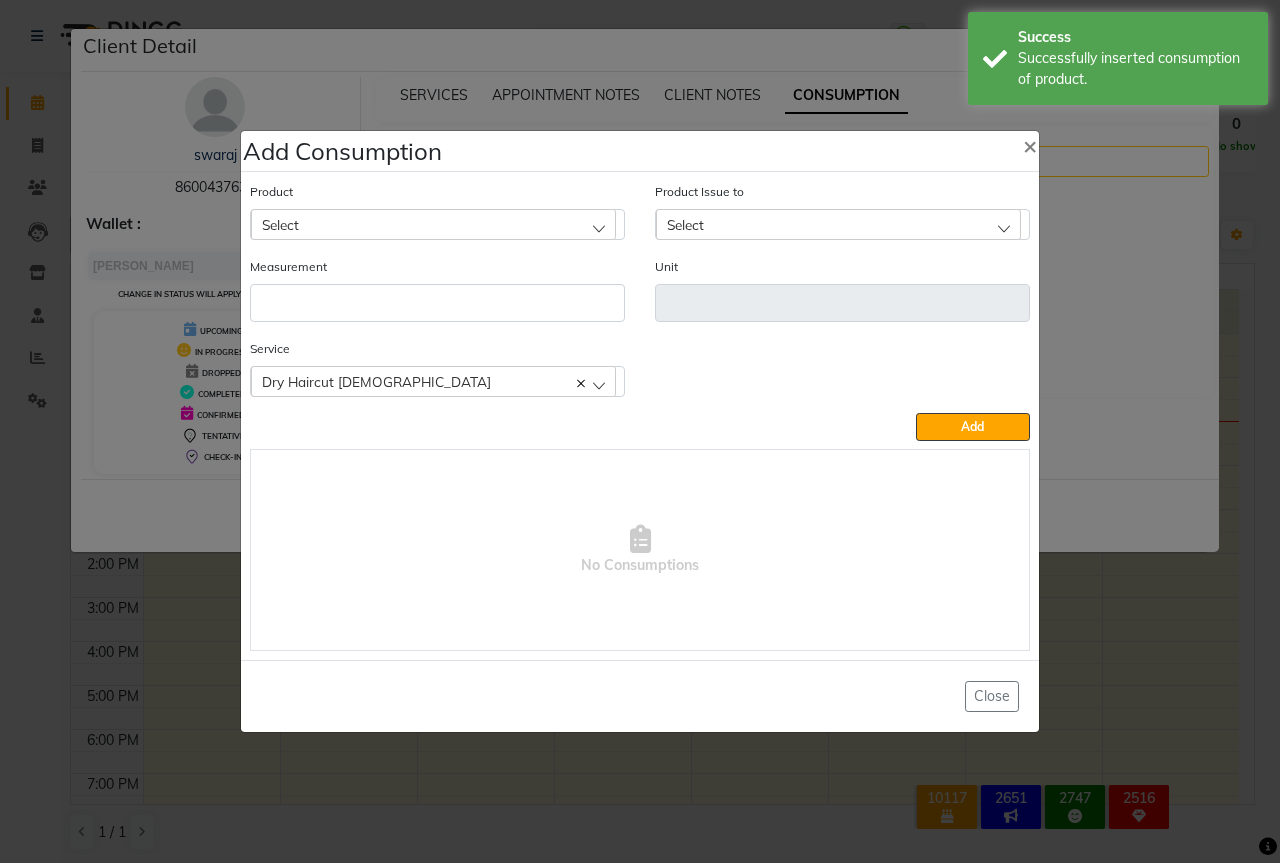 click on "Select" 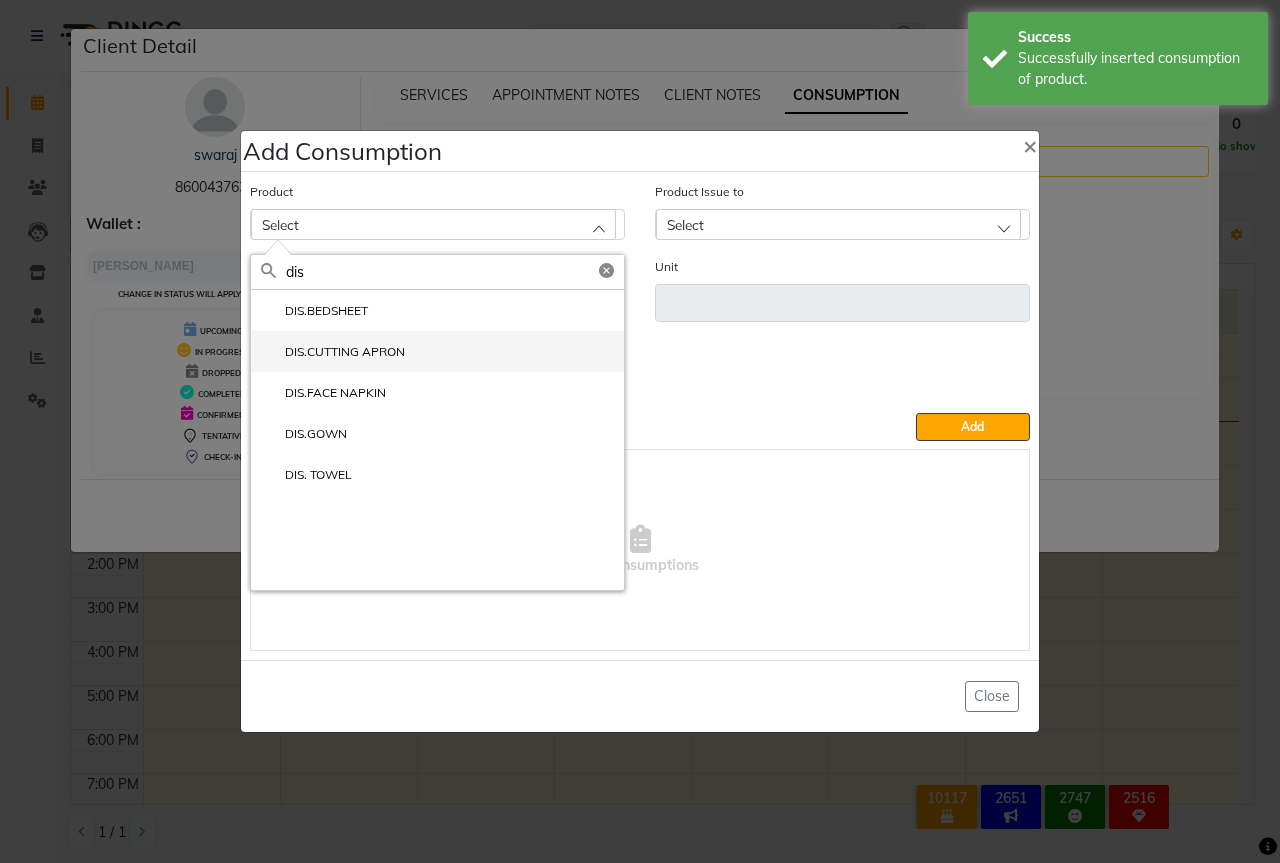 type on "dis" 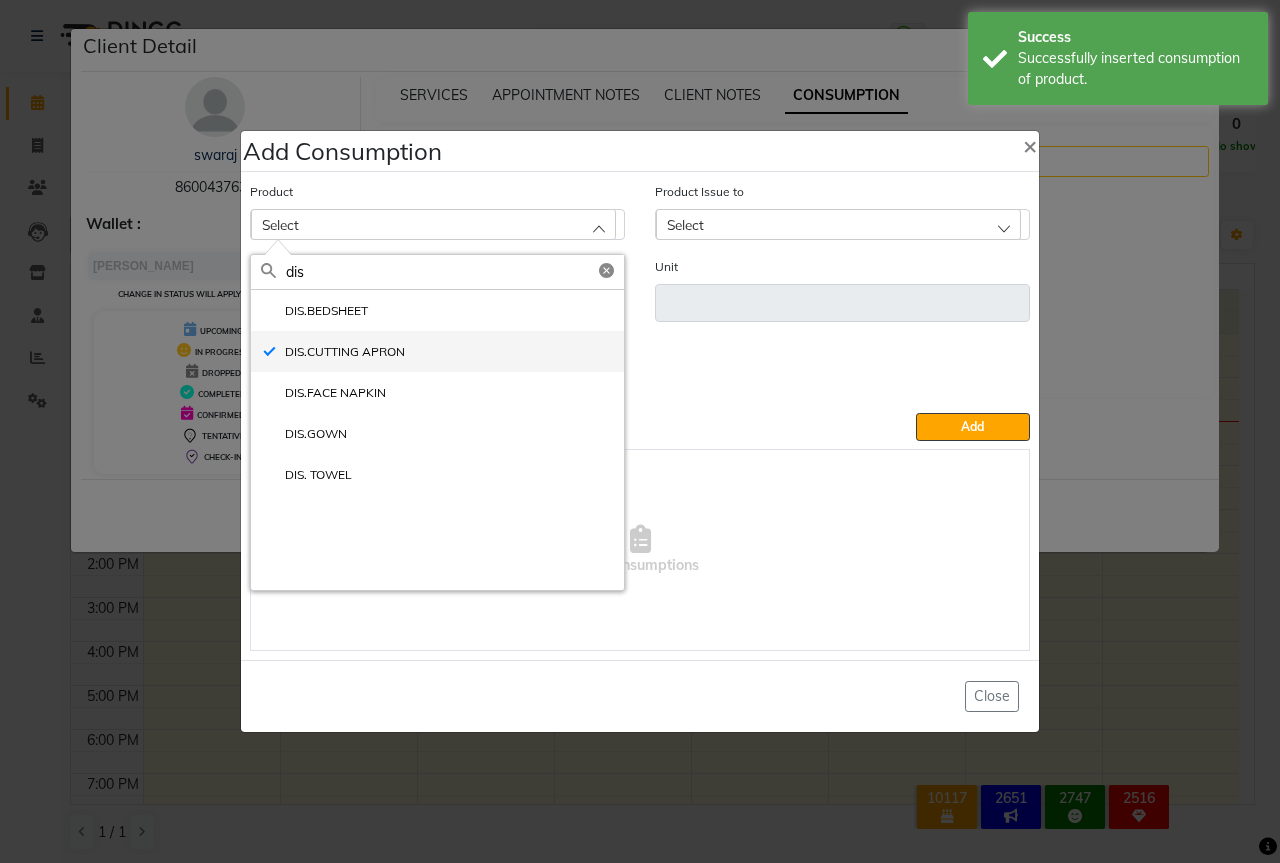 type on "PCS" 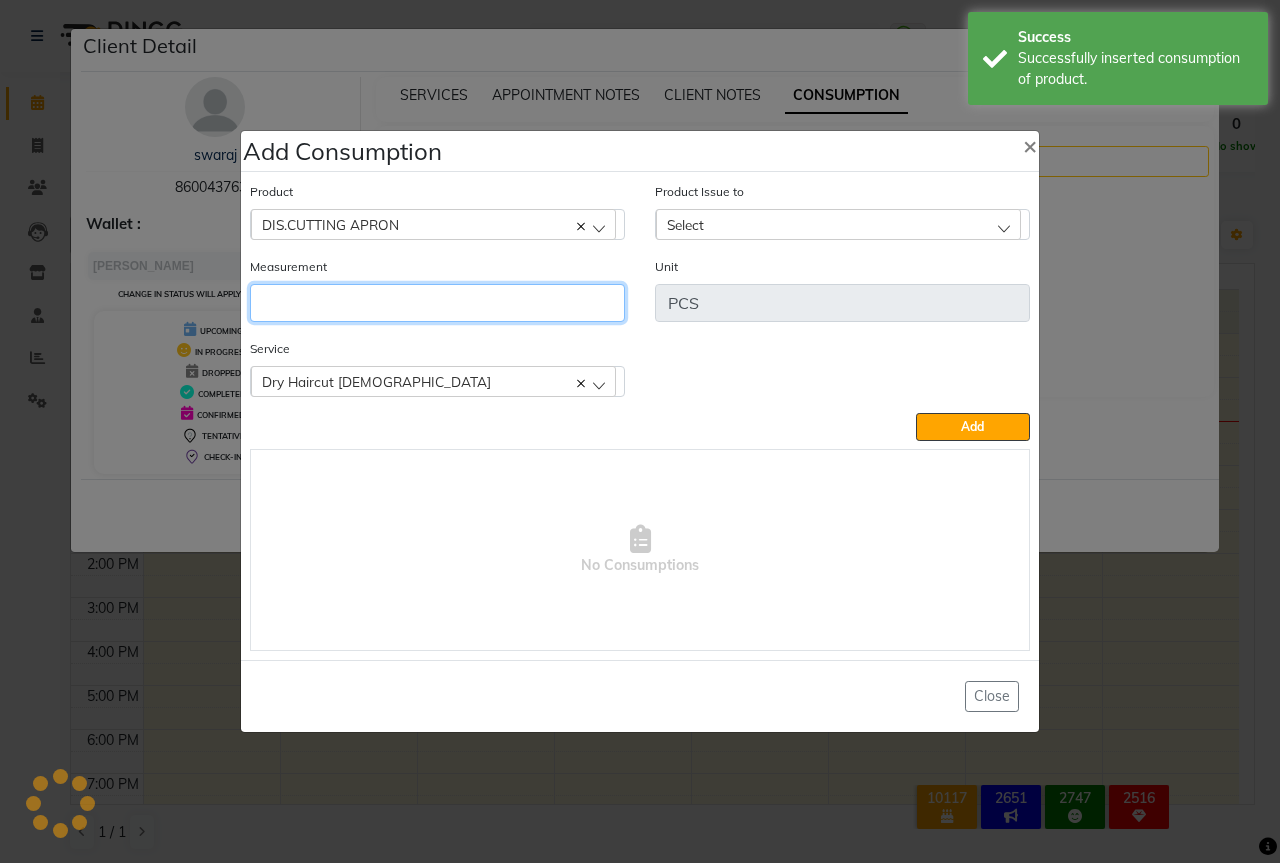 click 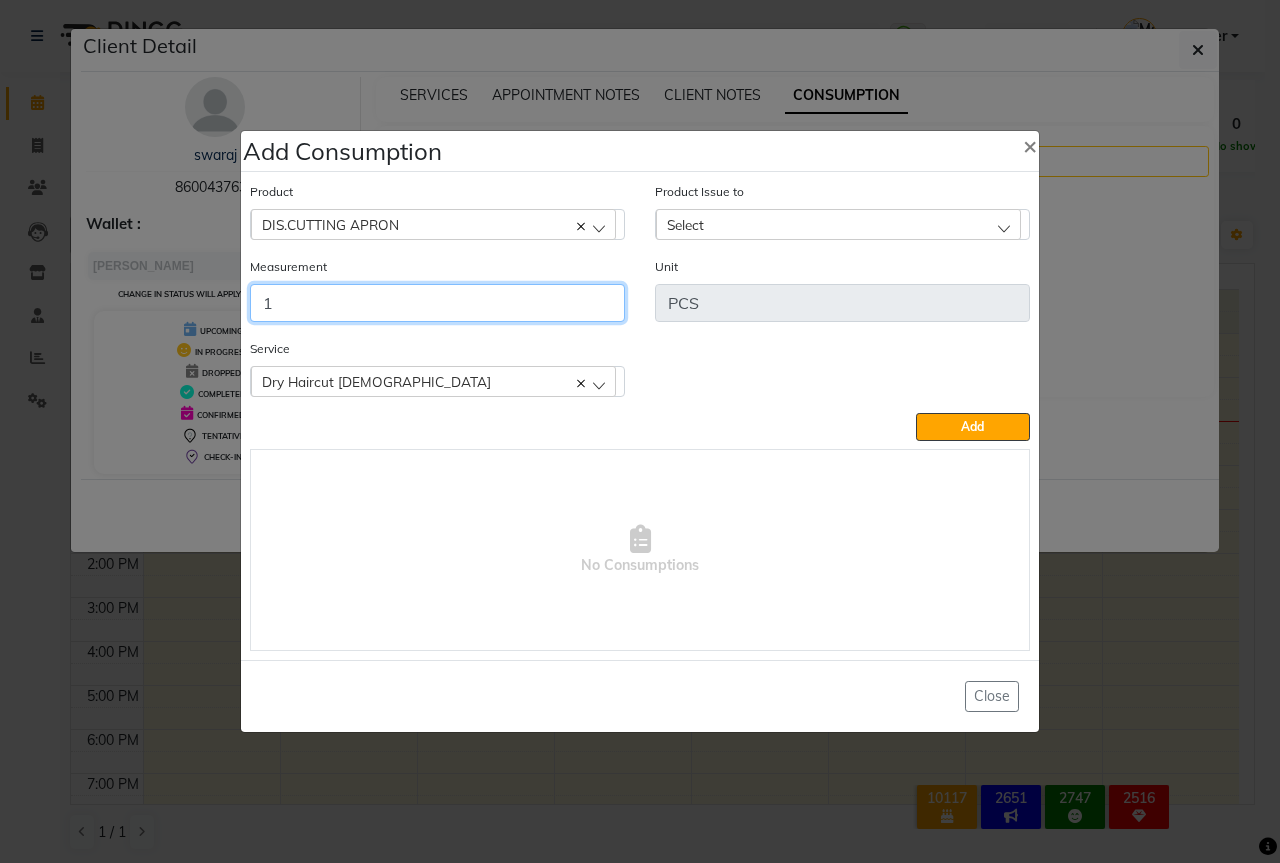 type on "1" 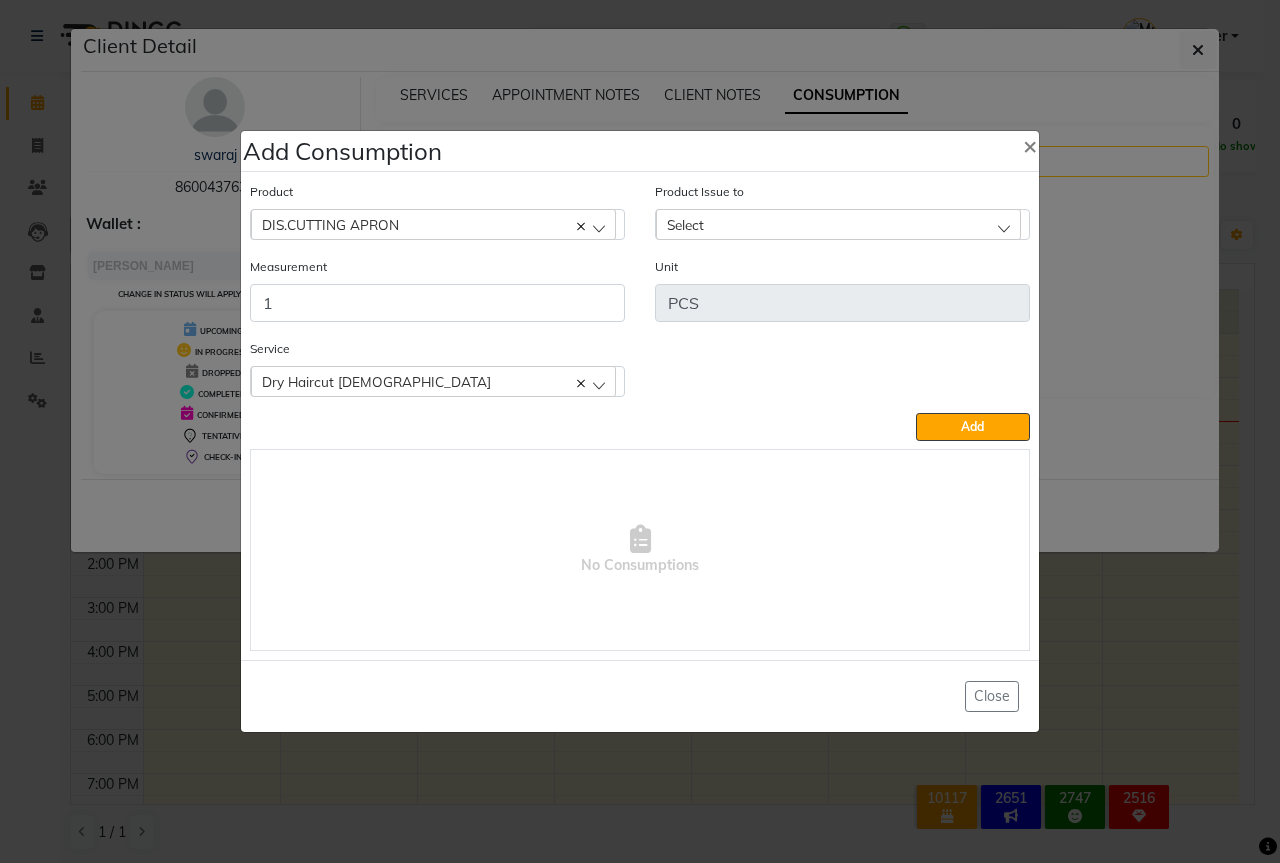 click on "Select" 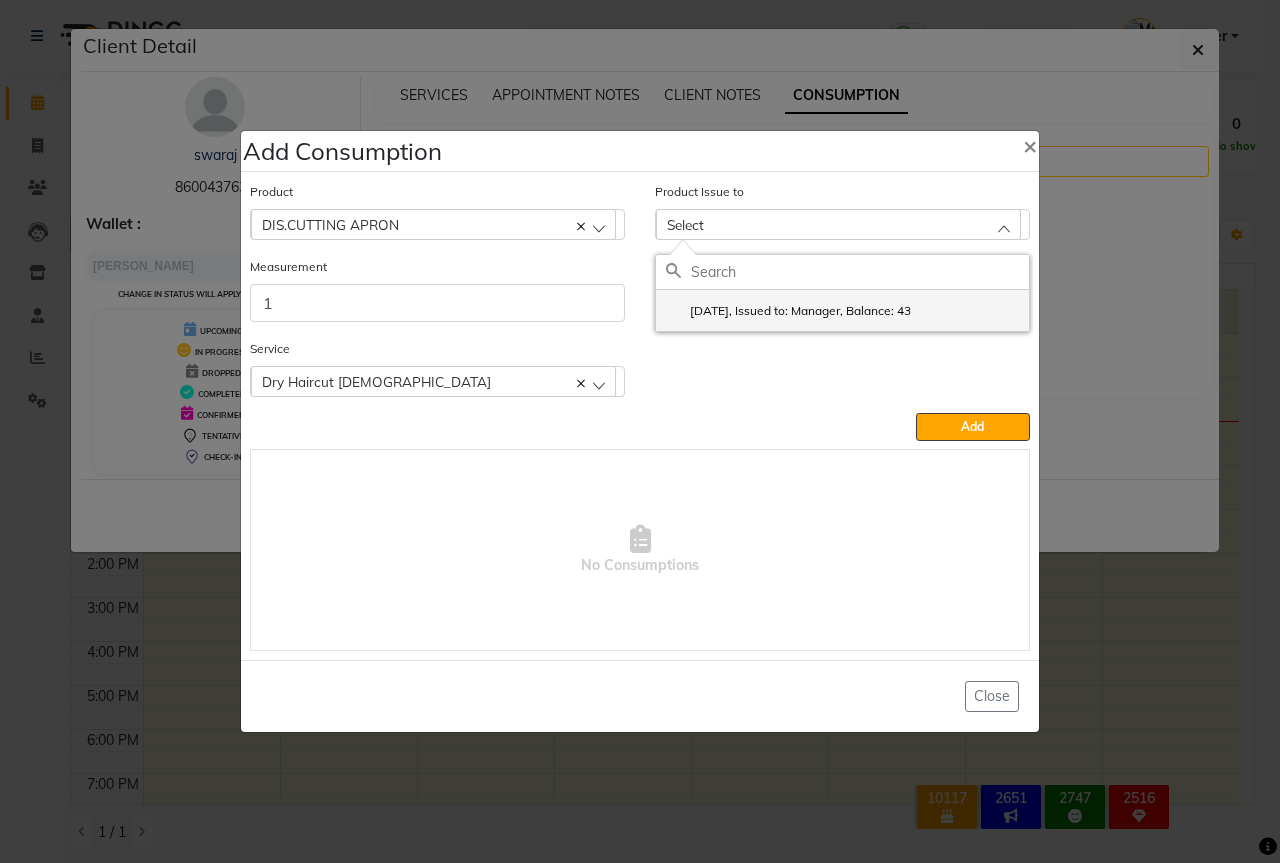 click on "2025-06-29, Issued to: Manager, Balance: 43" 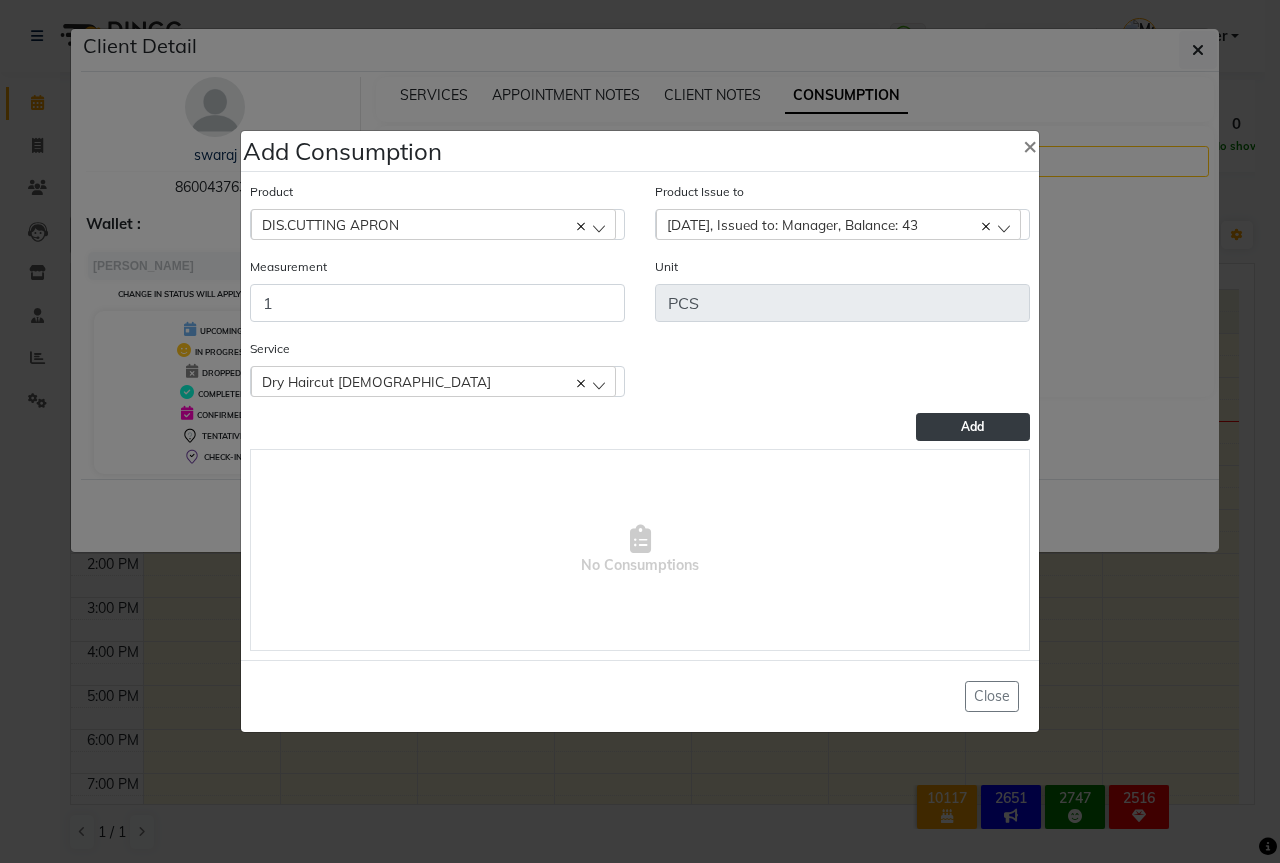 click on "Add" 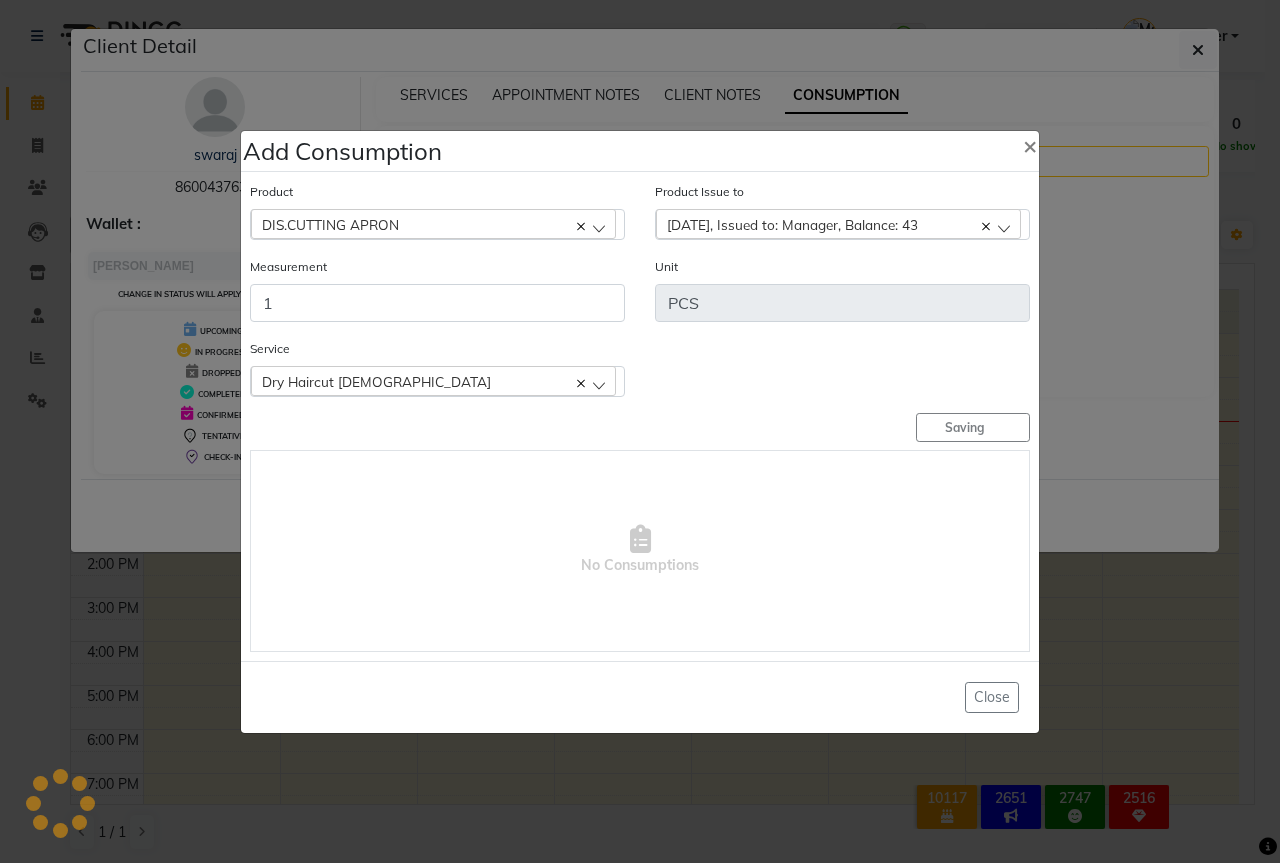 type 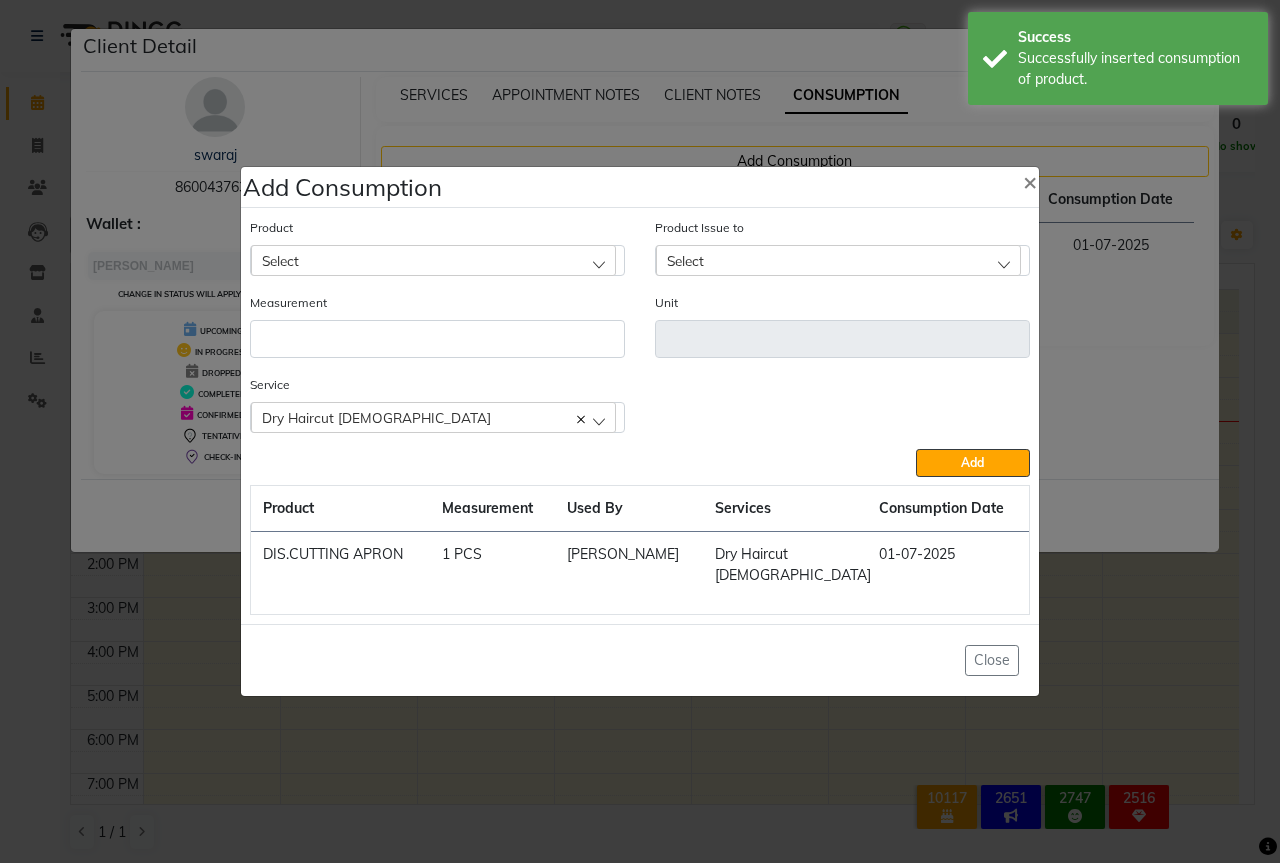 click on "Add Consumption × Product Select 03+HYDRA FACIAL KIT (MELADERAM AGELOCK) - CLEANSER Product Issue to Select 2025-06-29, Issued to: Manager, Balance: 43 Measurement Unit Service  Dry Haircut Male  Dry Haircut Male  Add  Product Measurement Used By Services Consumption Date  DIS.CUTTING APRON   1 PCS   Govind Wadel   Dry Haircut Male   01-07-2025   Close" 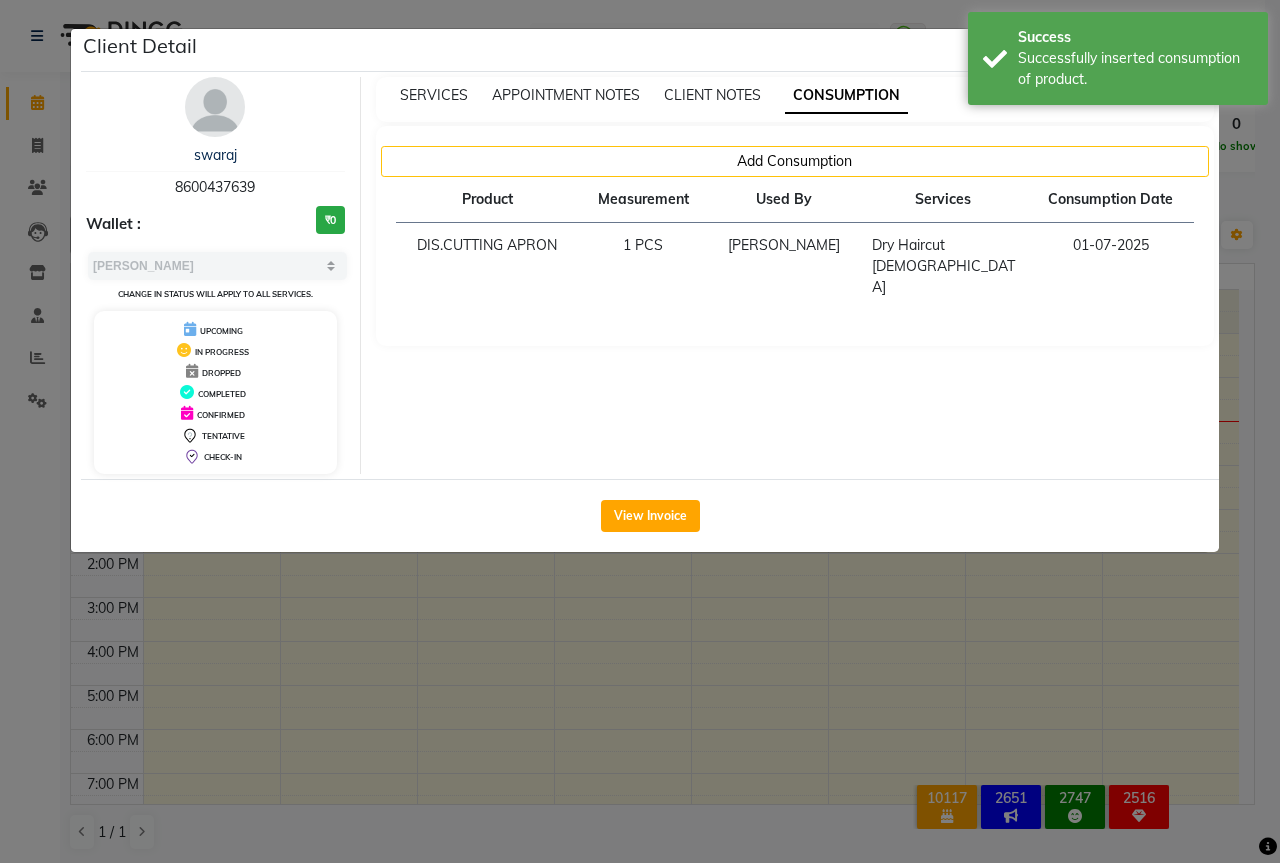 click on "Client Detail  swaraj    8600437639 Wallet : ₹0 Select MARK DONE UPCOMING Change in status will apply to all services. UPCOMING IN PROGRESS DROPPED COMPLETED CONFIRMED TENTATIVE CHECK-IN SERVICES APPOINTMENT NOTES CLIENT NOTES CONSUMPTION Add Consumption Product Measurement Used By Services Consumption Date  DIS.CUTTING APRON   1 PCS   Govind Wadel   Dry Haircut Male   01-07-2025   View Invoice" 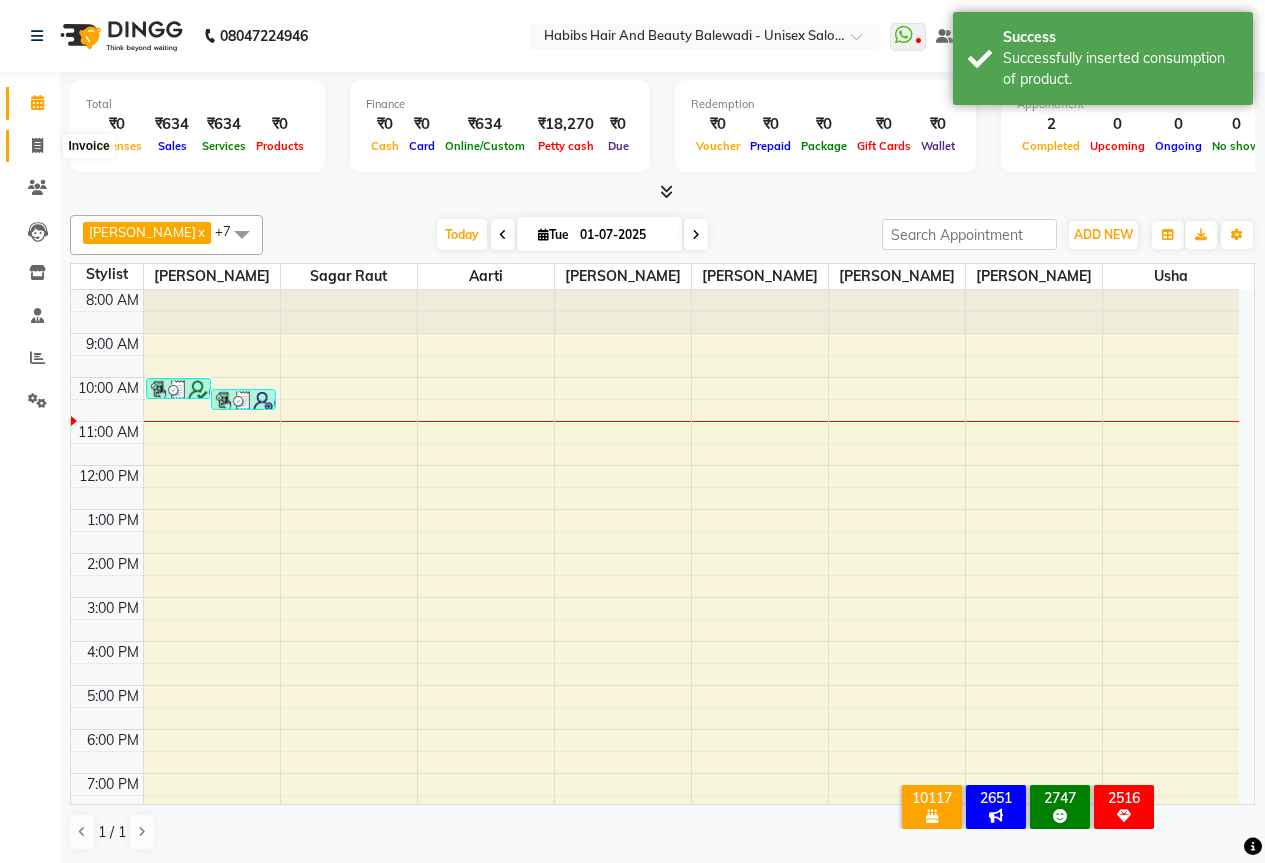 click 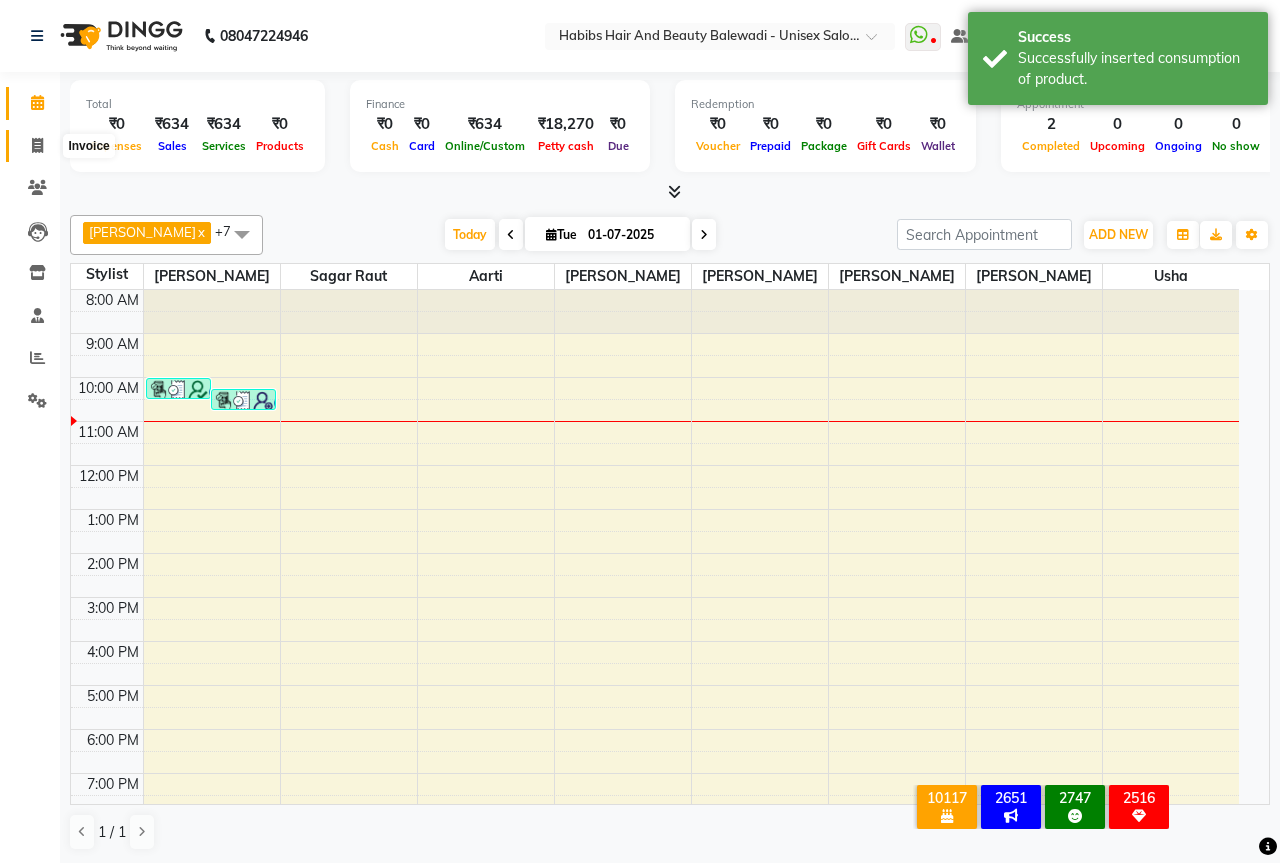 select on "5902" 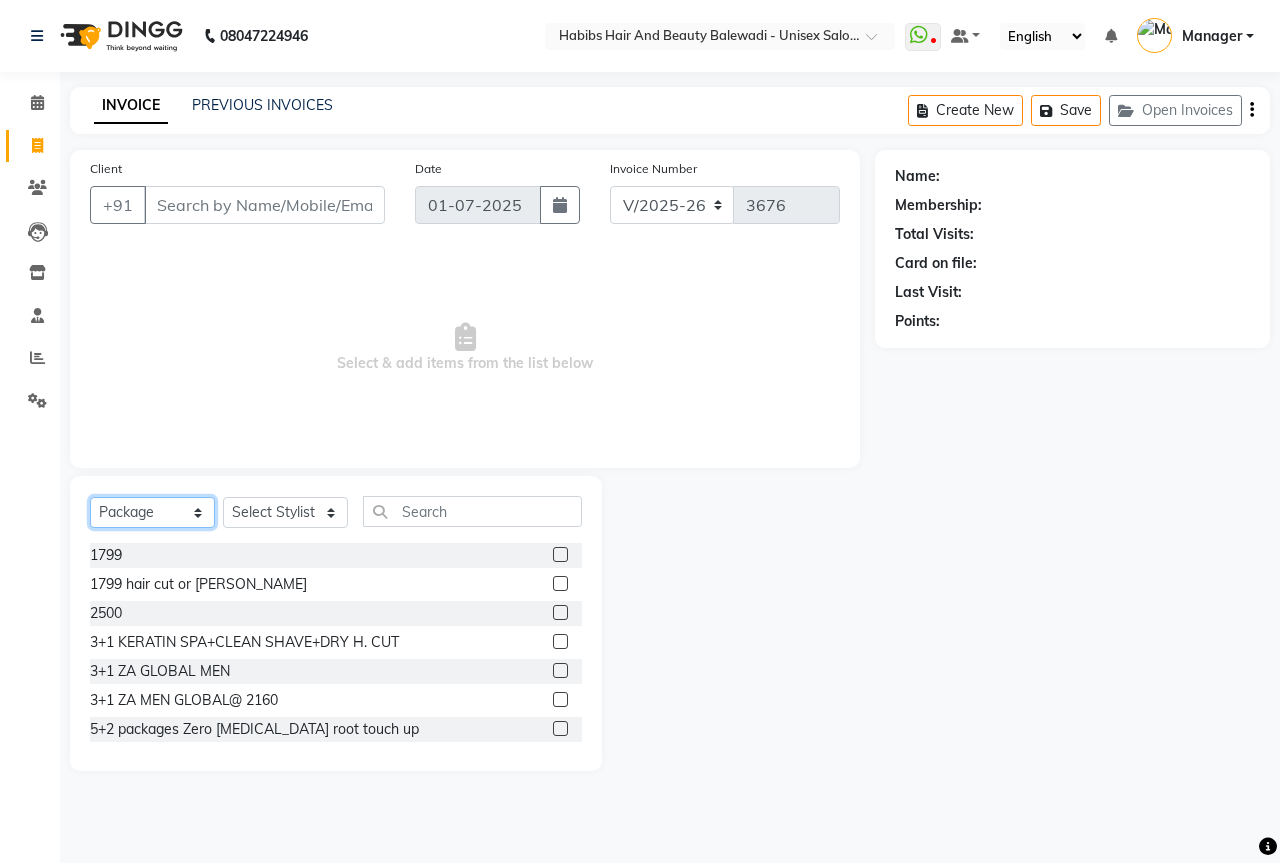 click on "Select  Service  Product  Membership  Package Voucher Prepaid Gift Card" 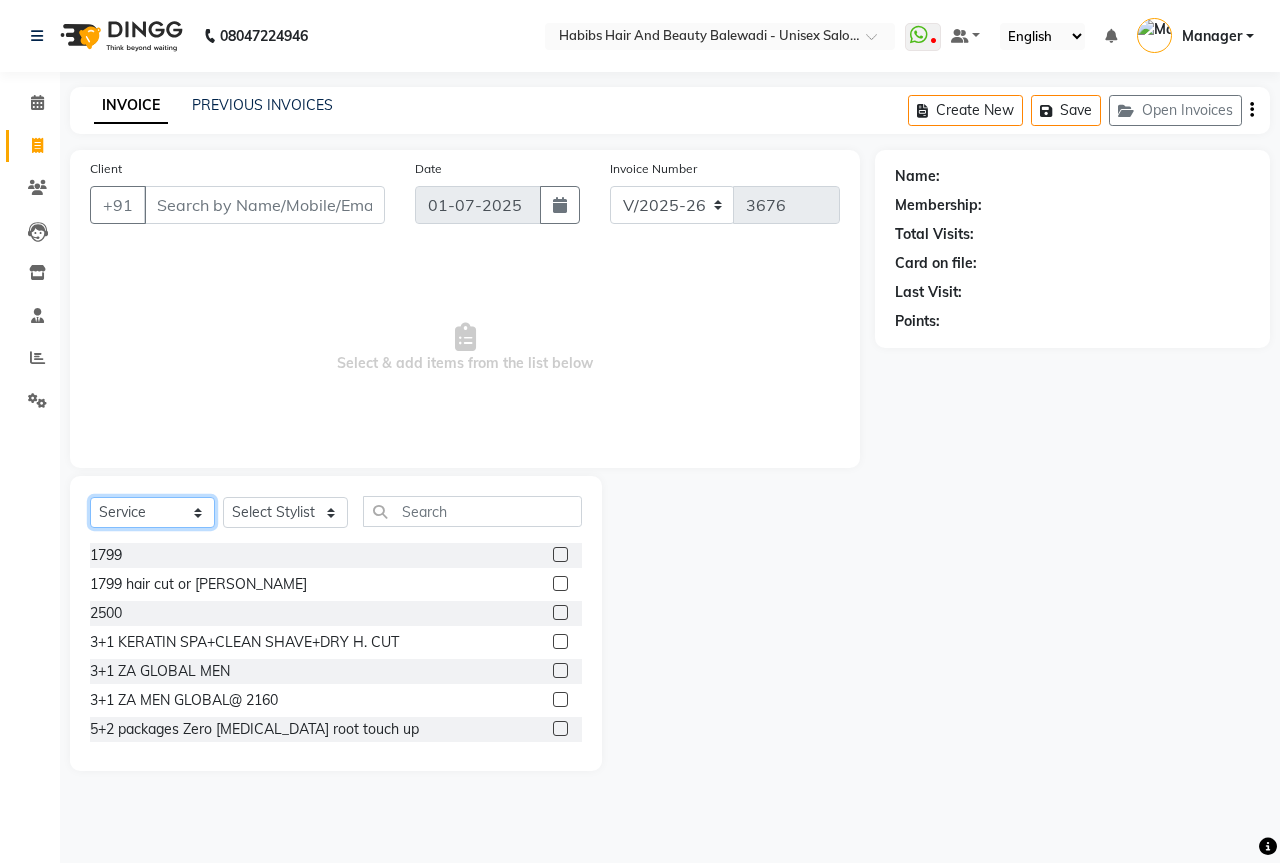click on "Select  Service  Product  Membership  Package Voucher Prepaid Gift Card" 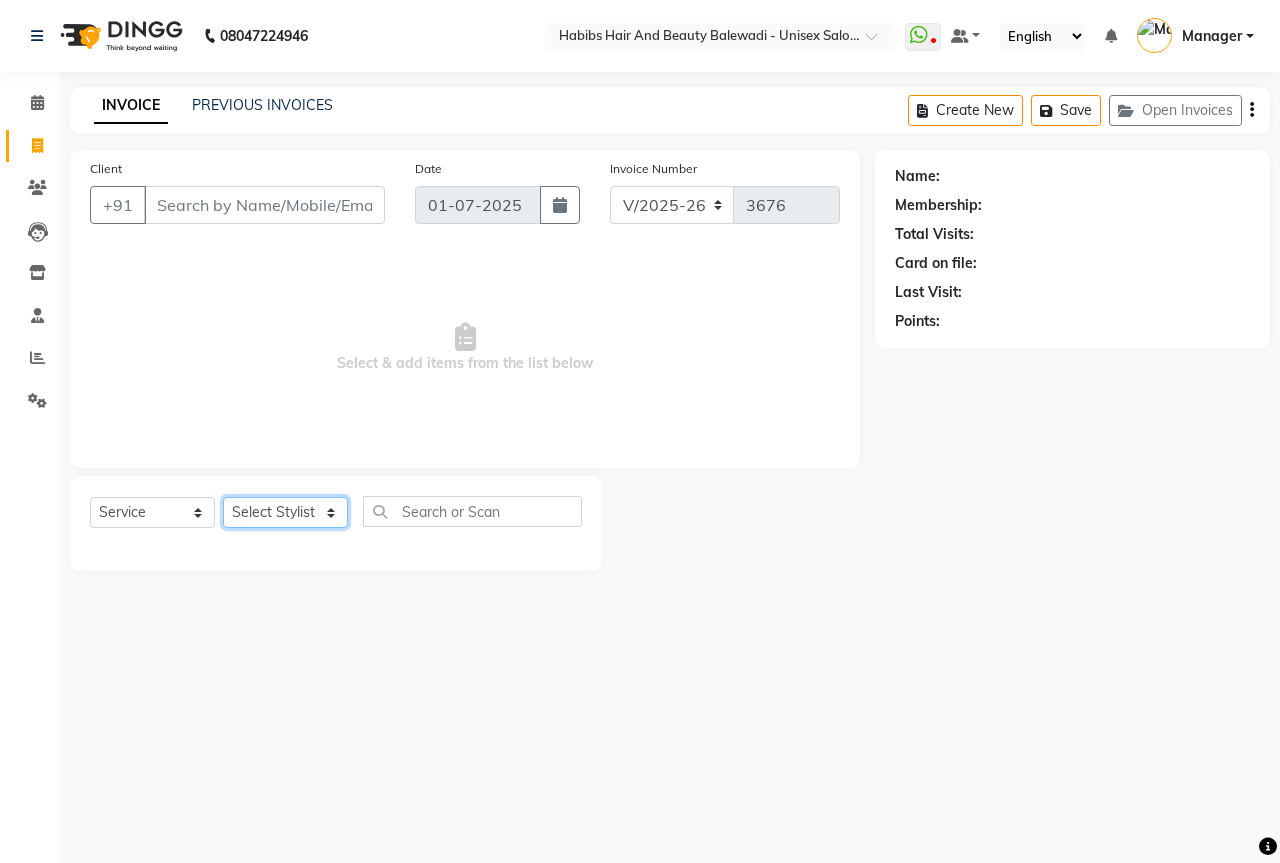 click on "Select Stylist Aarti Akshay Gaikwad Ankita Balmiki Bhagvat Dnyaneshwar Borde Govind Wadel HK Manager Rahul Khatale Sagar Raut Sipra Singh Usha" 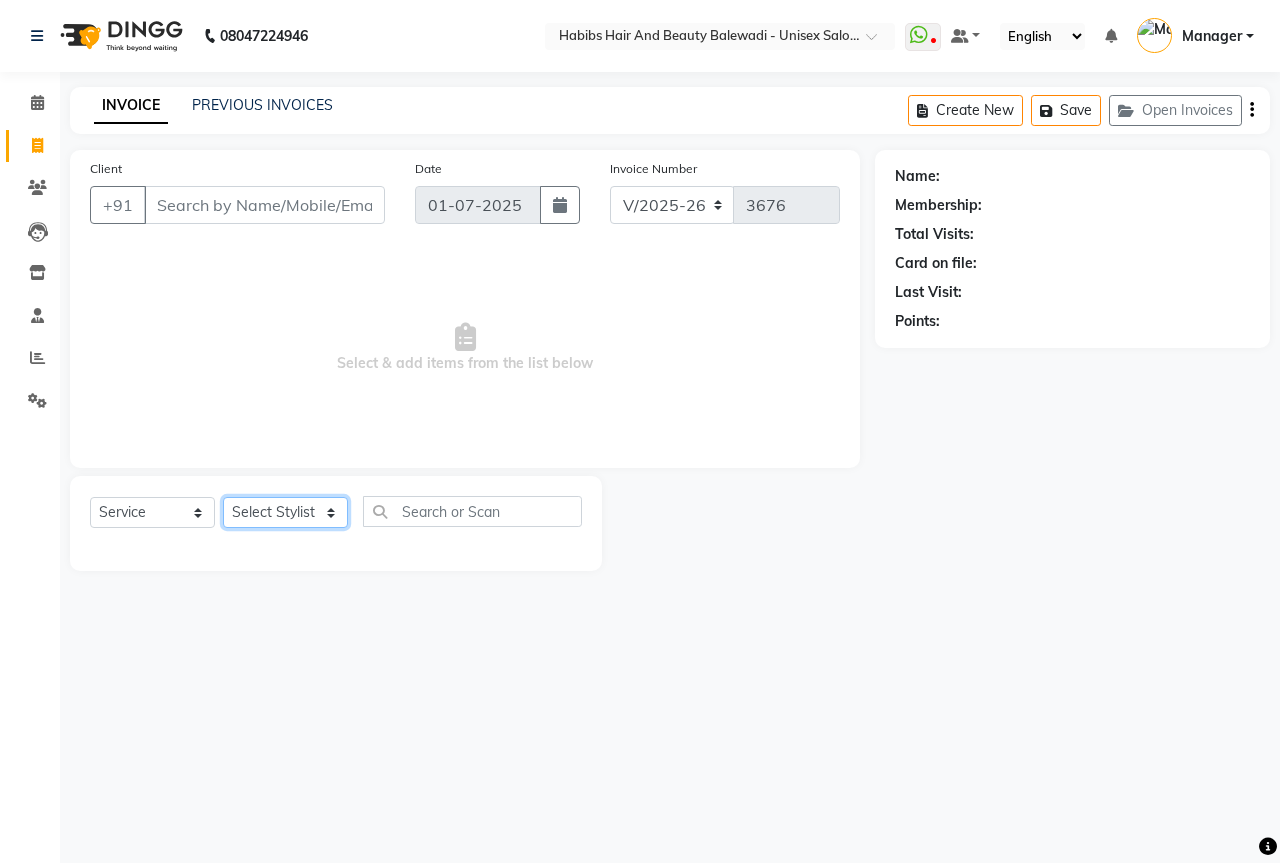 select on "59550" 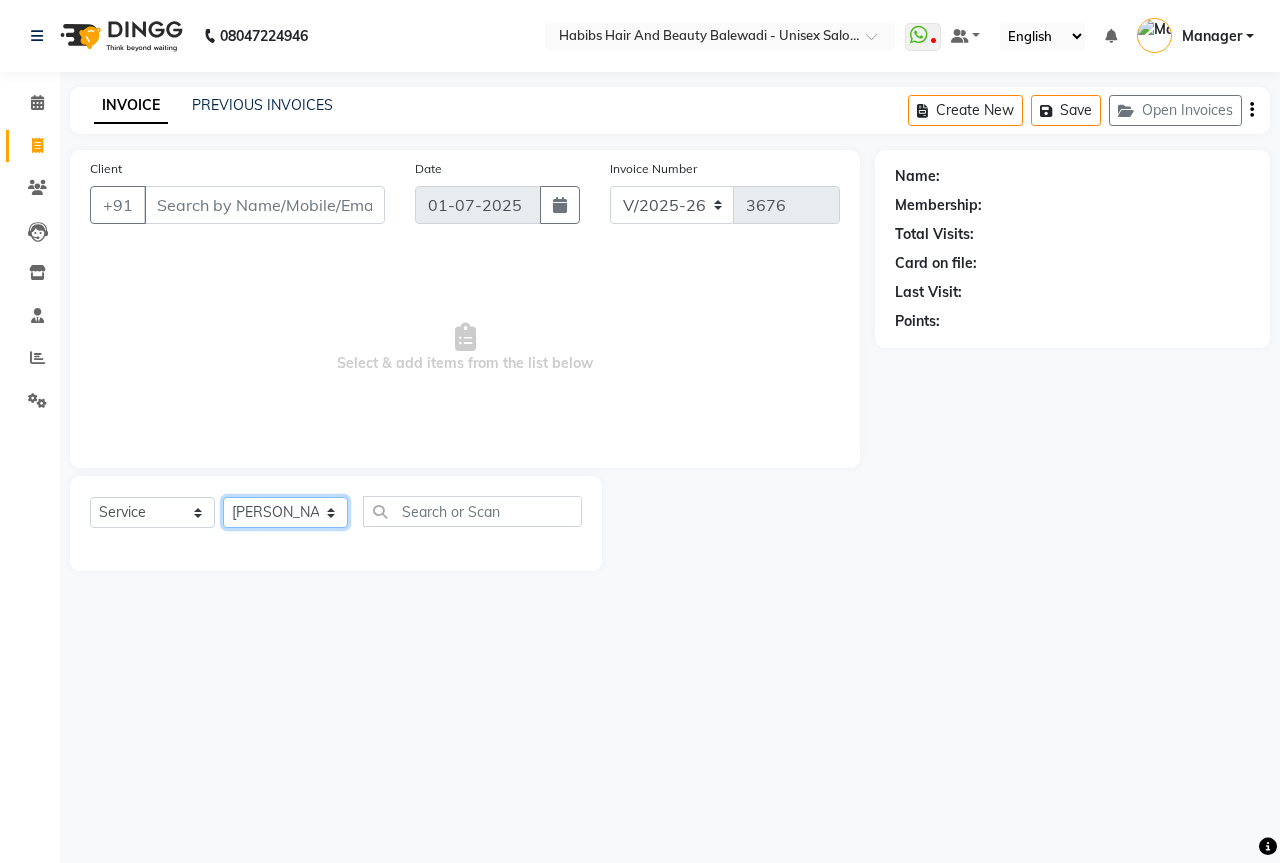 click on "Select Stylist Aarti Akshay Gaikwad Ankita Balmiki Bhagvat Dnyaneshwar Borde Govind Wadel HK Manager Rahul Khatale Sagar Raut Sipra Singh Usha" 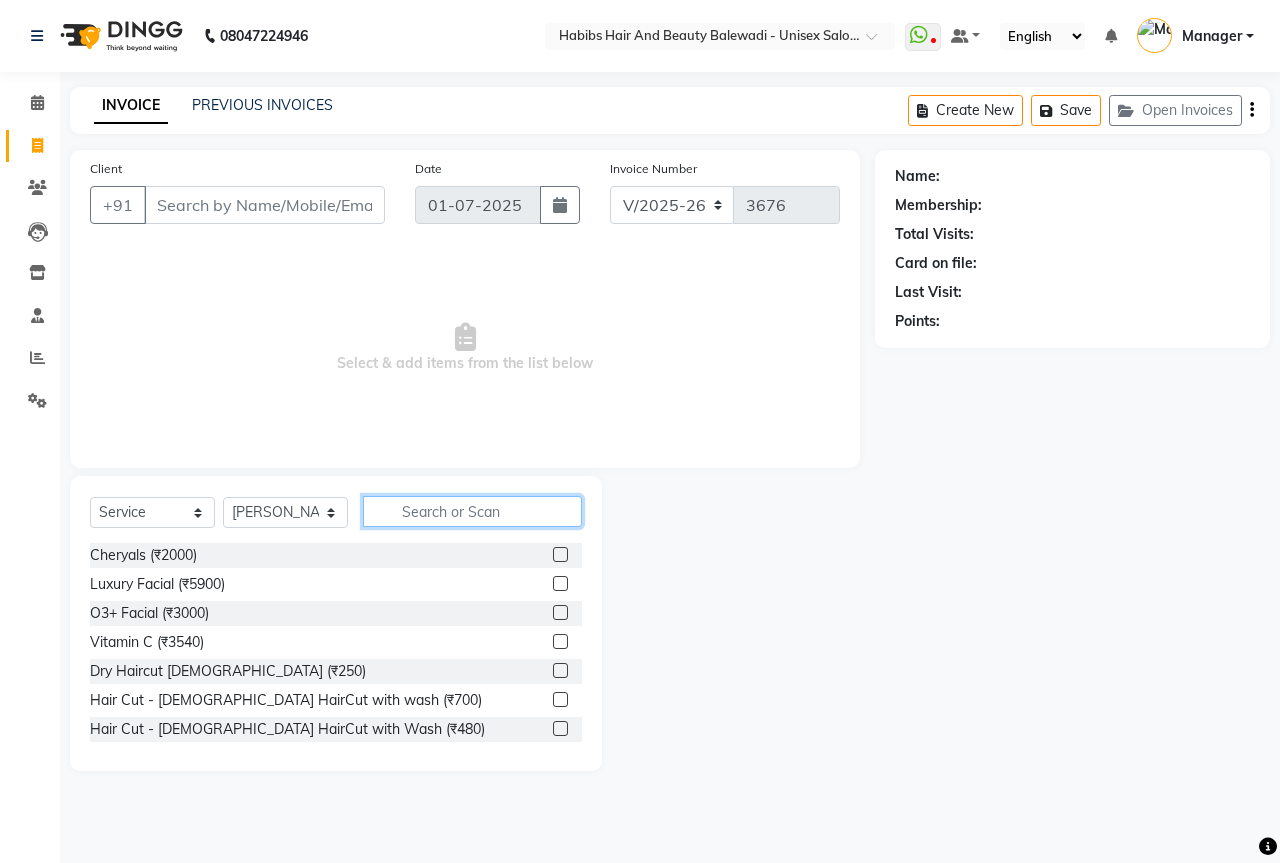 click 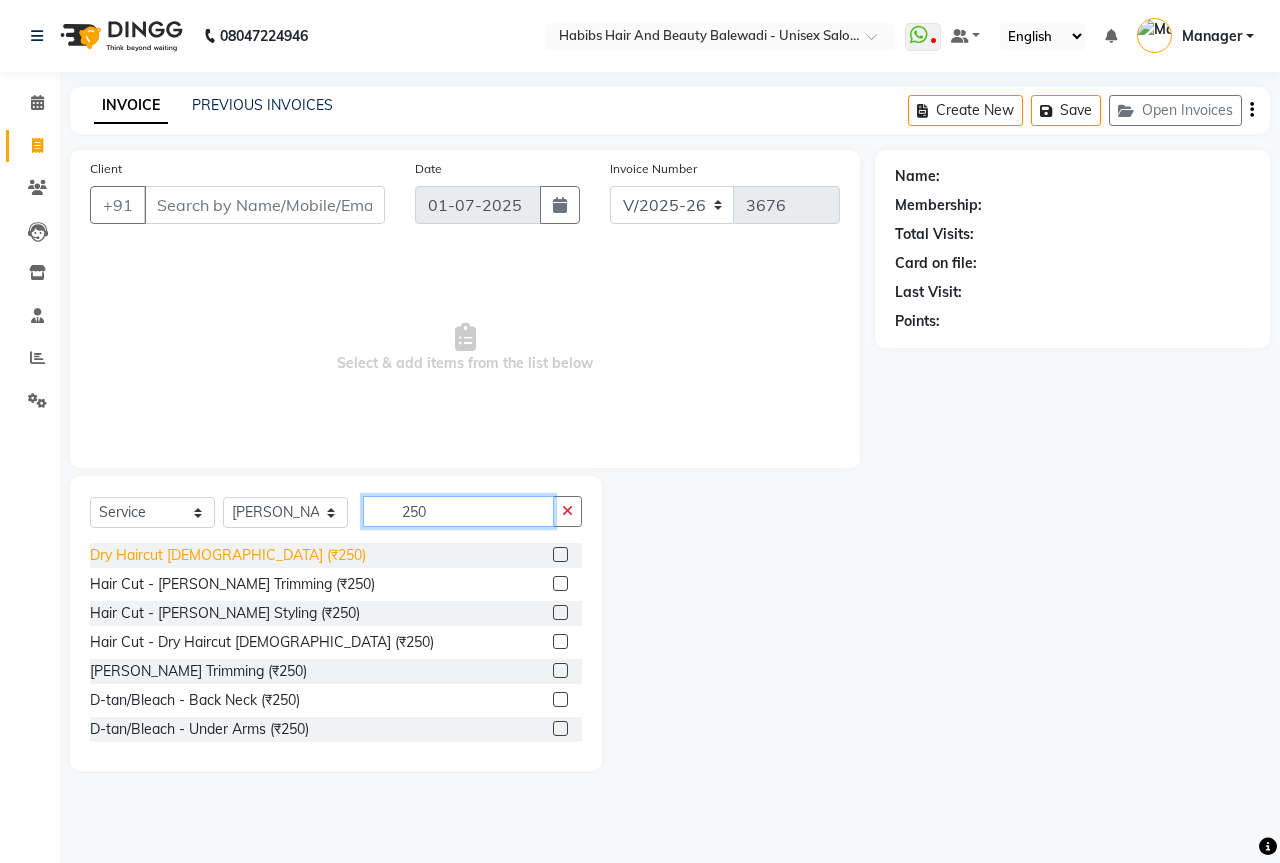 type on "250" 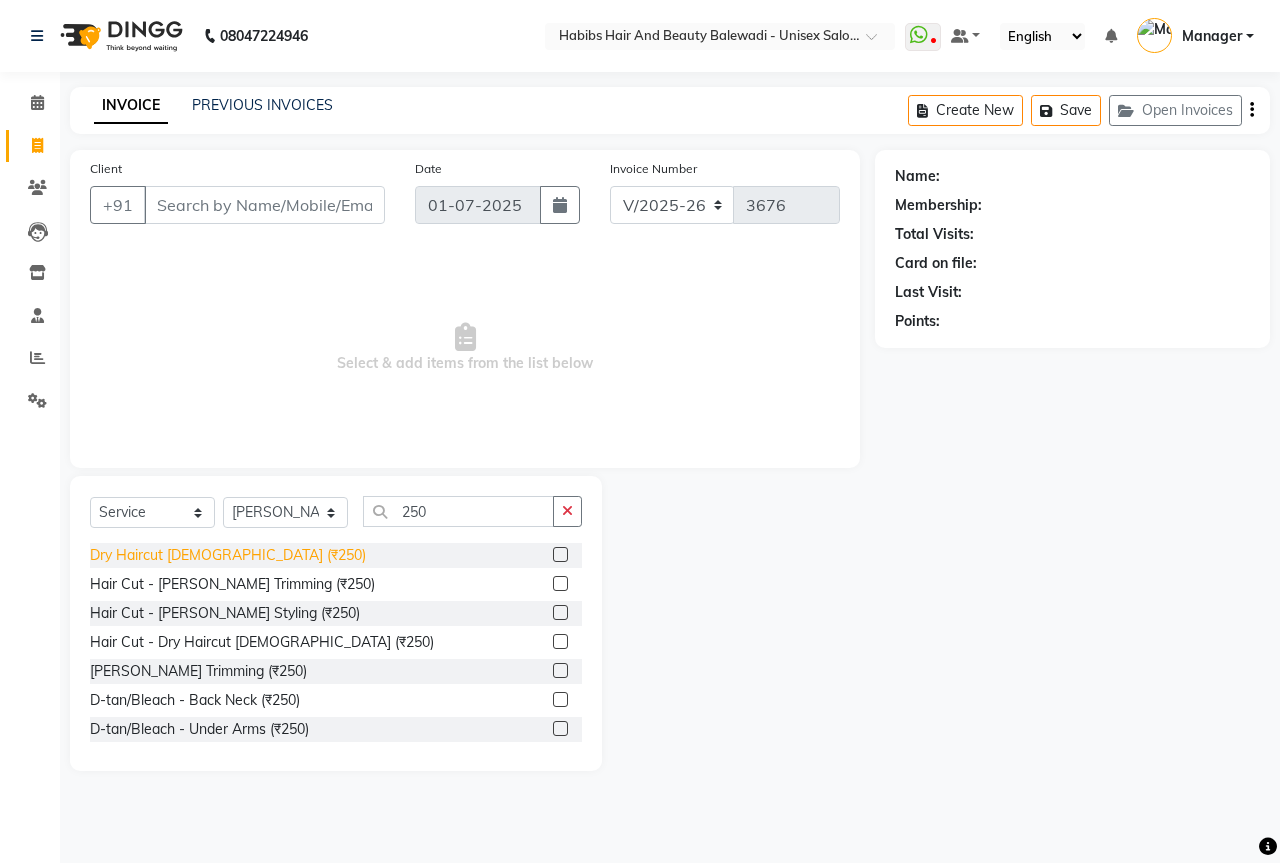 click on "Dry Haircut Male (₹250)" 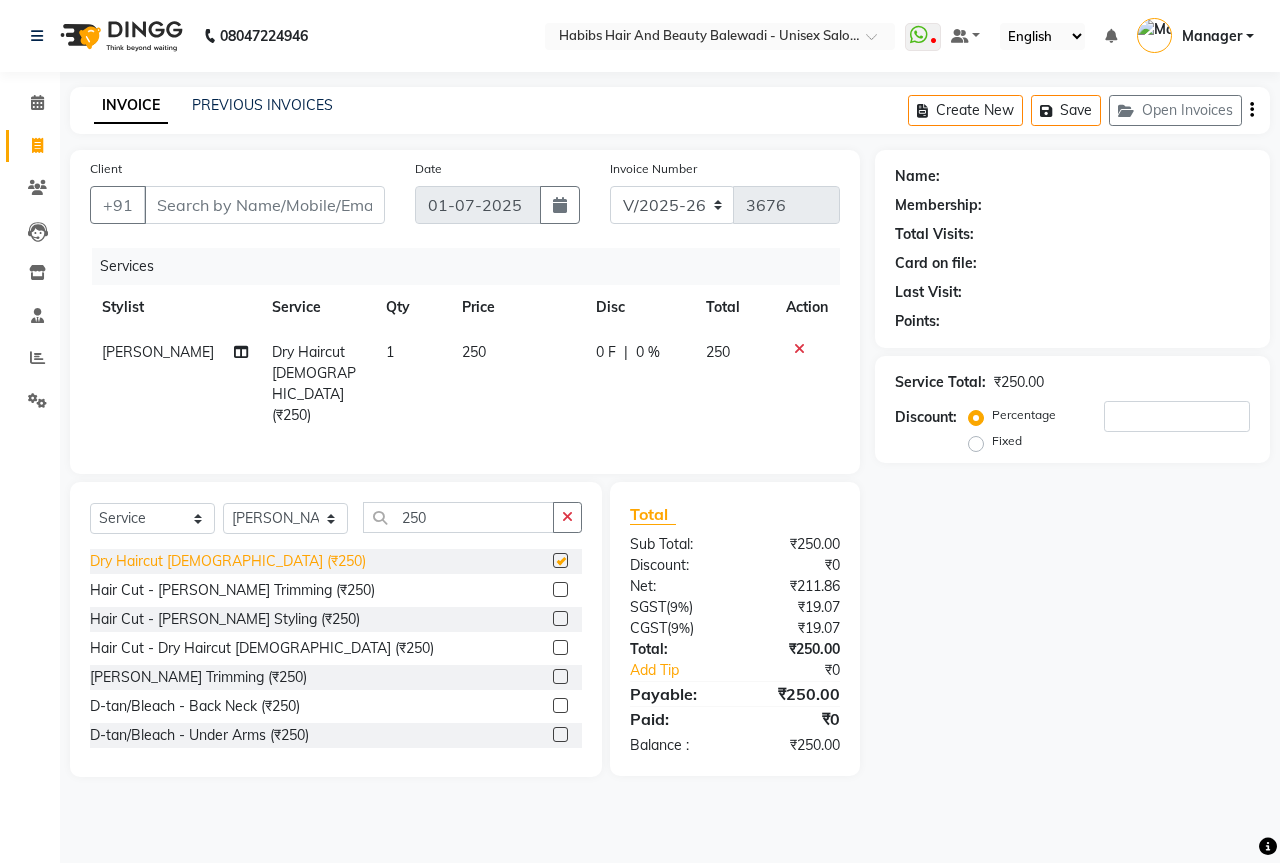 checkbox on "false" 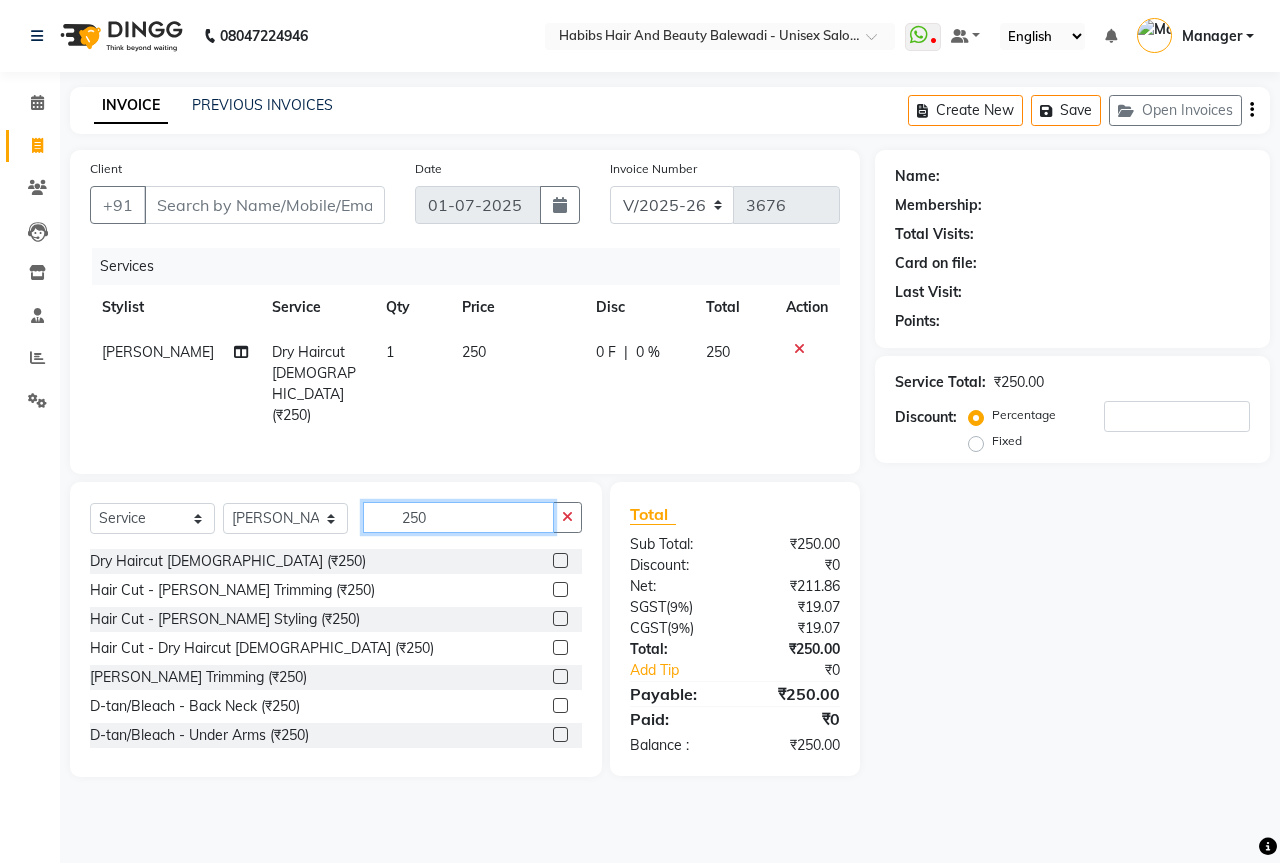 click on "250" 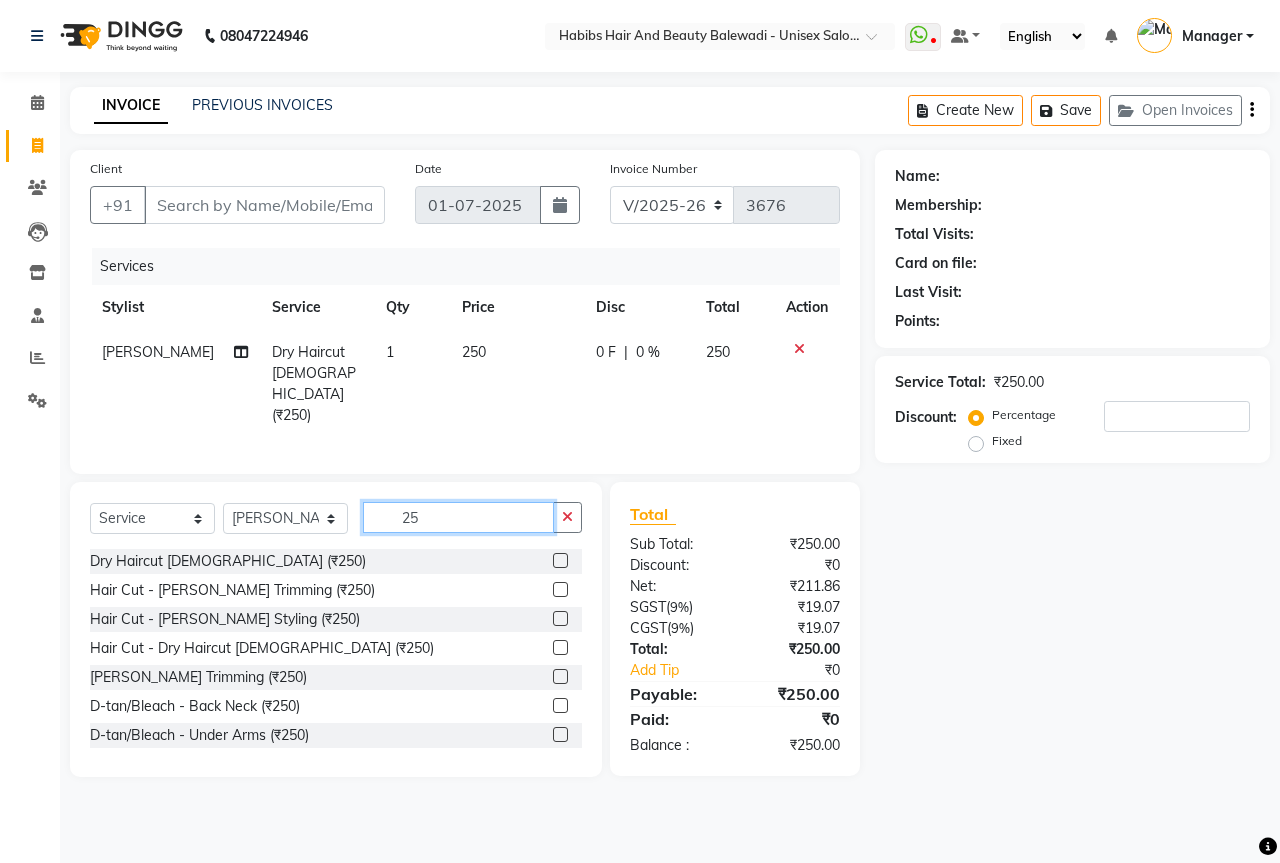 type on "2" 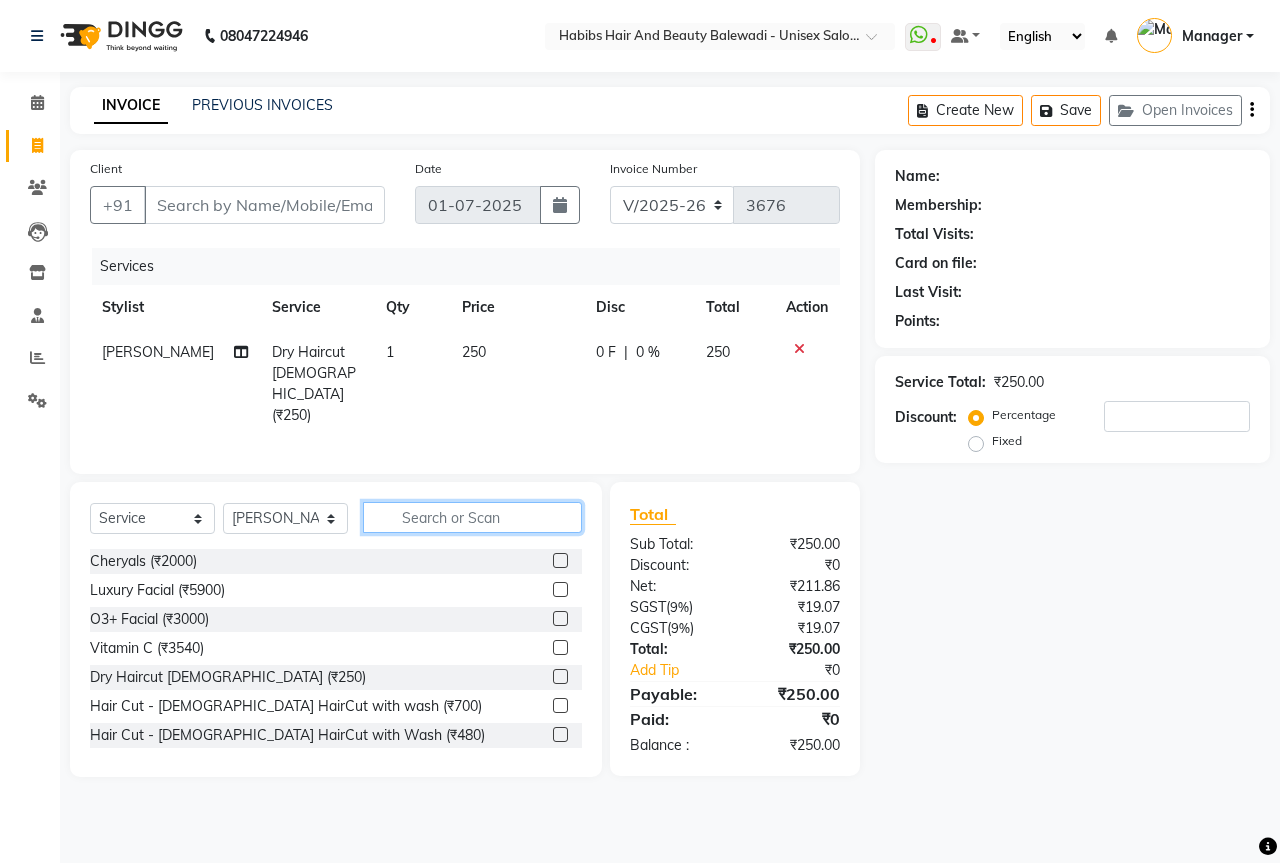 type 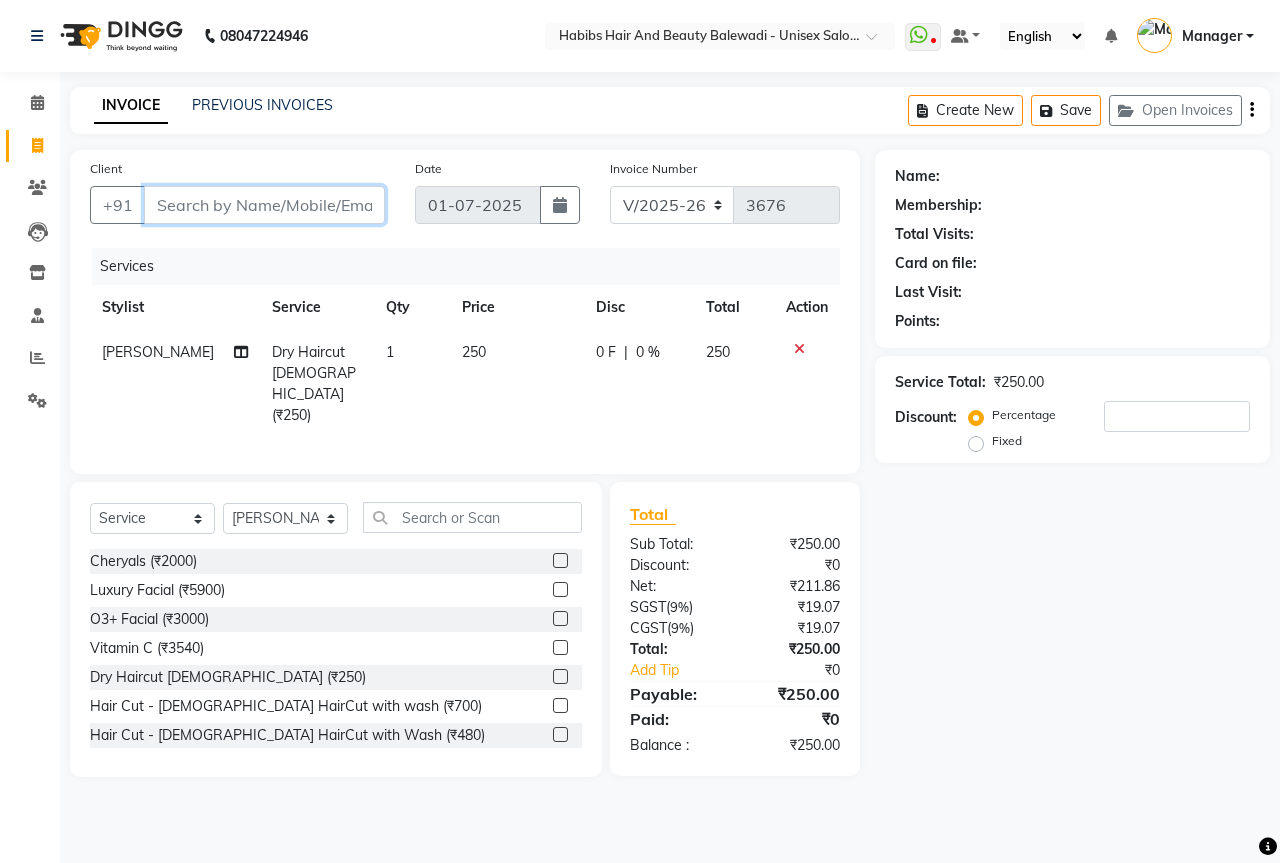 click on "Client" at bounding box center (264, 205) 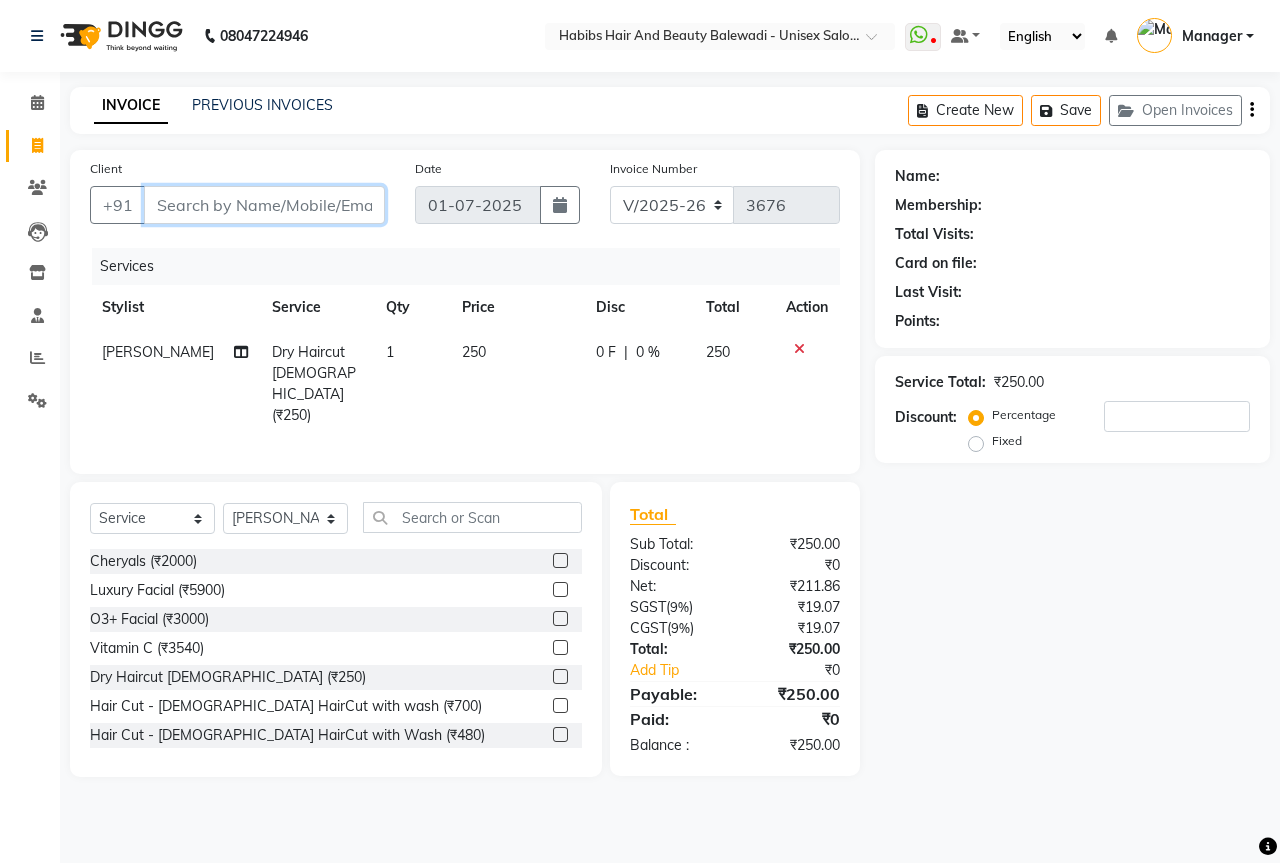 type on "7" 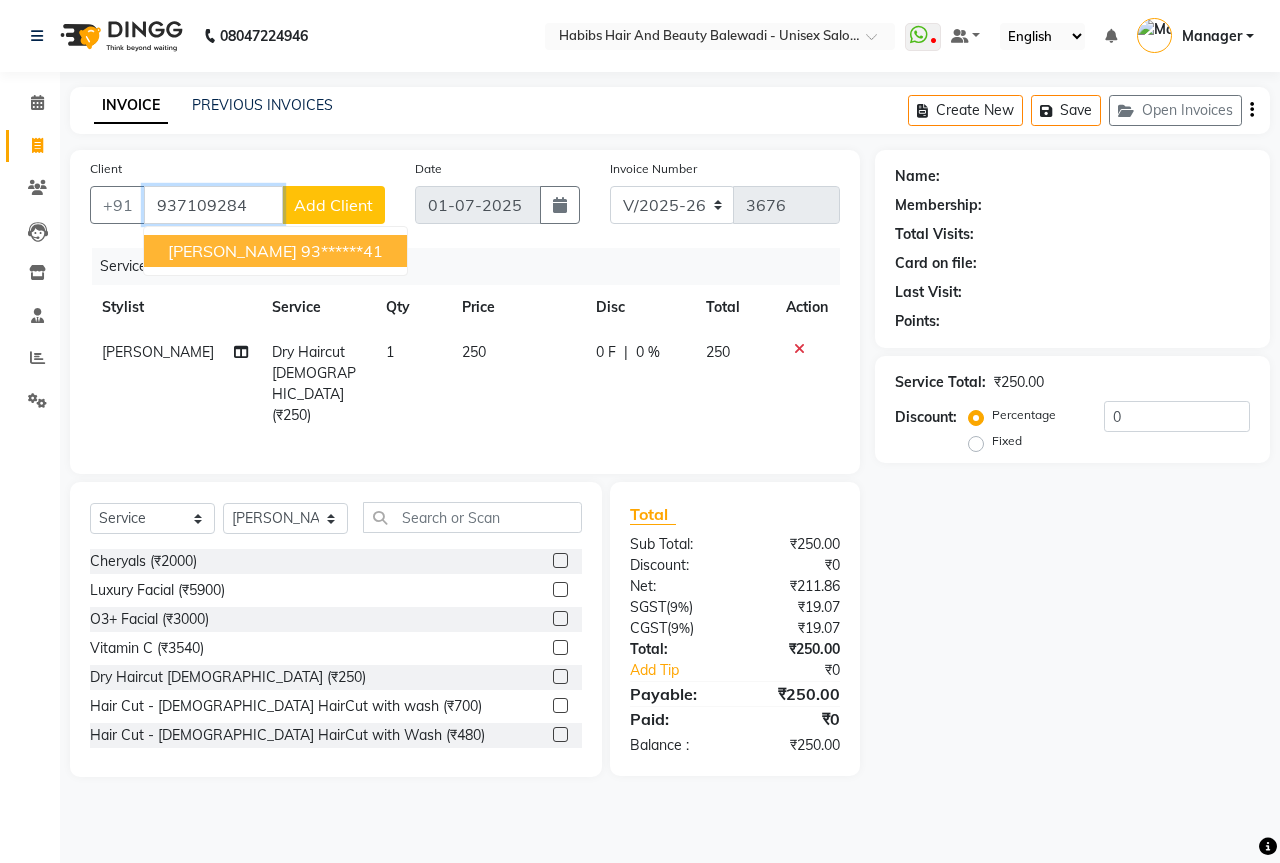 click on "amit  93******41" at bounding box center (275, 251) 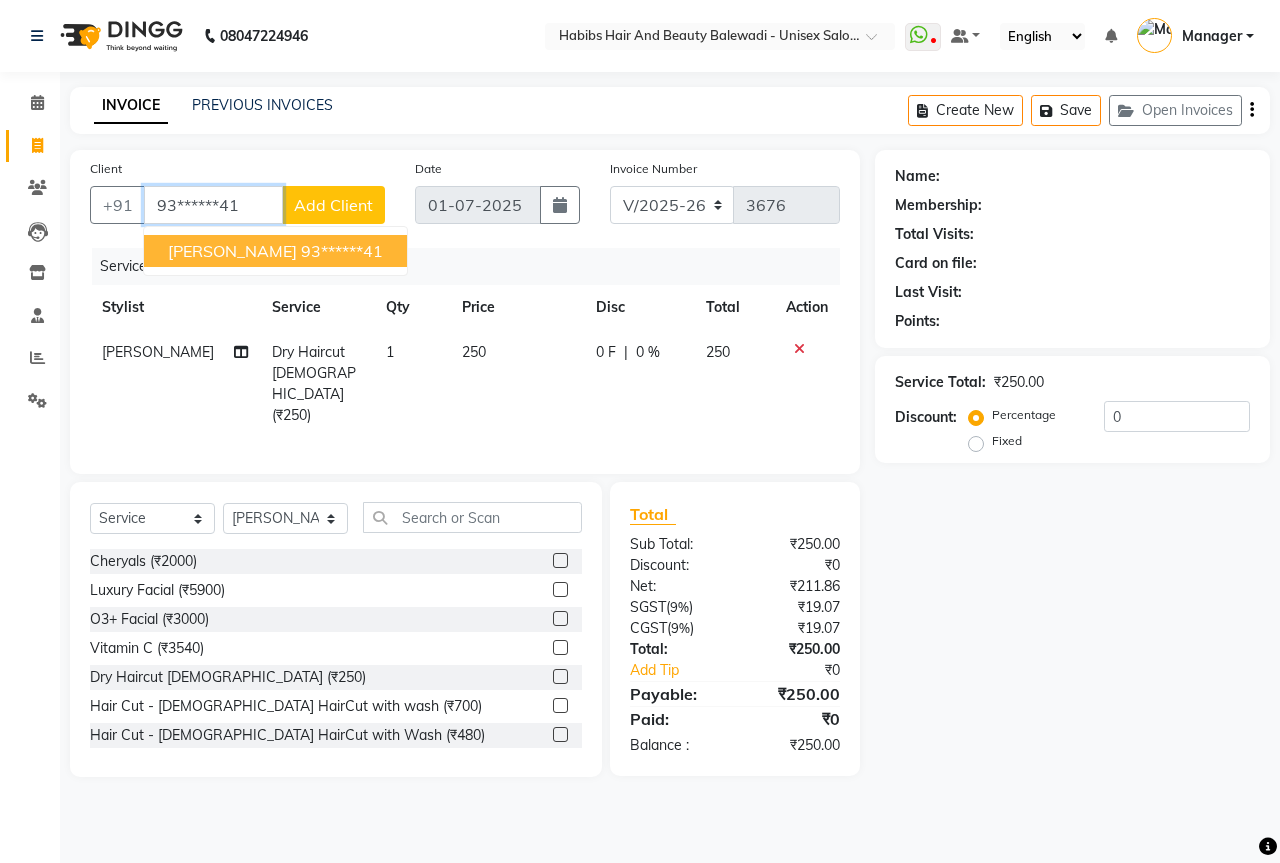 type on "93******41" 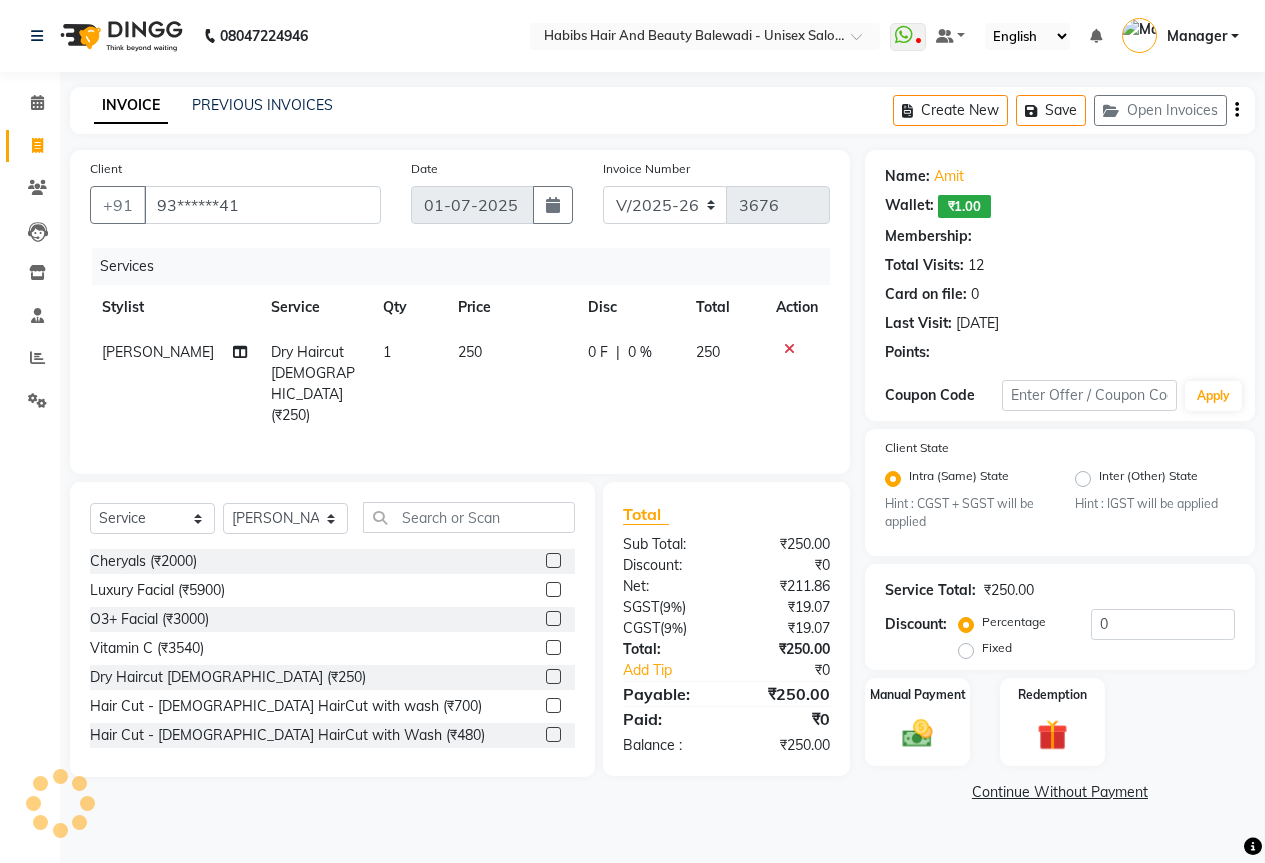 select on "1: Object" 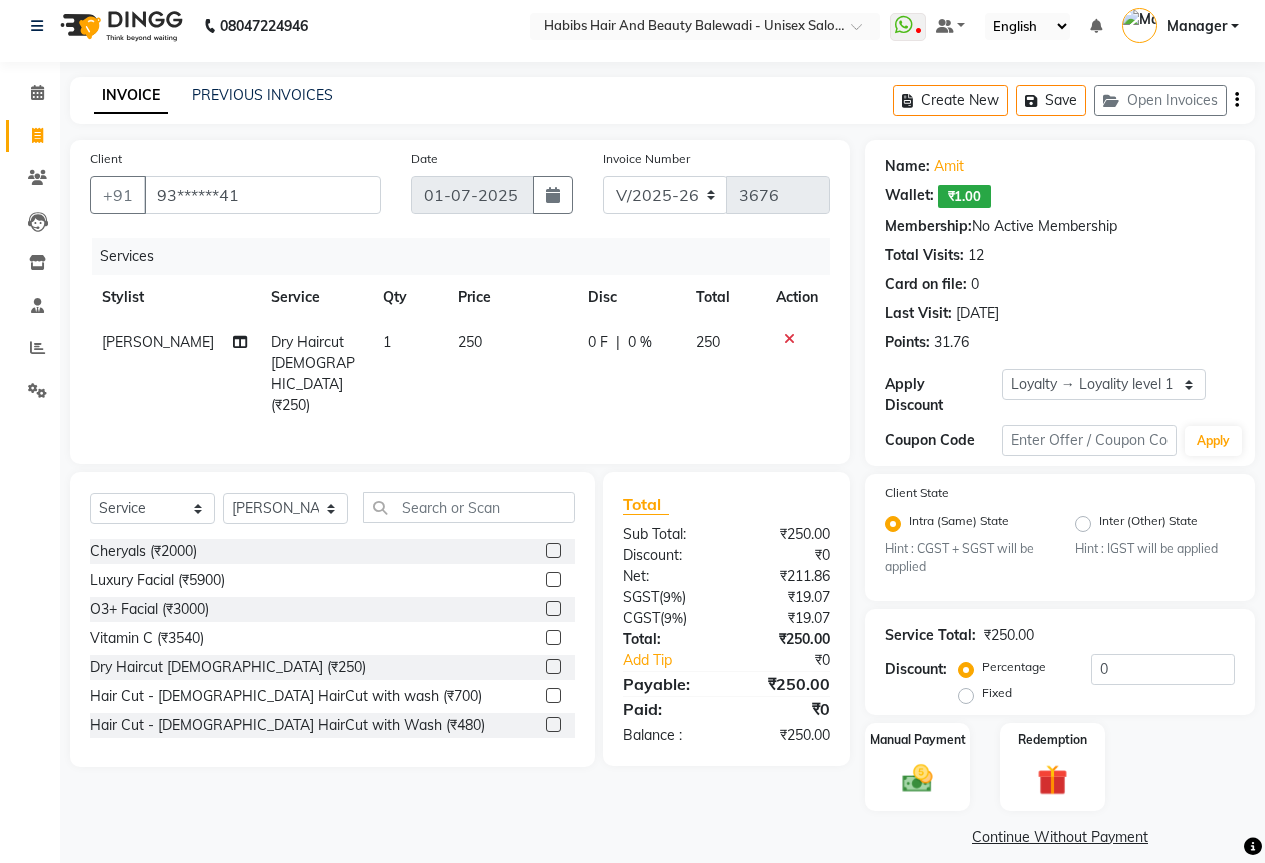 scroll, scrollTop: 13, scrollLeft: 0, axis: vertical 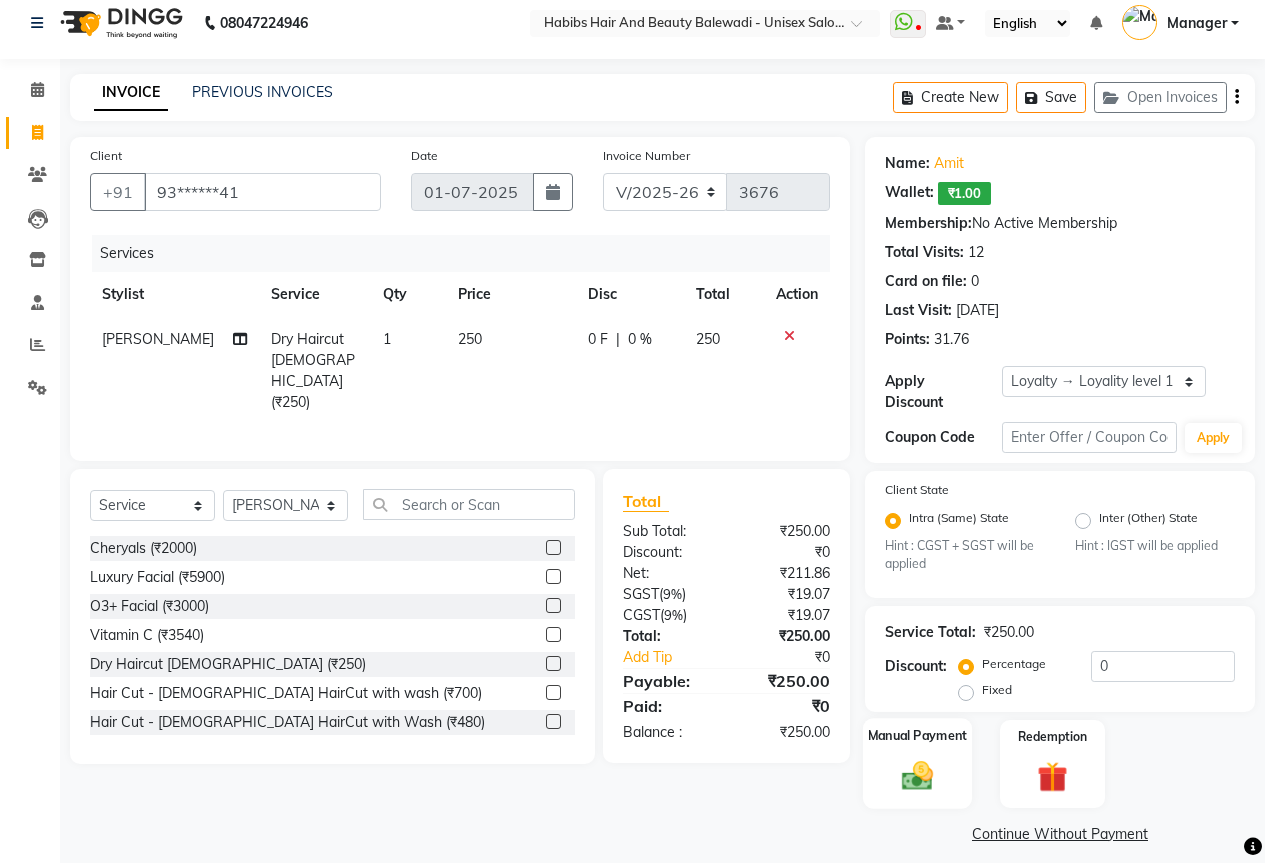 click on "Manual Payment" 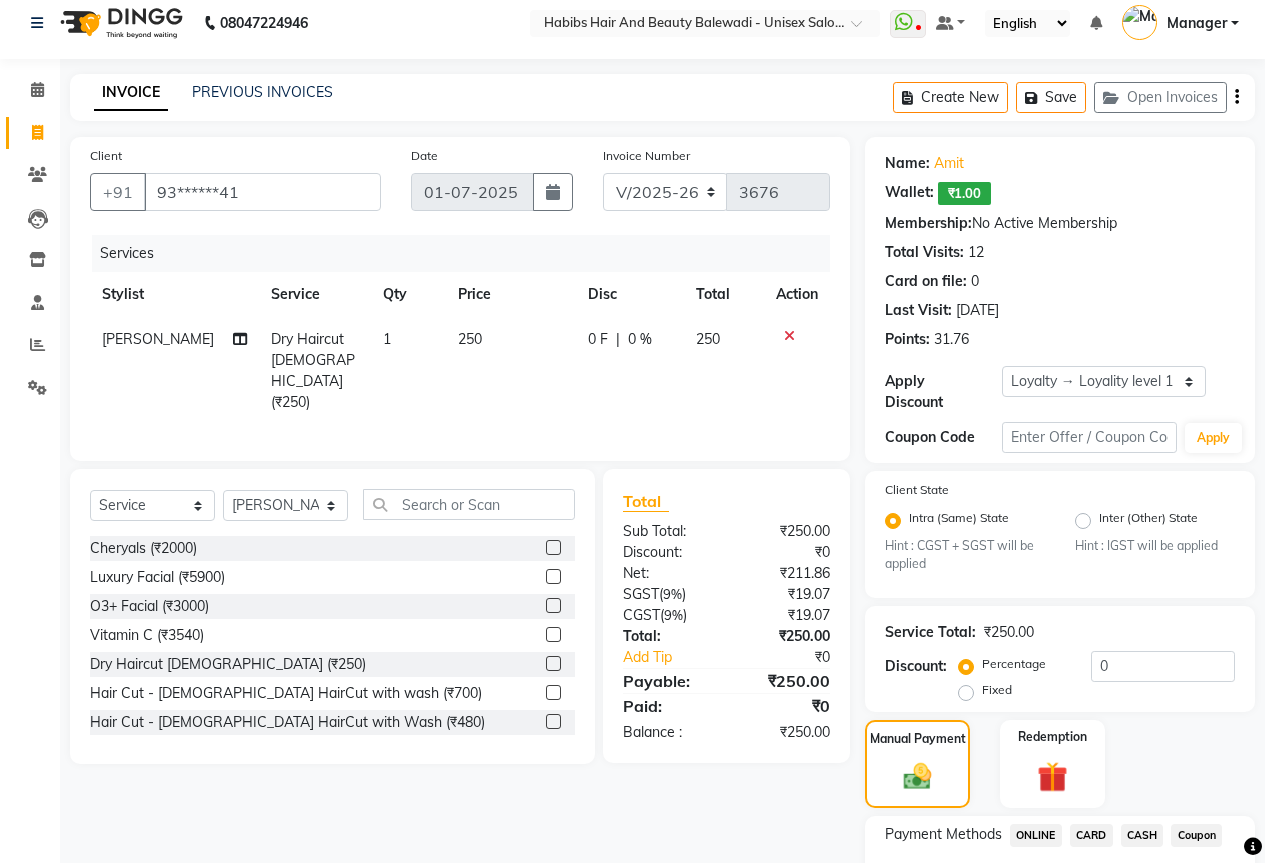 click on "CASH" 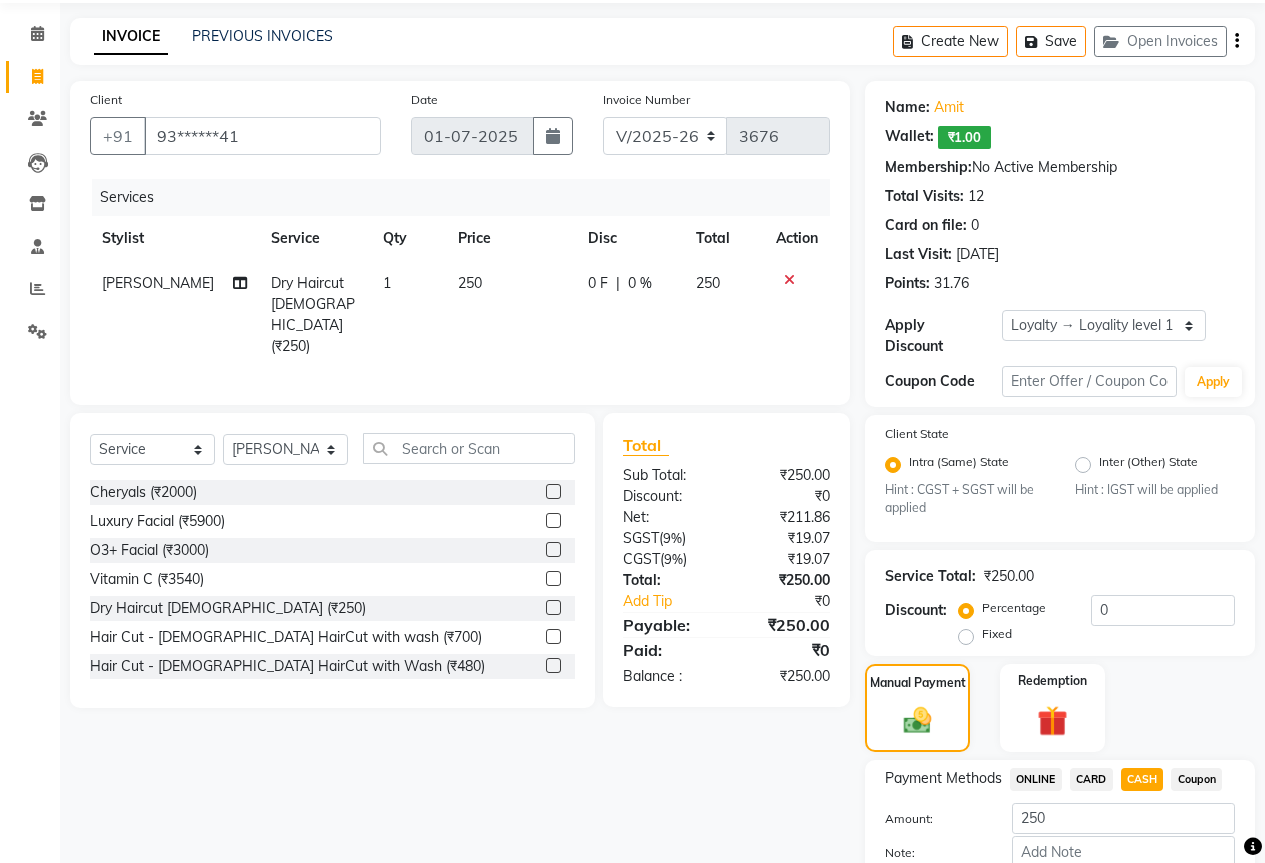 scroll, scrollTop: 170, scrollLeft: 0, axis: vertical 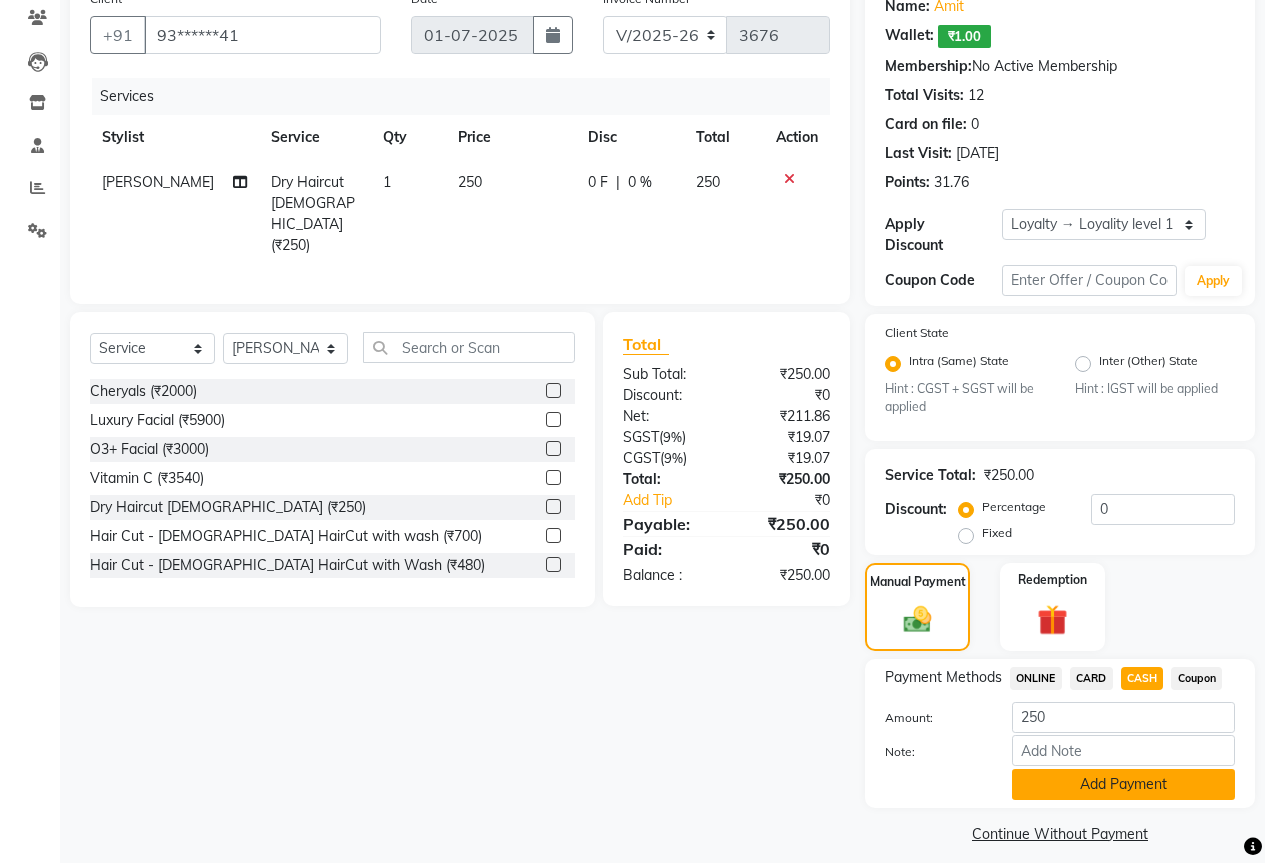 click on "Add Payment" 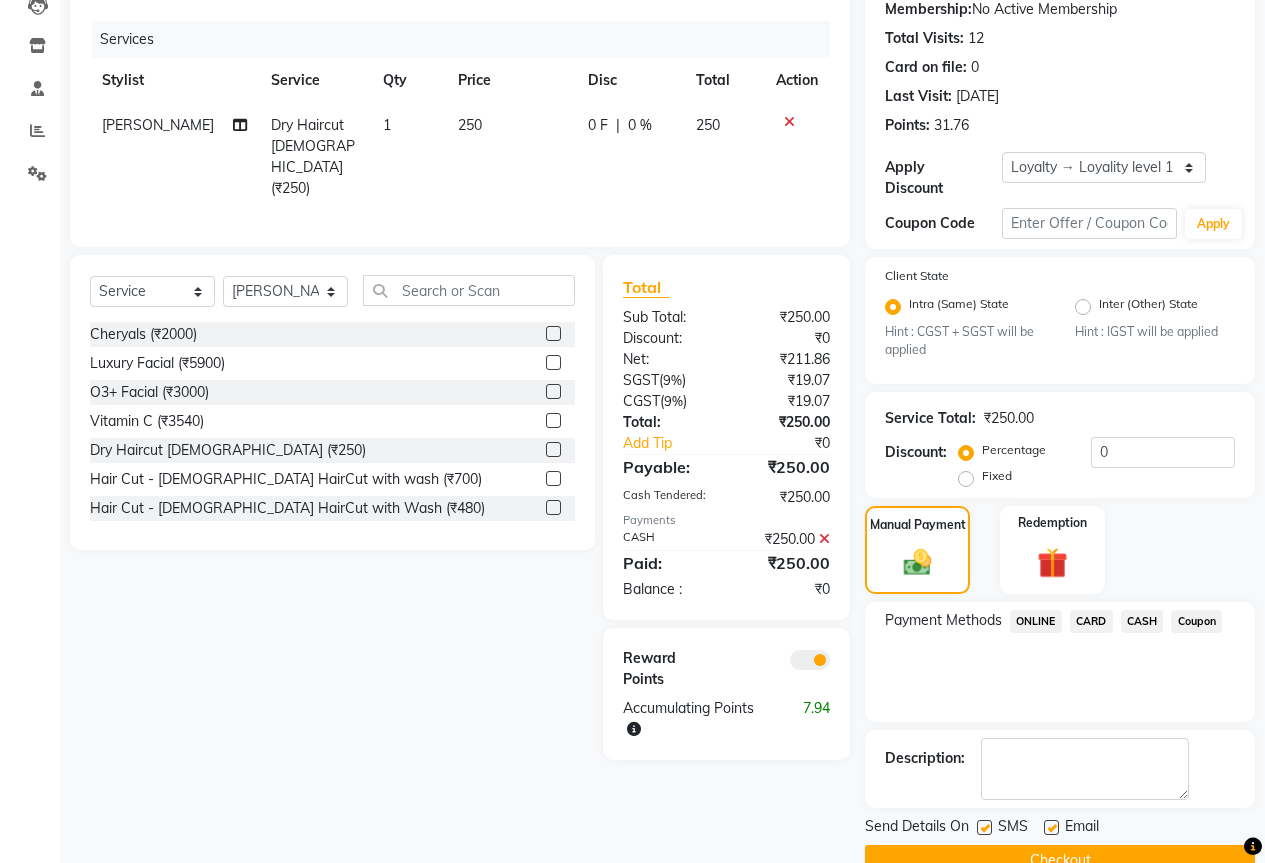 scroll, scrollTop: 254, scrollLeft: 0, axis: vertical 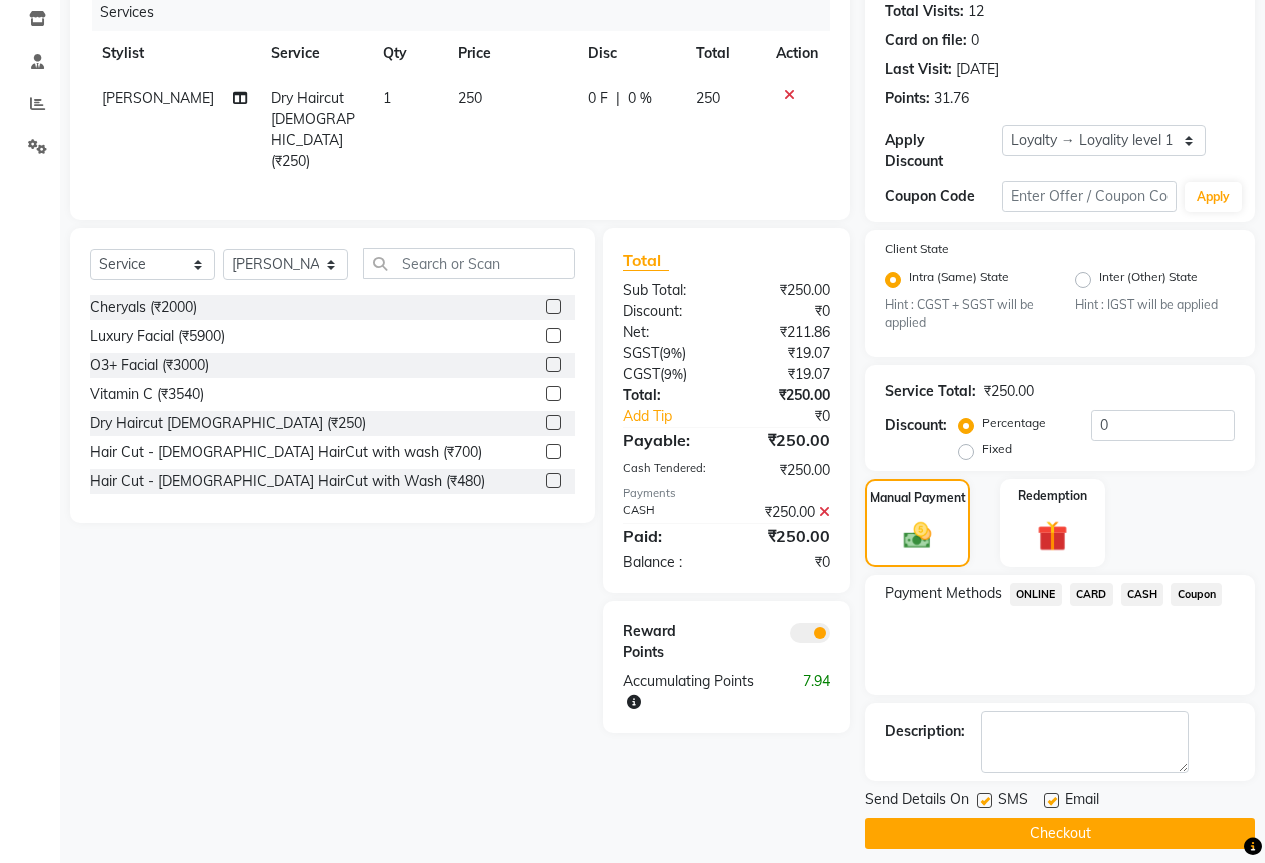 click on "Checkout" 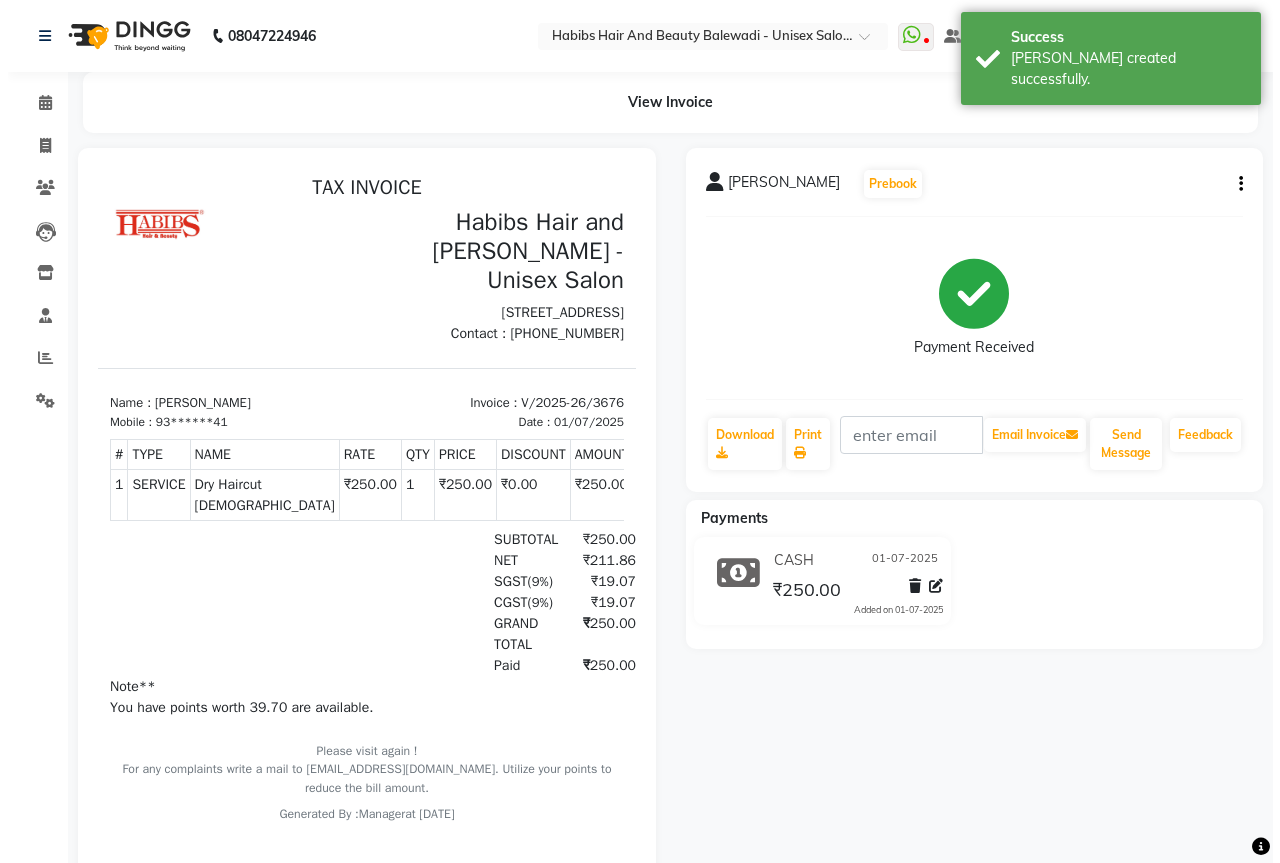 scroll, scrollTop: 0, scrollLeft: 0, axis: both 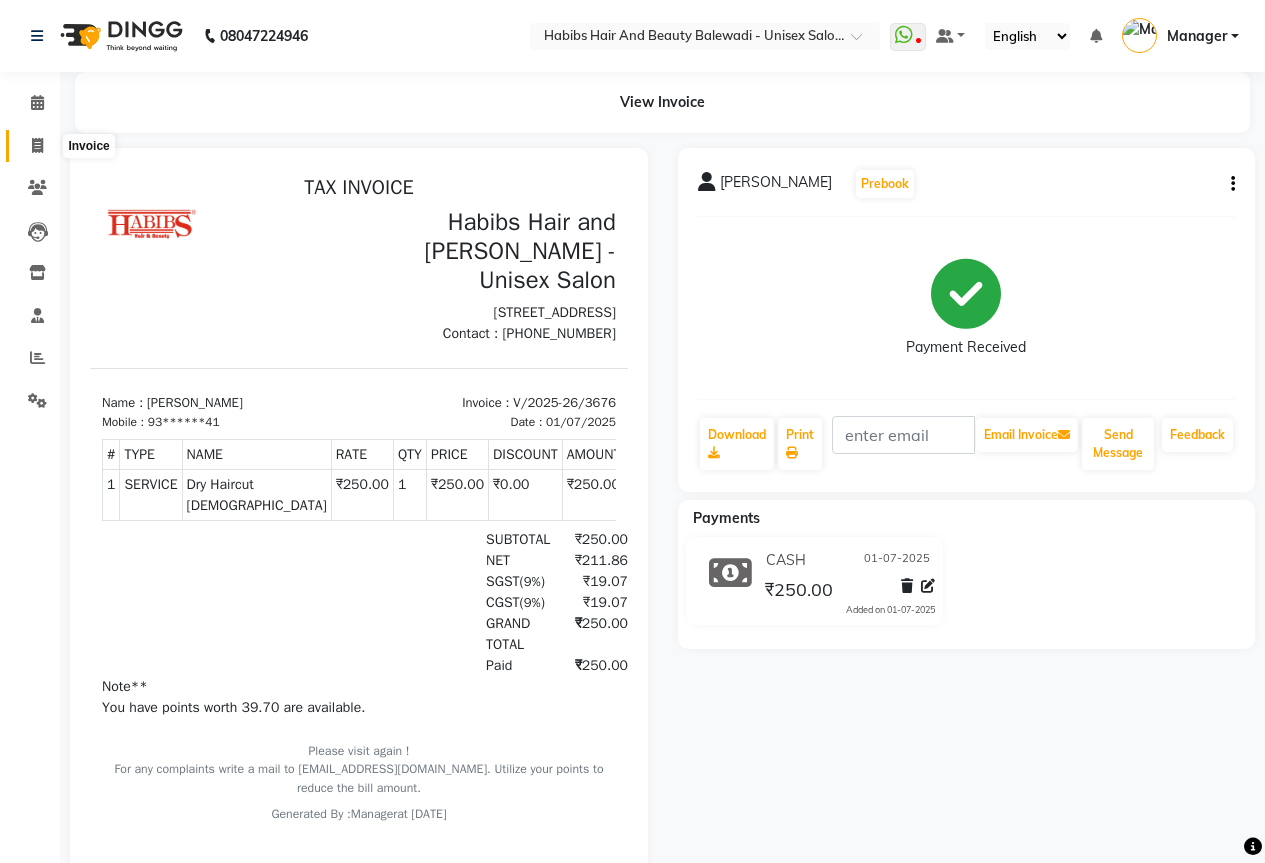 click 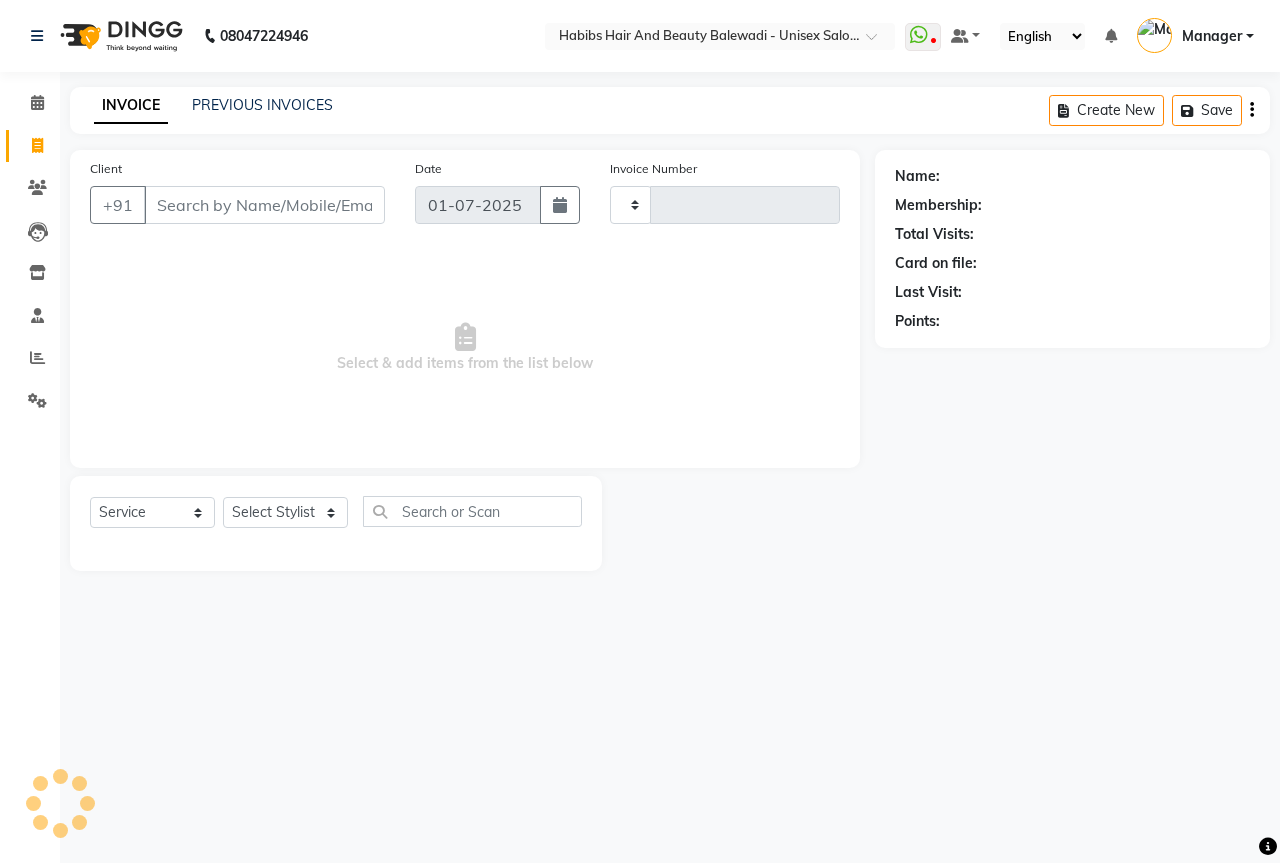 type on "3677" 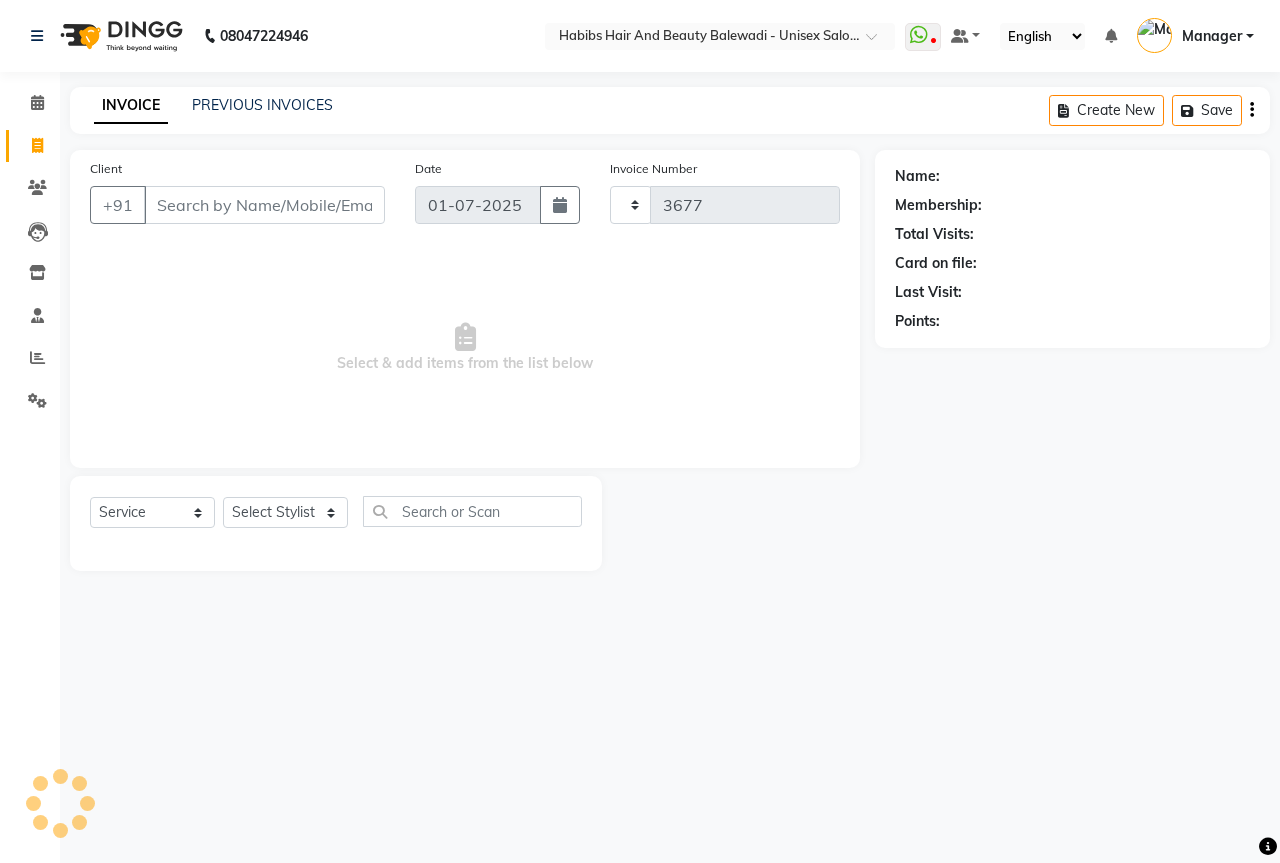 select on "5902" 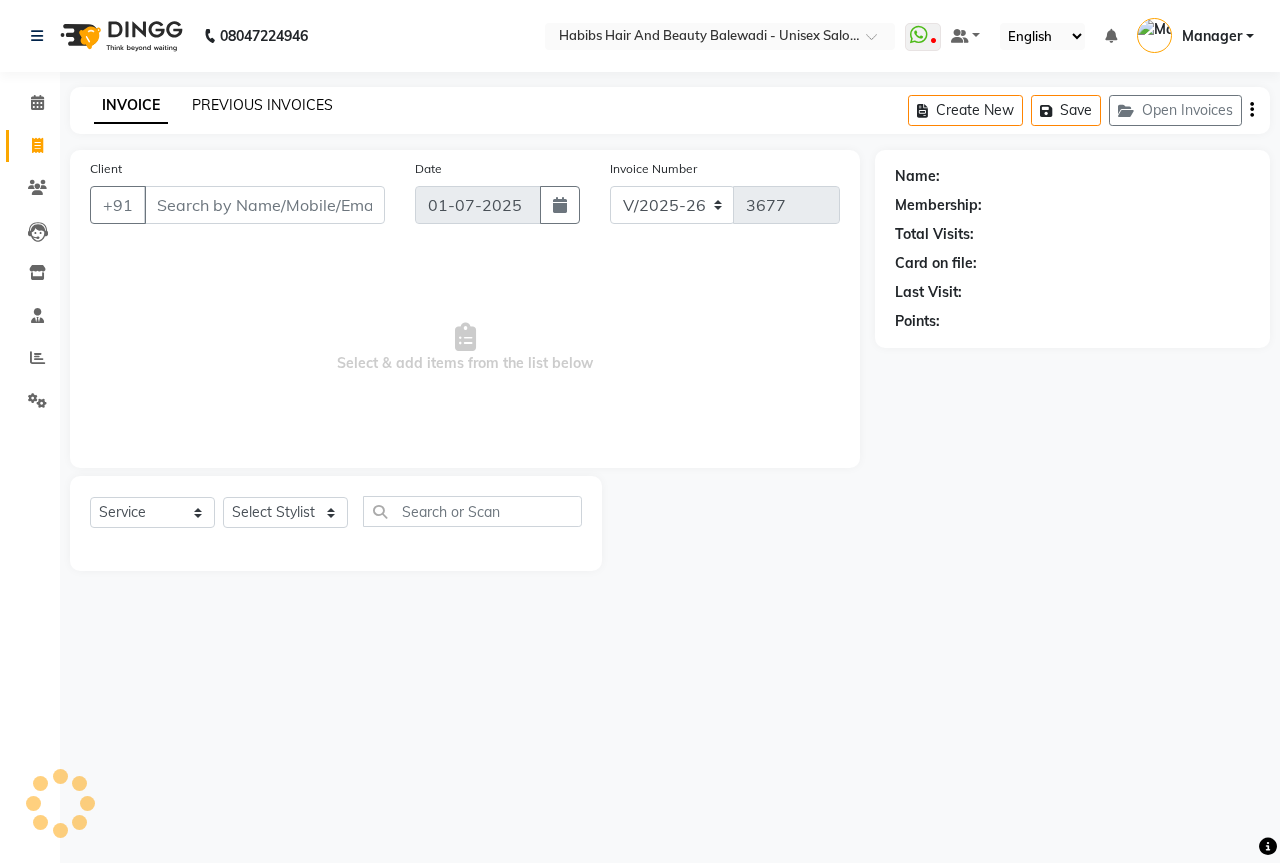 select on "package" 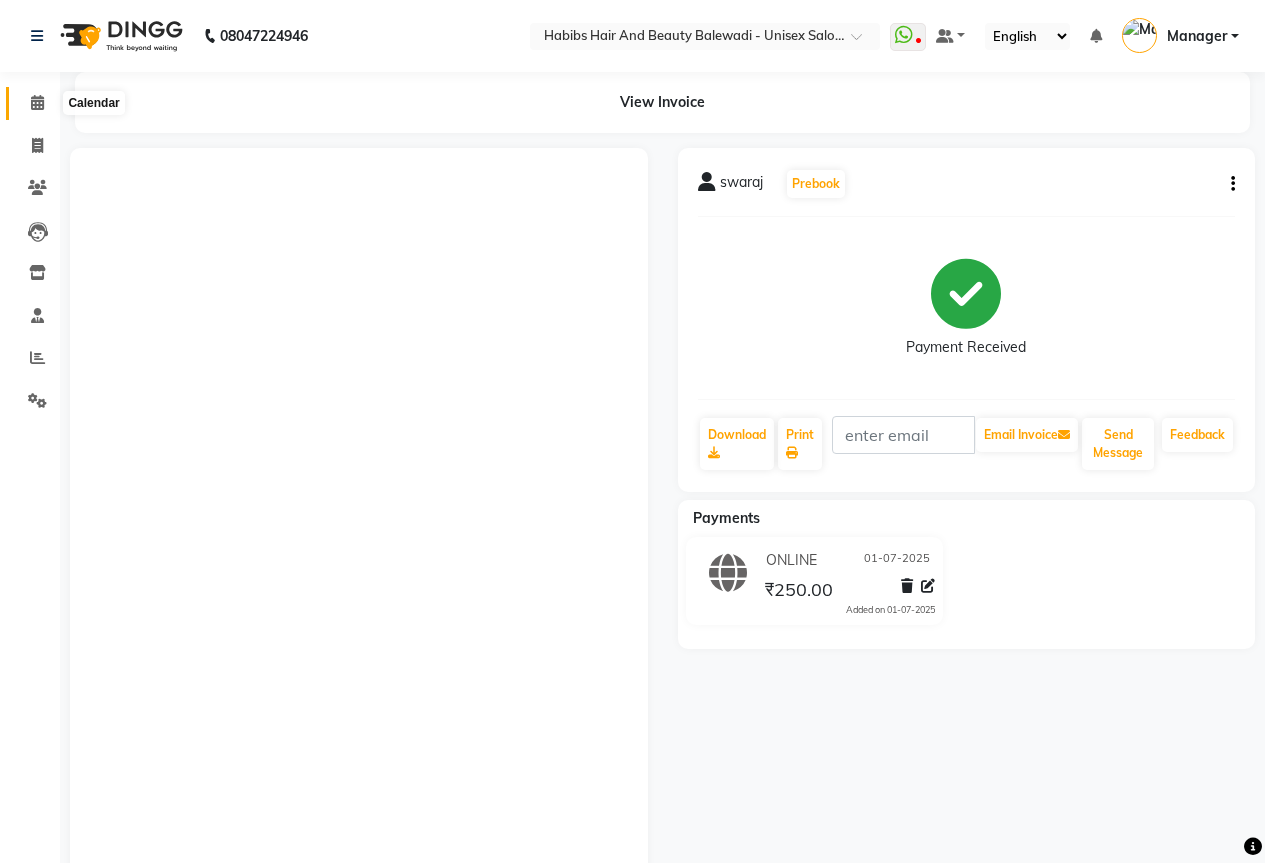 scroll, scrollTop: 0, scrollLeft: 0, axis: both 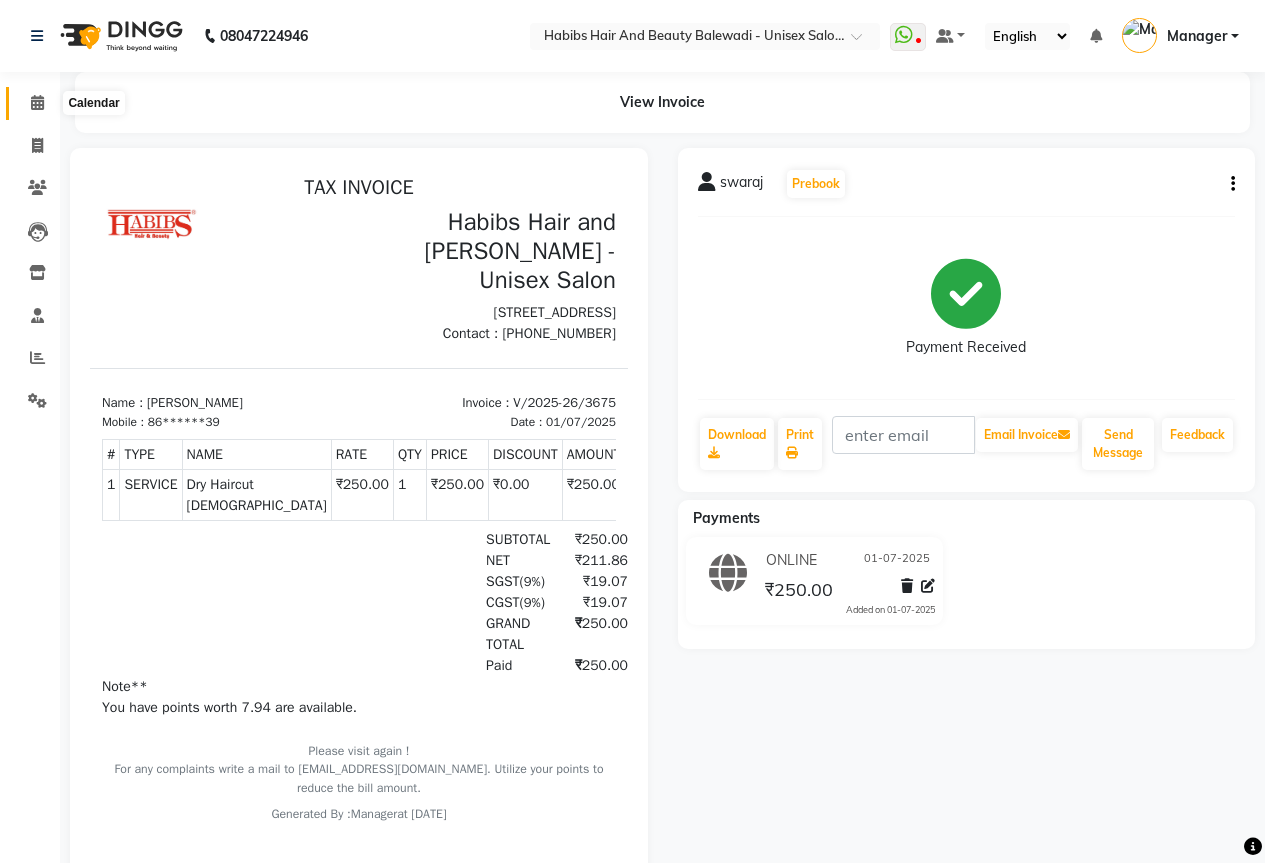 click 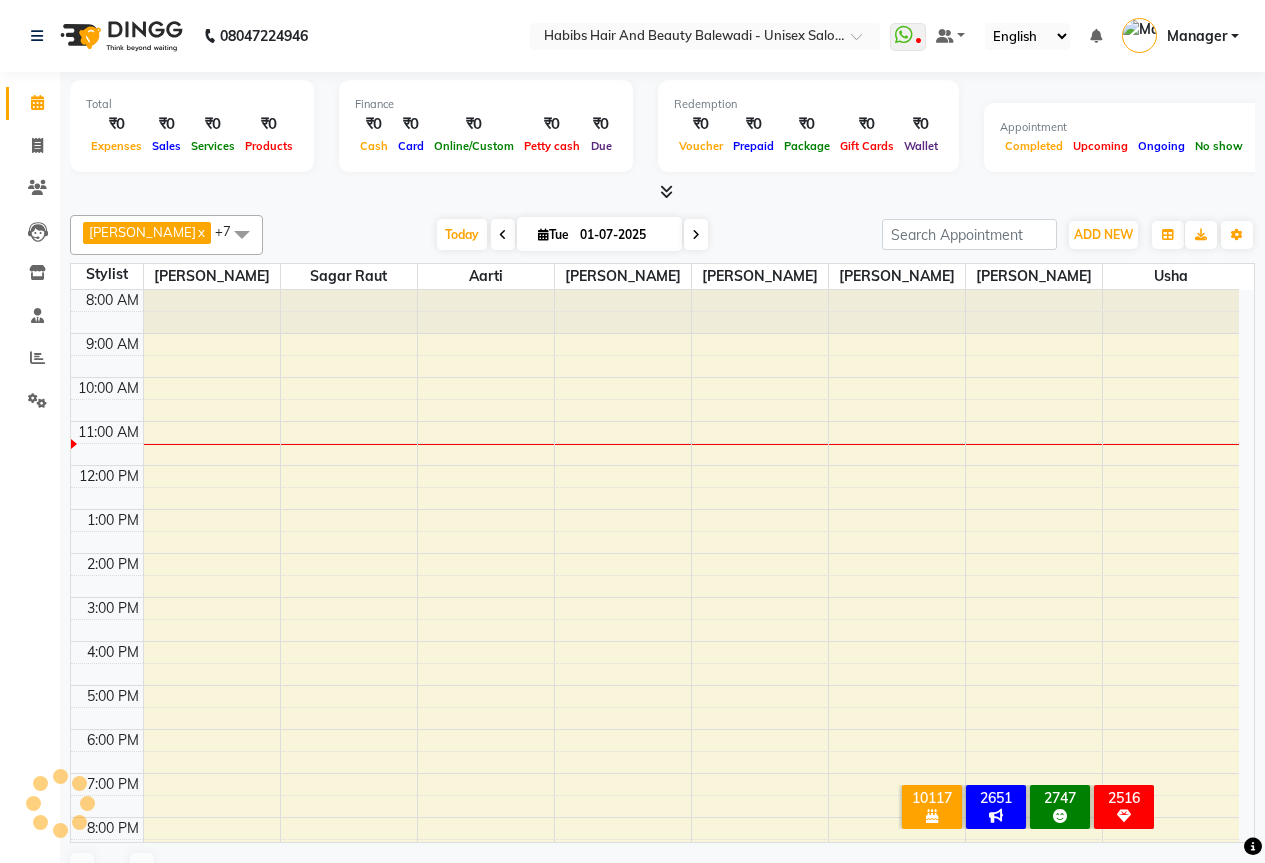 scroll, scrollTop: 0, scrollLeft: 0, axis: both 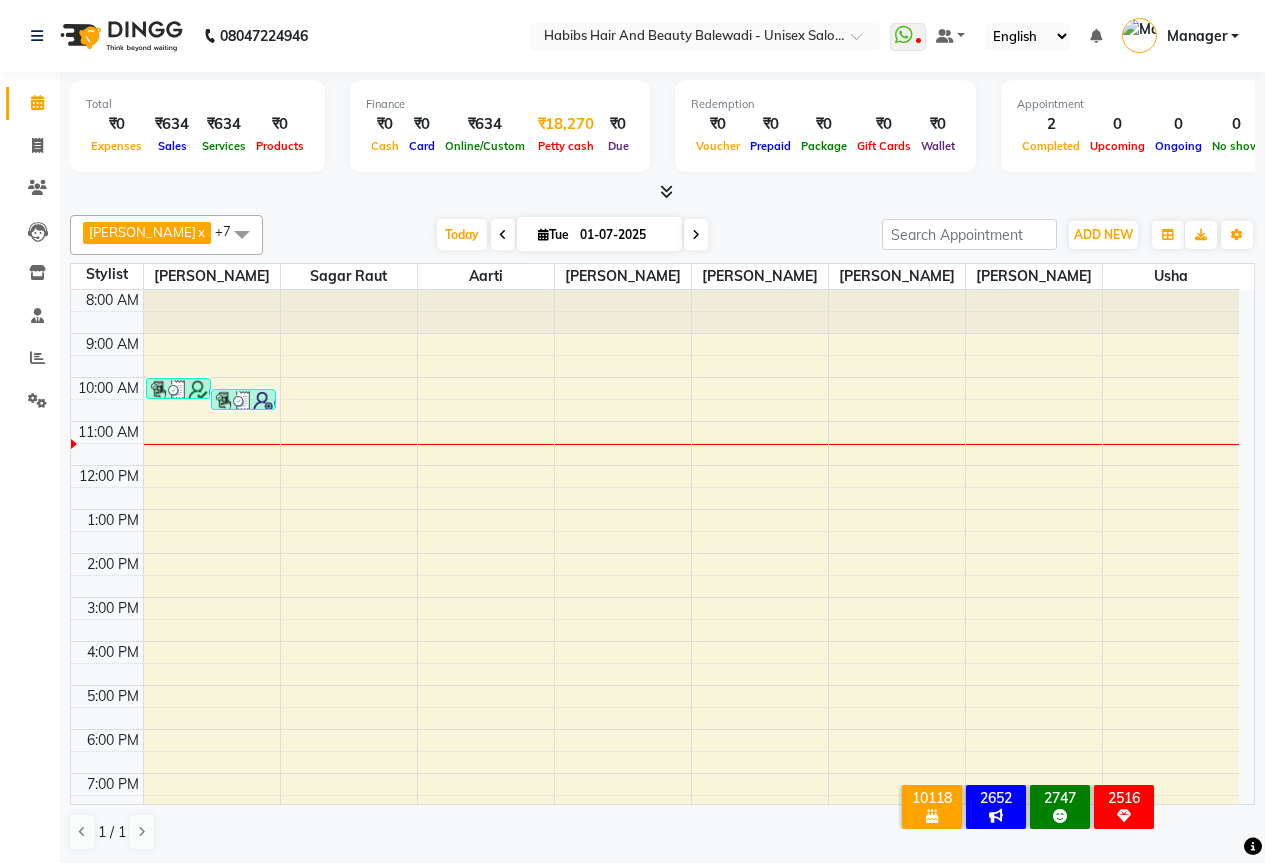 click on "Petty cash" at bounding box center (566, 146) 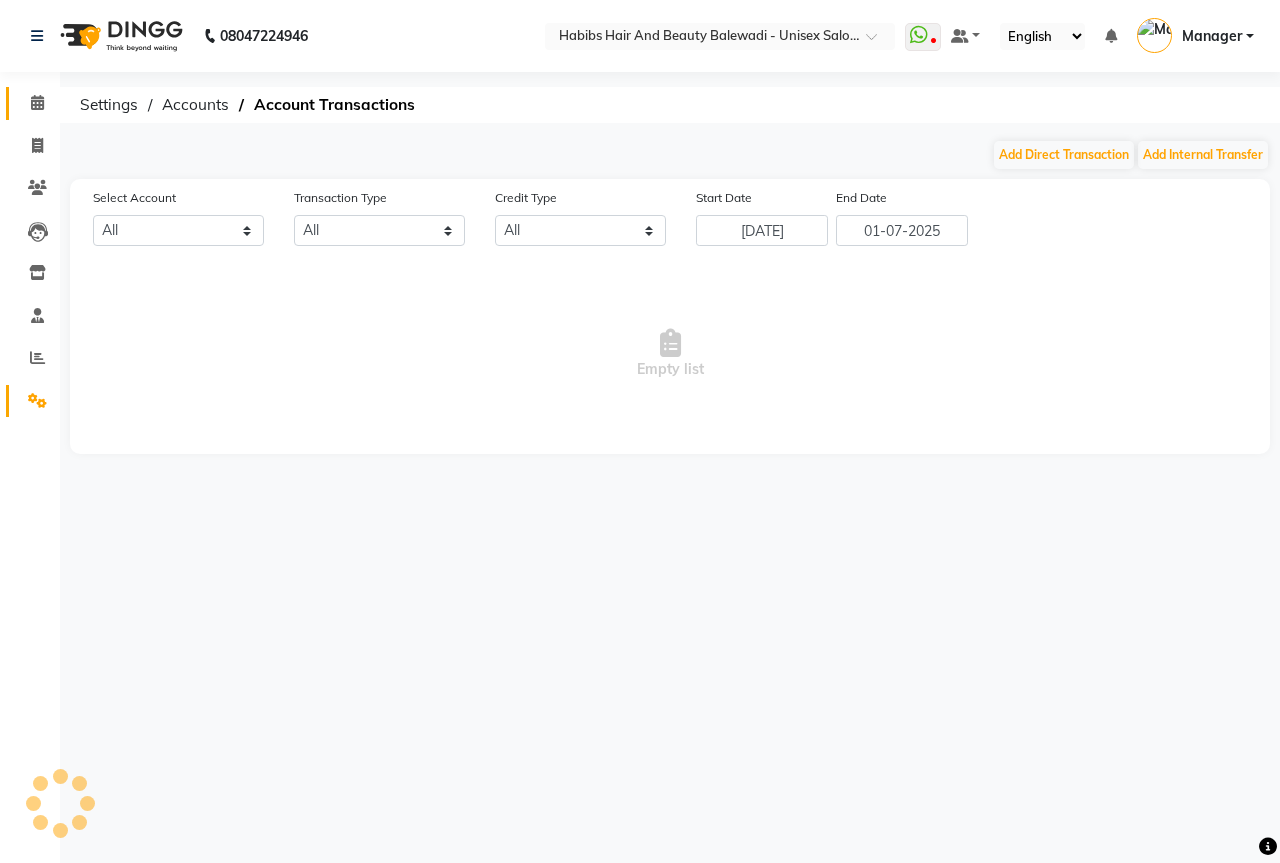 select on "4861" 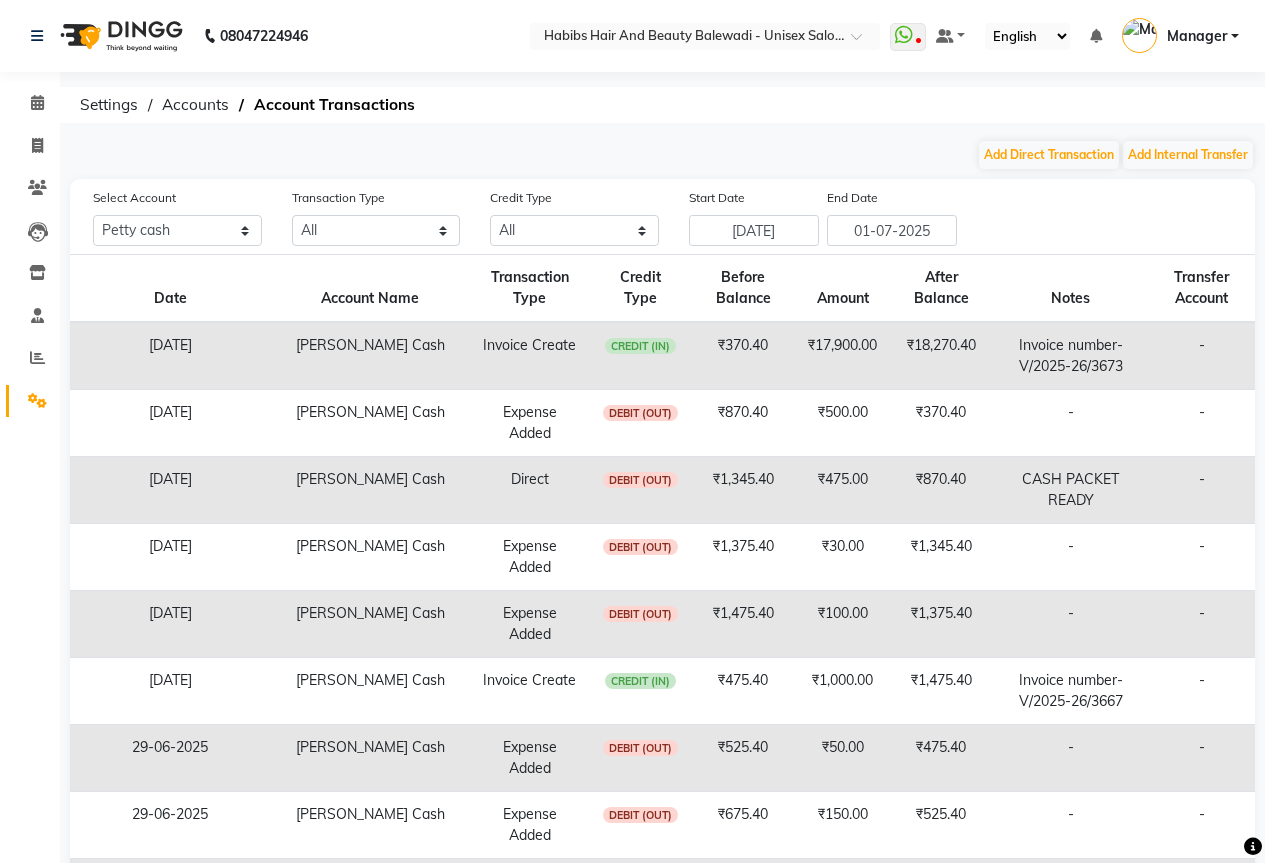 click on "Add Direct Transaction Add Internal Transfer" 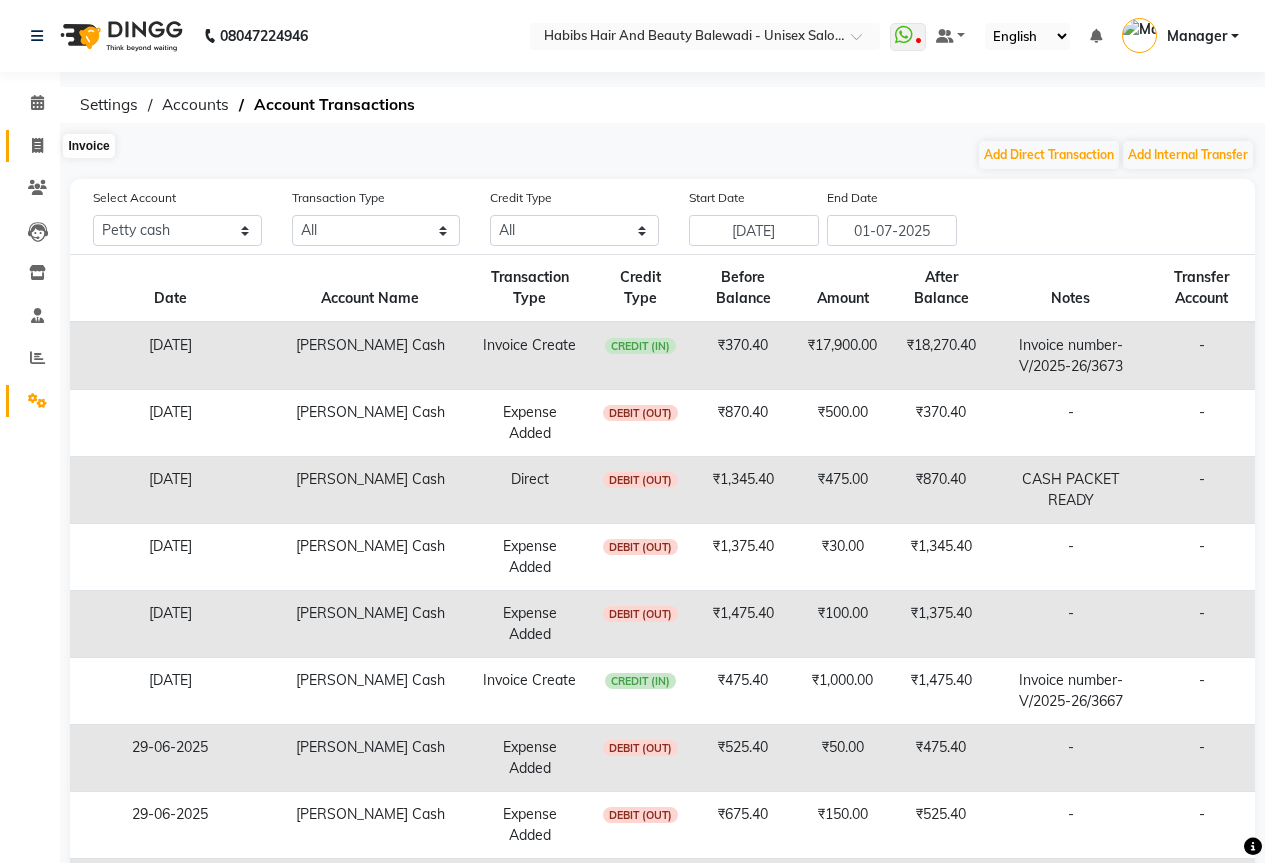 click 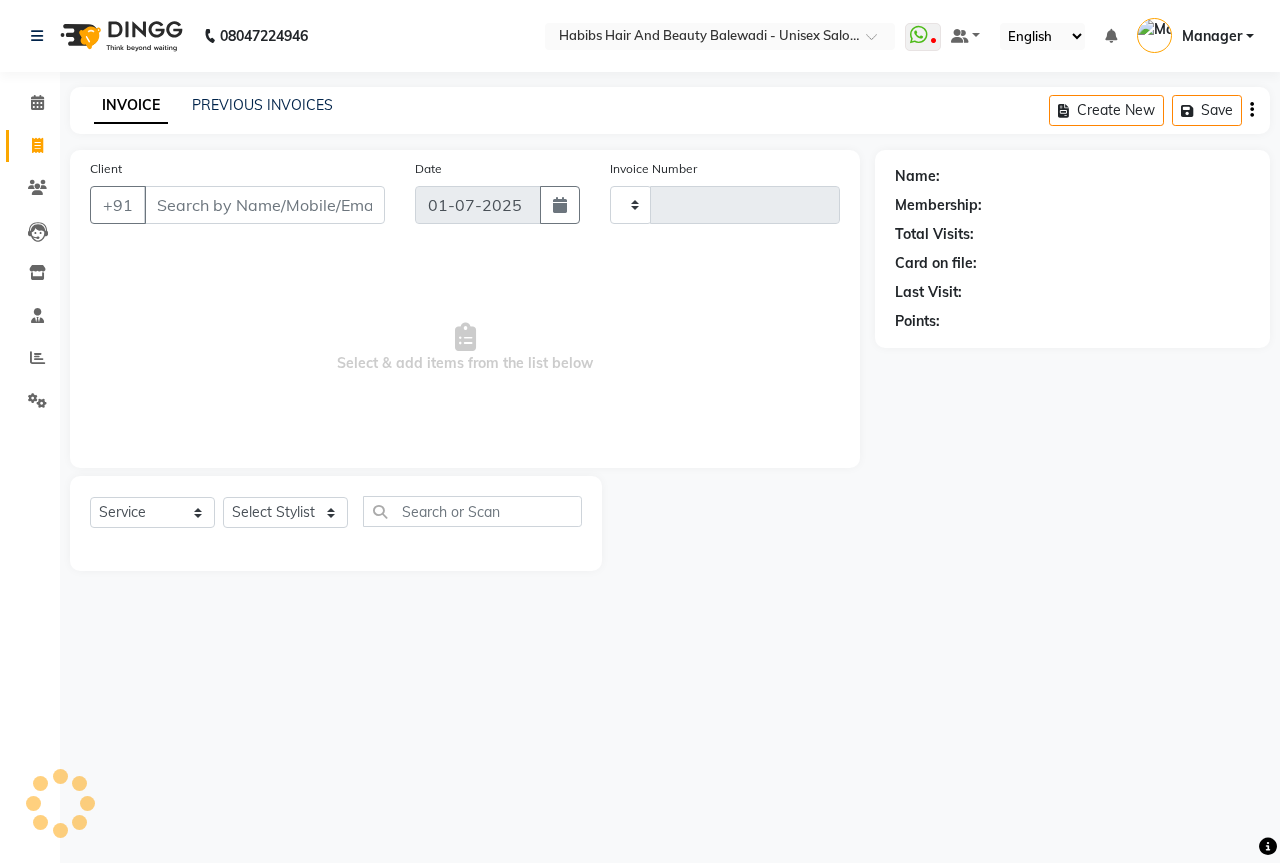 type on "3676" 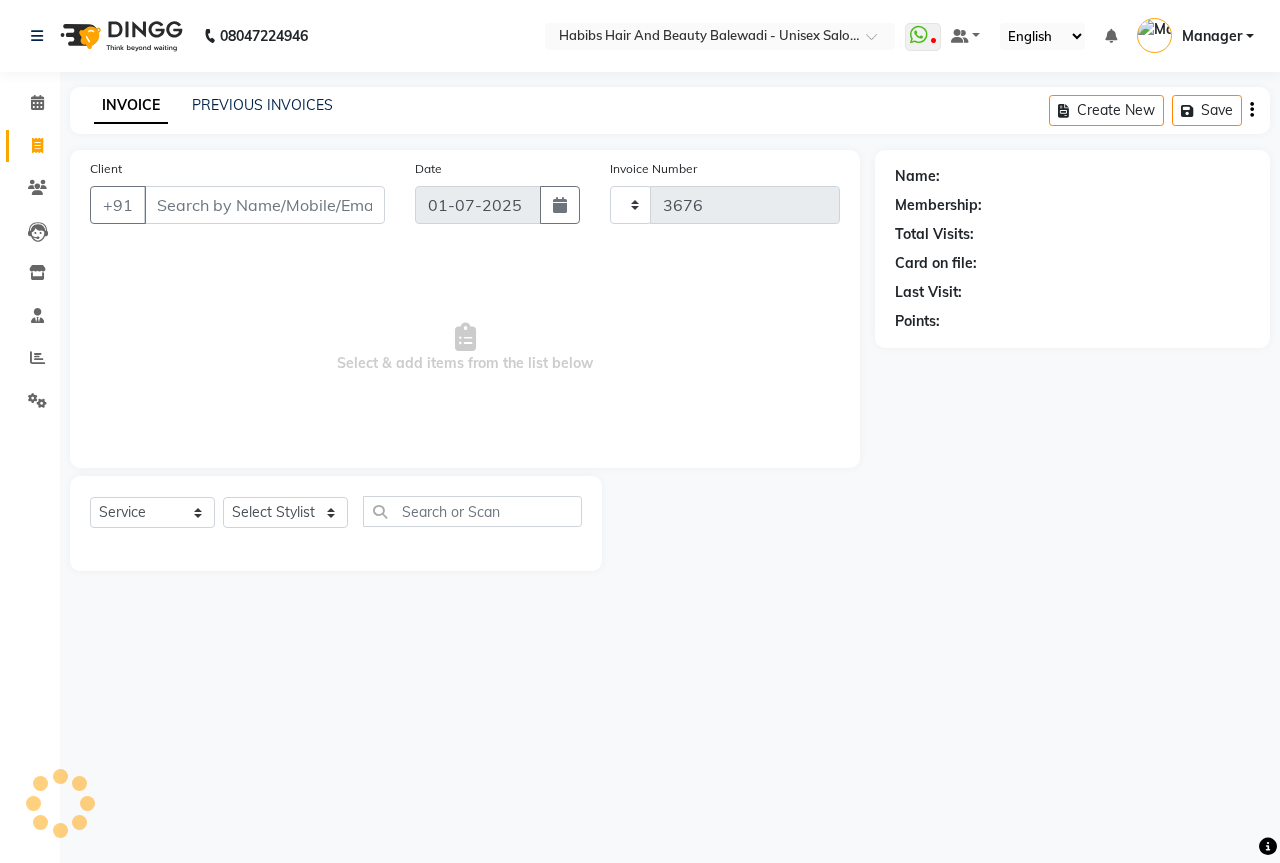 select on "5902" 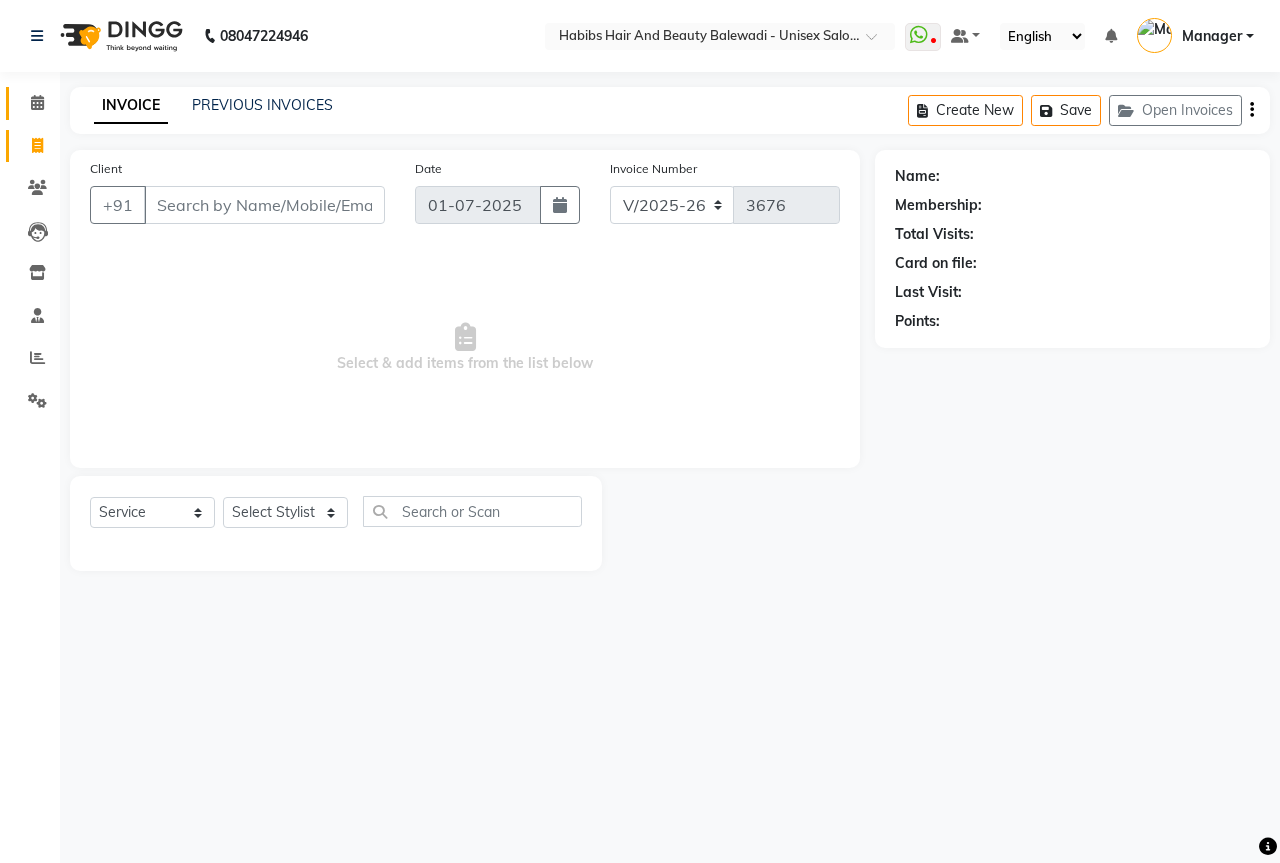 select on "package" 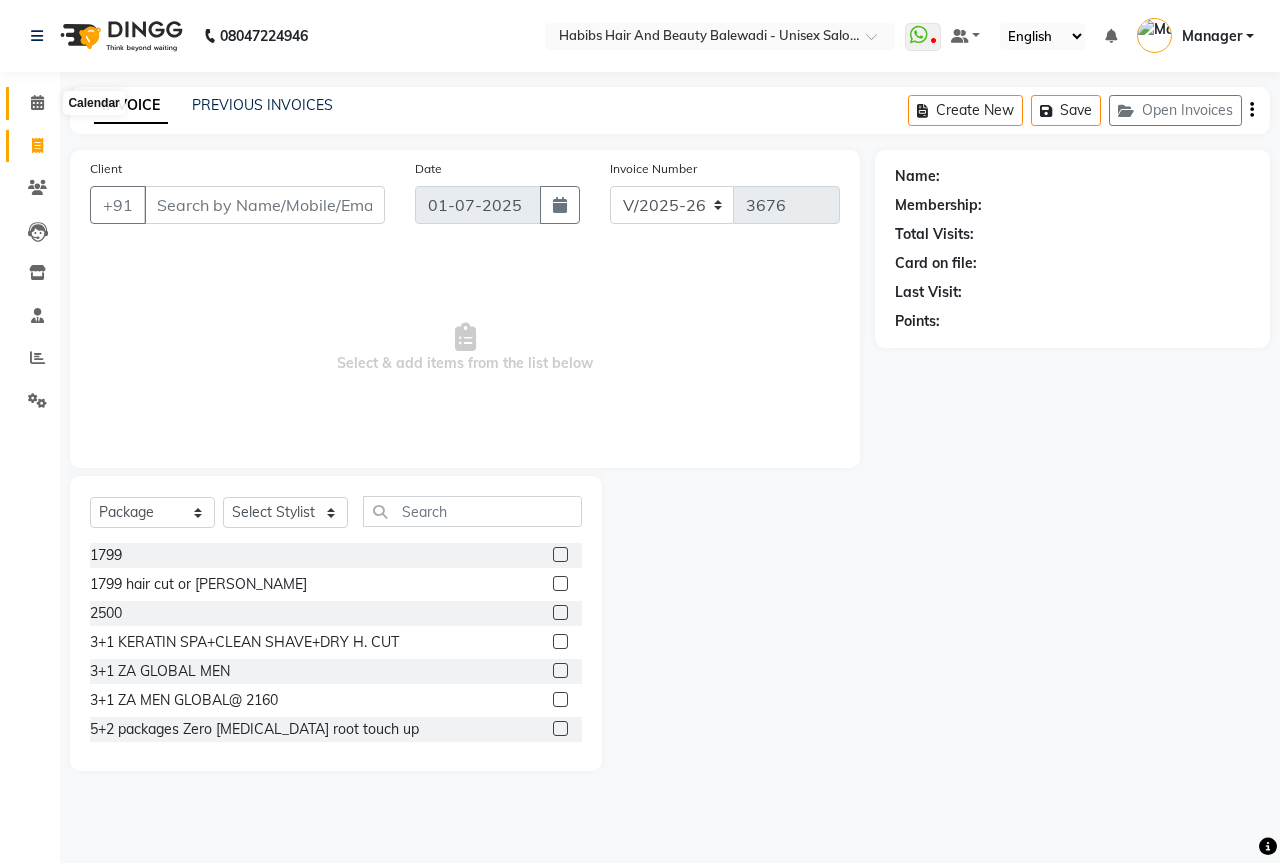 click 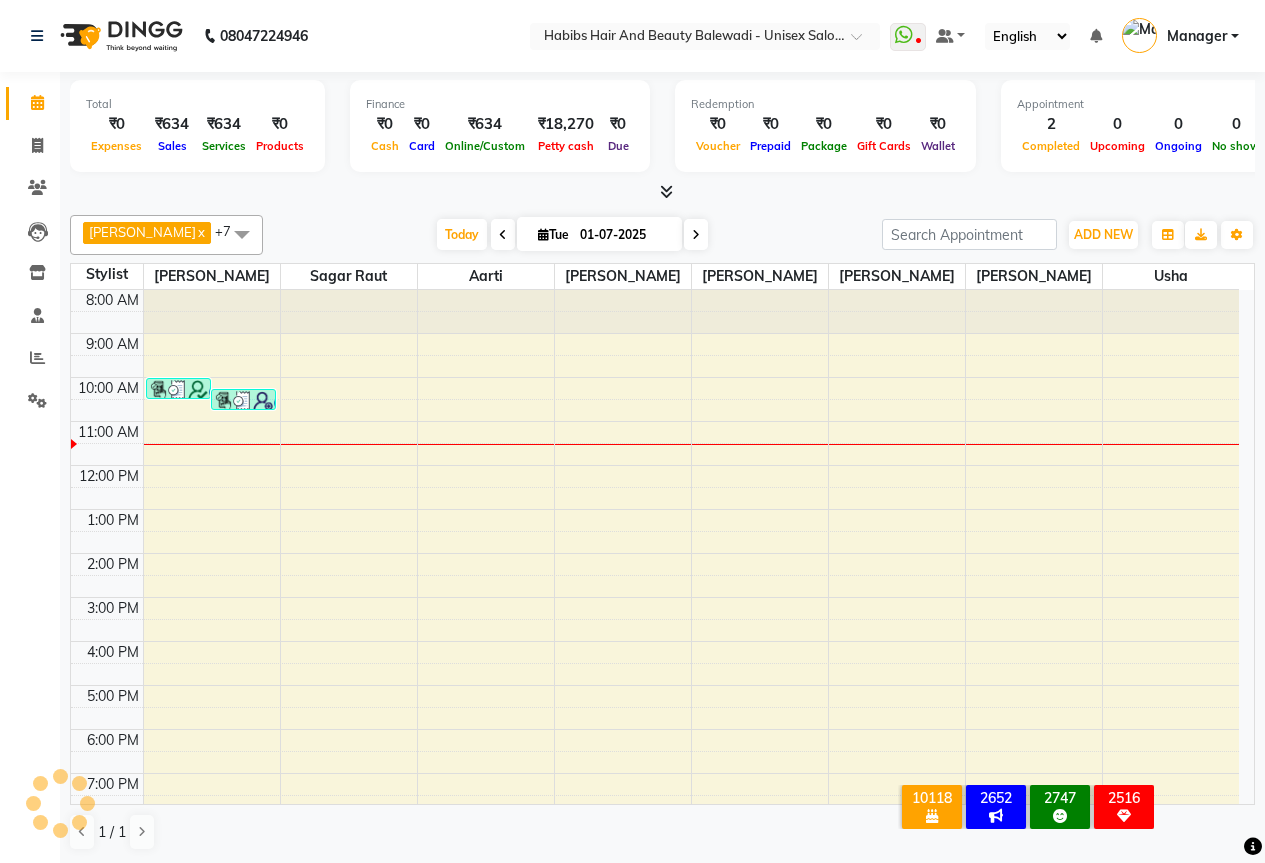 scroll, scrollTop: 128, scrollLeft: 0, axis: vertical 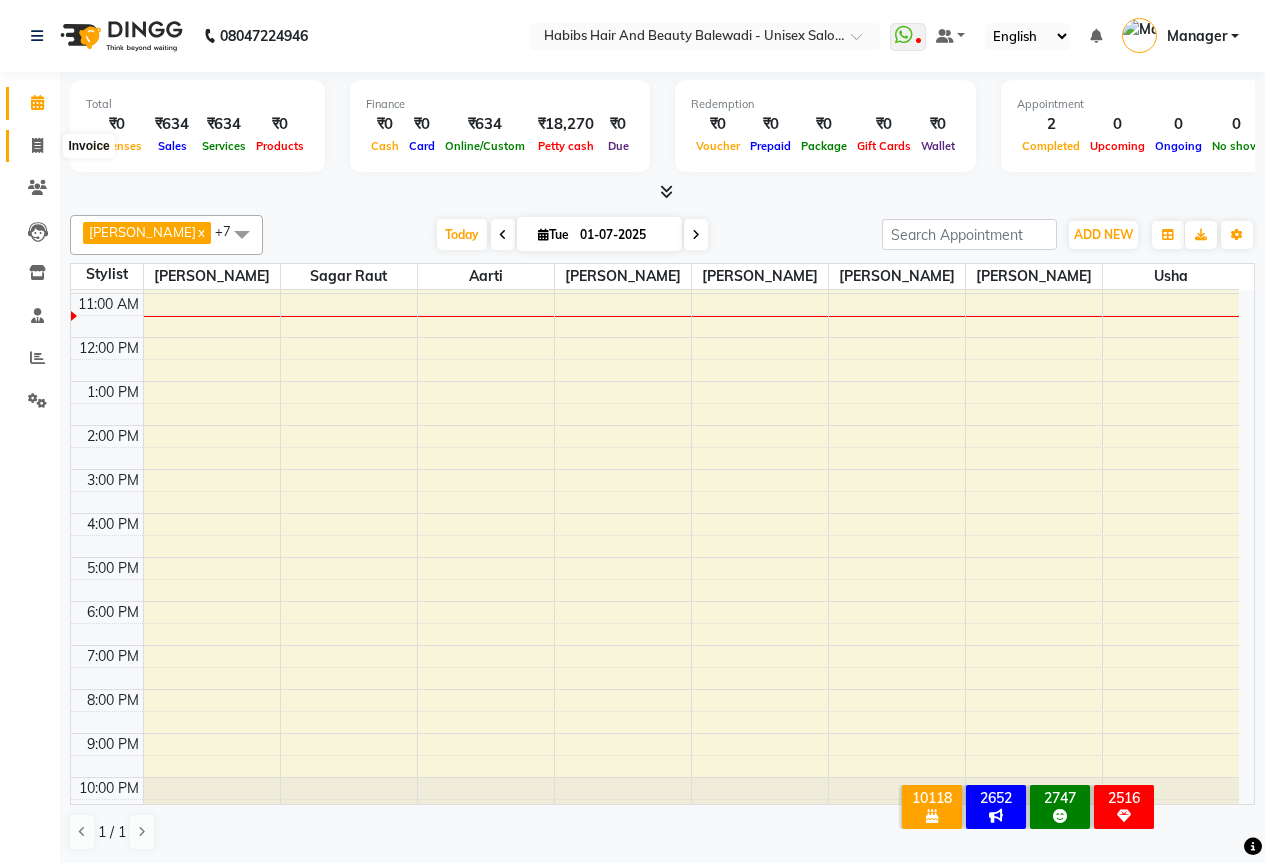 click 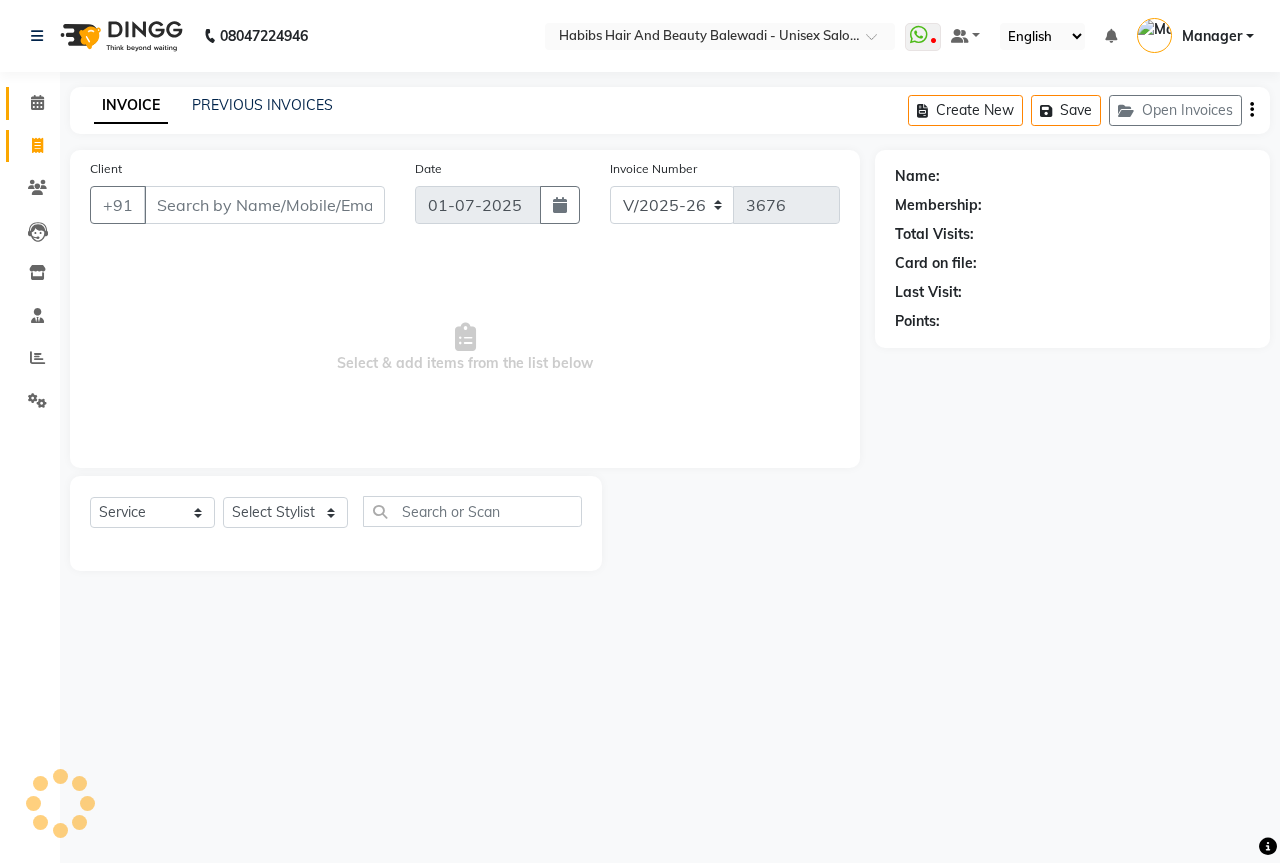 select on "package" 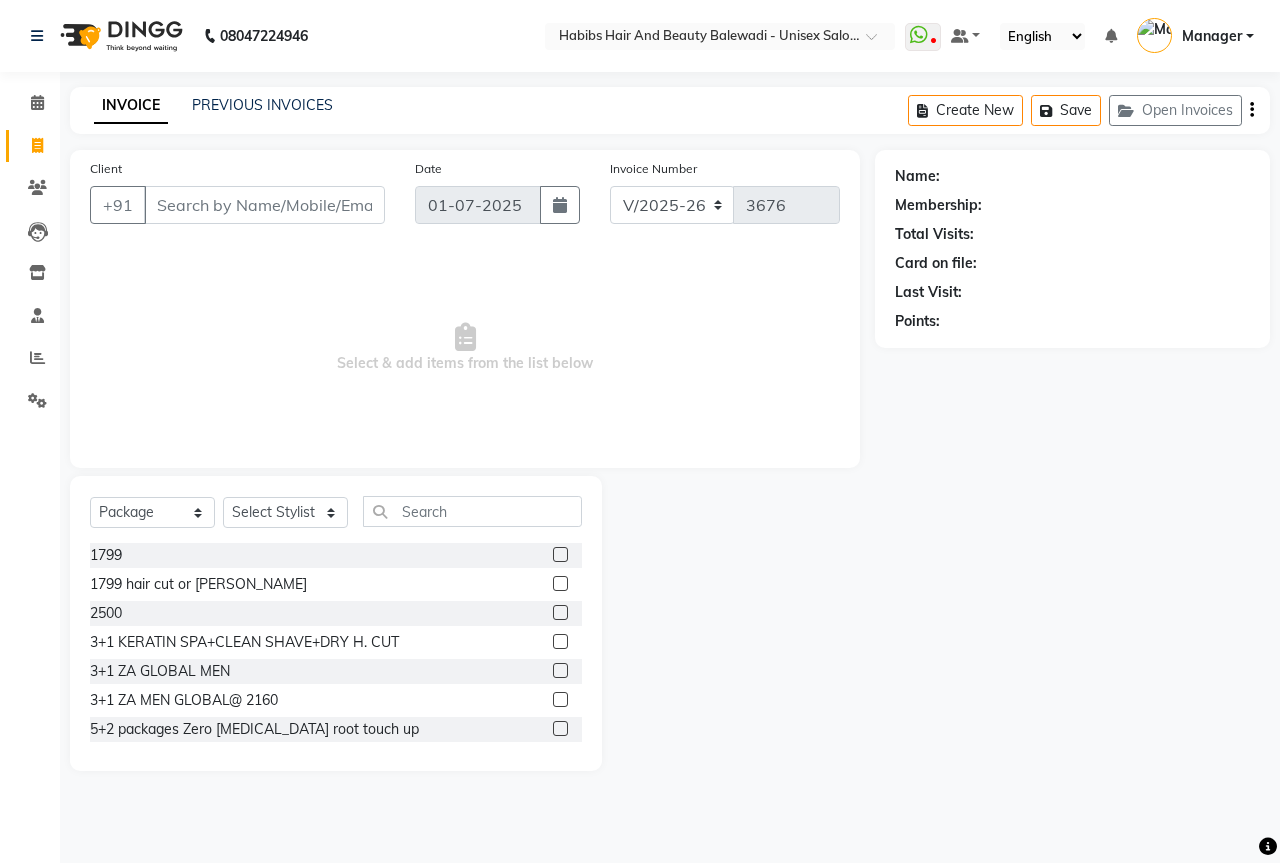 click on "INVOICE PREVIOUS INVOICES Create New   Save   Open Invoices" 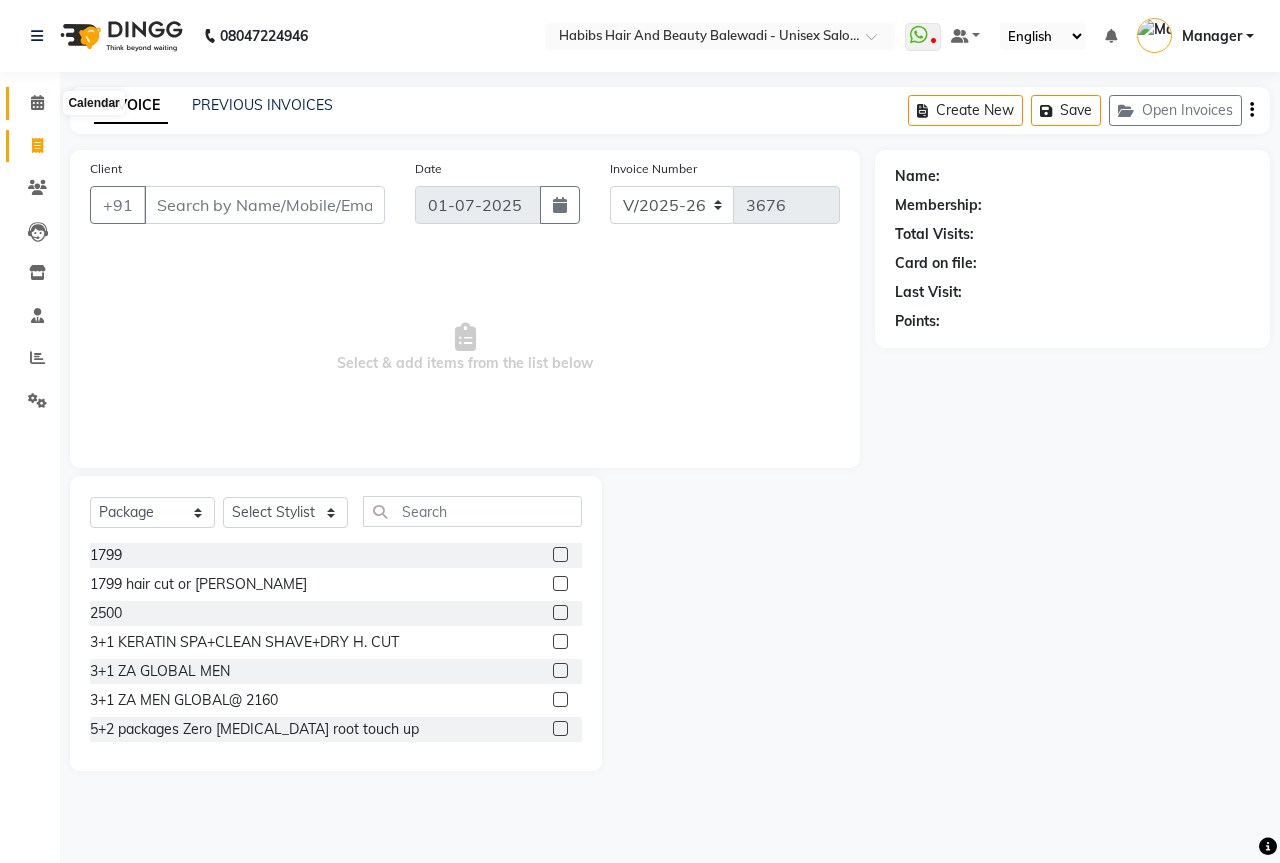 click 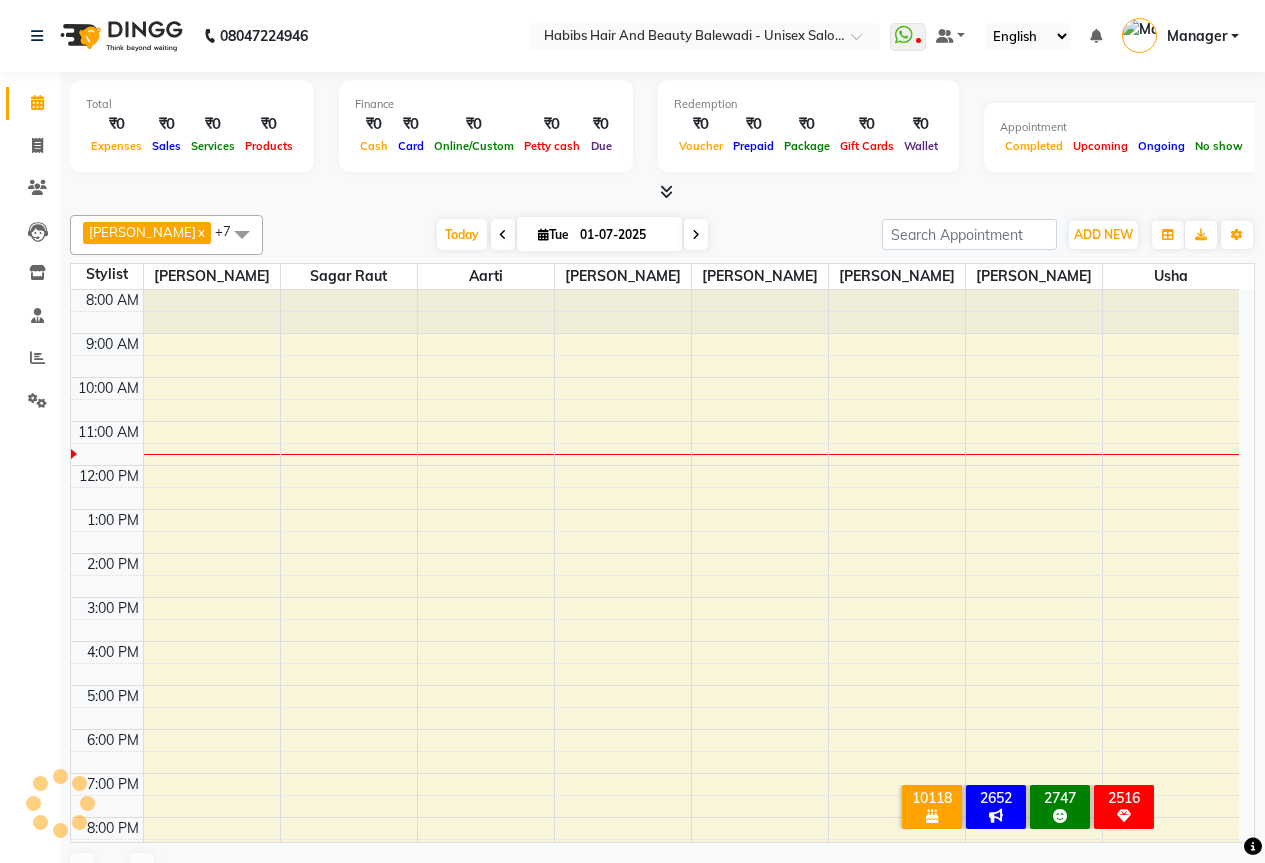 scroll, scrollTop: 0, scrollLeft: 0, axis: both 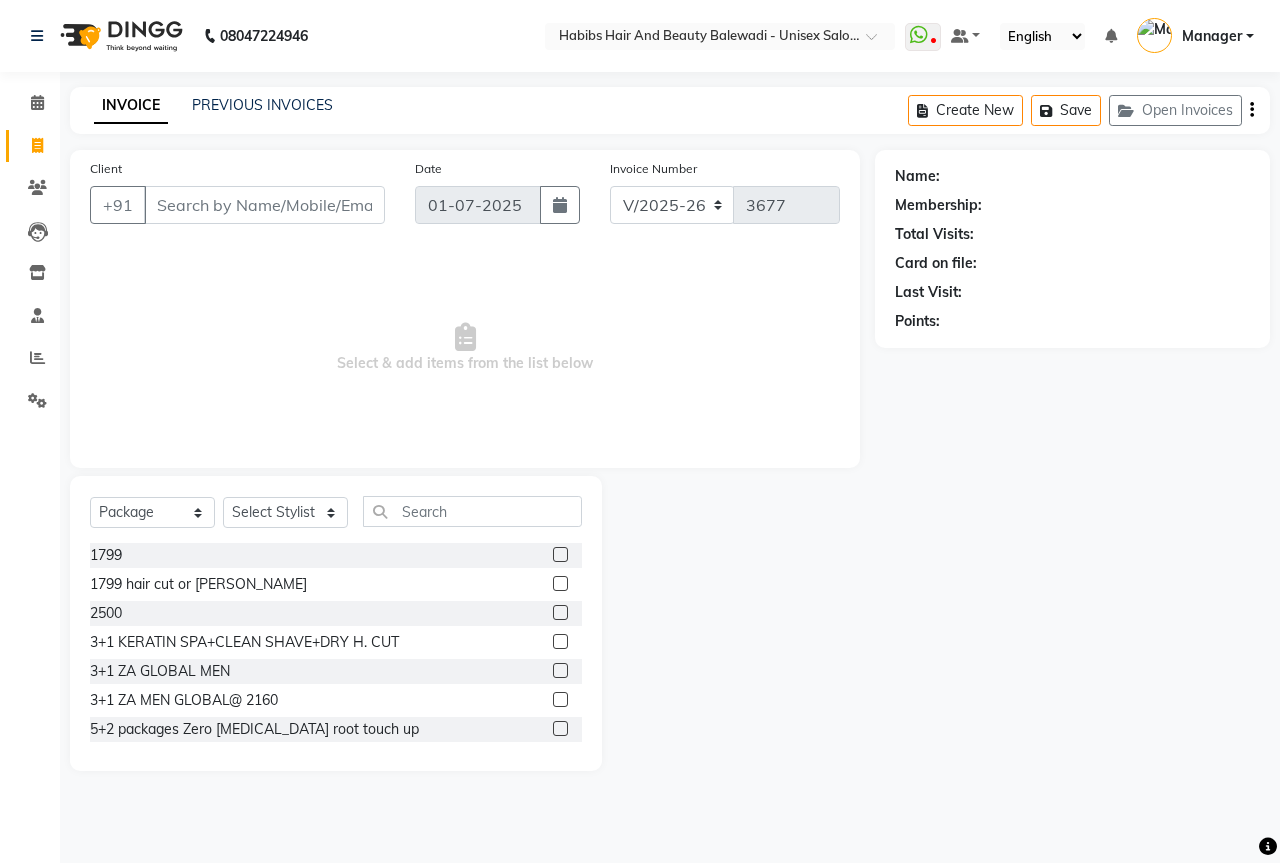select on "5902" 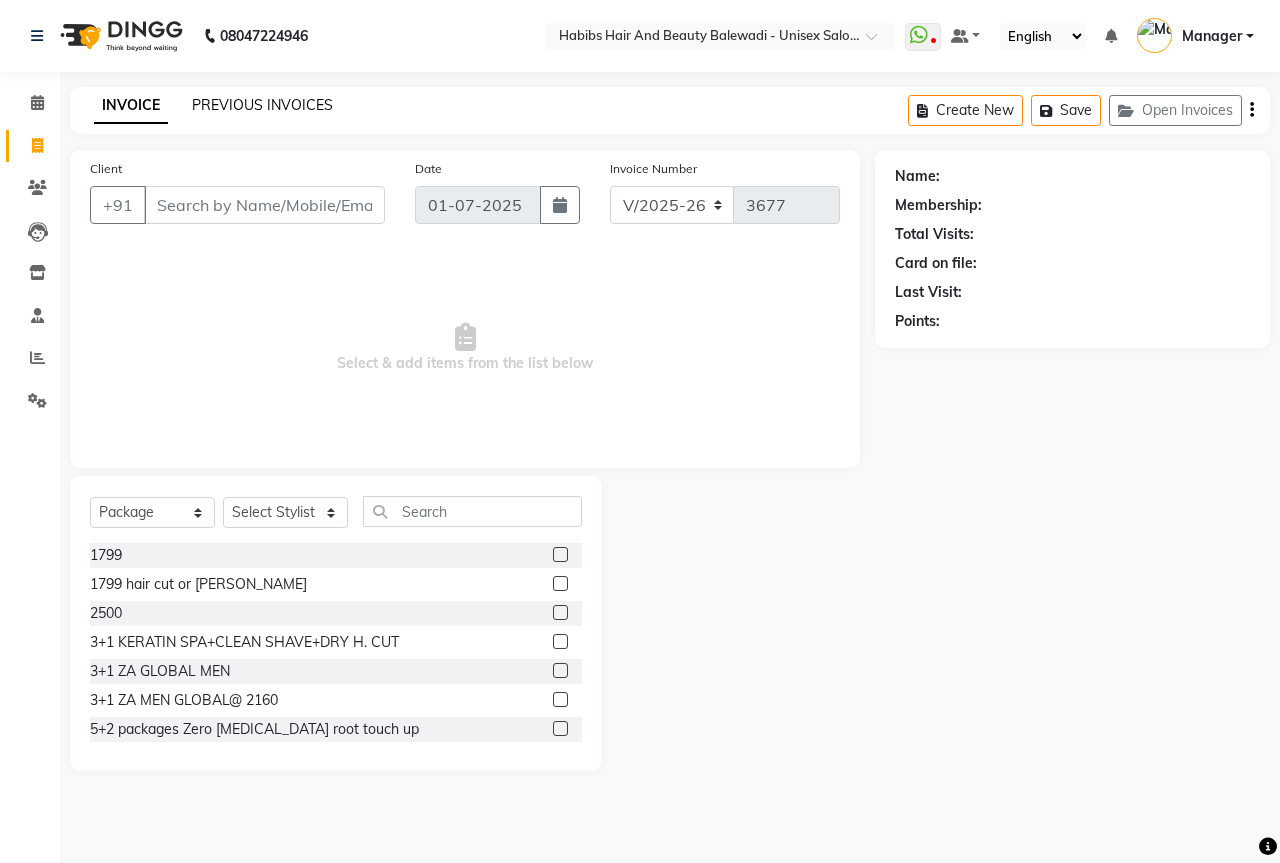 click on "PREVIOUS INVOICES" 